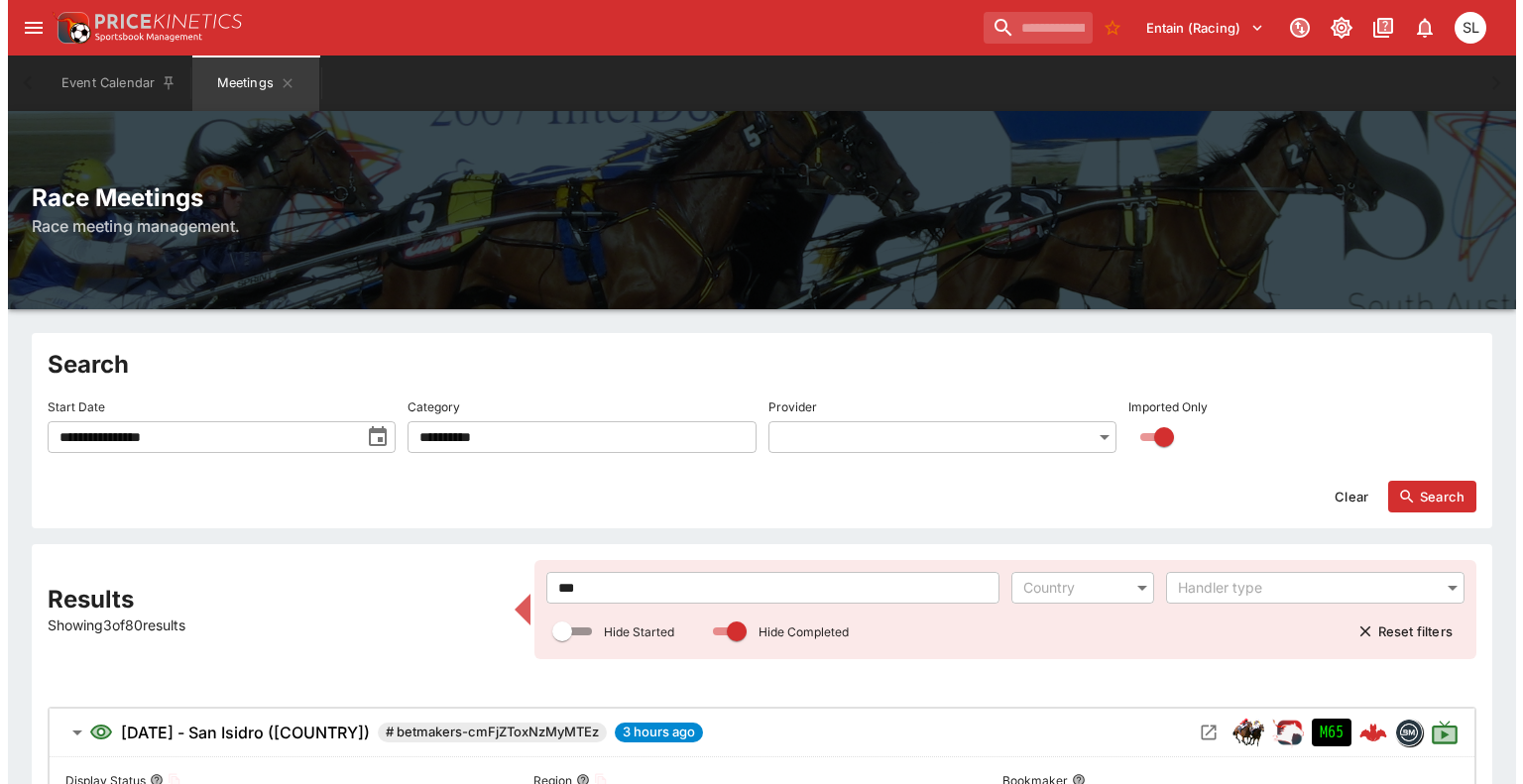 scroll, scrollTop: 0, scrollLeft: 0, axis: both 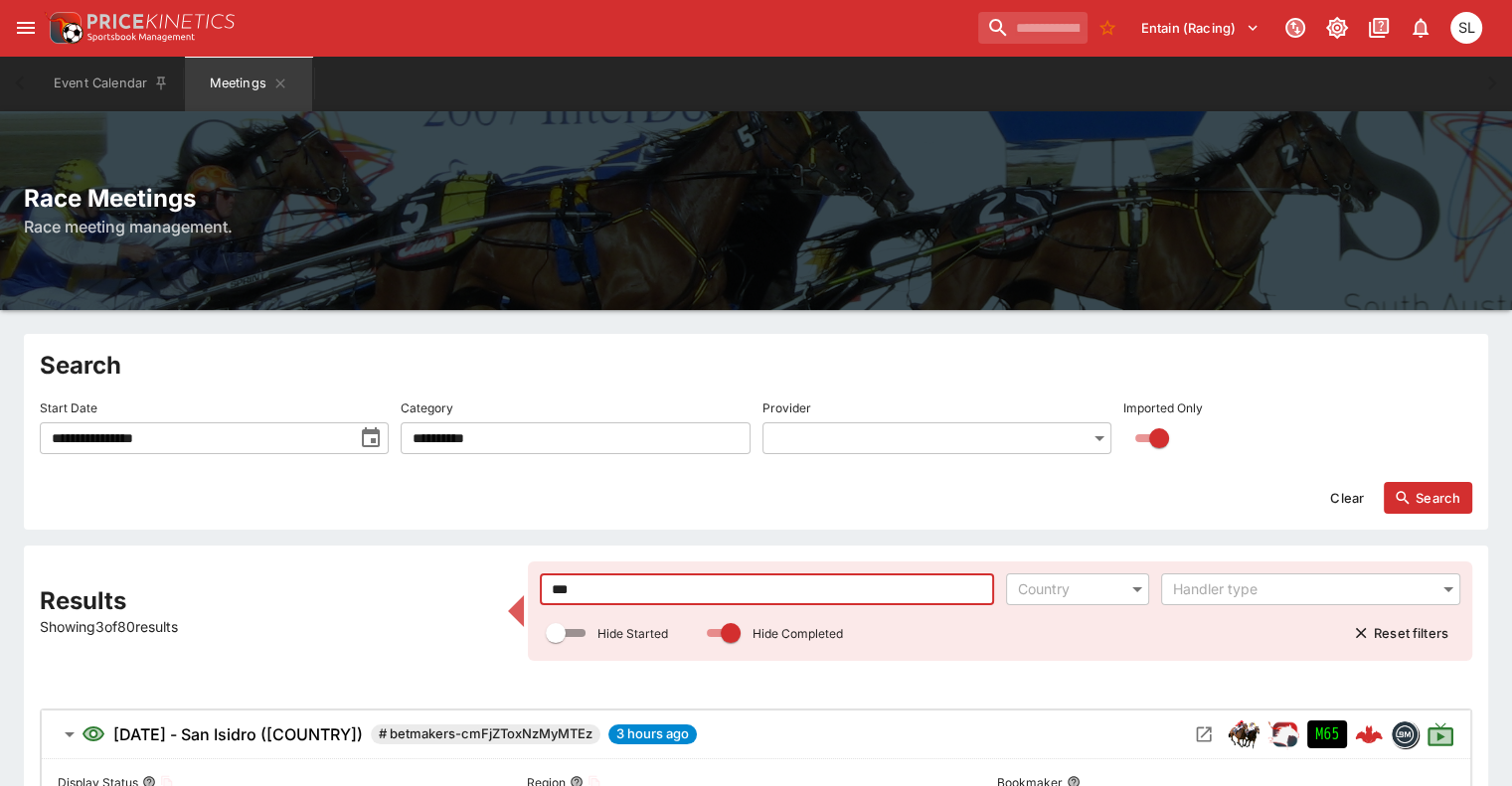 drag, startPoint x: 604, startPoint y: 587, endPoint x: 553, endPoint y: 585, distance: 51.0392 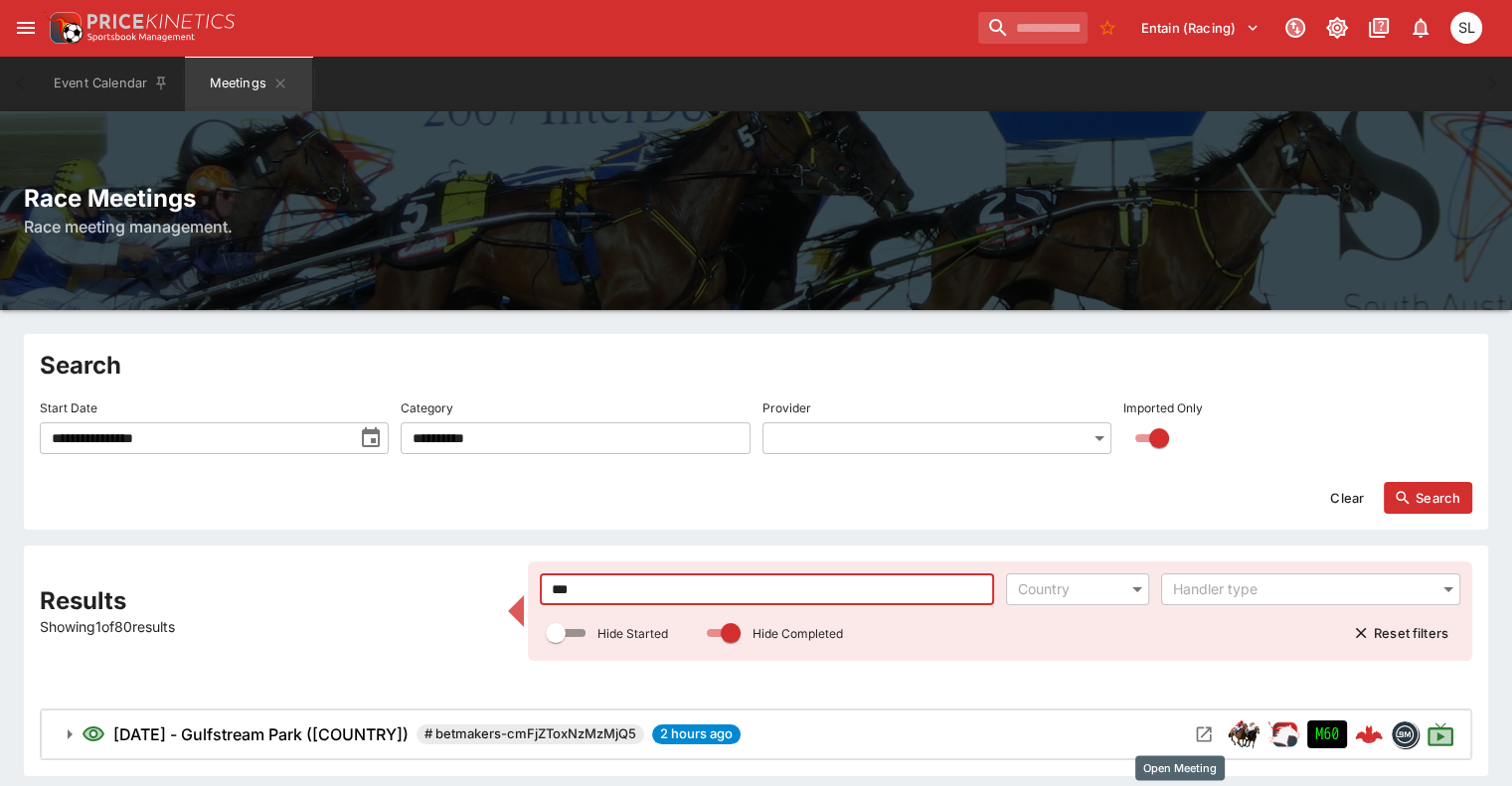type on "***" 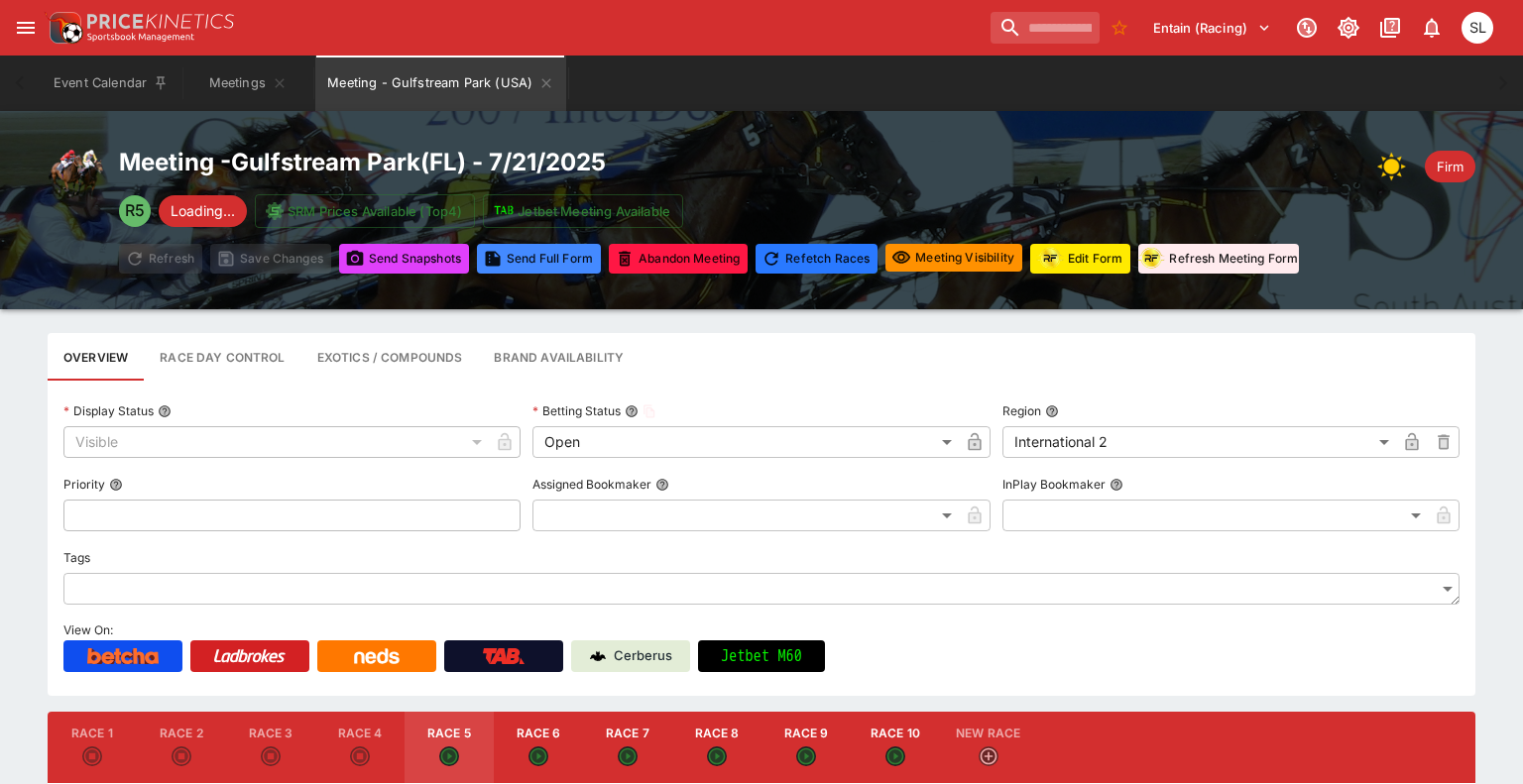 type on "**********" 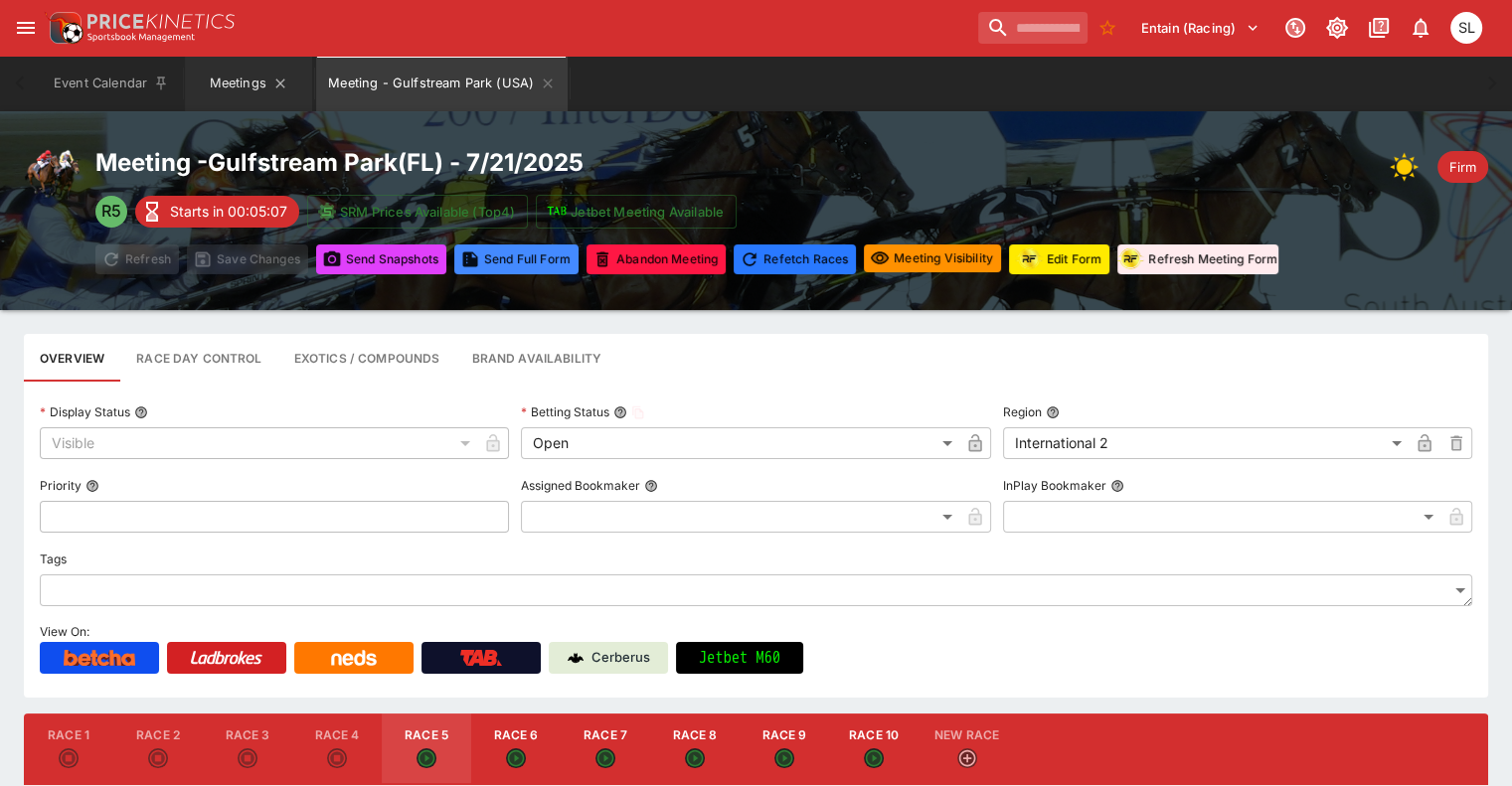 type on "****" 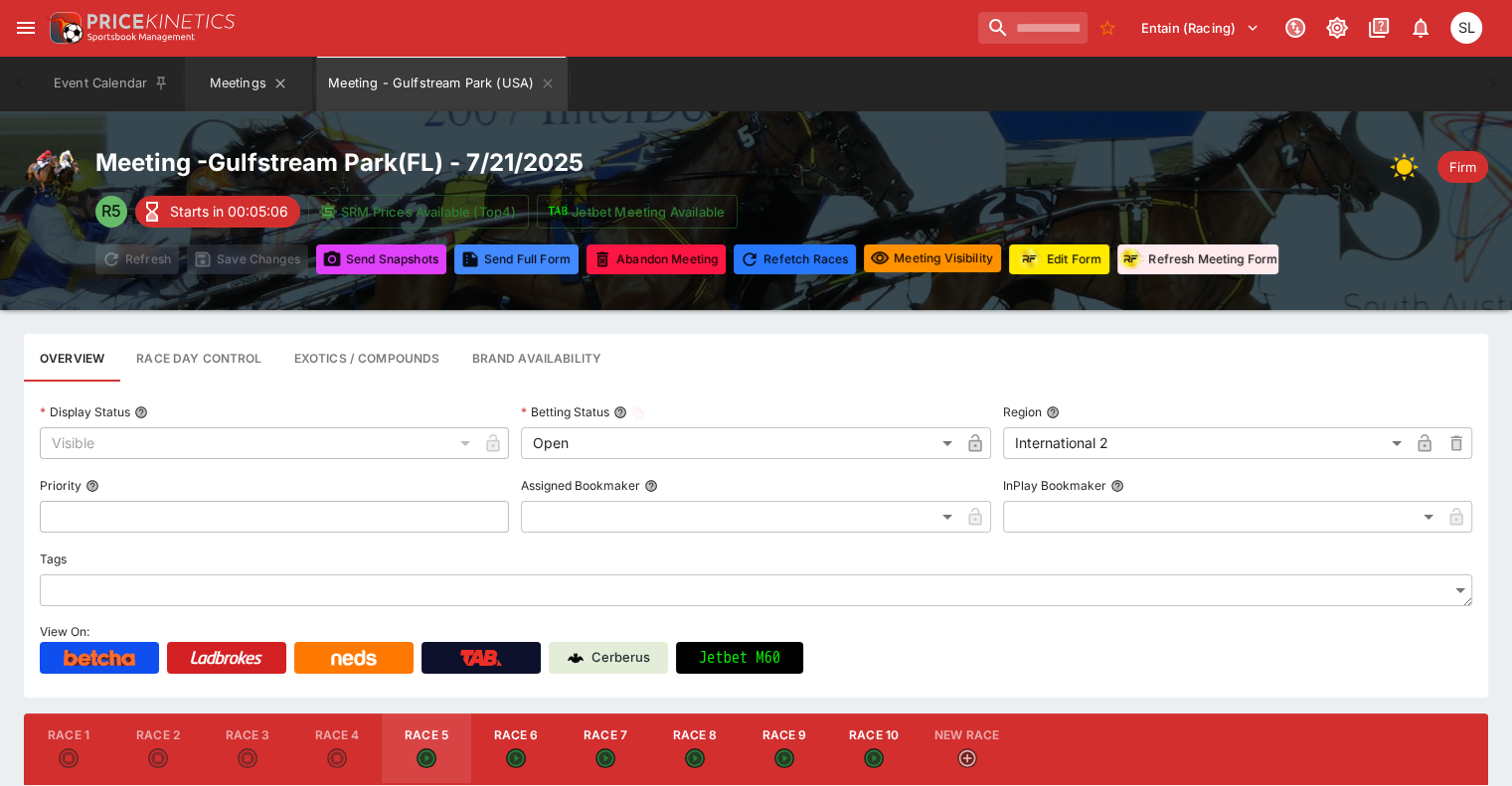 click on "Meetings" at bounding box center (249, 83) 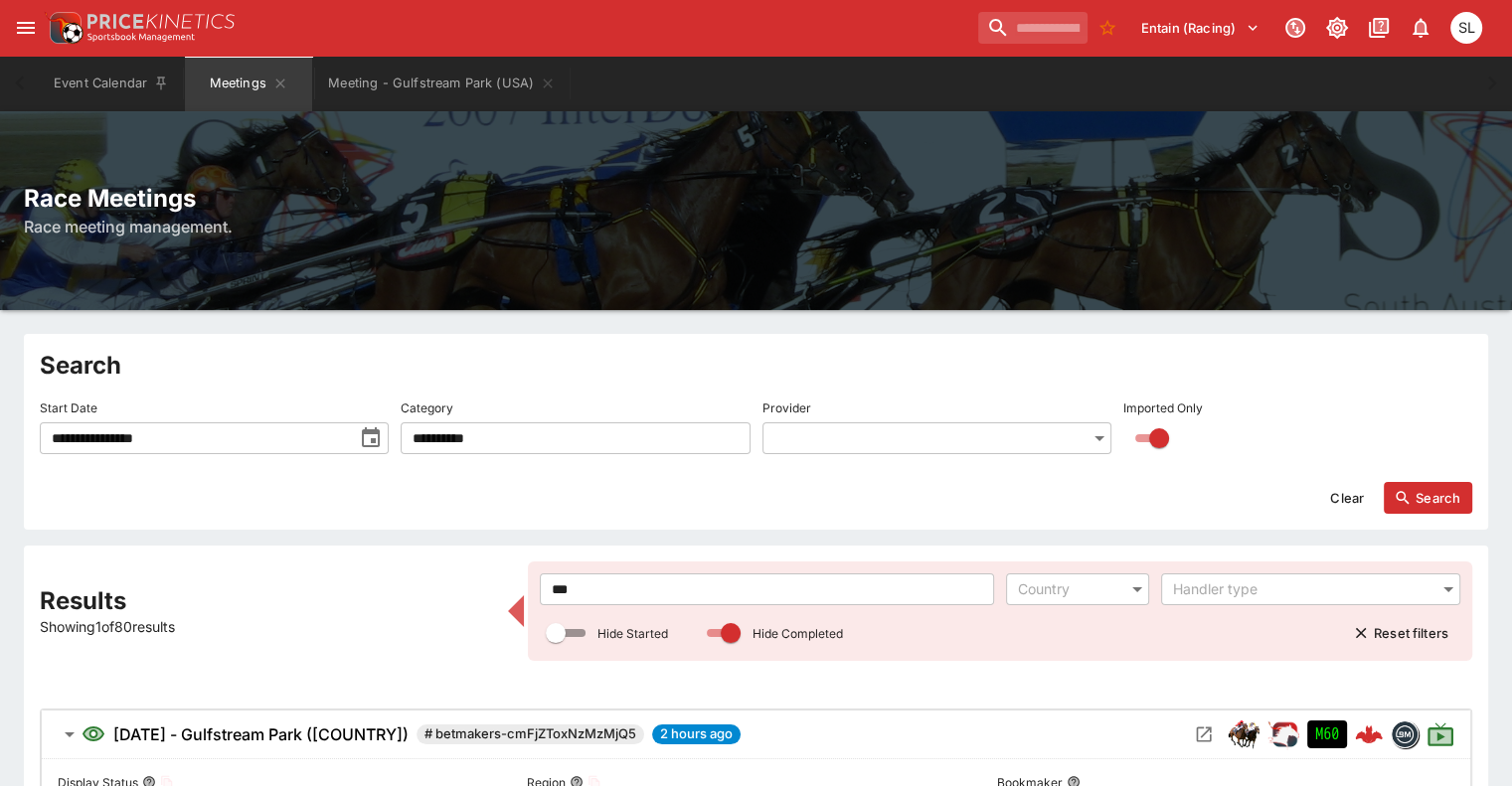 click on "***" at bounding box center (766, 589) 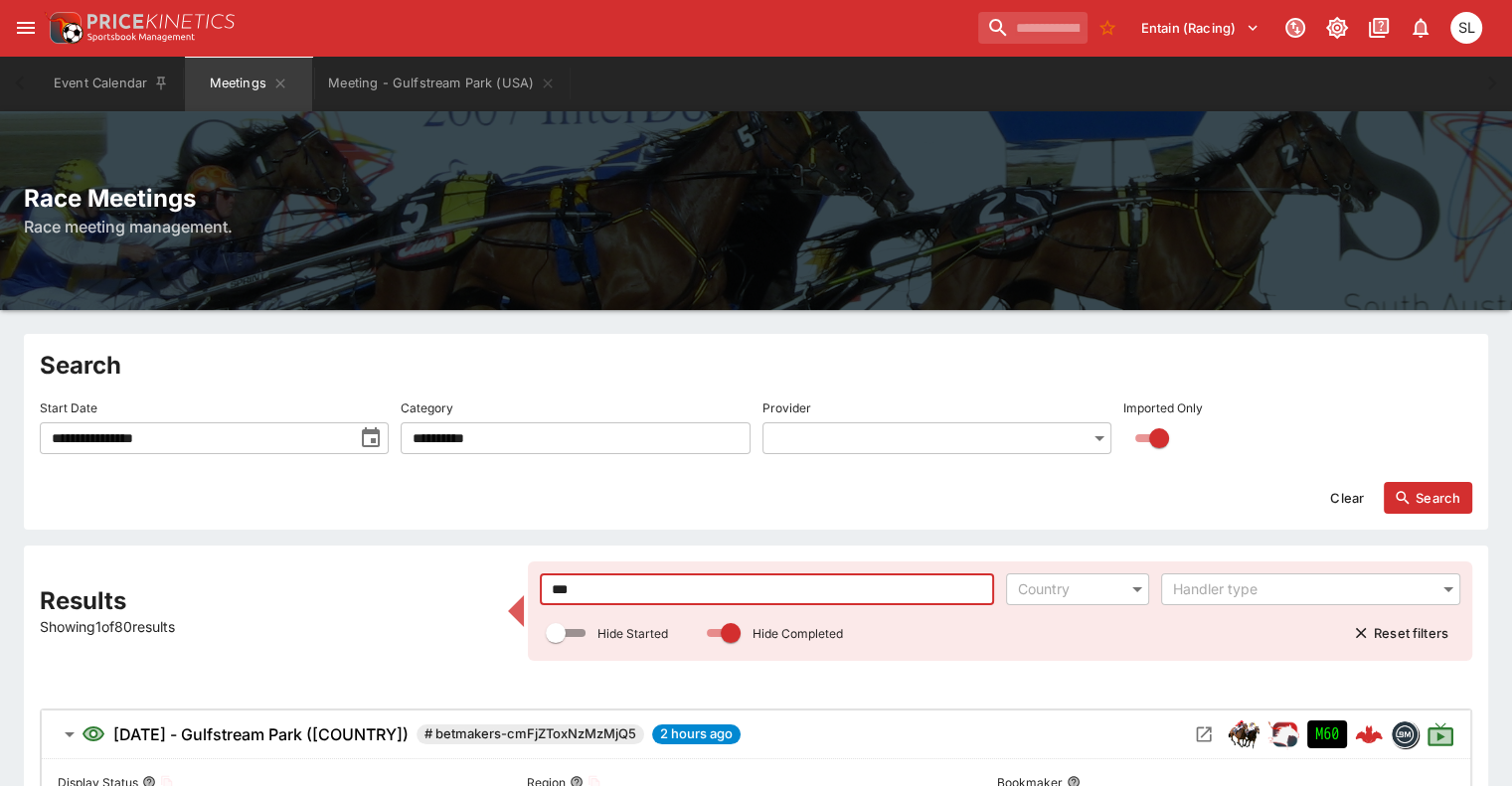 drag, startPoint x: 587, startPoint y: 584, endPoint x: 522, endPoint y: 583, distance: 65.00769 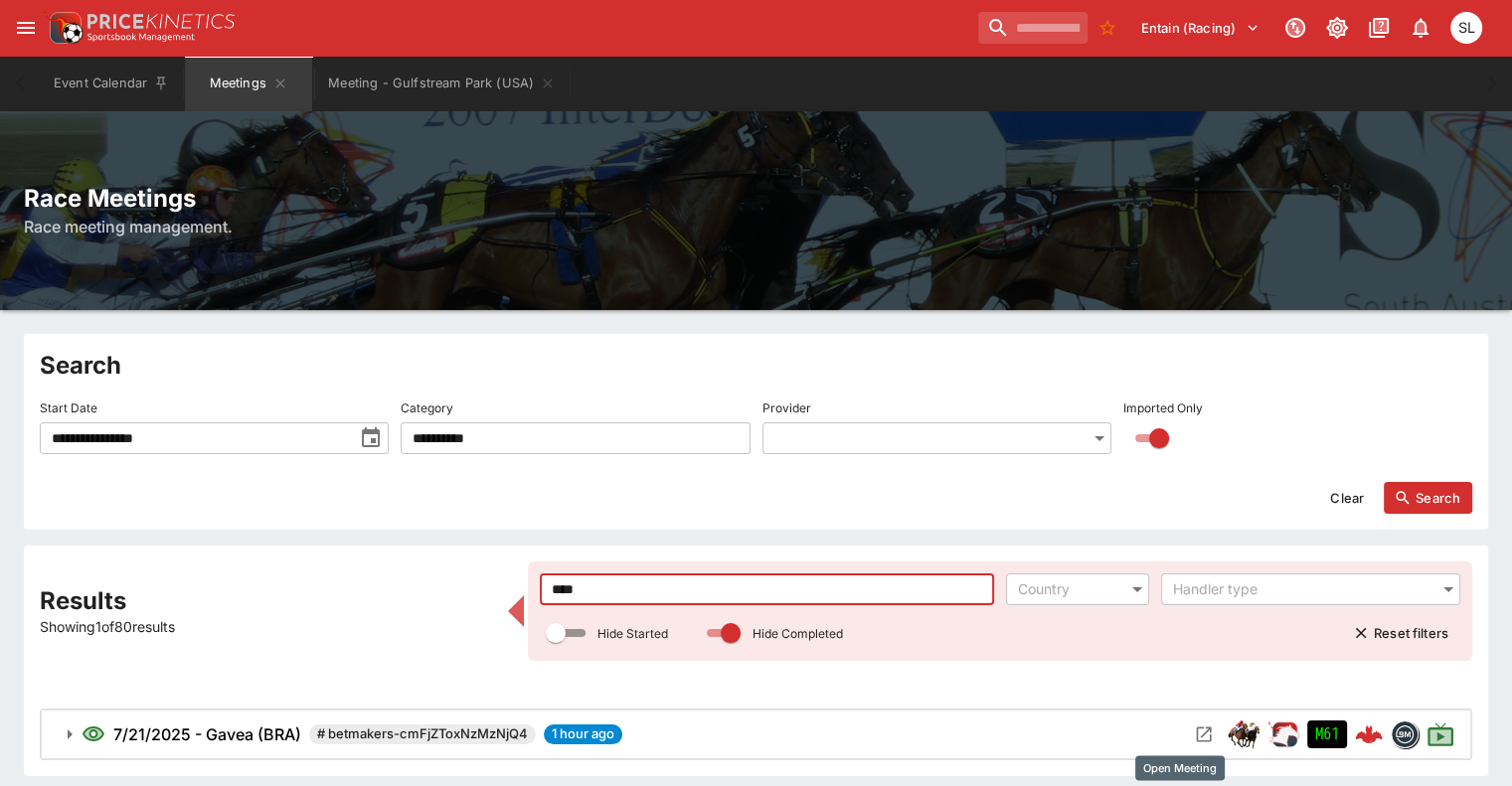 type on "****" 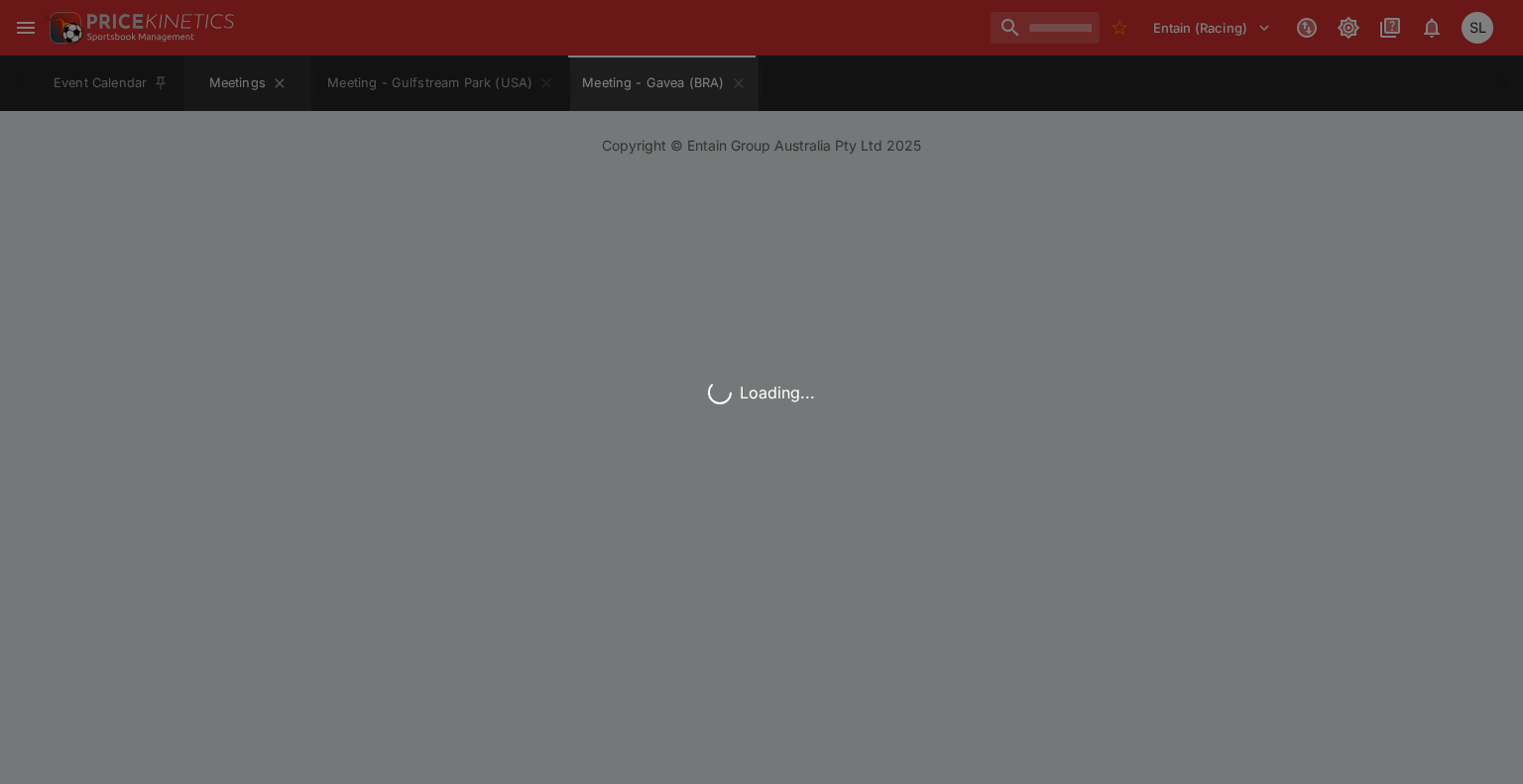 click on "Meetings" at bounding box center [248, 83] 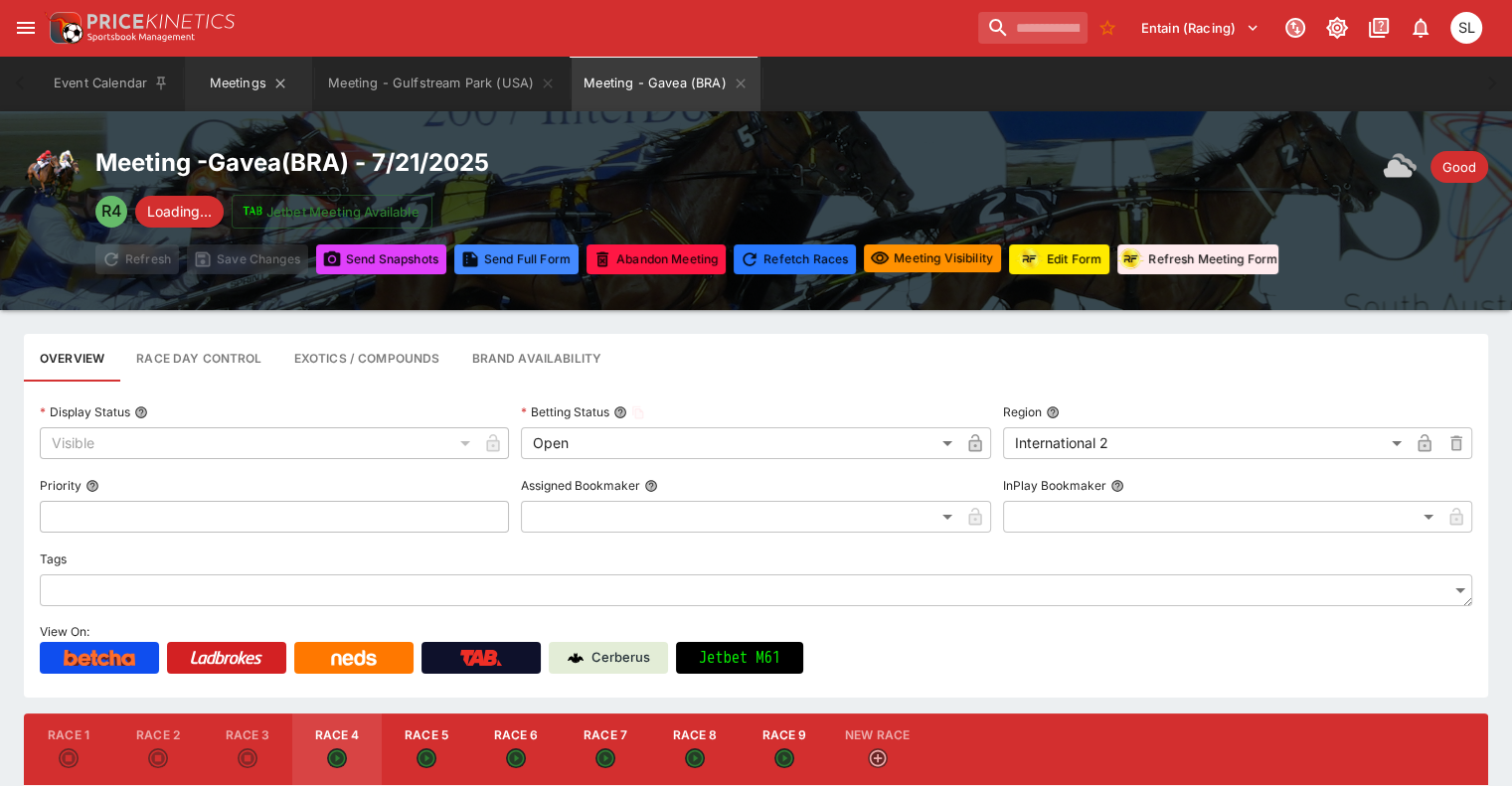 type on "**********" 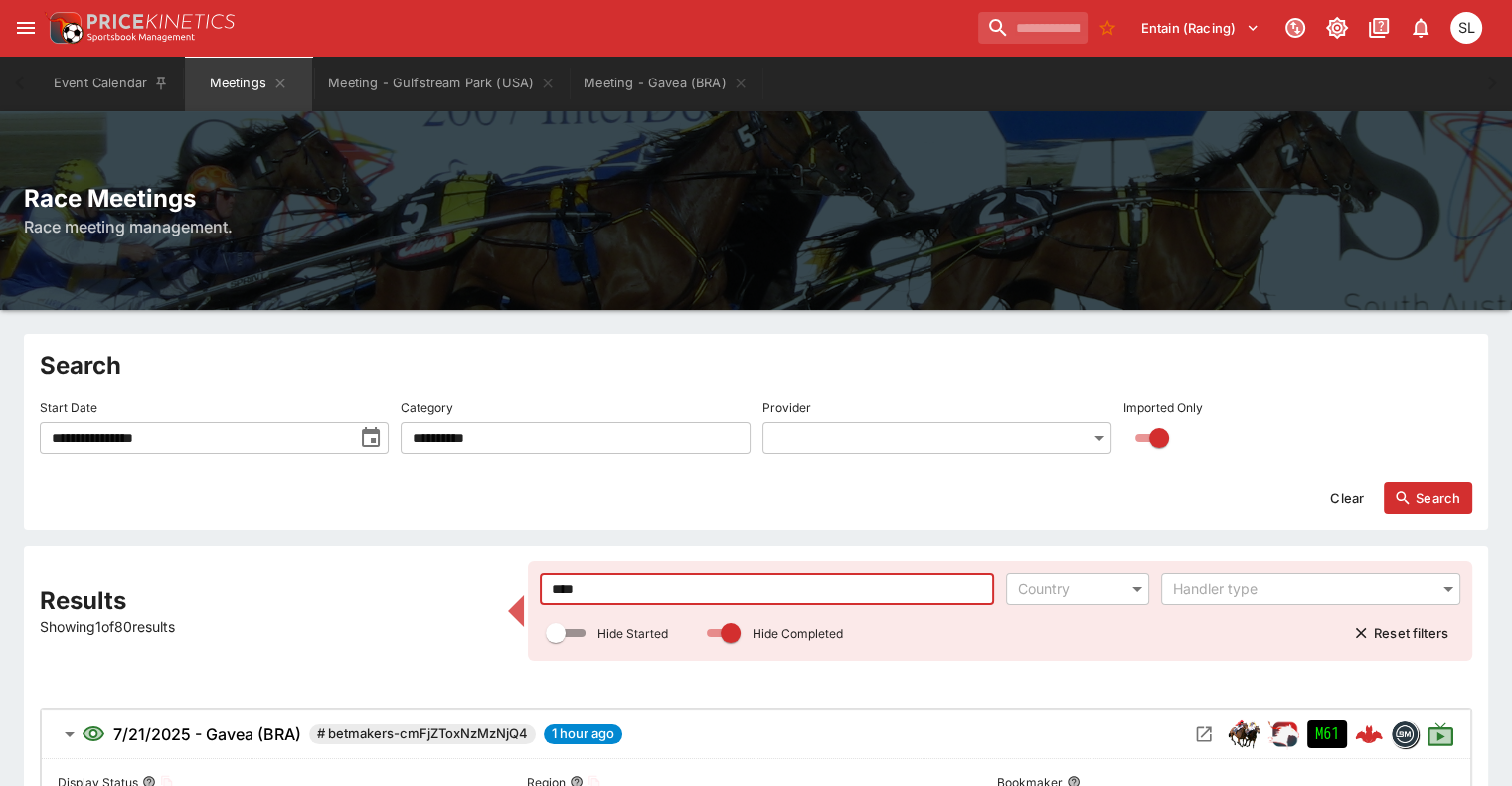 drag, startPoint x: 620, startPoint y: 587, endPoint x: 507, endPoint y: 567, distance: 114.75626 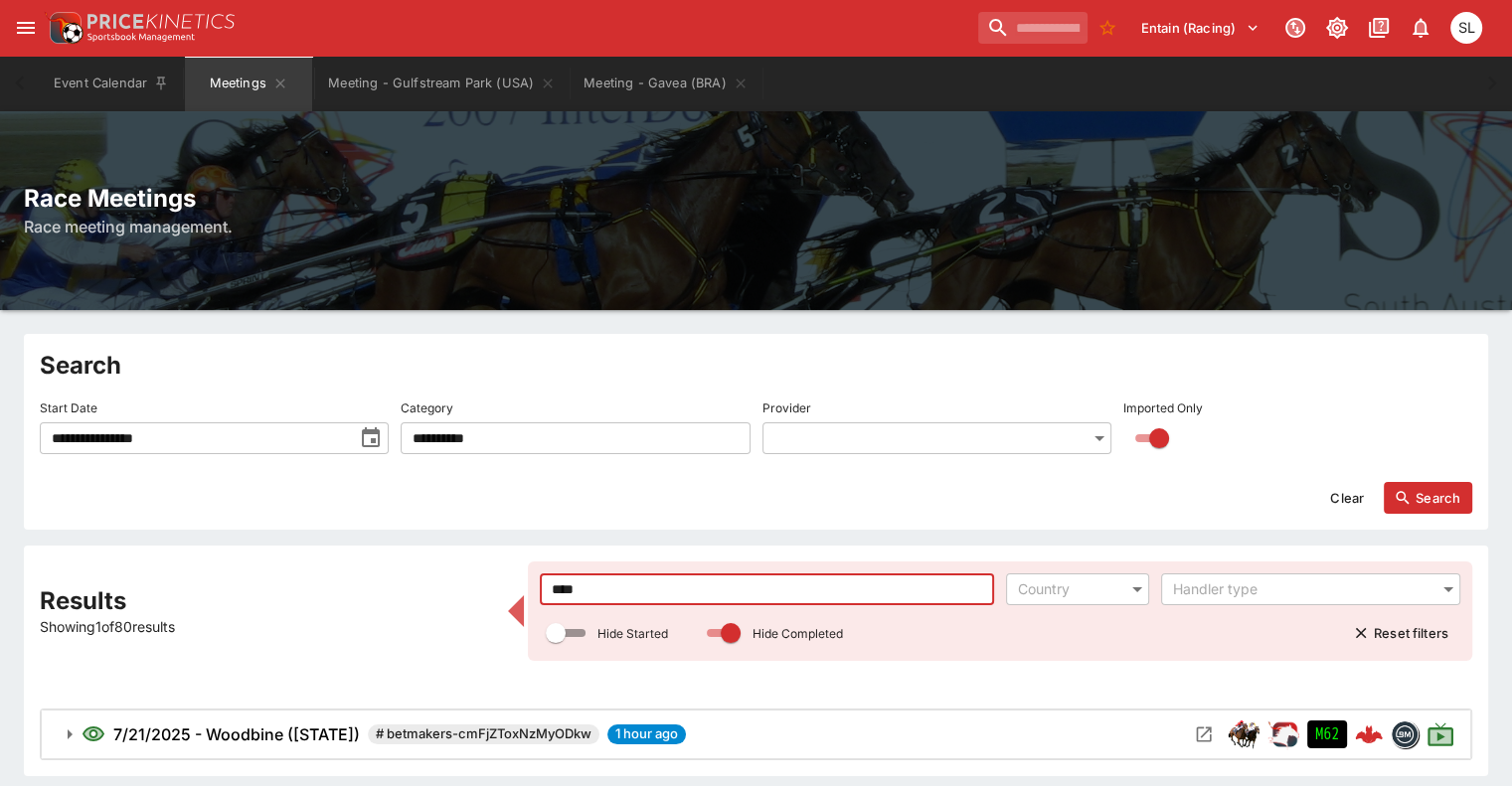 type on "****" 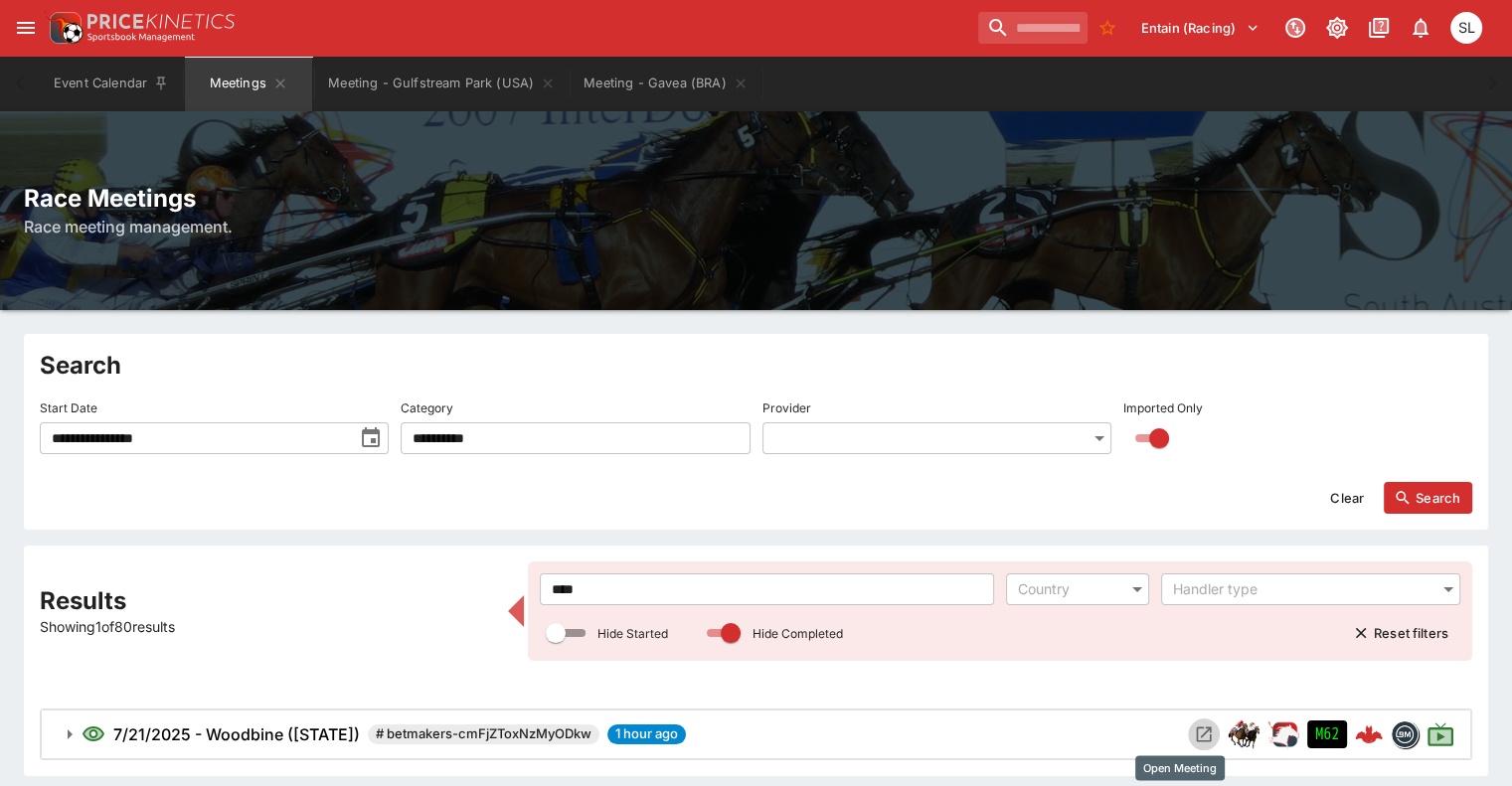 click 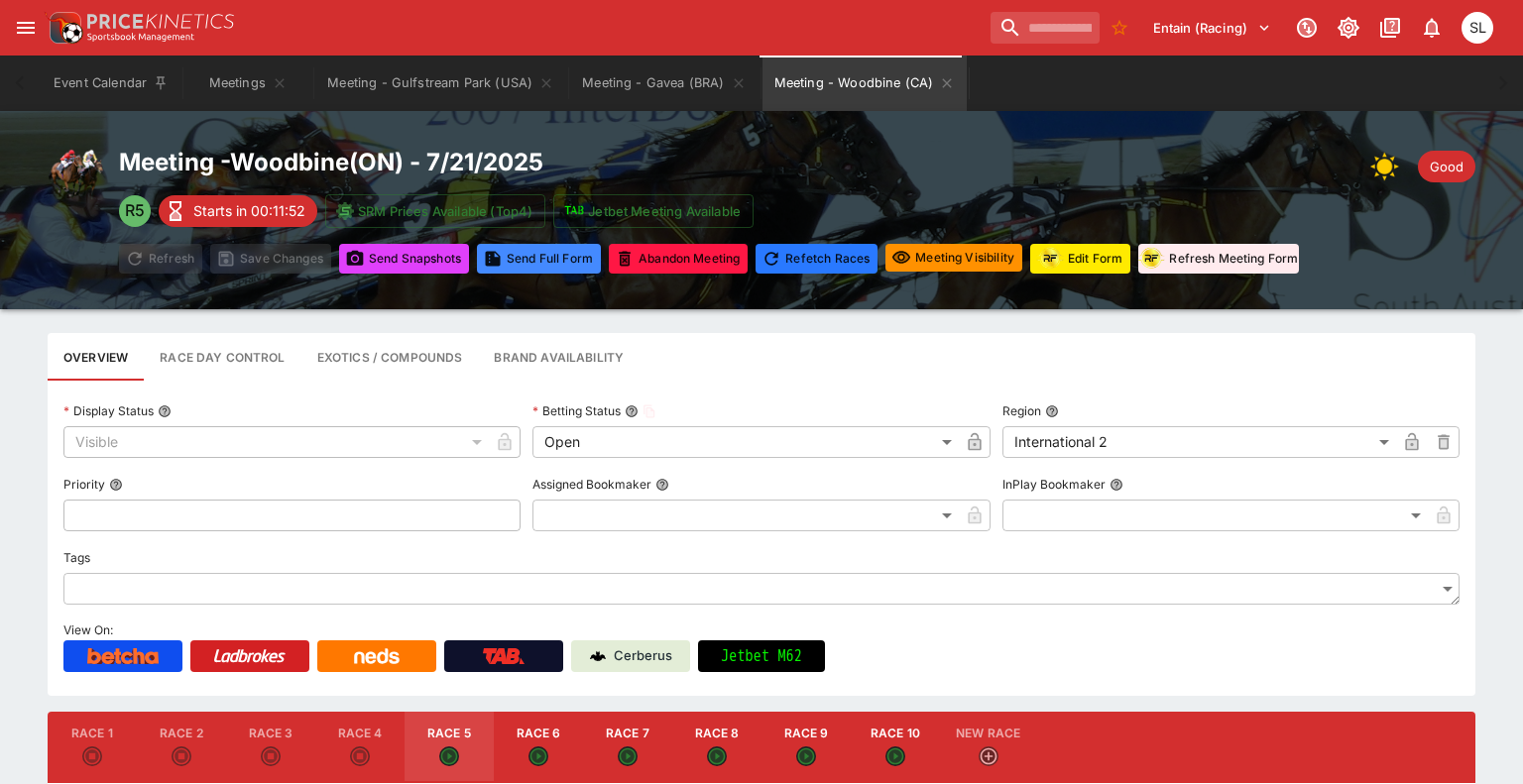 type on "**********" 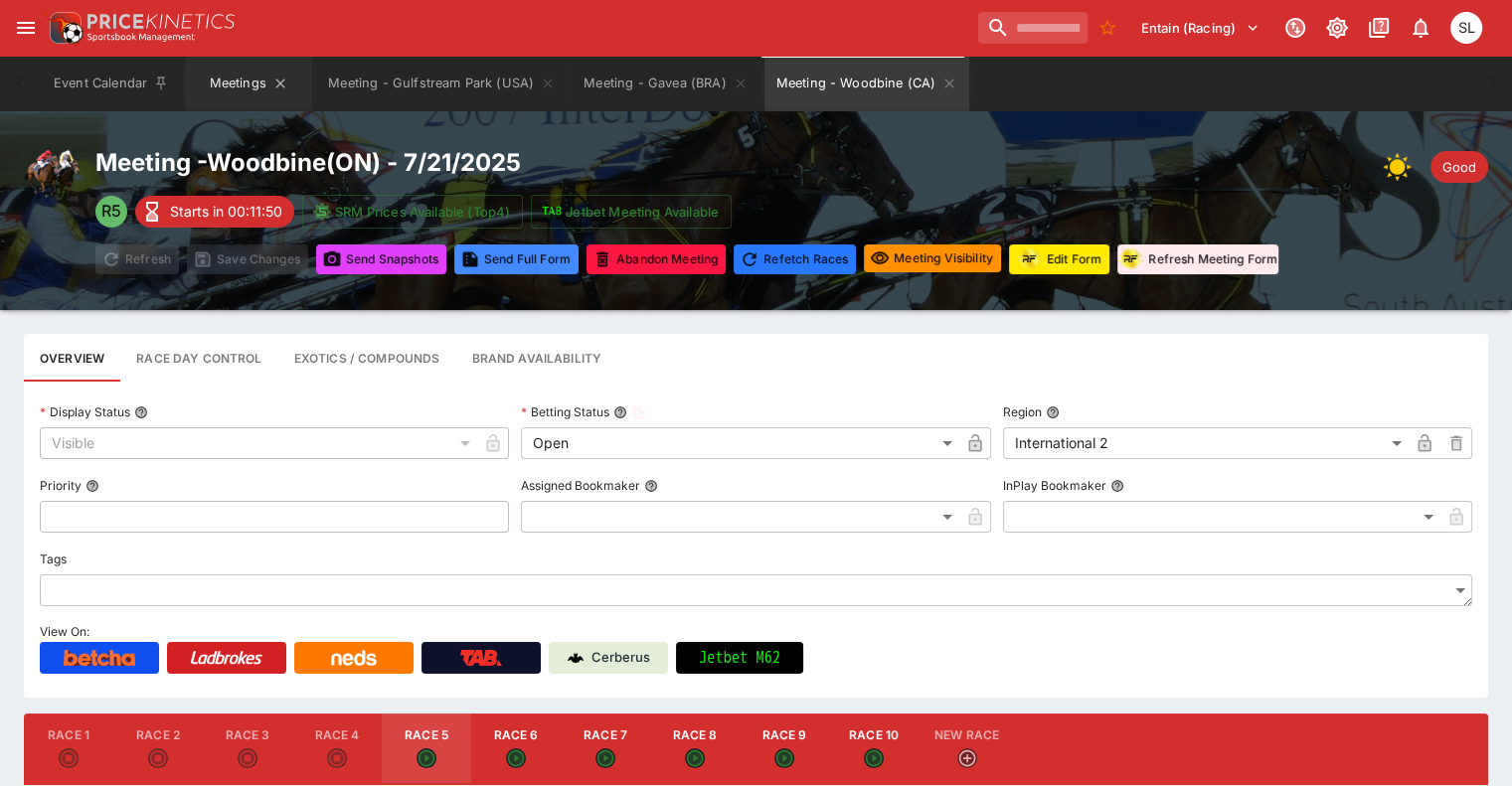 click on "Meetings" at bounding box center (249, 83) 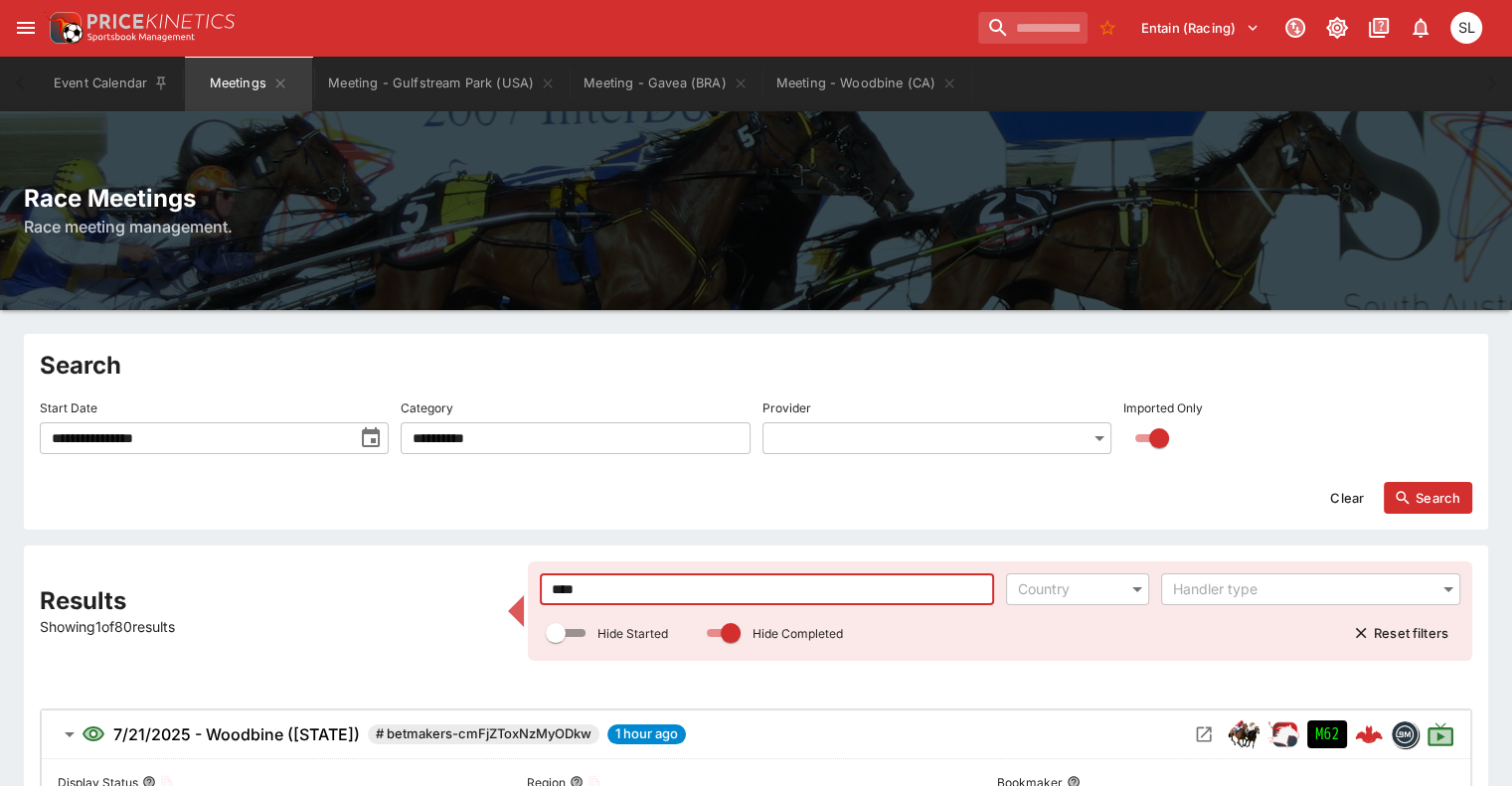 drag, startPoint x: 616, startPoint y: 594, endPoint x: 527, endPoint y: 574, distance: 91.21952 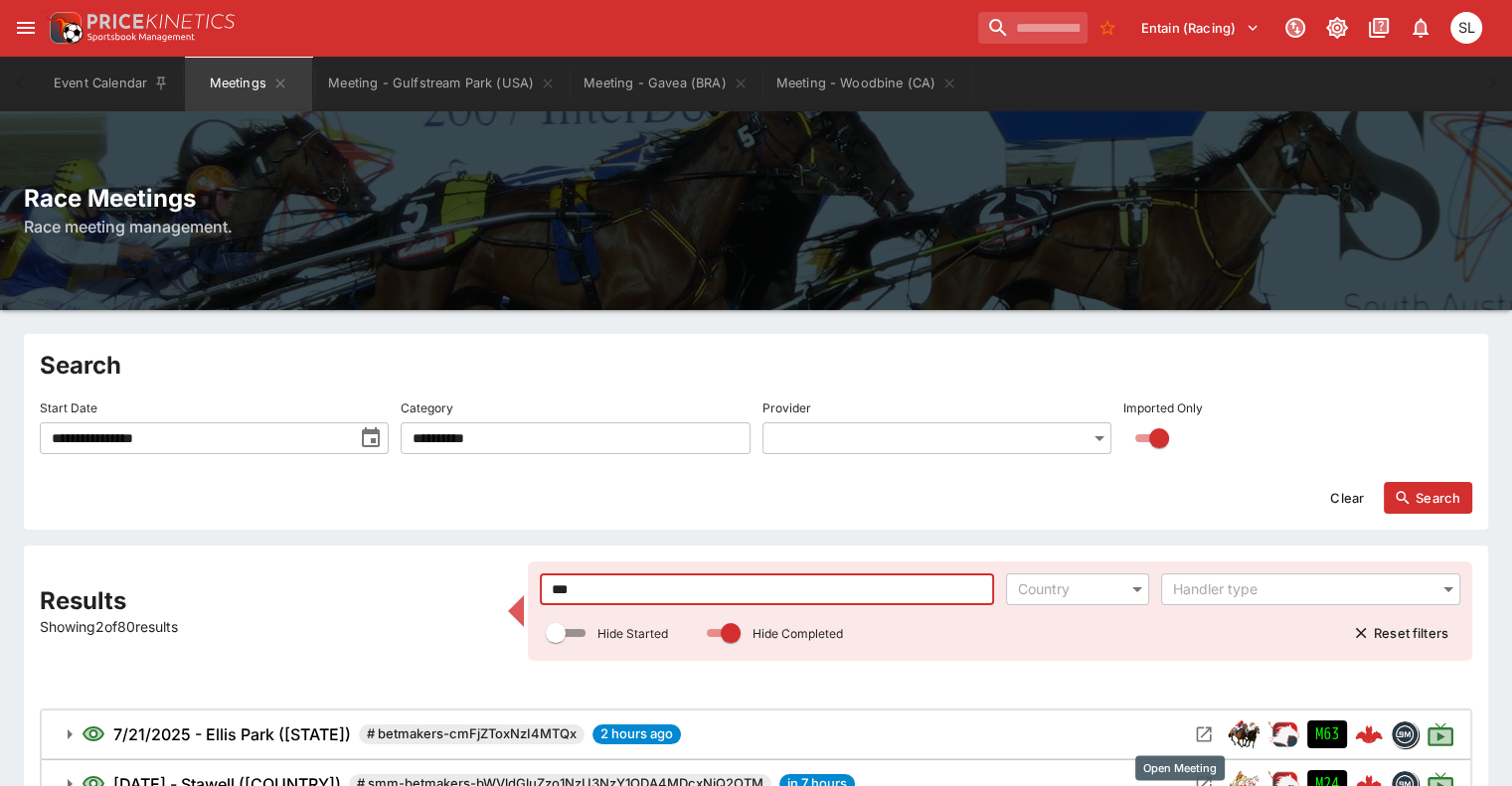 type on "***" 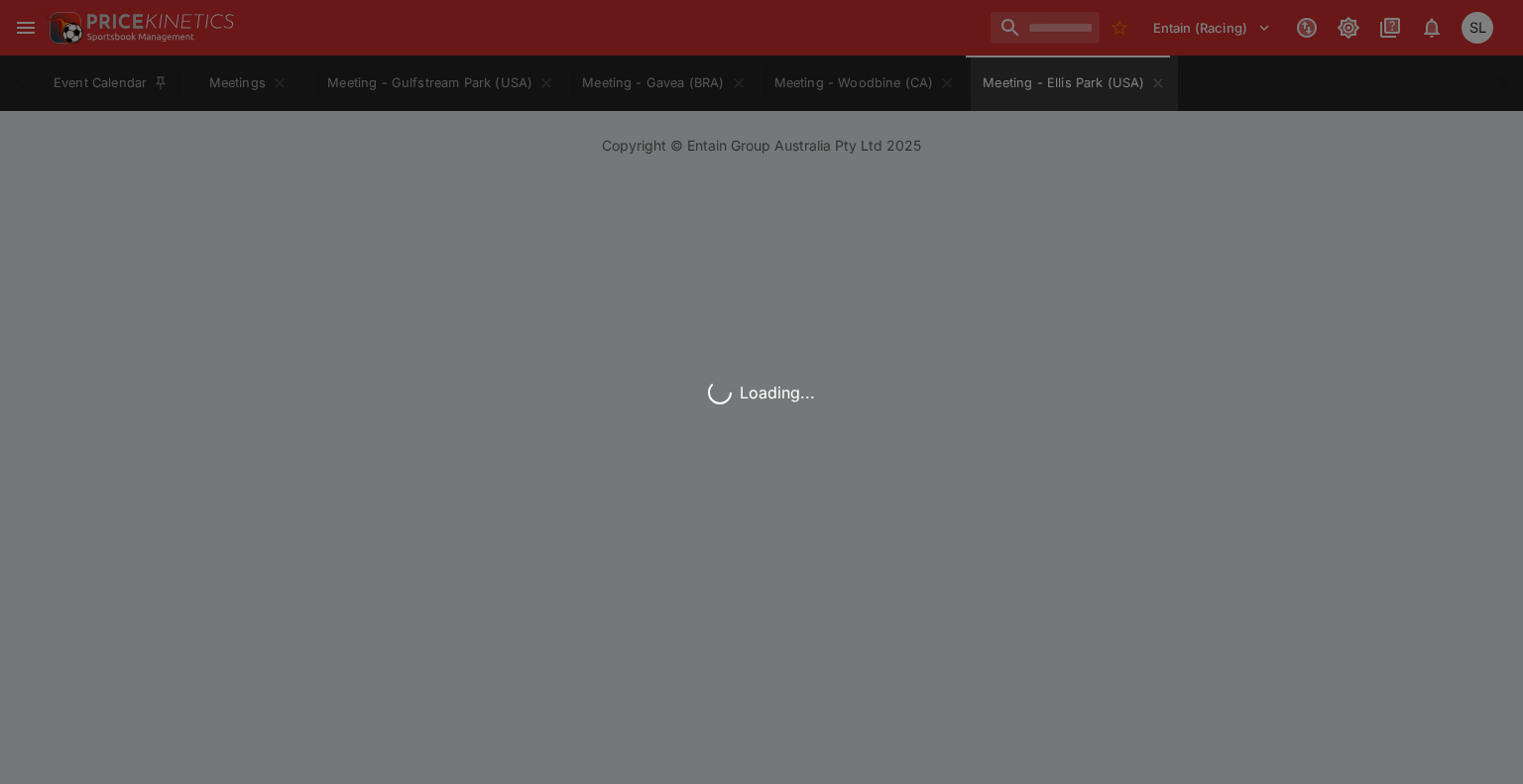 click on "Loading..." at bounding box center (762, 392) 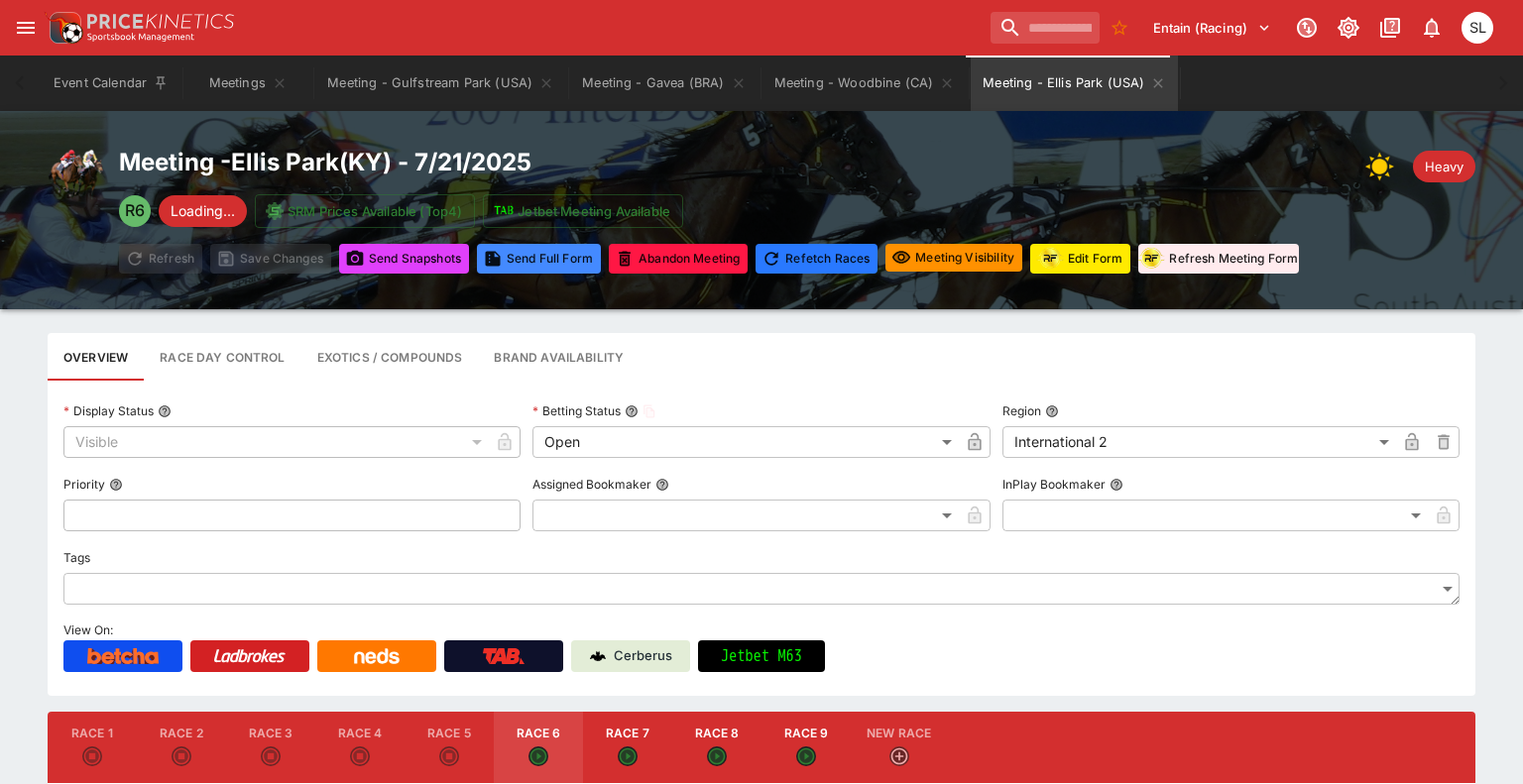 type on "**********" 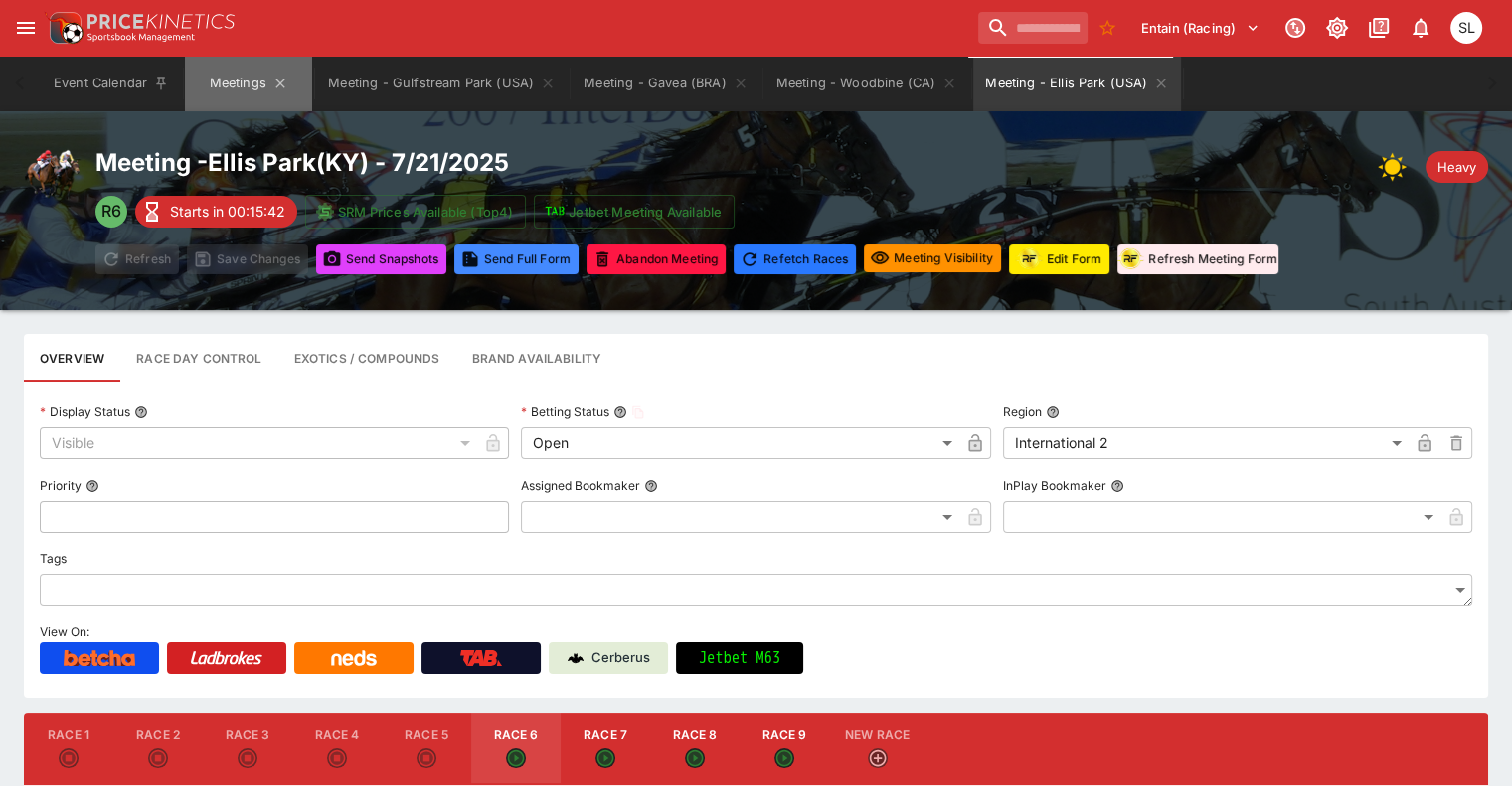click on "Meetings" at bounding box center [249, 83] 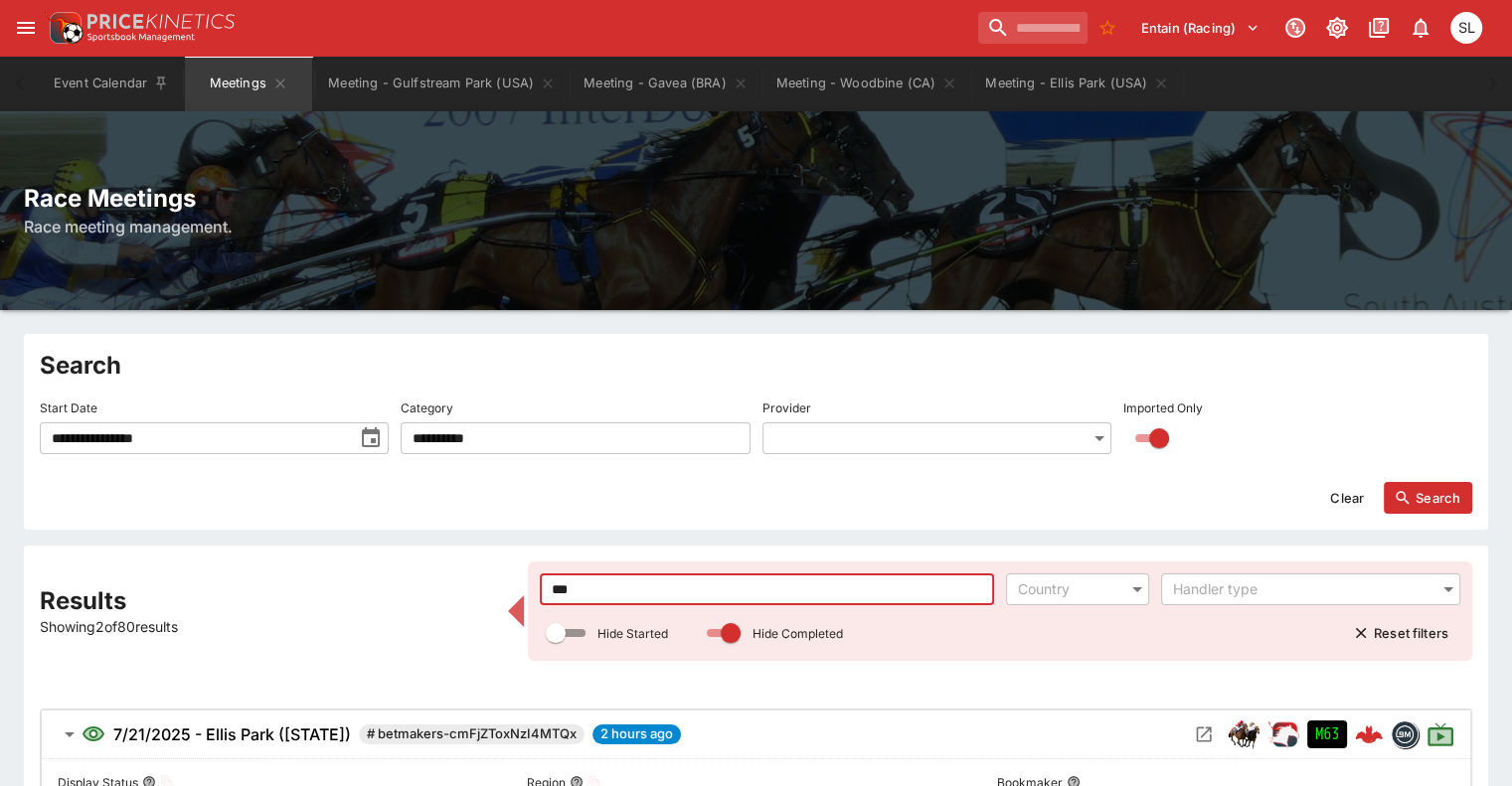 drag, startPoint x: 591, startPoint y: 592, endPoint x: 502, endPoint y: 578, distance: 90.09439 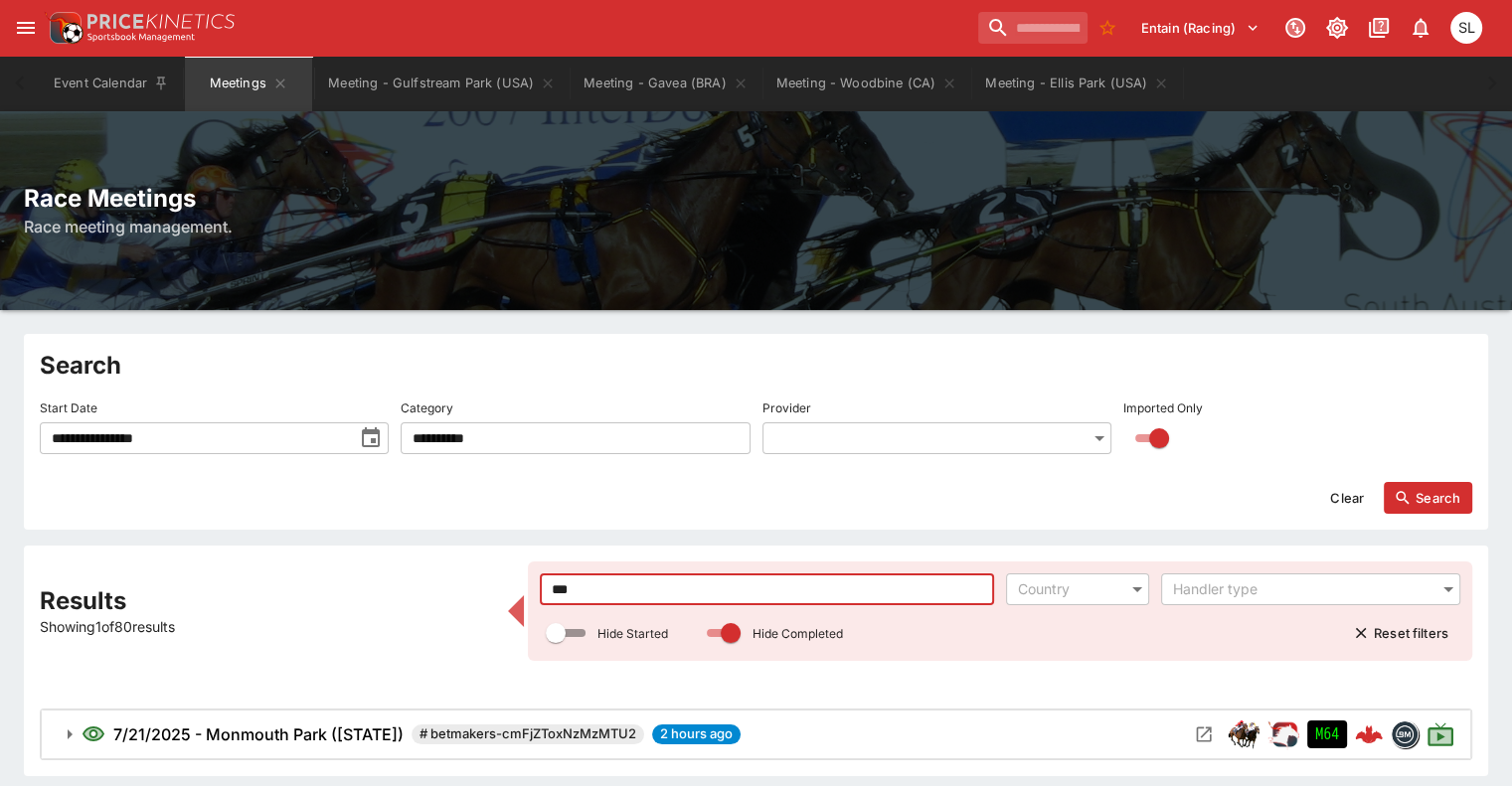 type on "***" 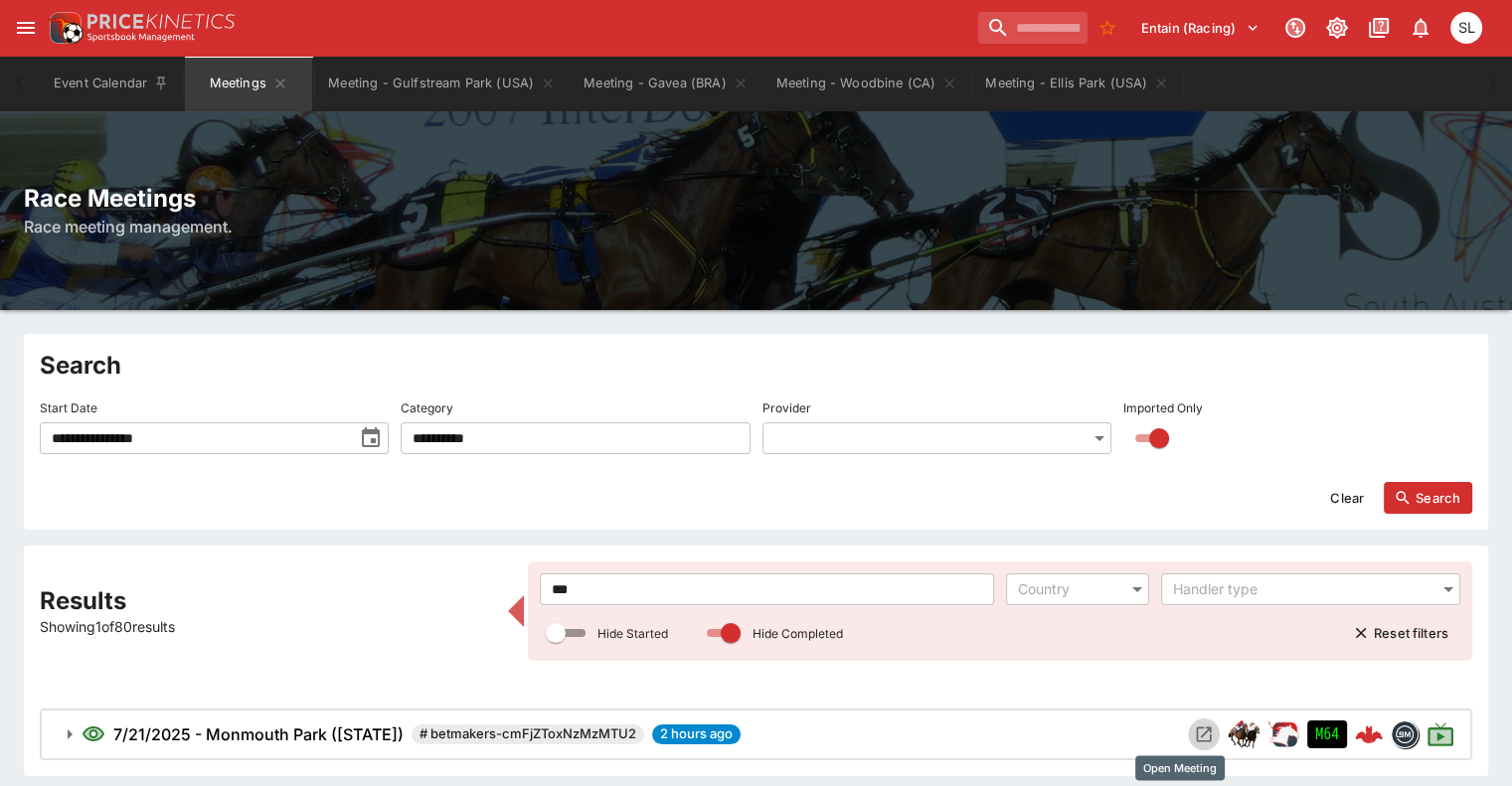 click 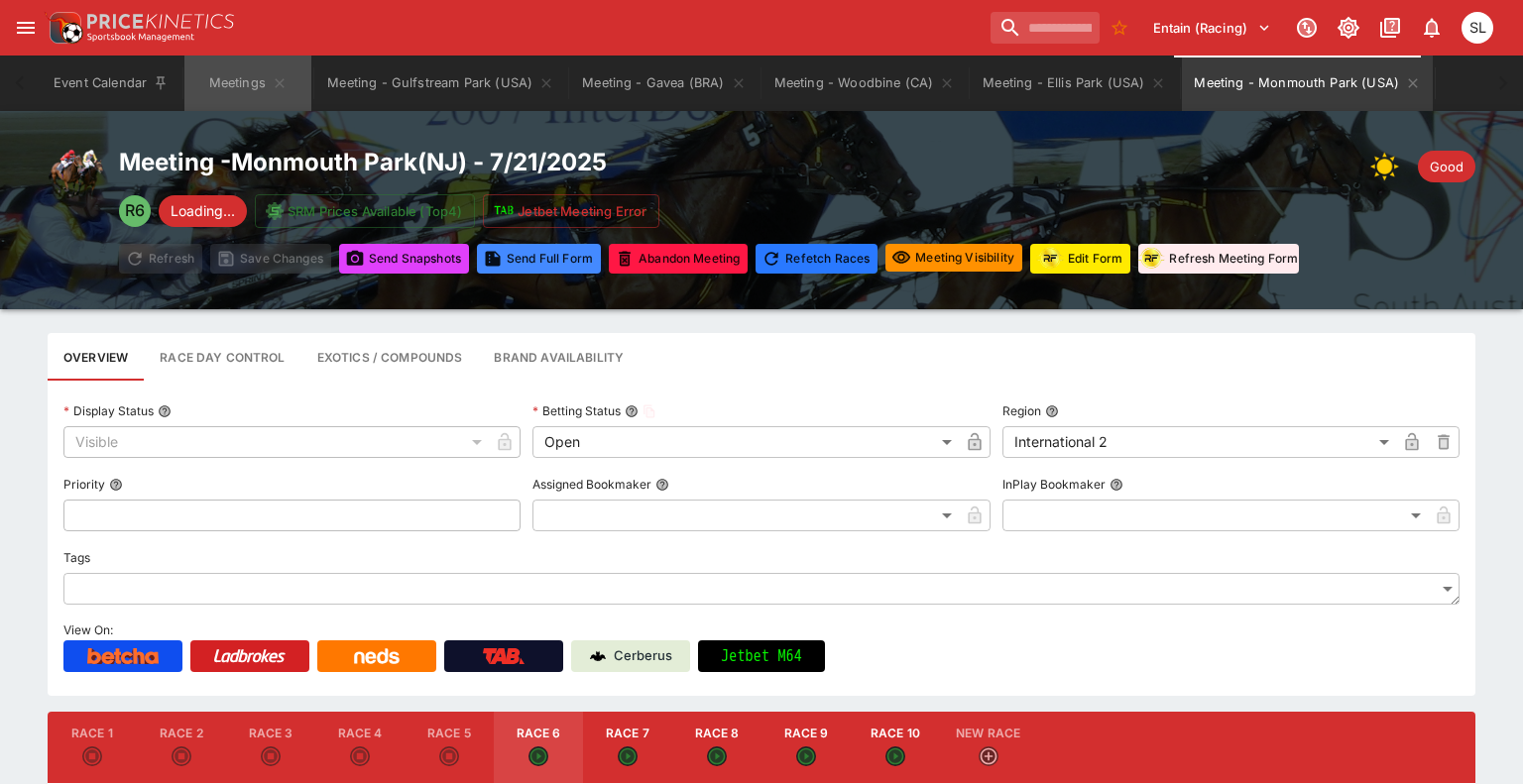 click on "Meetings" at bounding box center [248, 83] 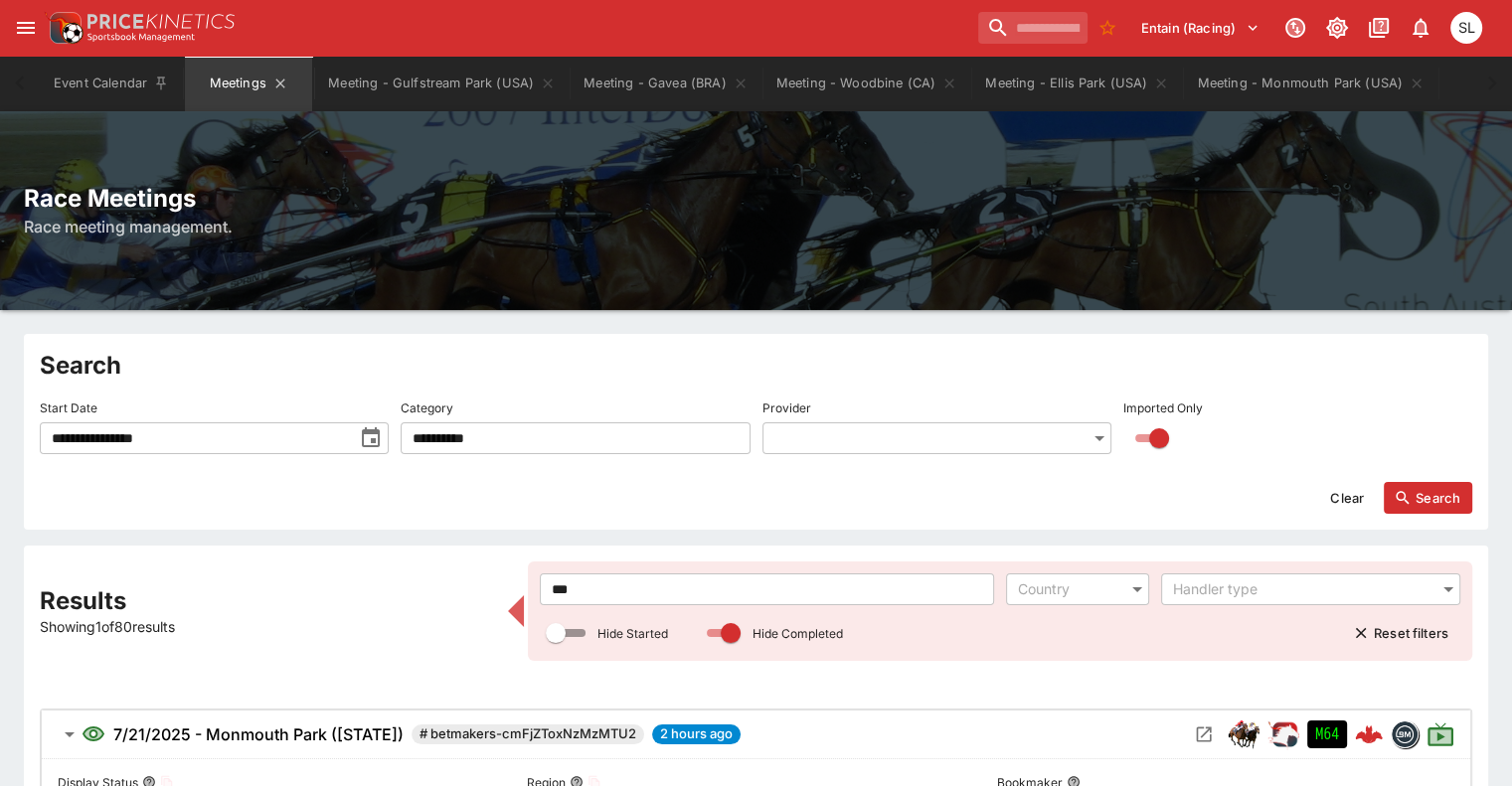 click on "Meetings" at bounding box center (249, 83) 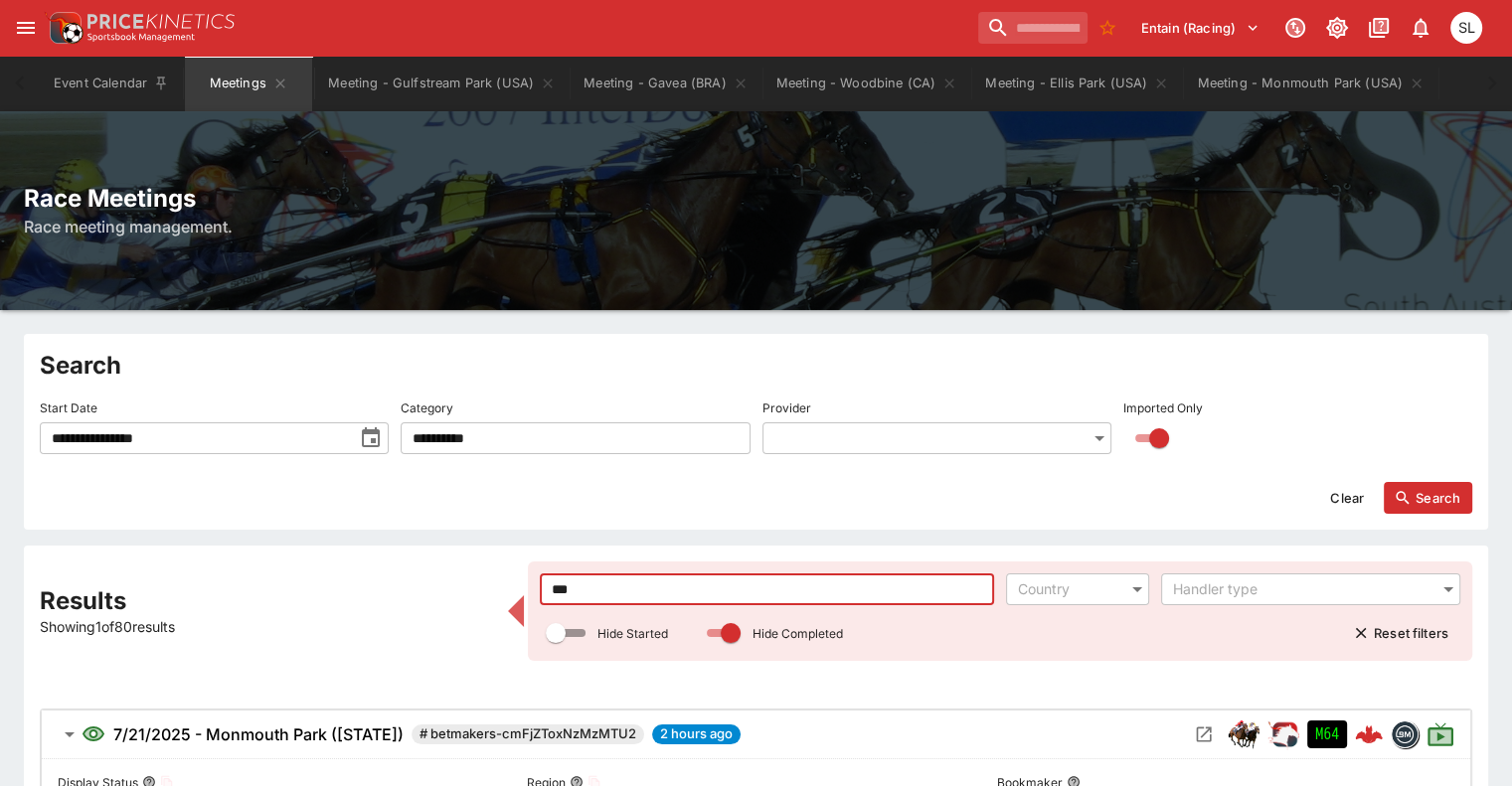 drag, startPoint x: 595, startPoint y: 587, endPoint x: 502, endPoint y: 578, distance: 93.43447 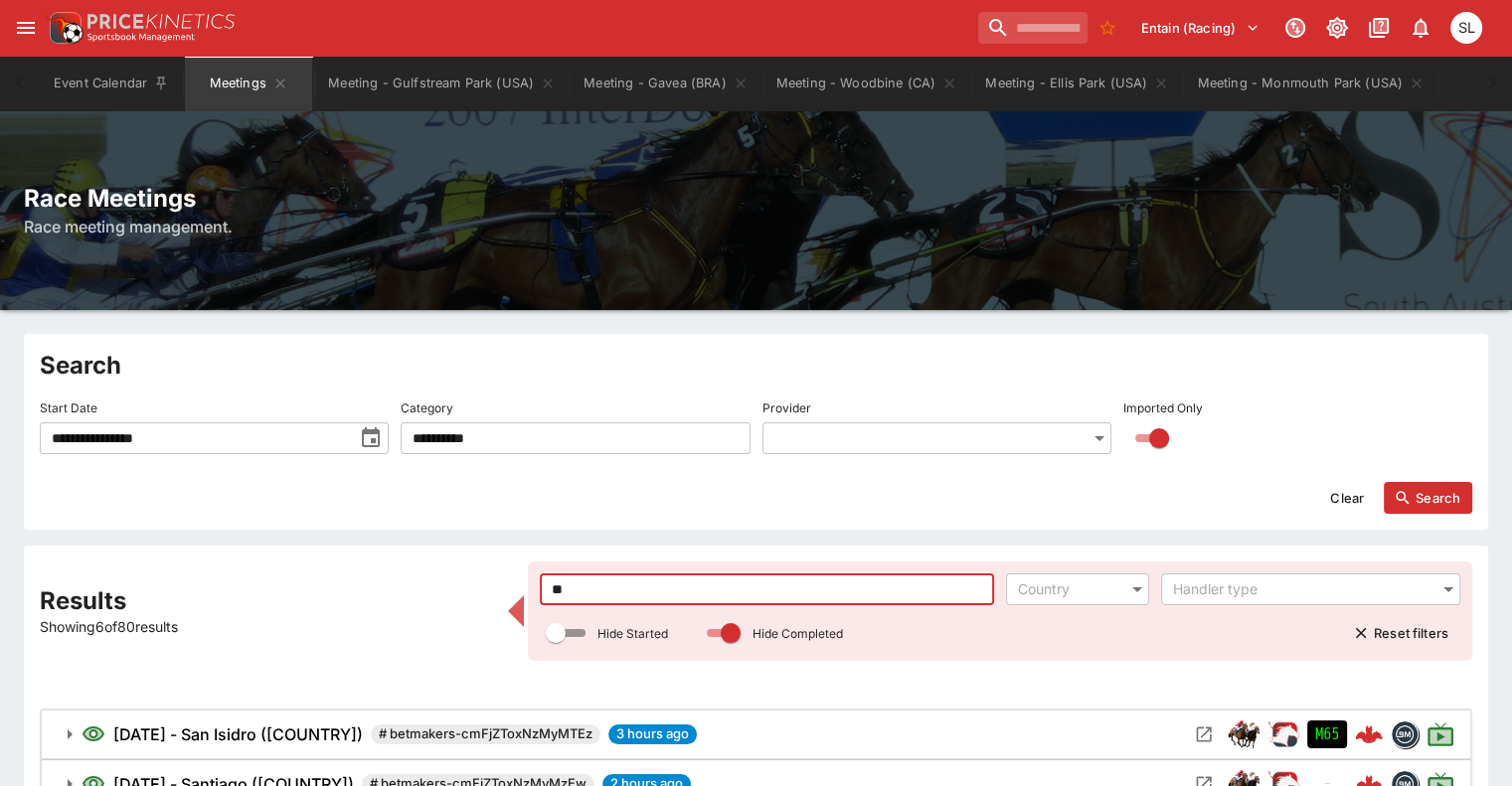 type on "**" 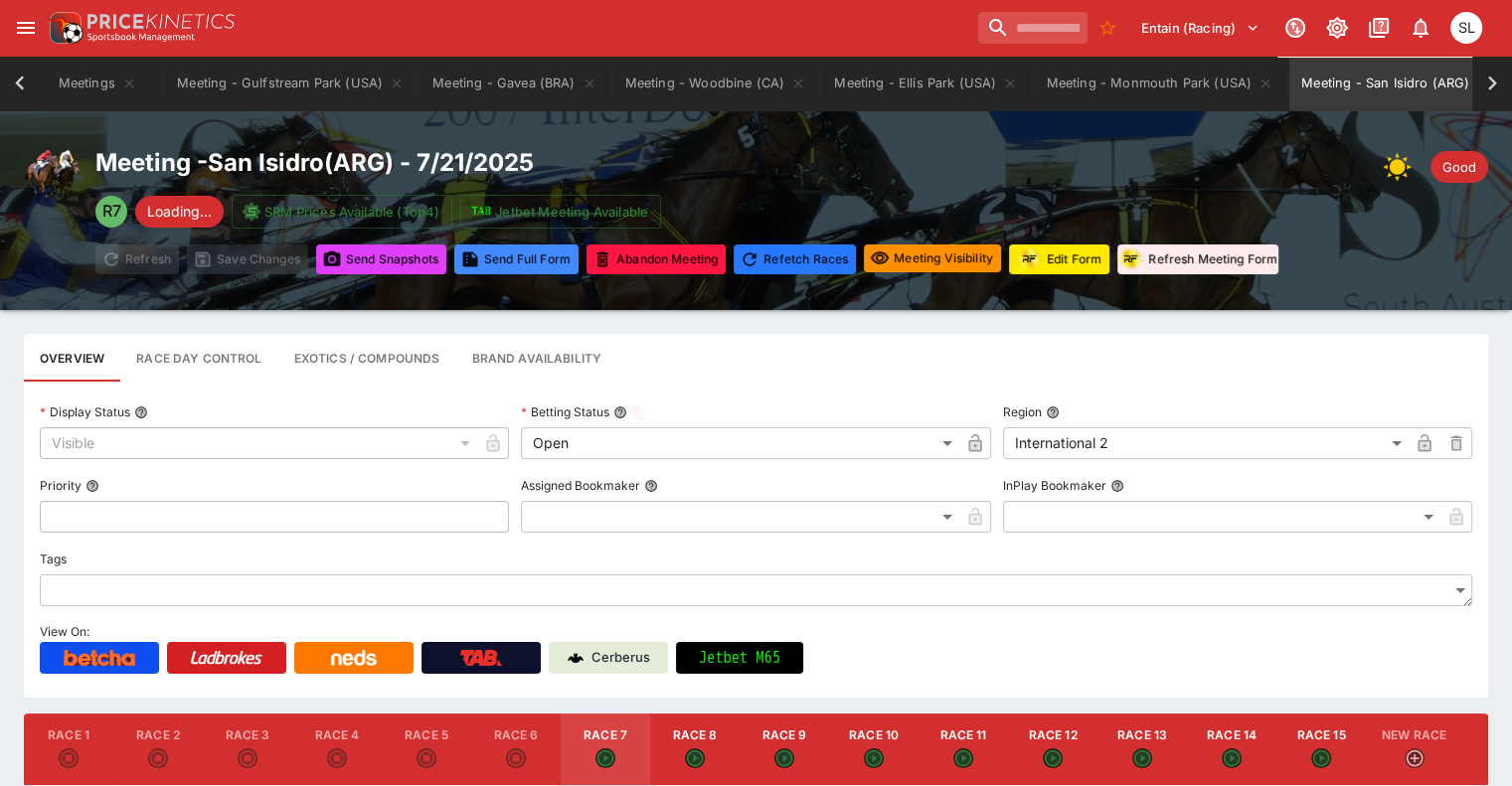 type on "**********" 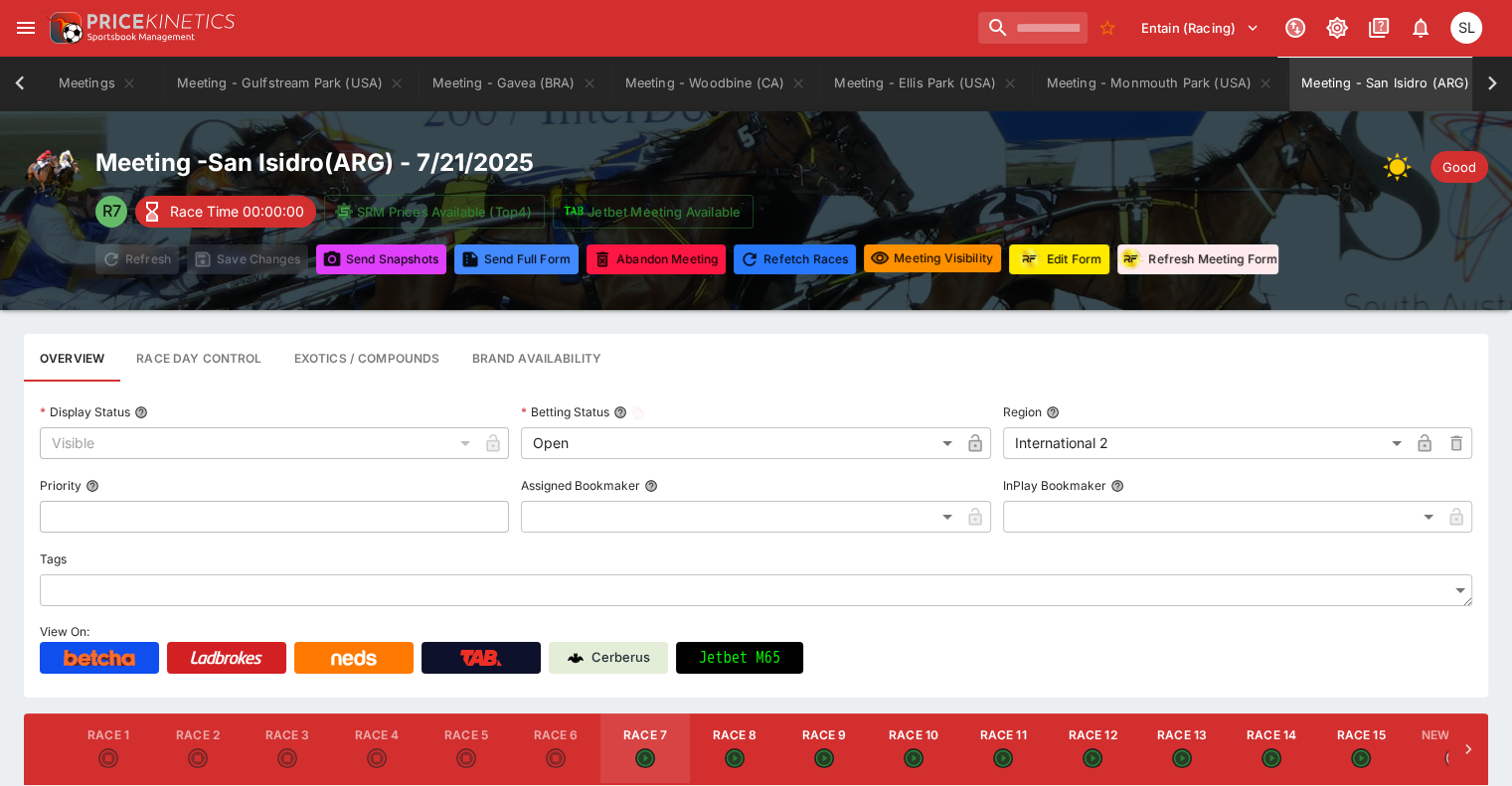 scroll, scrollTop: 0, scrollLeft: 151, axis: horizontal 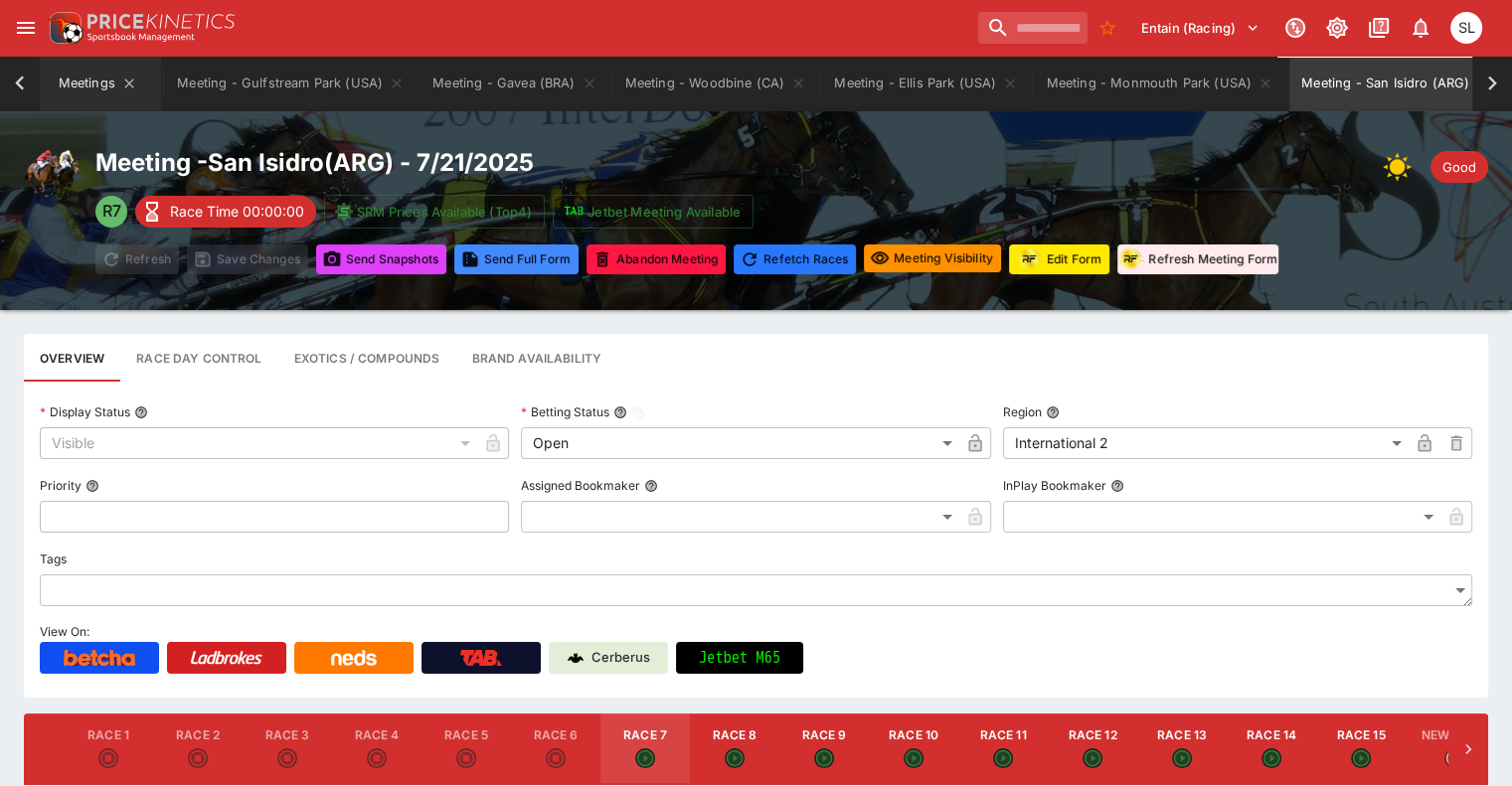 click on "Meetings" at bounding box center (97, 83) 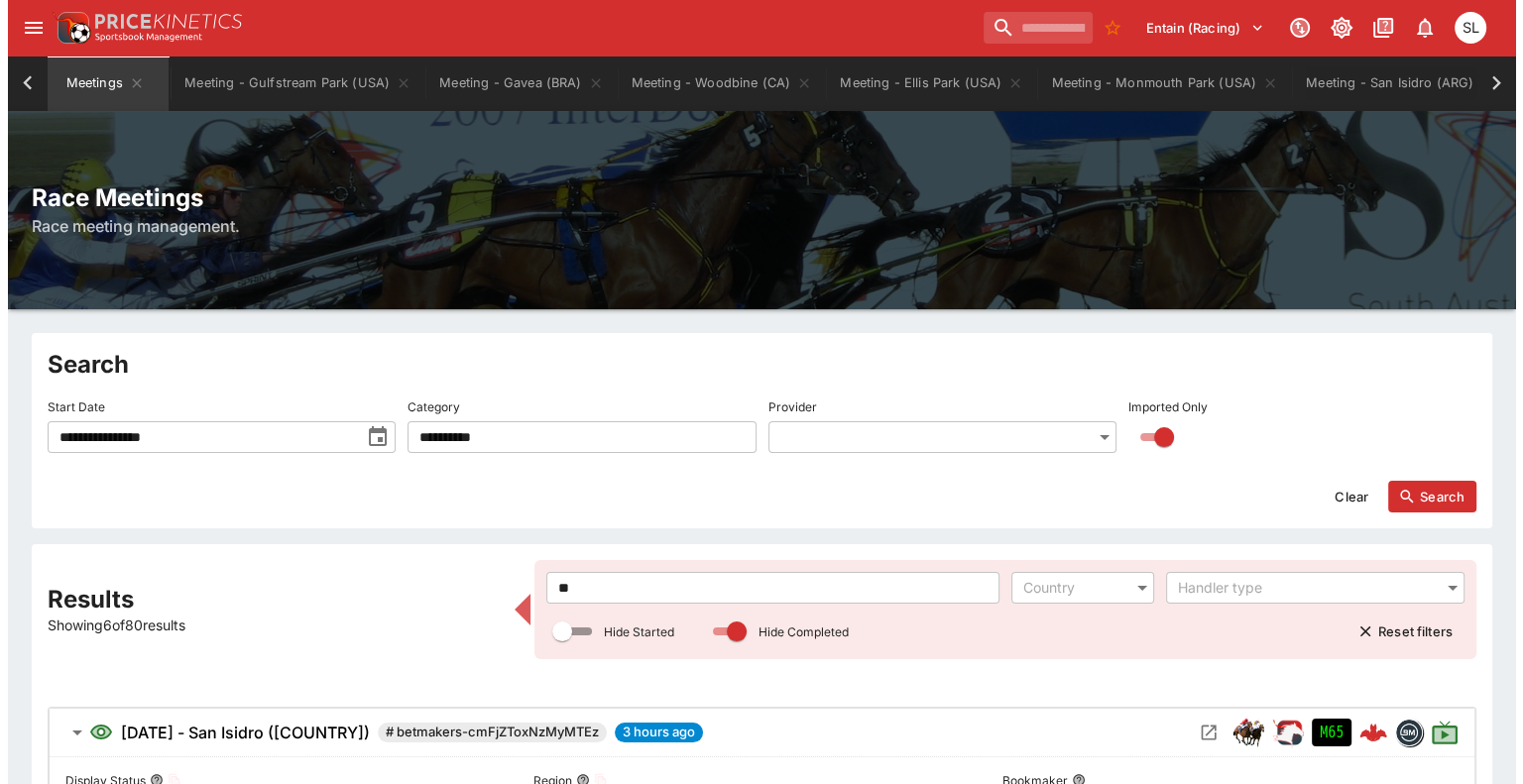 scroll, scrollTop: 0, scrollLeft: 145, axis: horizontal 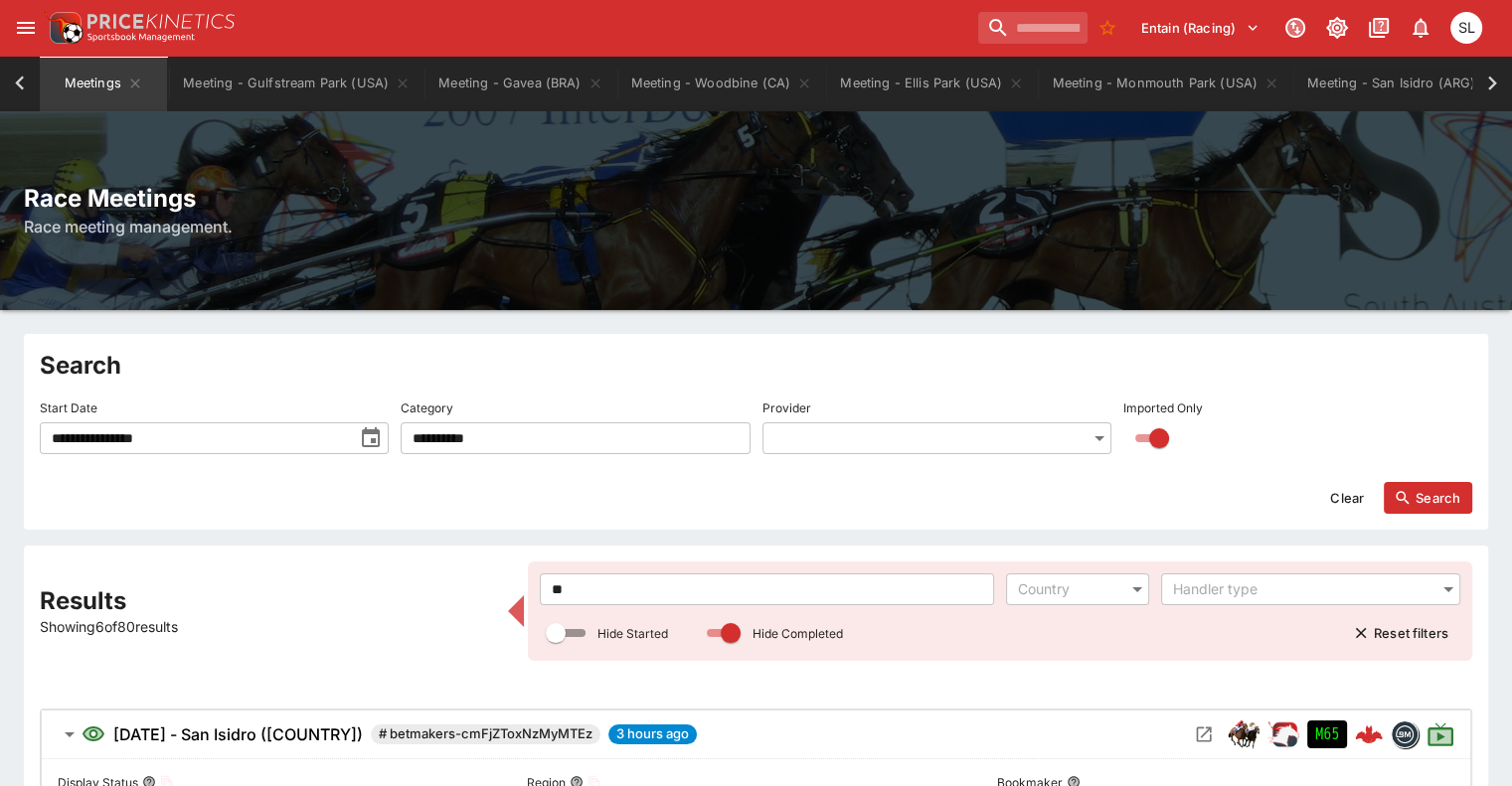 click on "**" at bounding box center [766, 589] 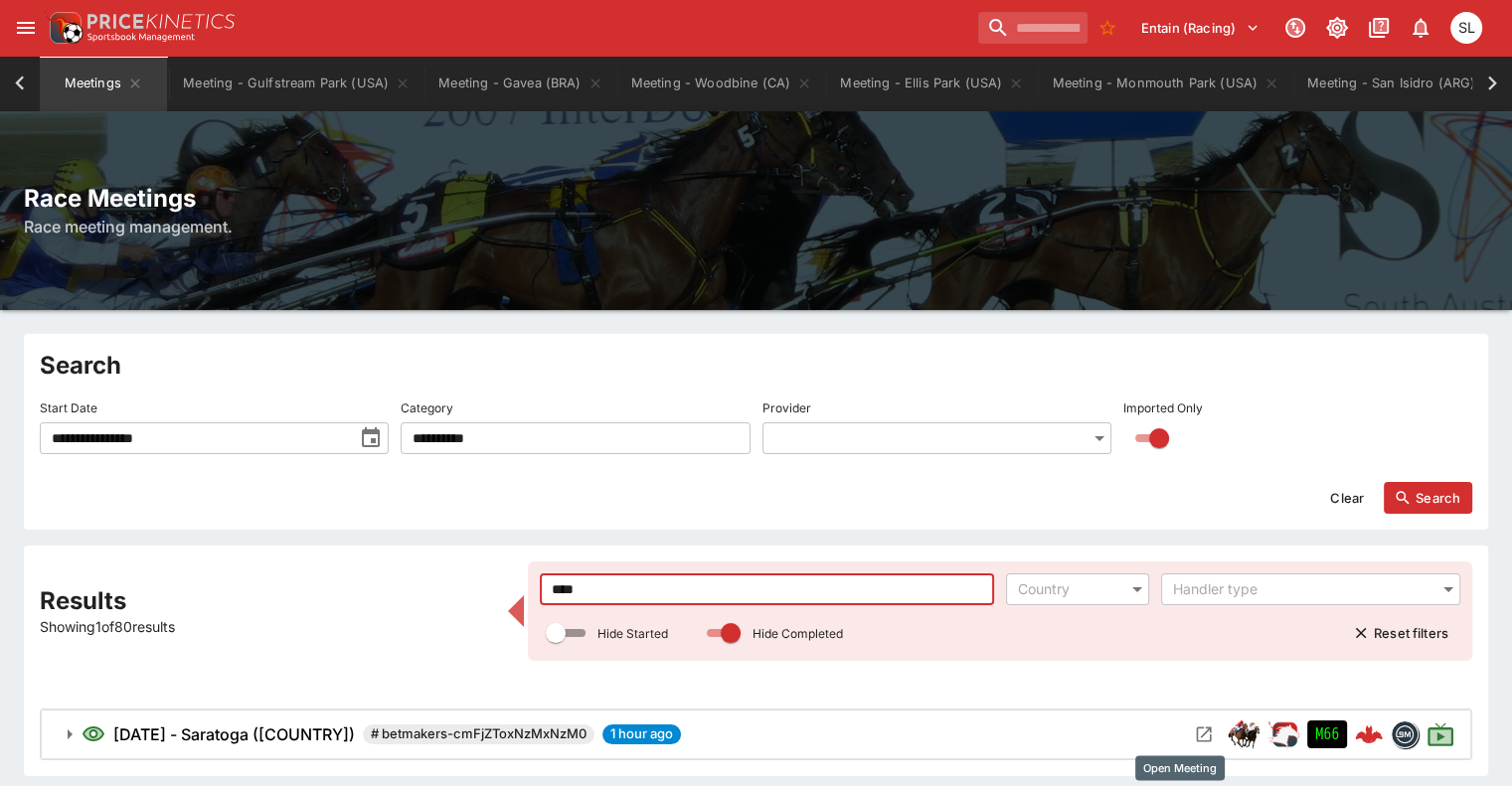 type on "****" 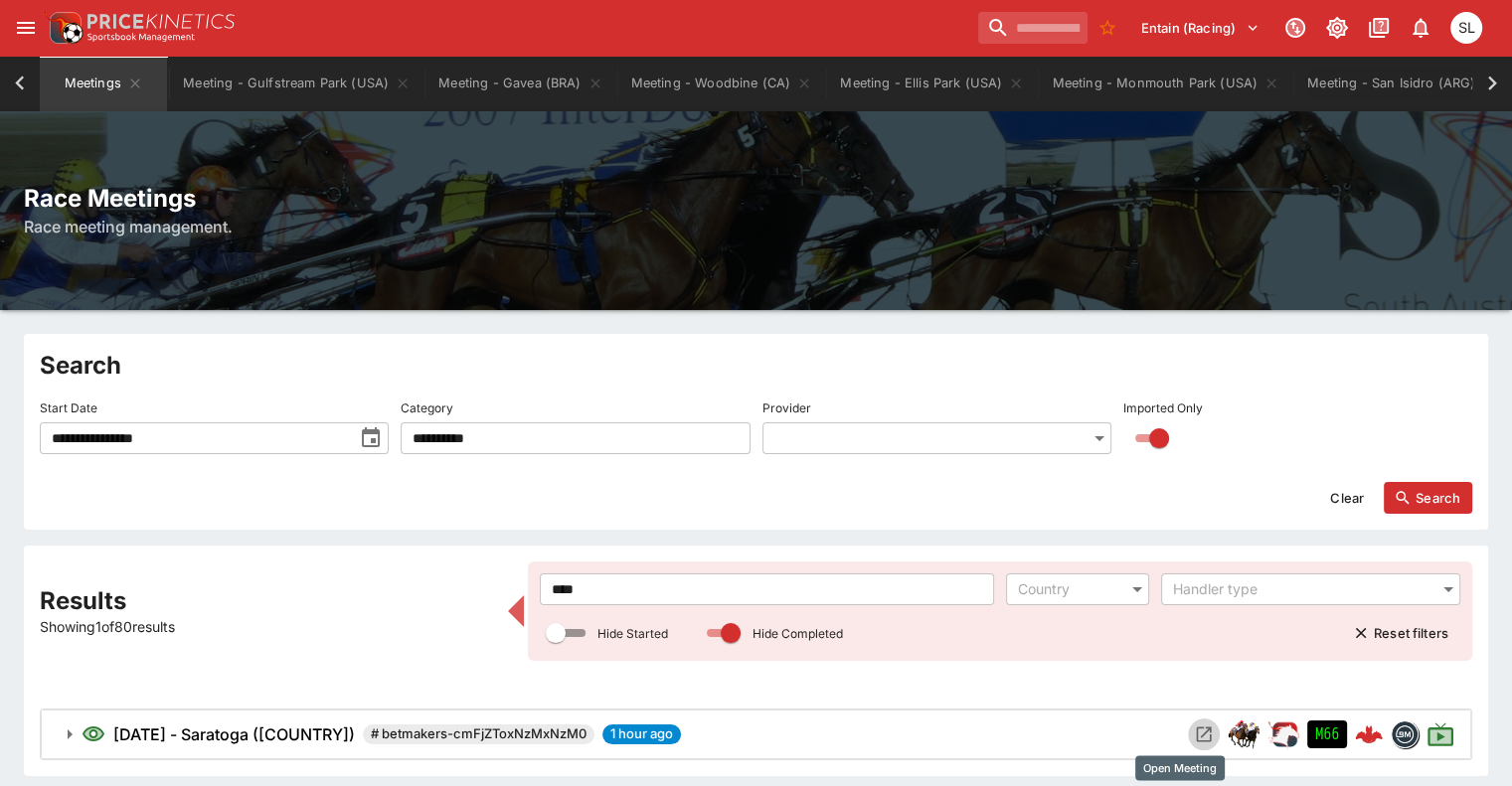 click 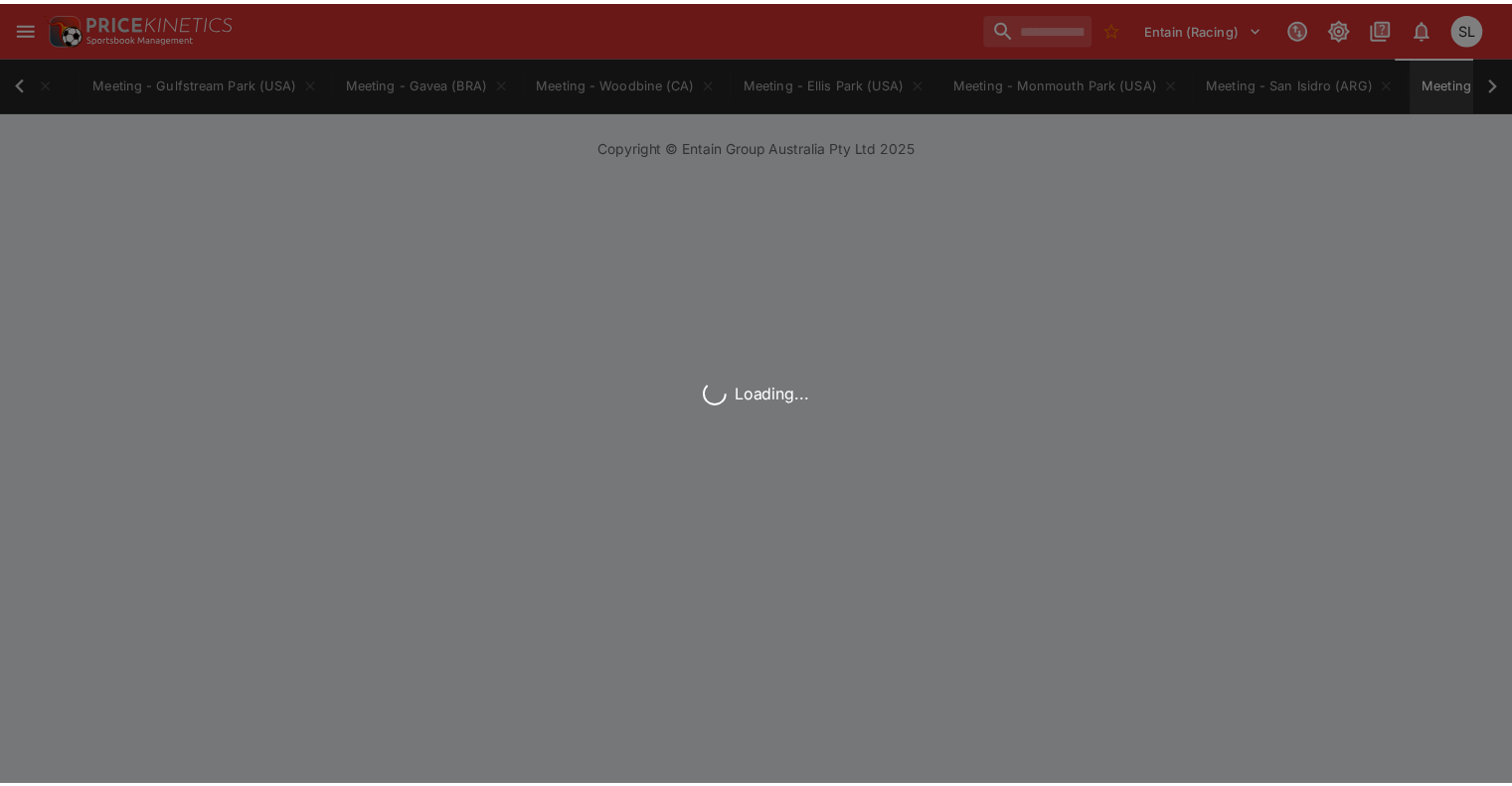 scroll, scrollTop: 0, scrollLeft: 360, axis: horizontal 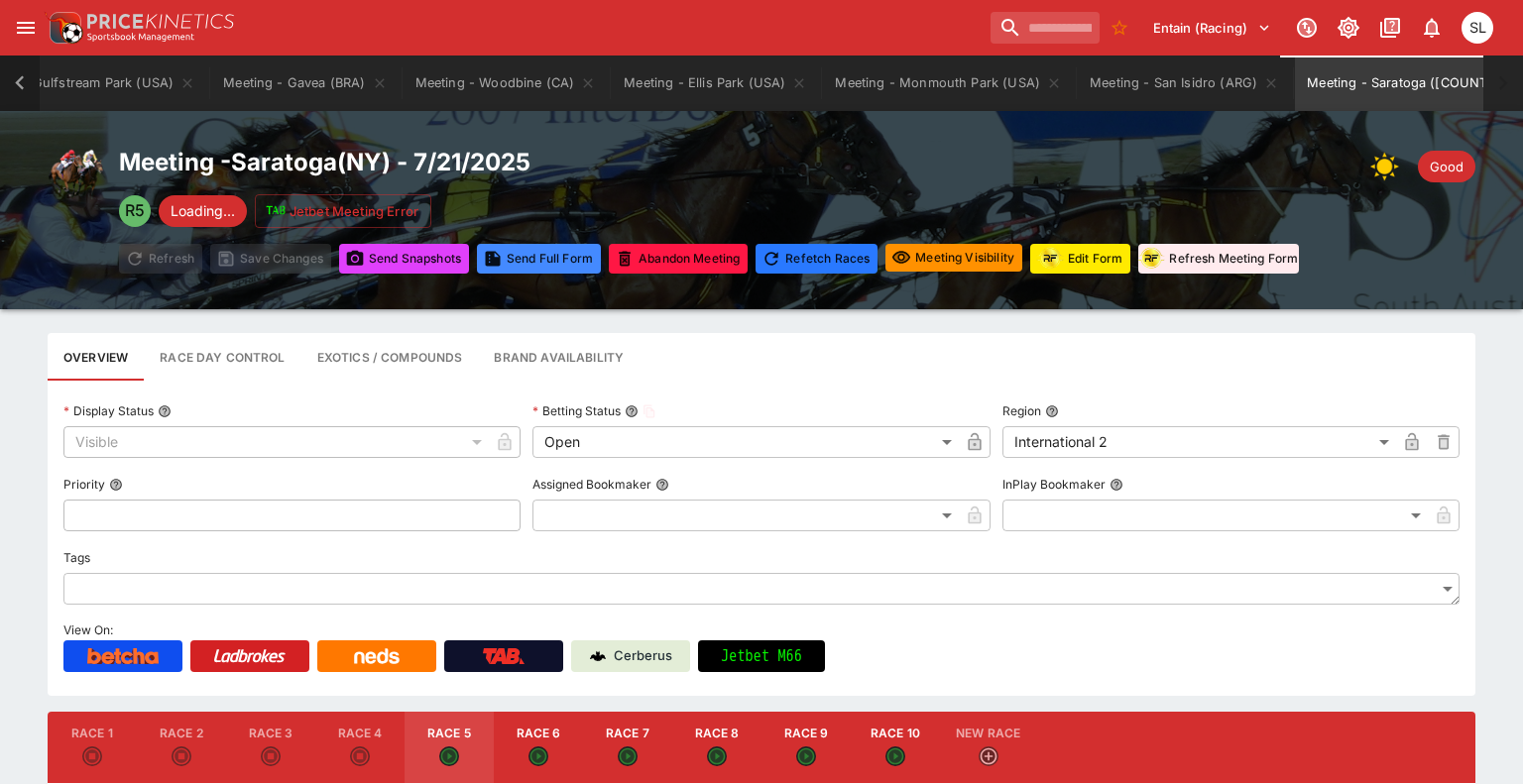 type on "**********" 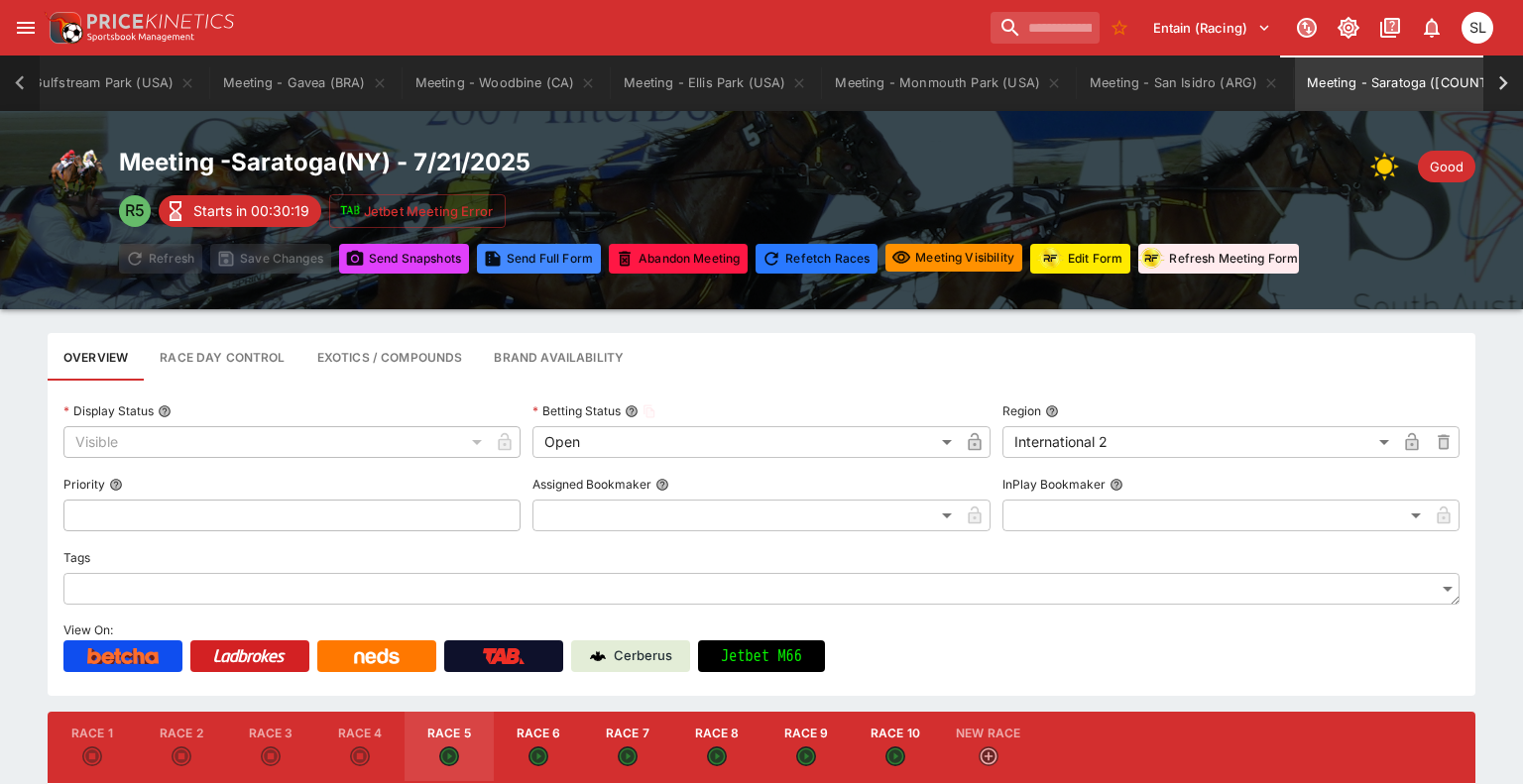 click 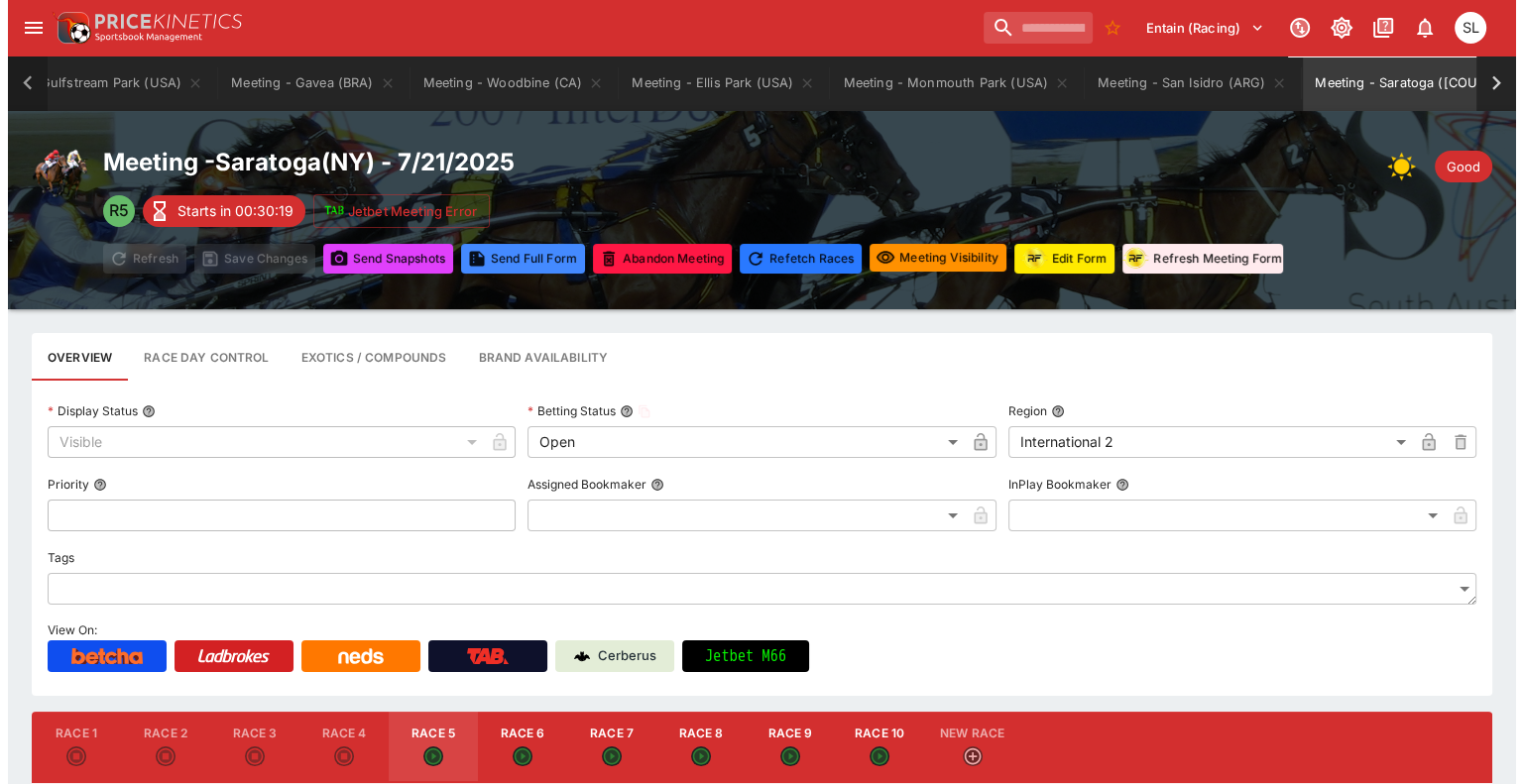 scroll, scrollTop: 0, scrollLeft: 0, axis: both 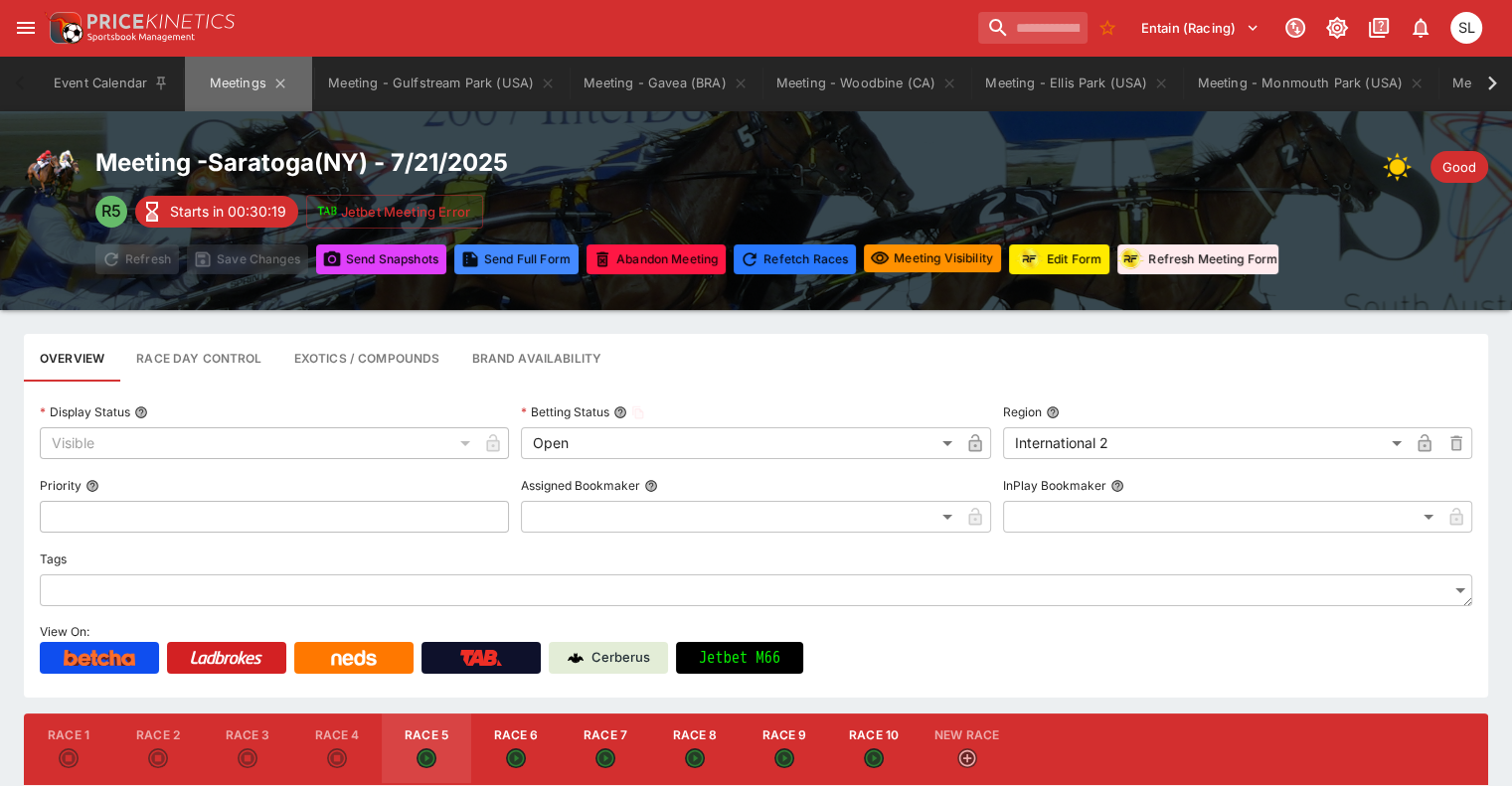 drag, startPoint x: 213, startPoint y: 89, endPoint x: 372, endPoint y: 222, distance: 207.29206 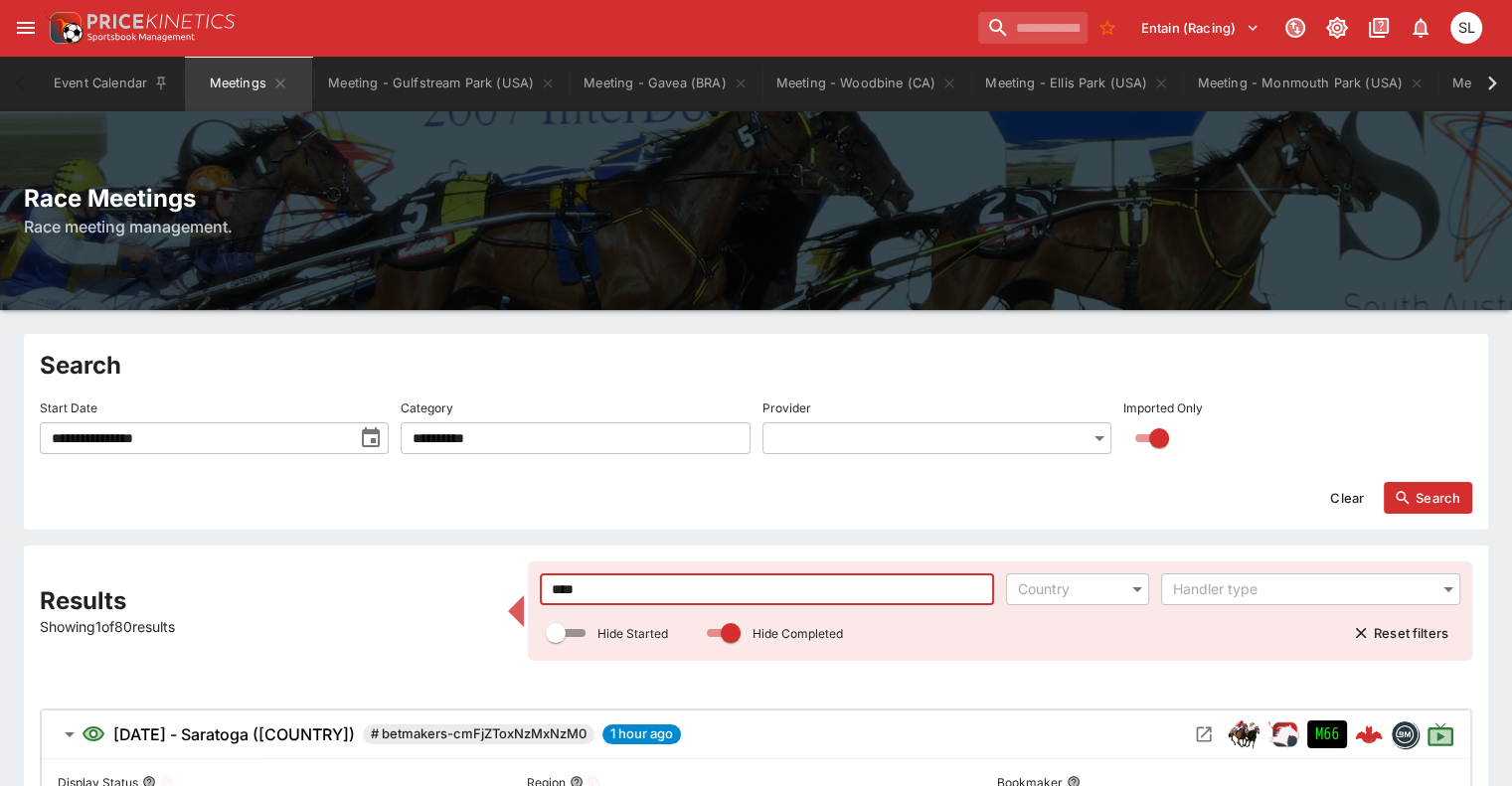 drag, startPoint x: 616, startPoint y: 594, endPoint x: 501, endPoint y: 587, distance: 115.21285 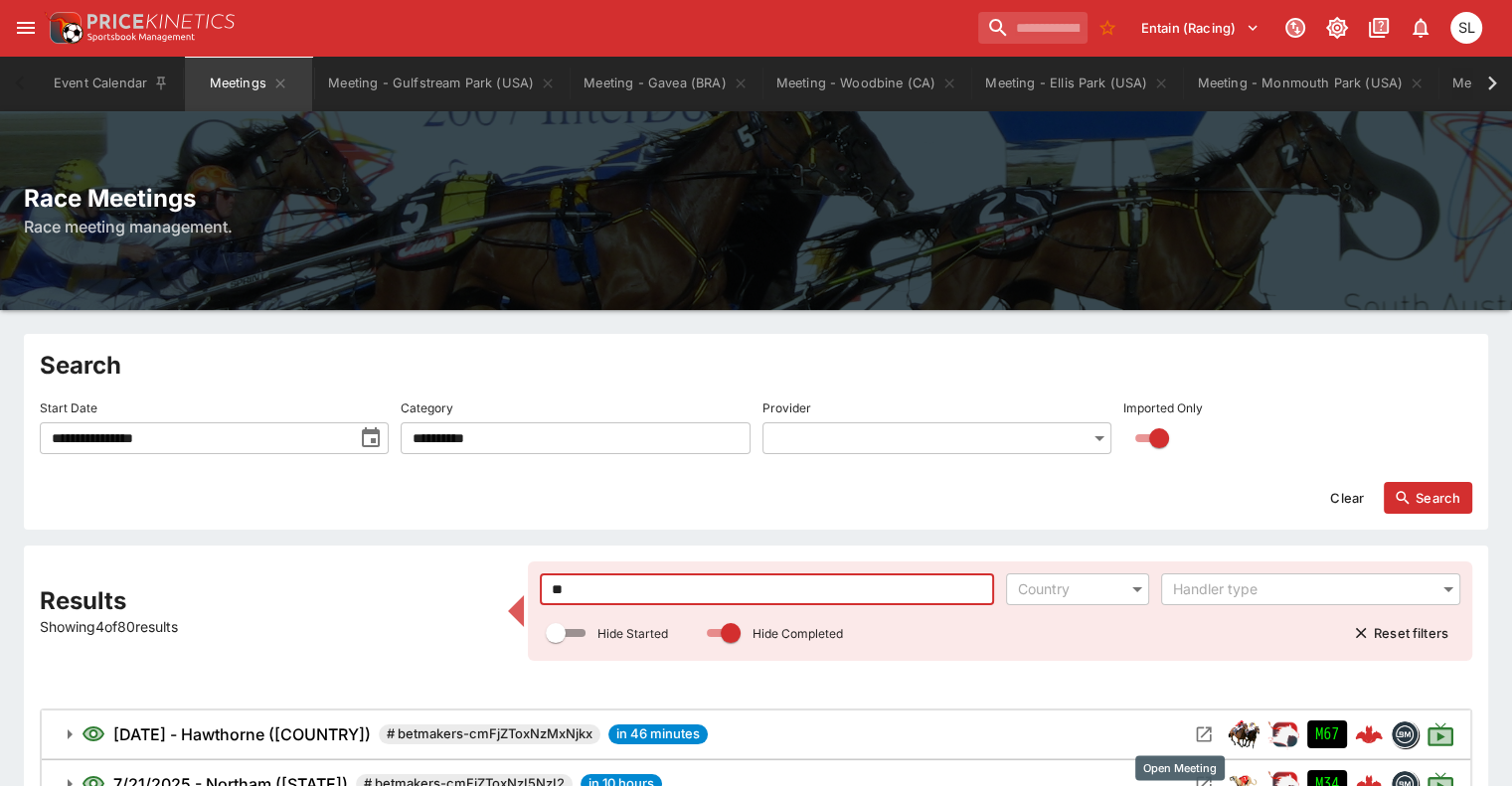 click at bounding box center [1204, 734] 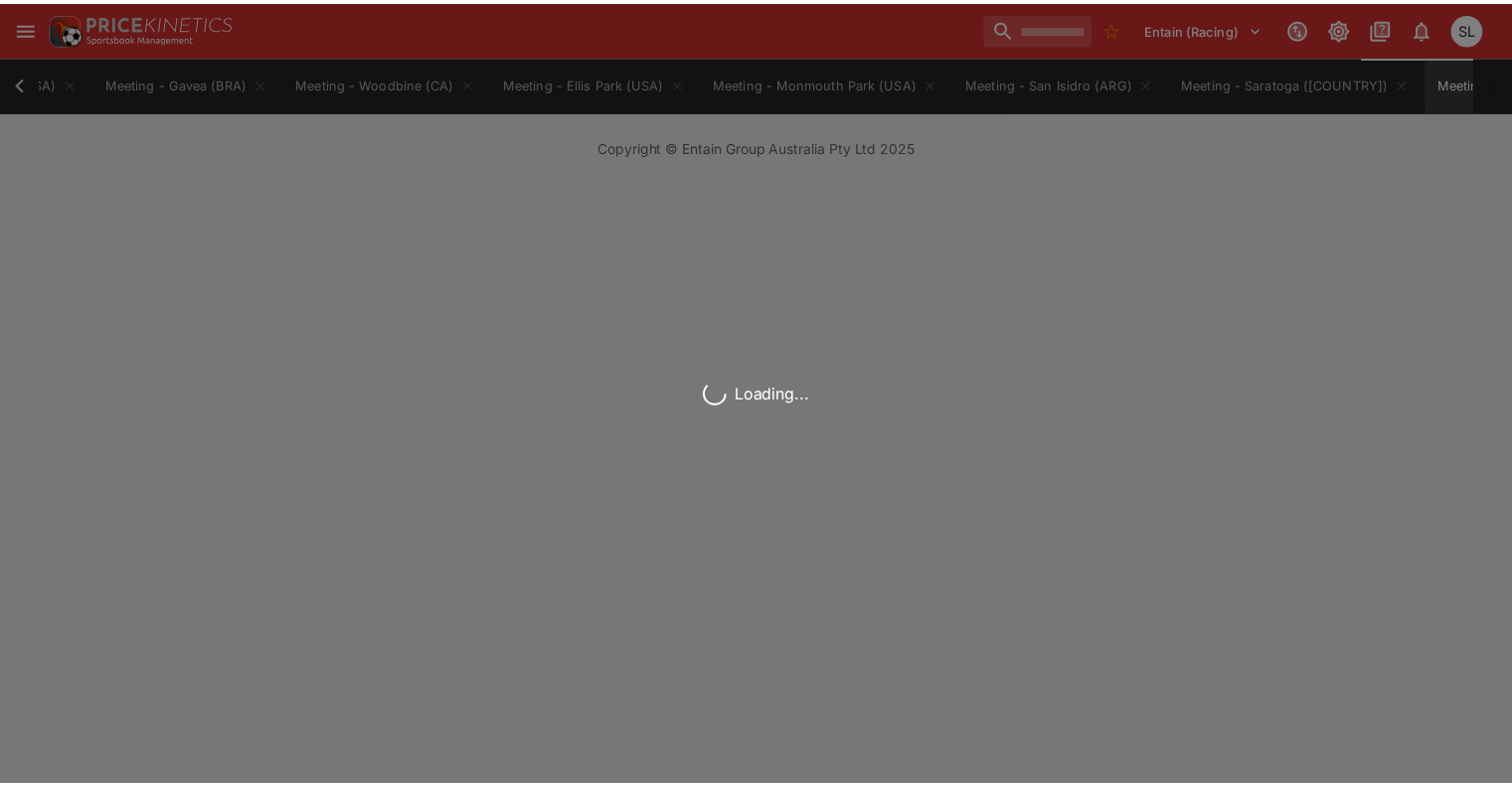 scroll, scrollTop: 0, scrollLeft: 581, axis: horizontal 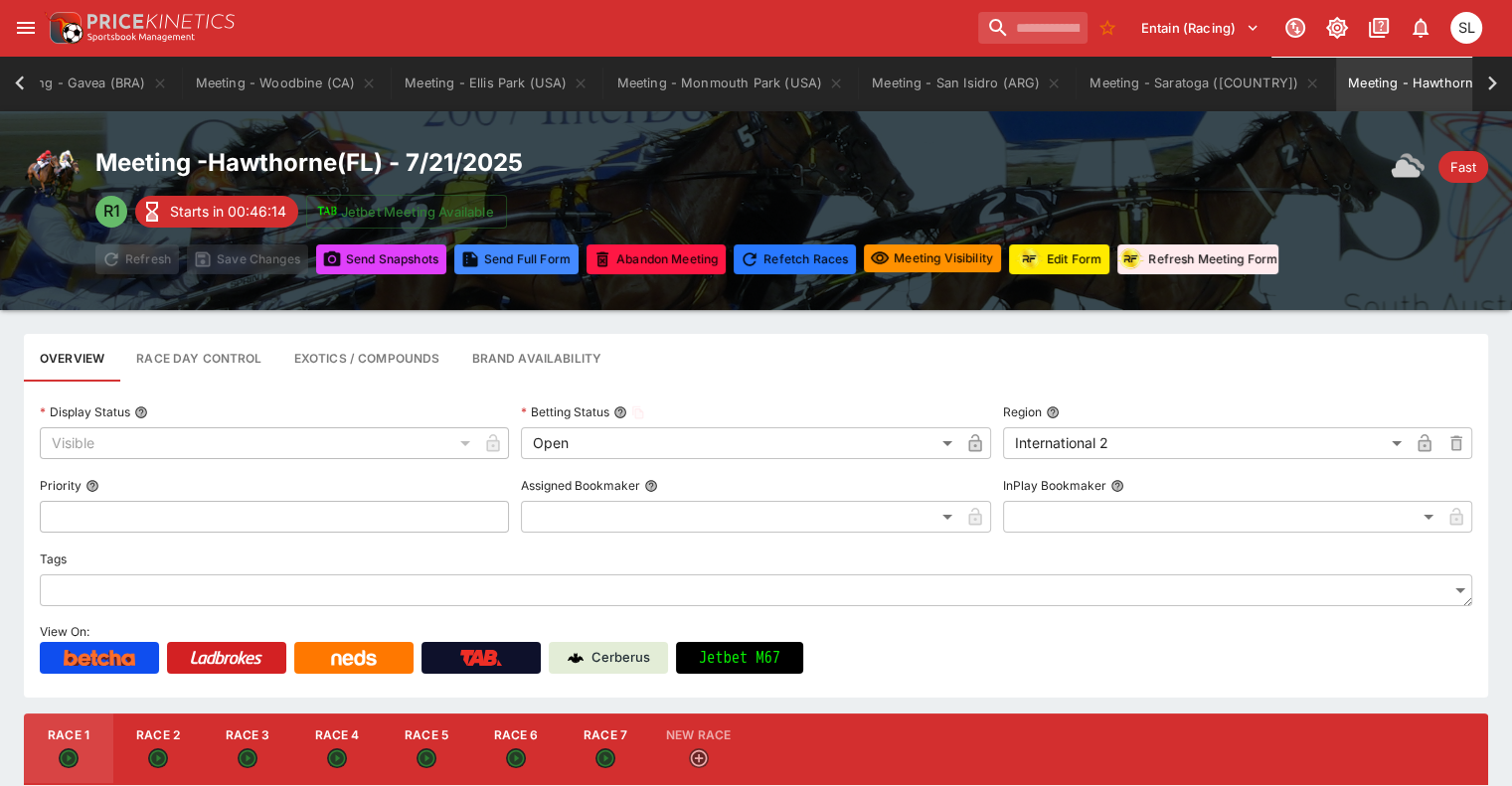 click 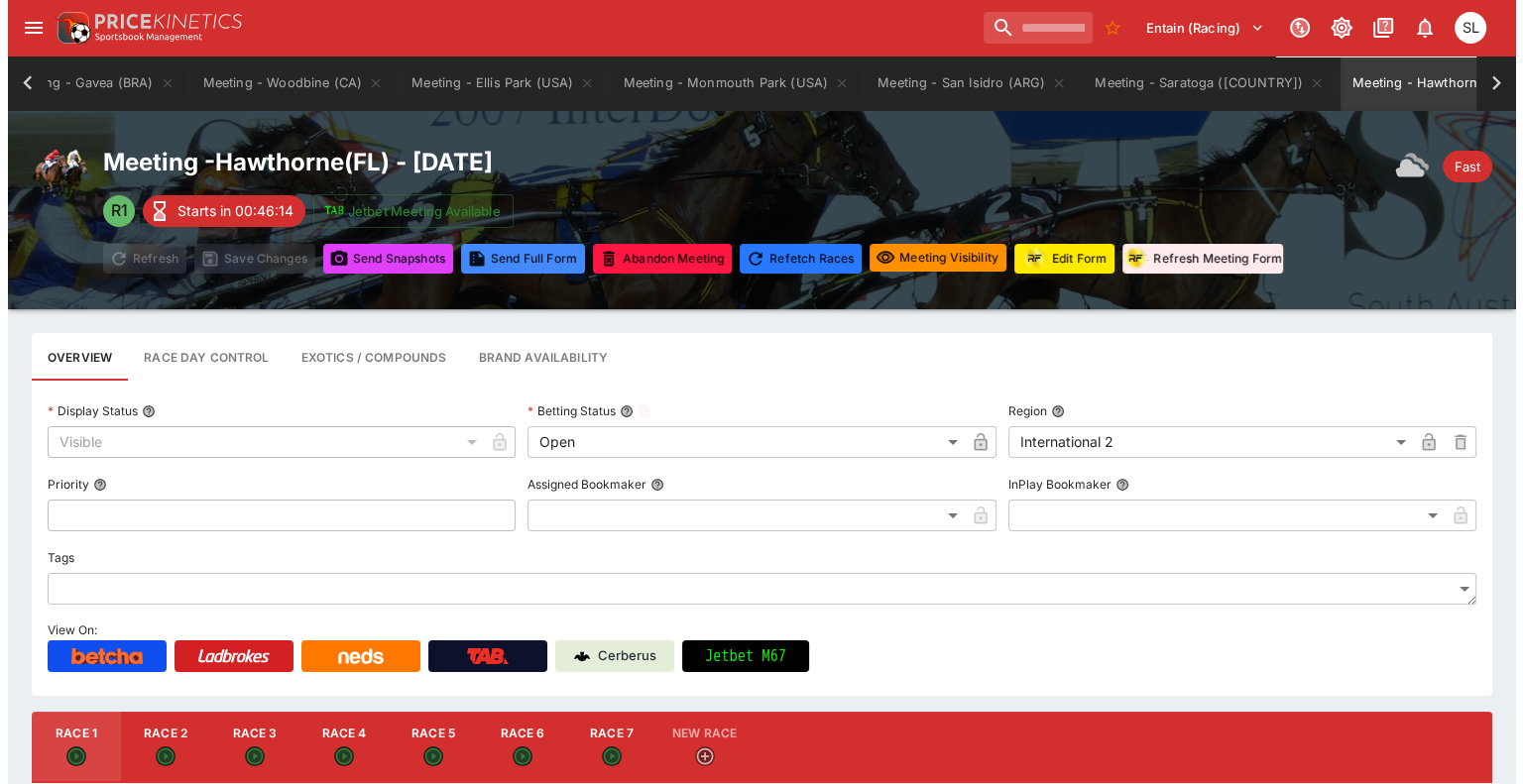 scroll, scrollTop: 0, scrollLeft: 0, axis: both 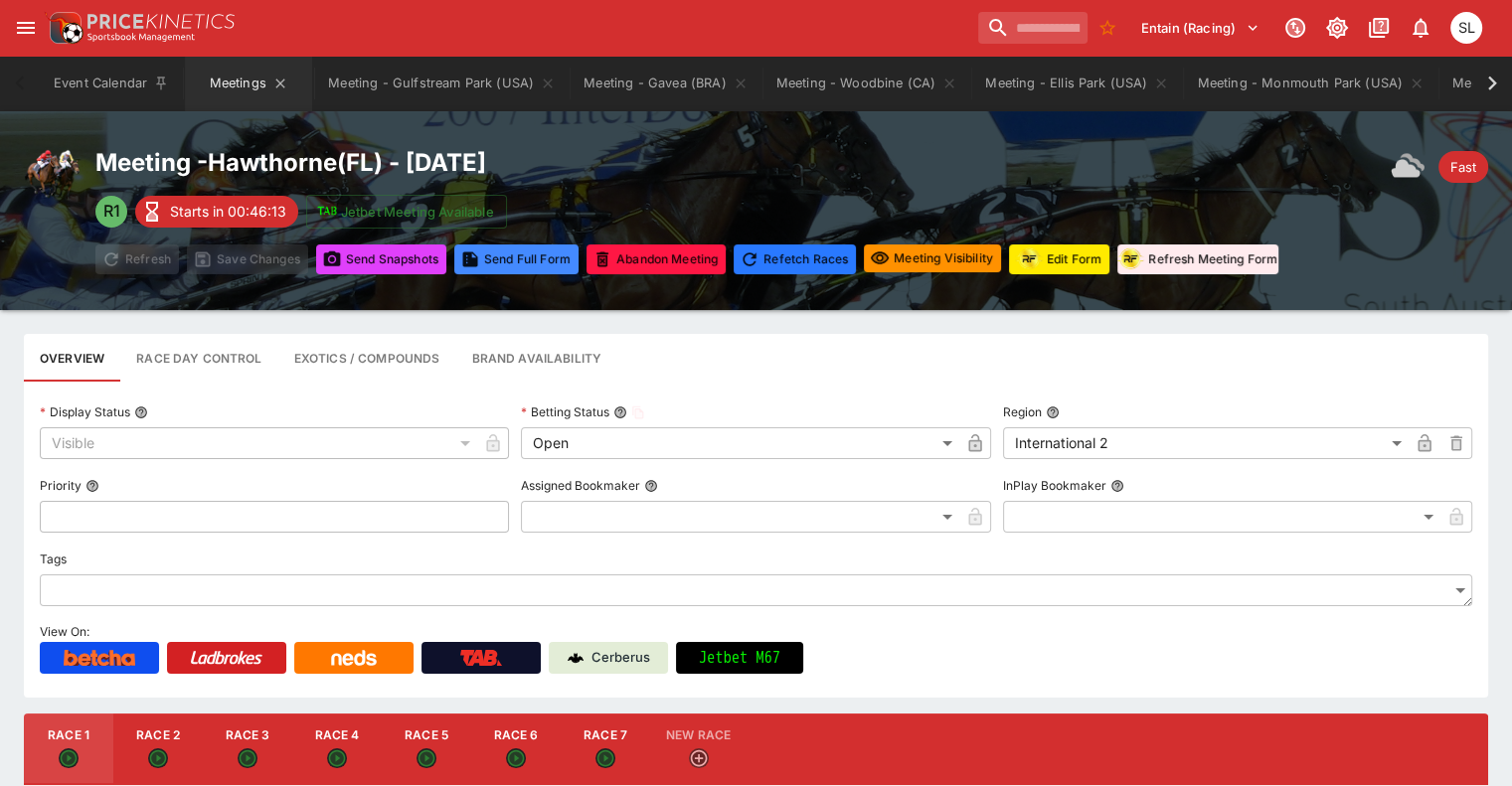 click on "Meetings" at bounding box center [249, 83] 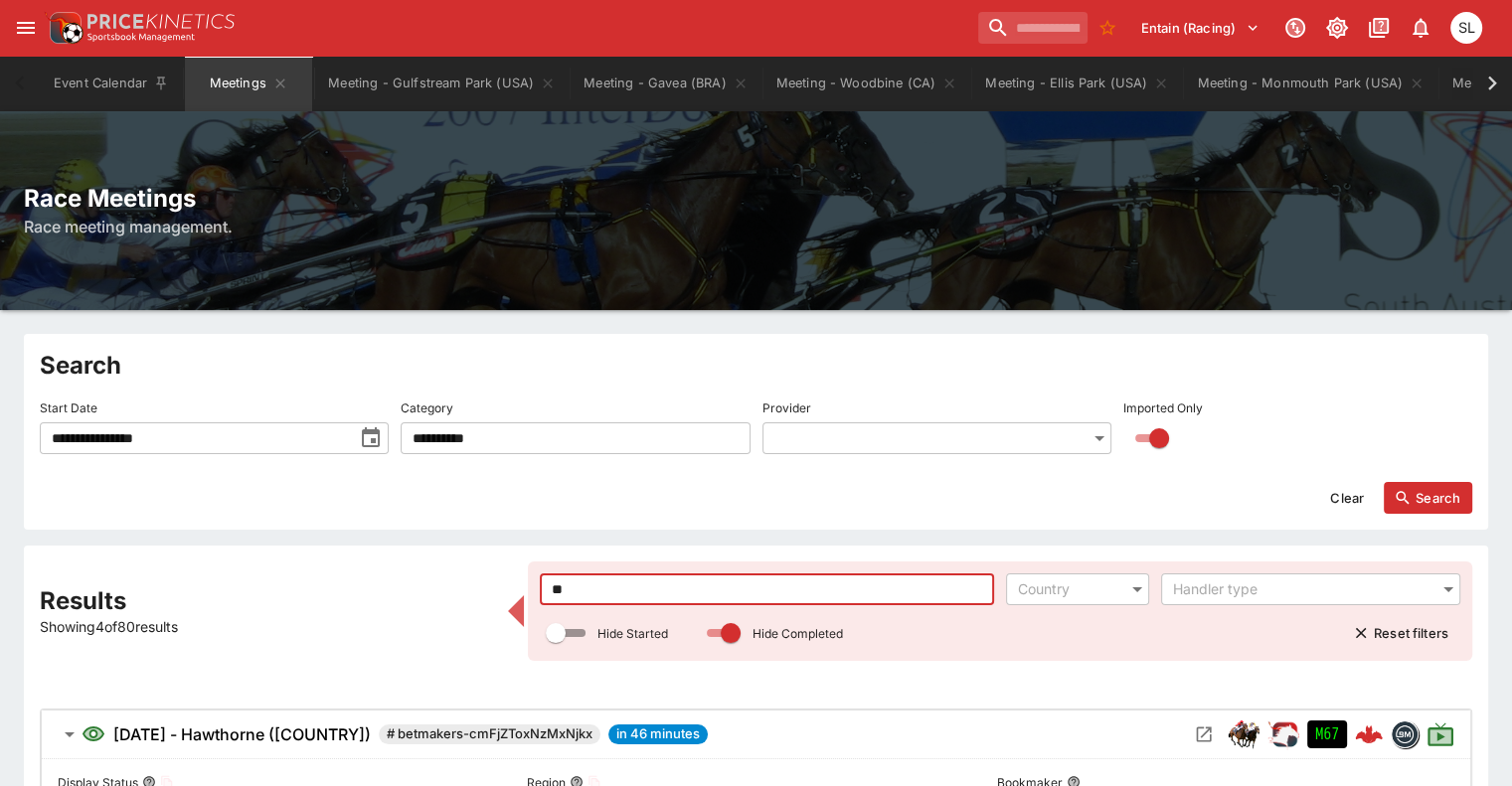 drag, startPoint x: 624, startPoint y: 599, endPoint x: 547, endPoint y: 593, distance: 77.23341 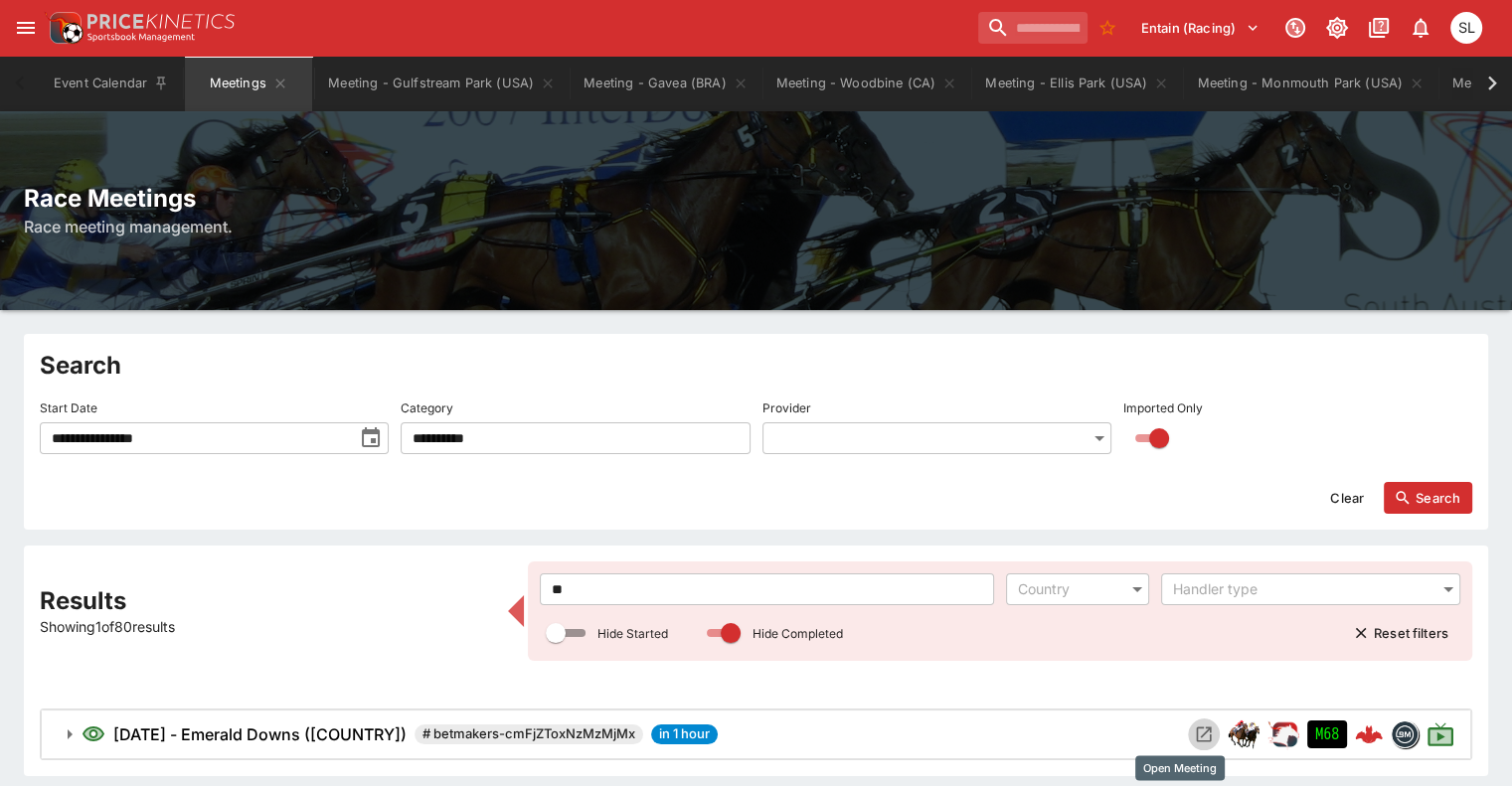 click at bounding box center (1204, 734) 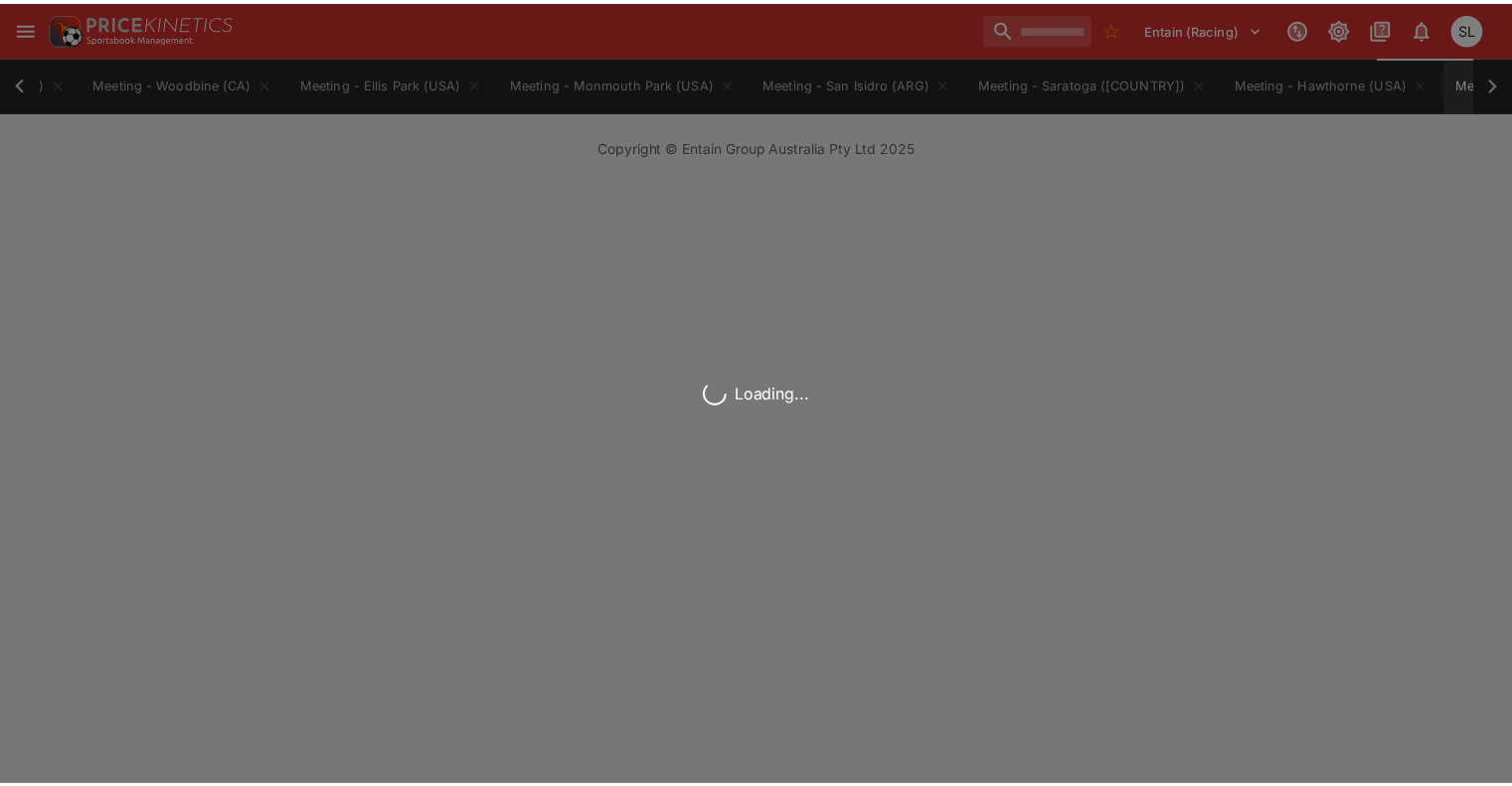 scroll, scrollTop: 0, scrollLeft: 831, axis: horizontal 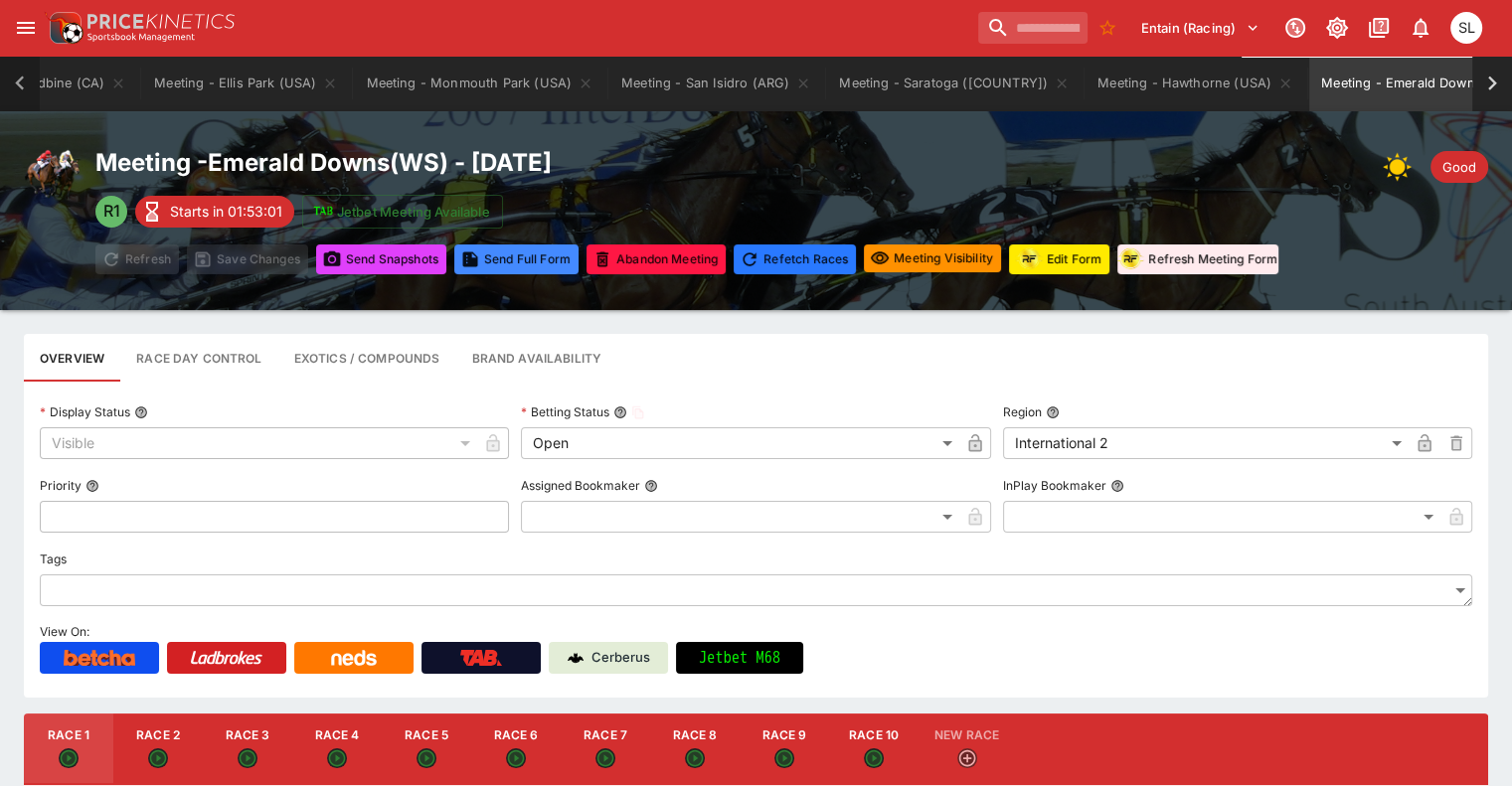 click 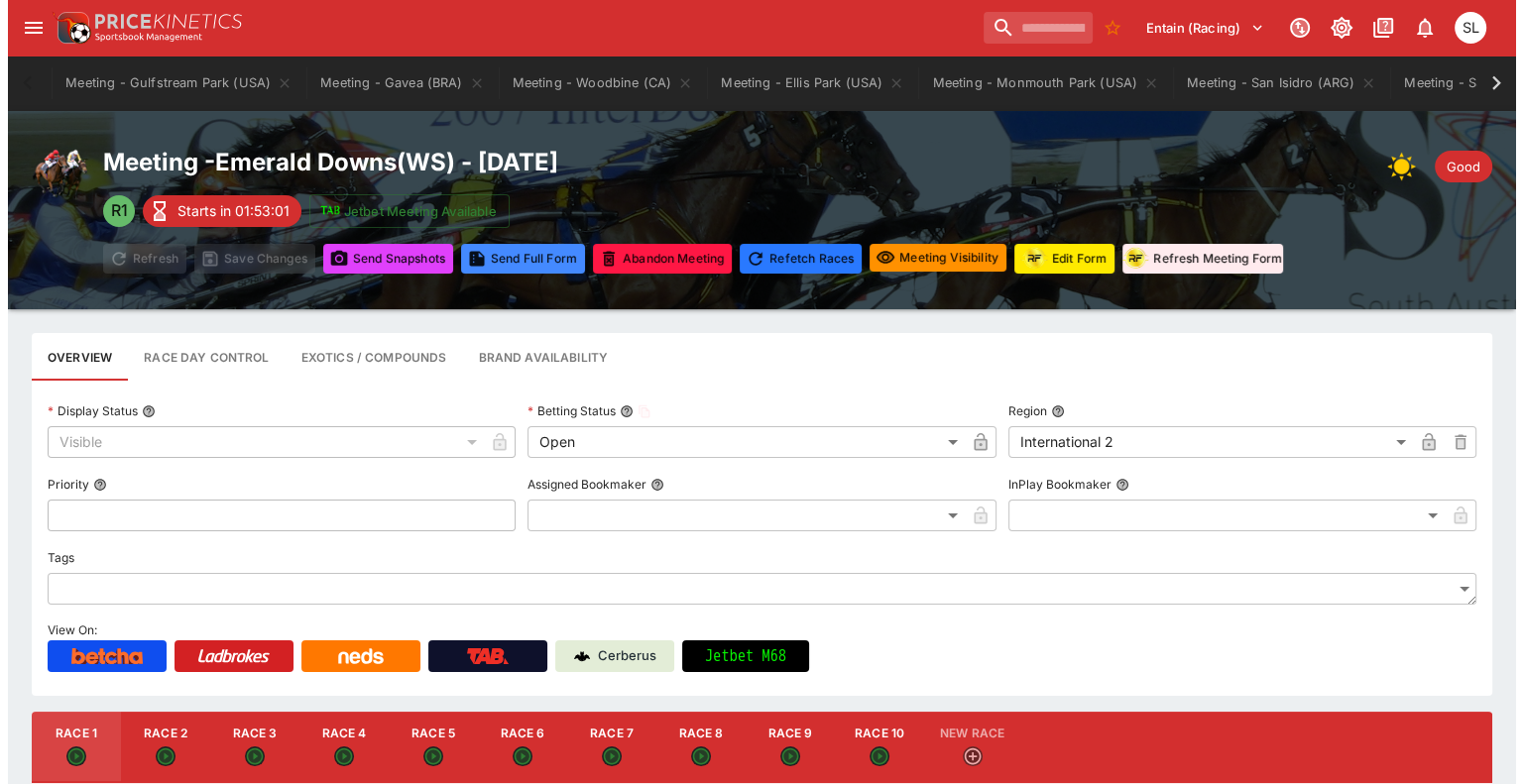 scroll, scrollTop: 0, scrollLeft: 0, axis: both 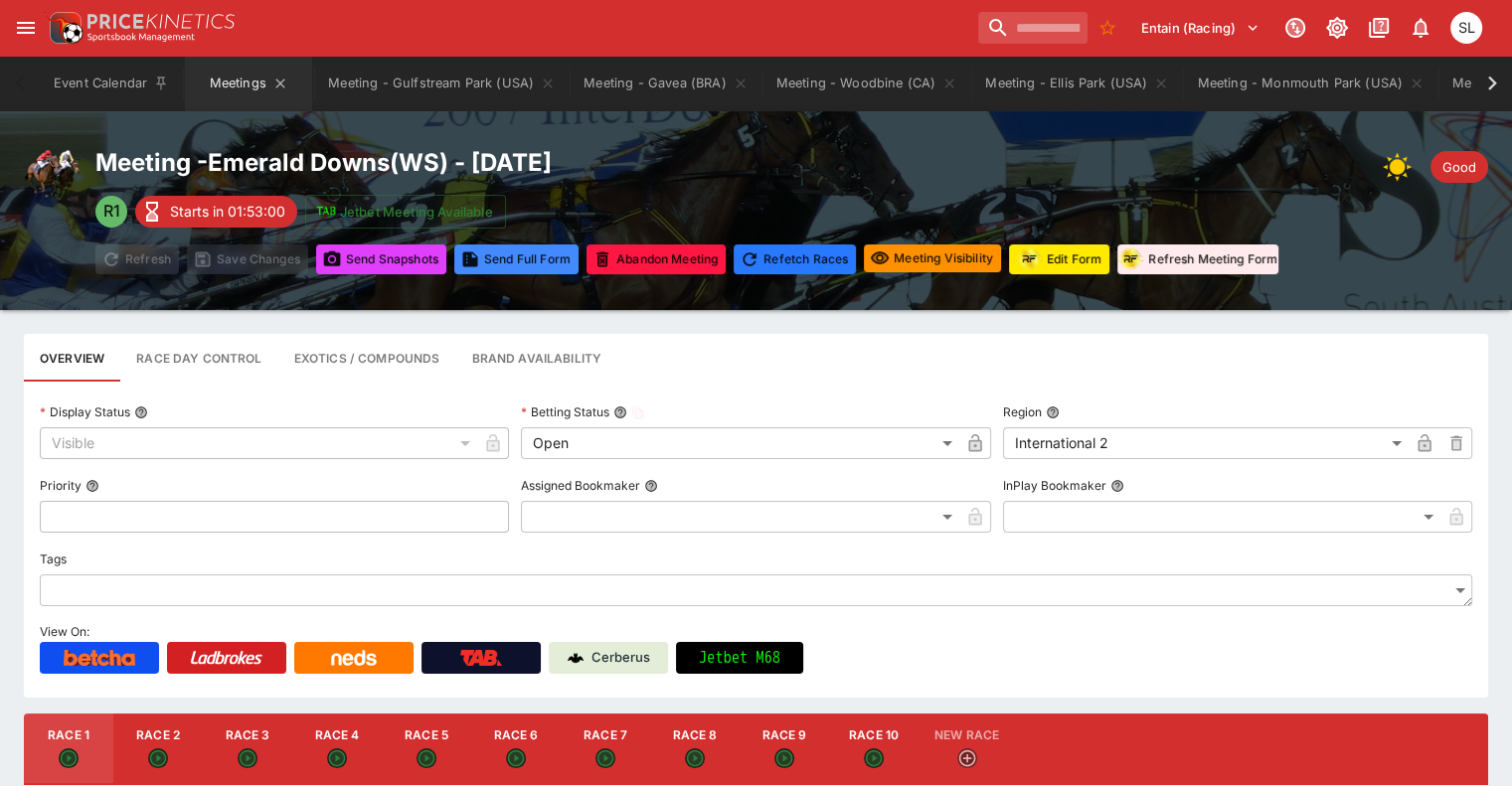 click on "Meetings" at bounding box center [249, 83] 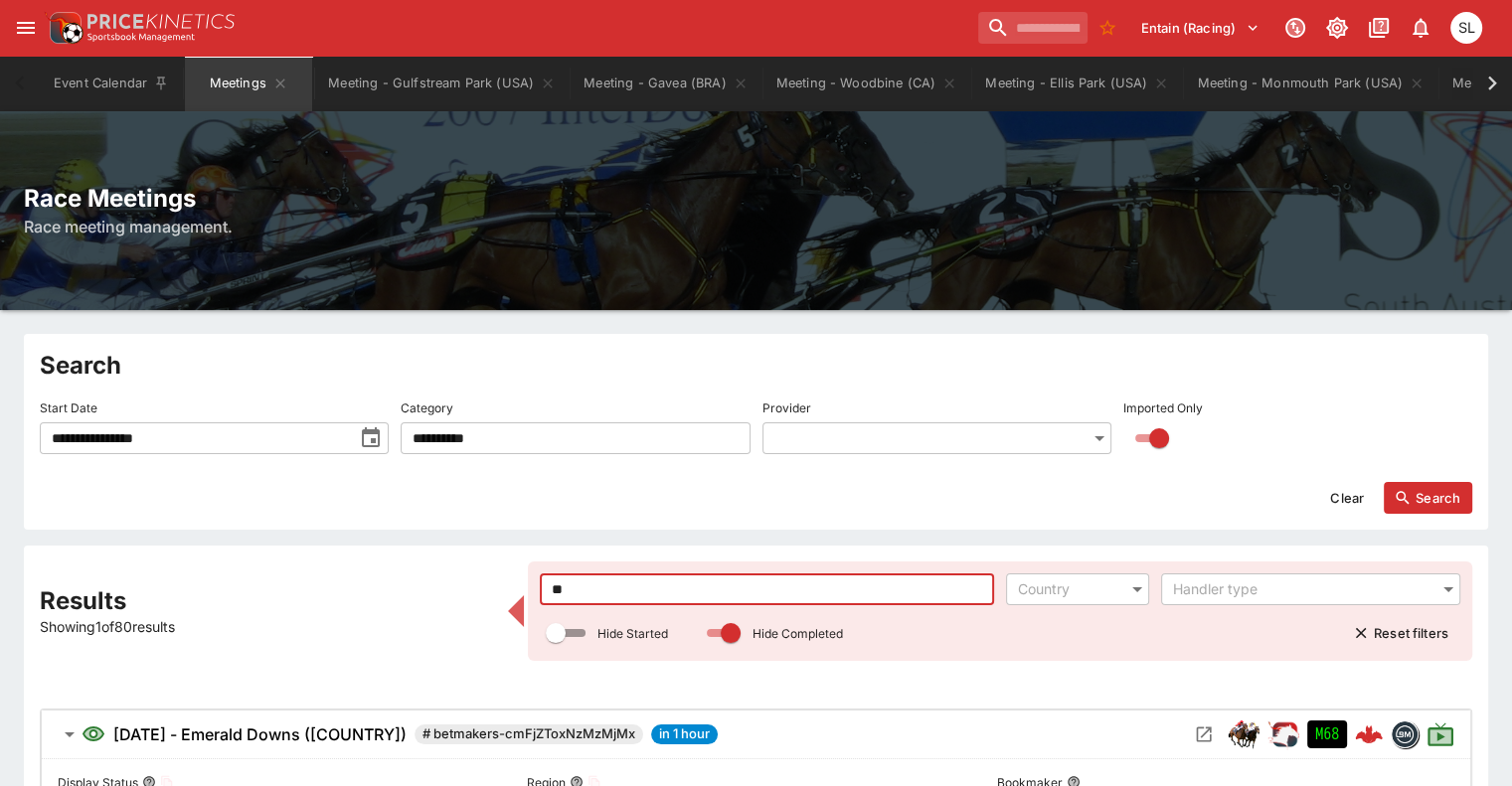 drag, startPoint x: 588, startPoint y: 591, endPoint x: 517, endPoint y: 591, distance: 71 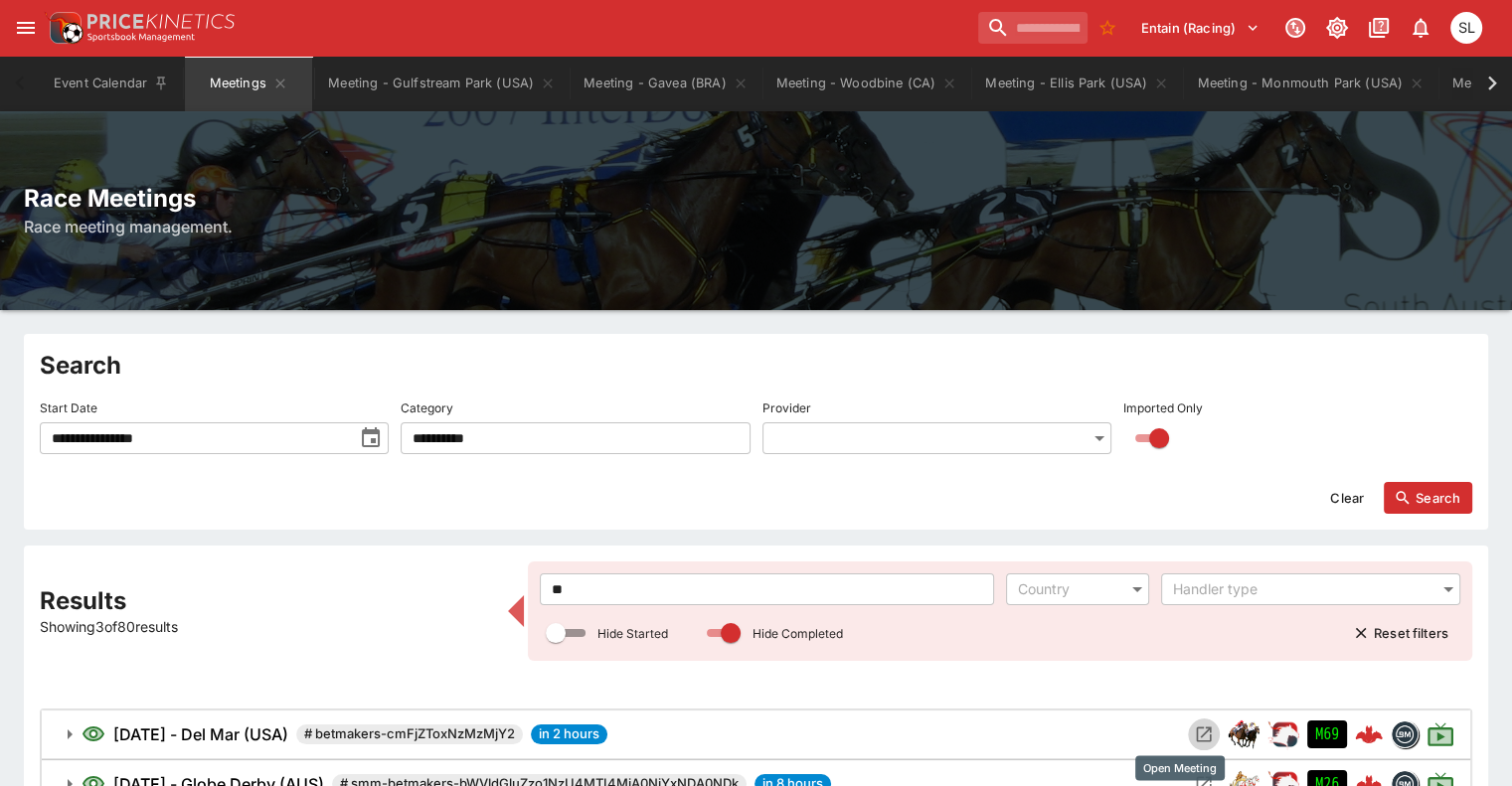click 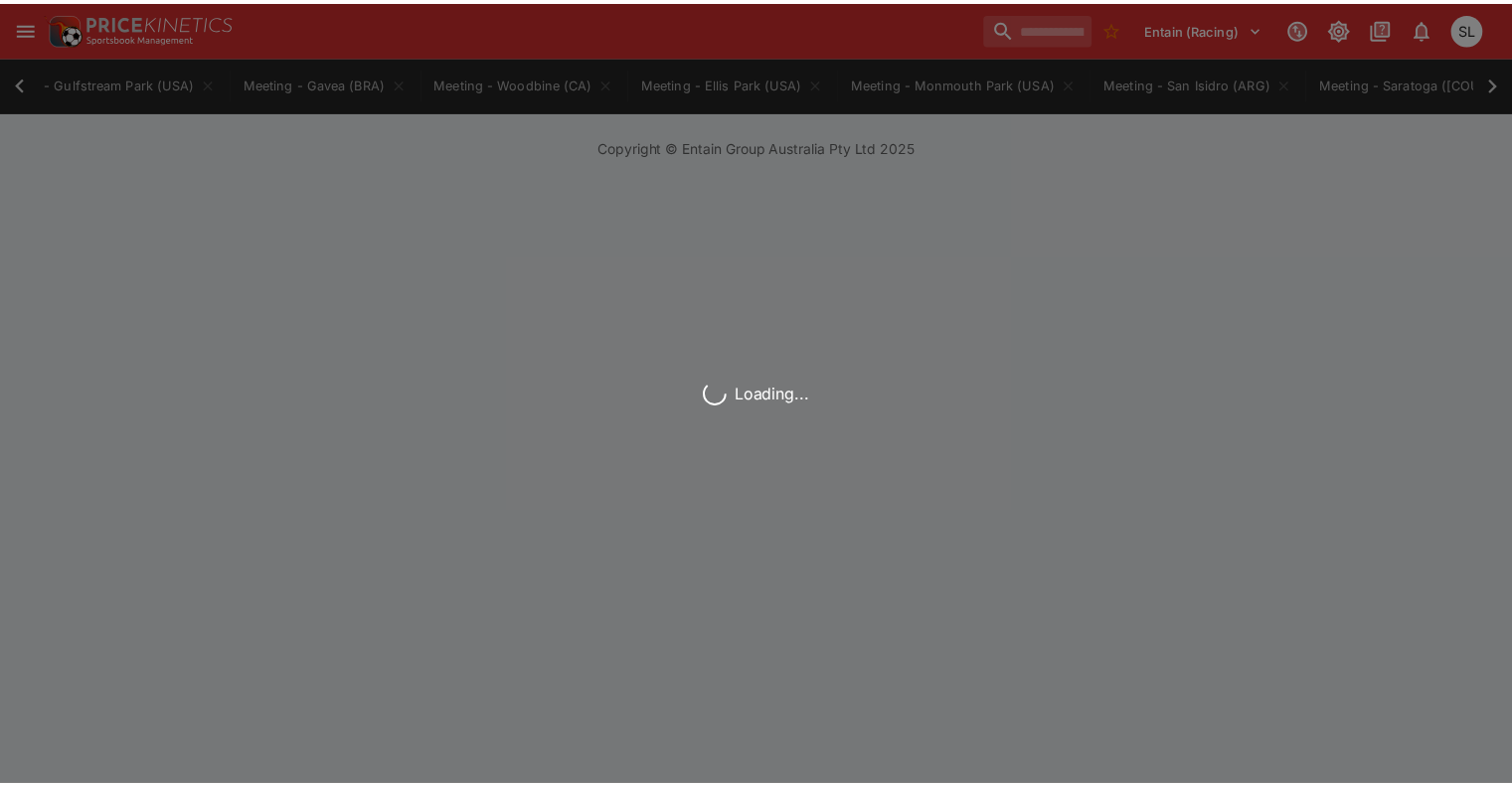 scroll, scrollTop: 0, scrollLeft: 1032, axis: horizontal 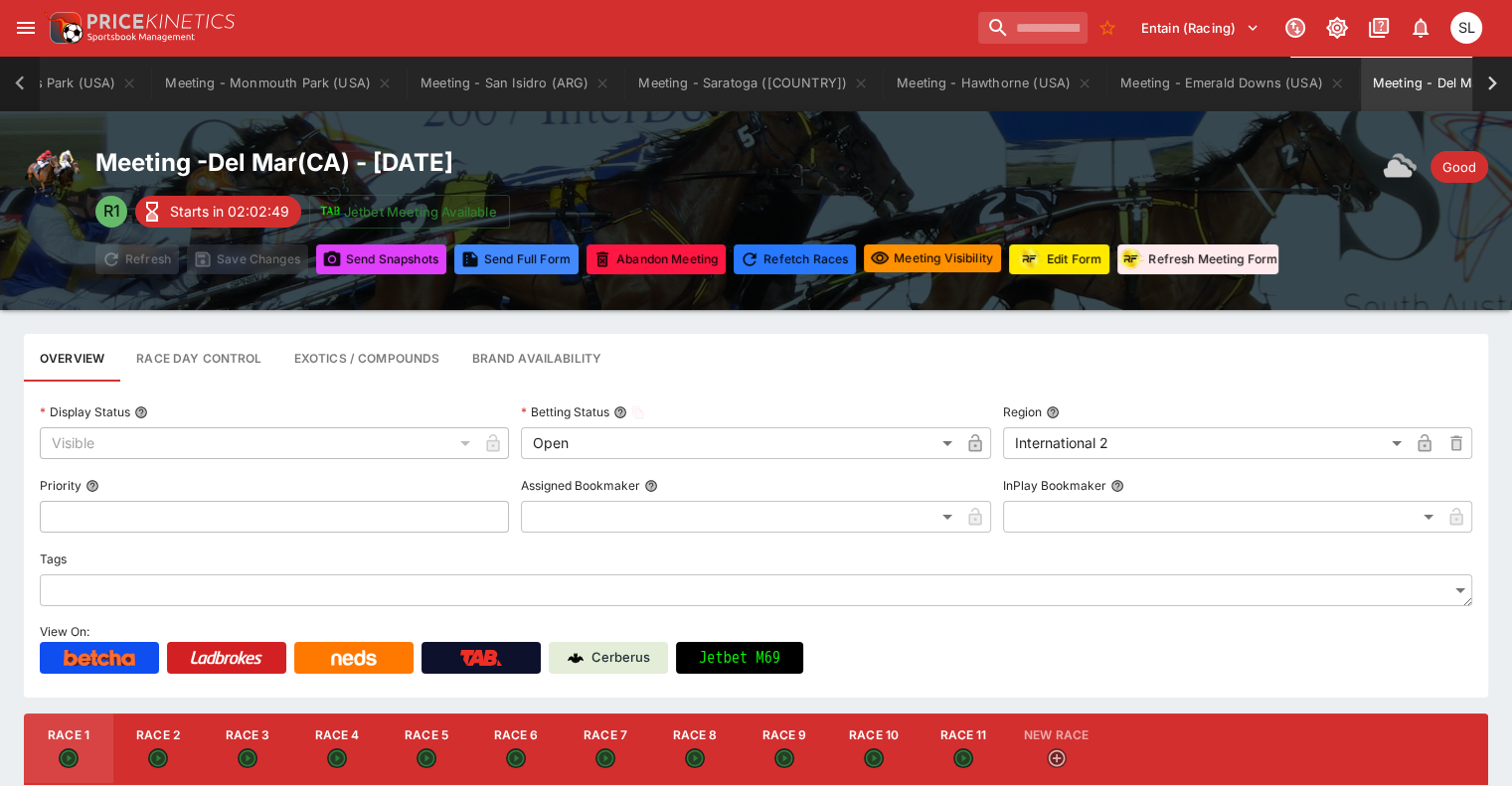 click 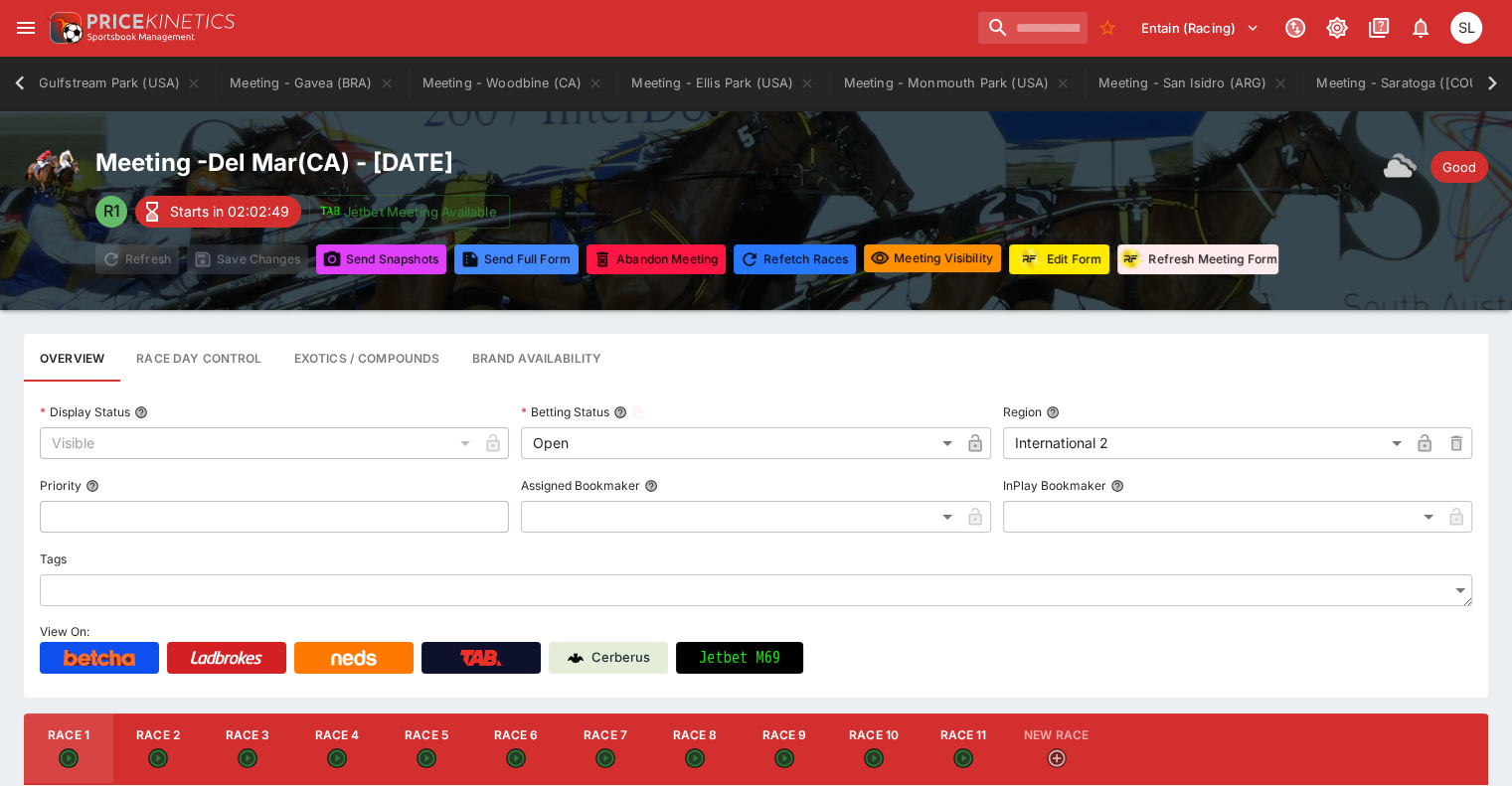 scroll, scrollTop: 0, scrollLeft: 0, axis: both 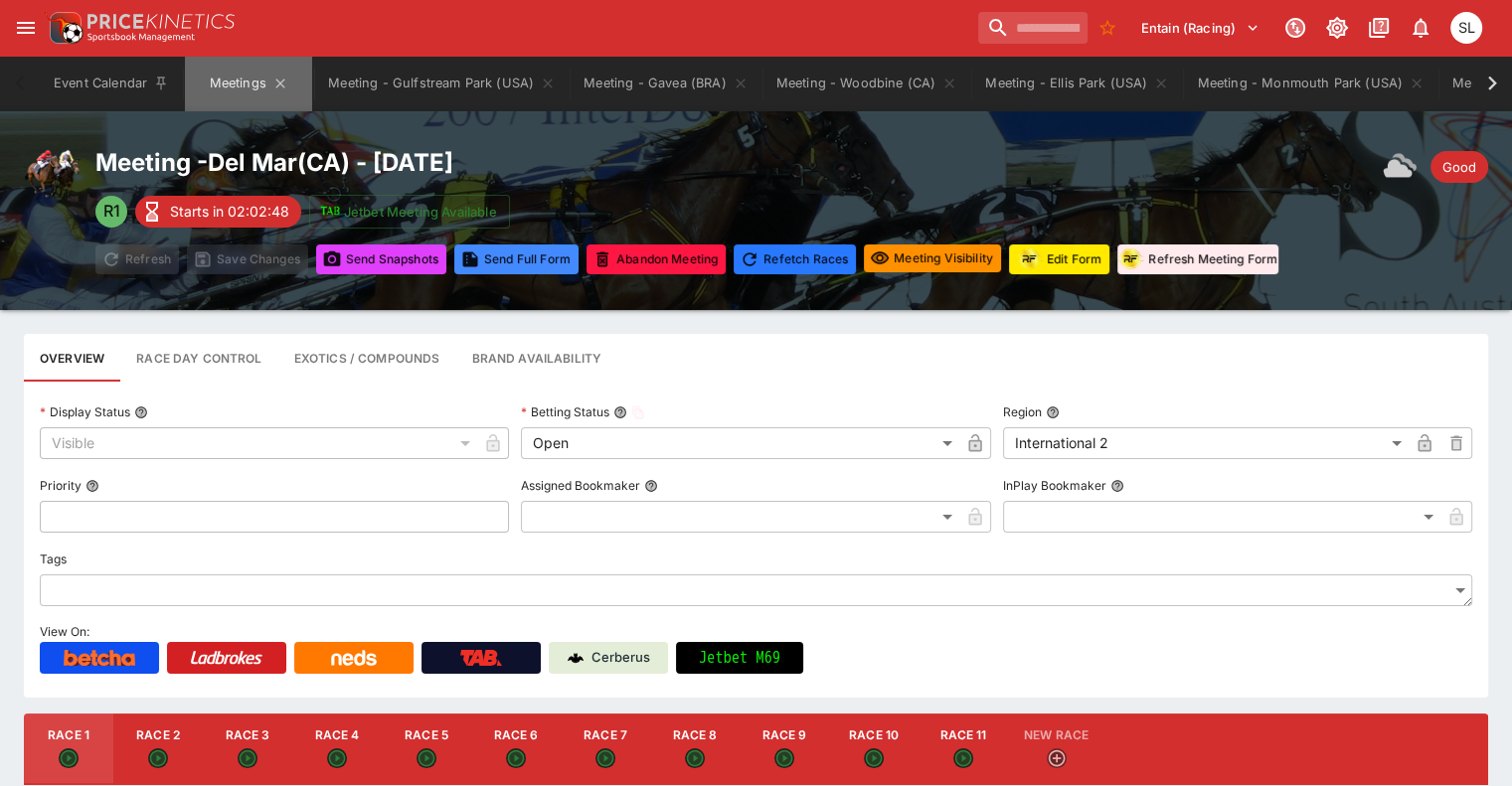 click on "Meetings" at bounding box center [249, 83] 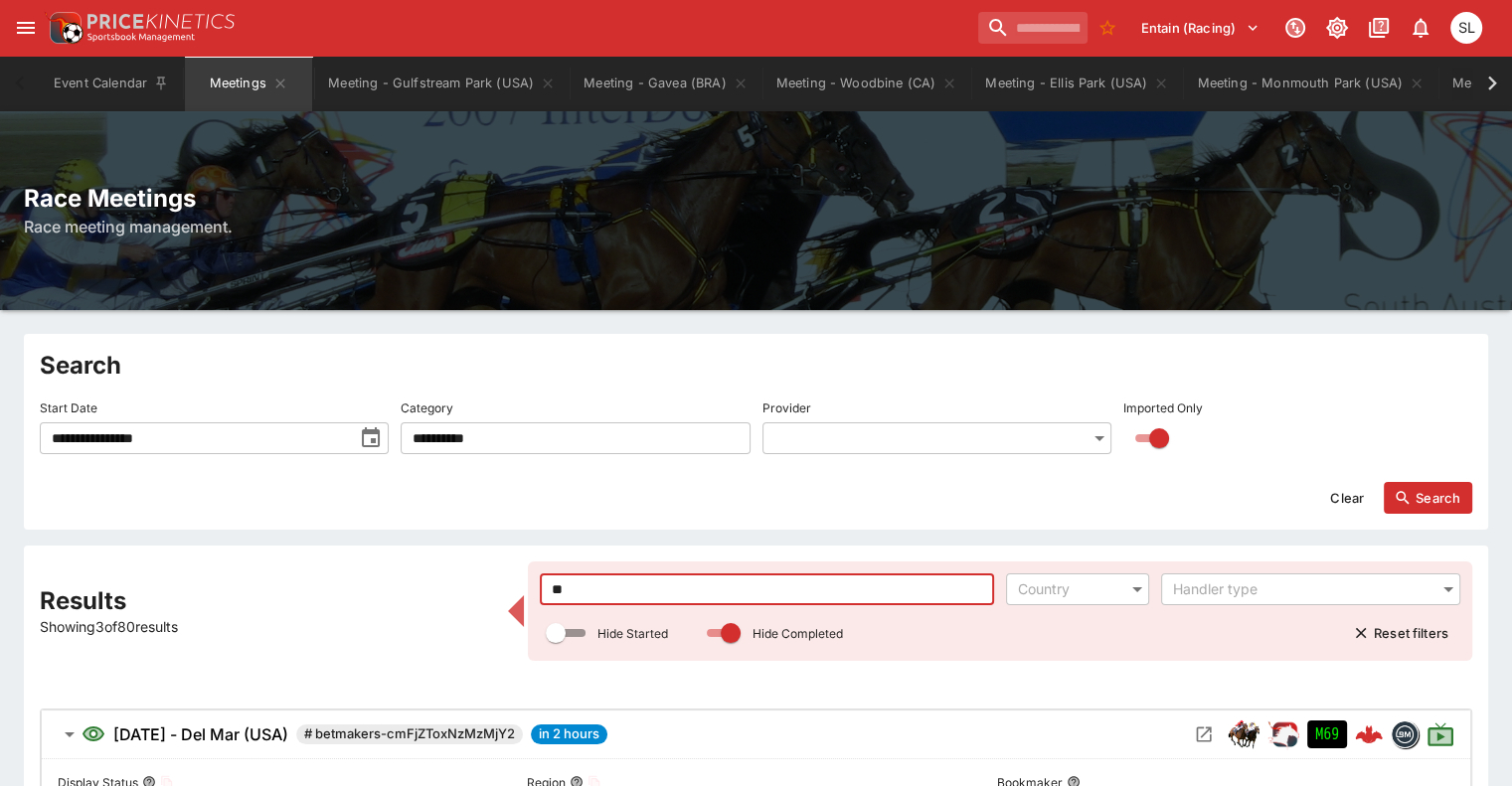 drag, startPoint x: 596, startPoint y: 589, endPoint x: 525, endPoint y: 585, distance: 71.11259 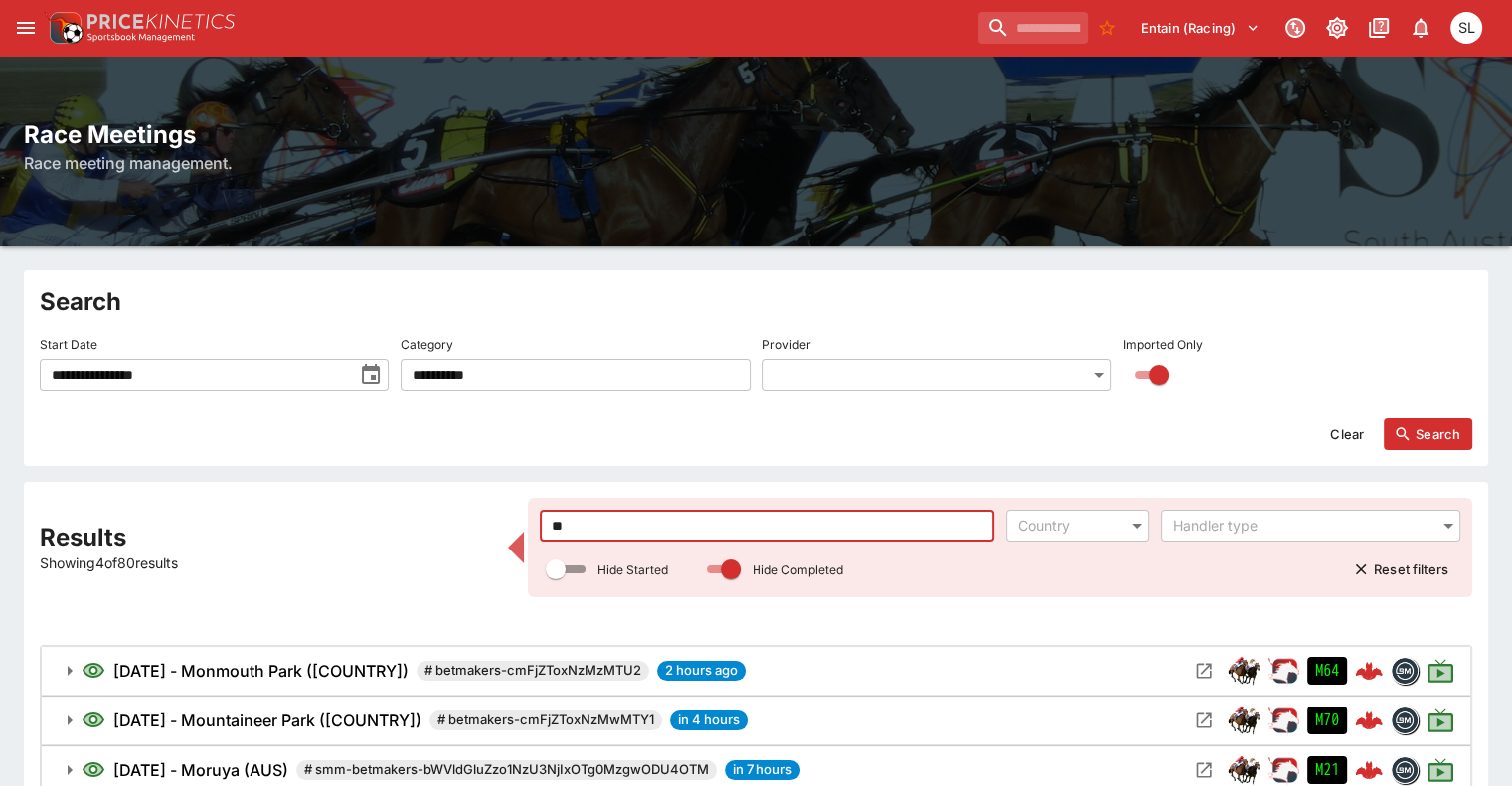 scroll, scrollTop: 99, scrollLeft: 0, axis: vertical 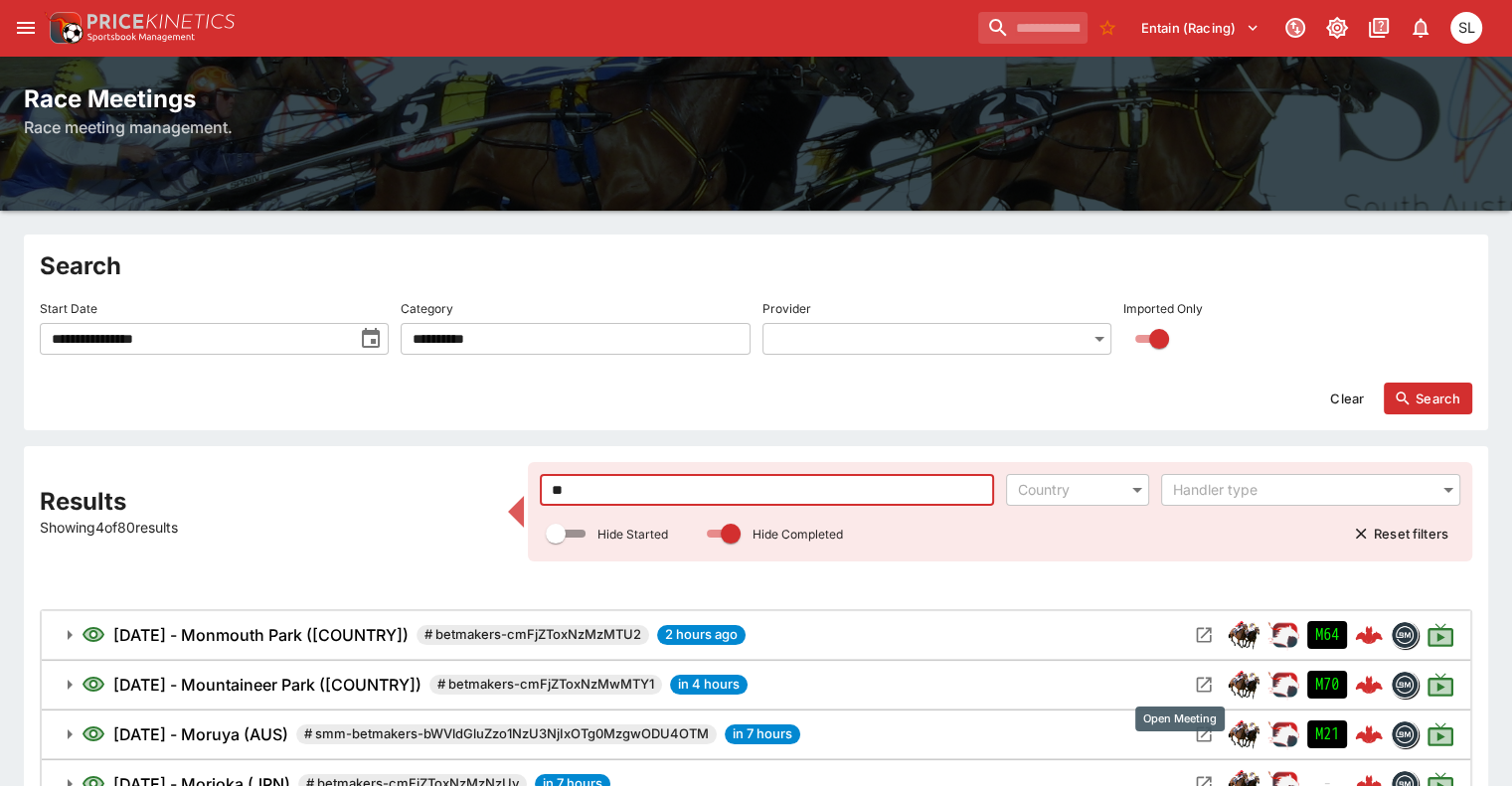 type on "**" 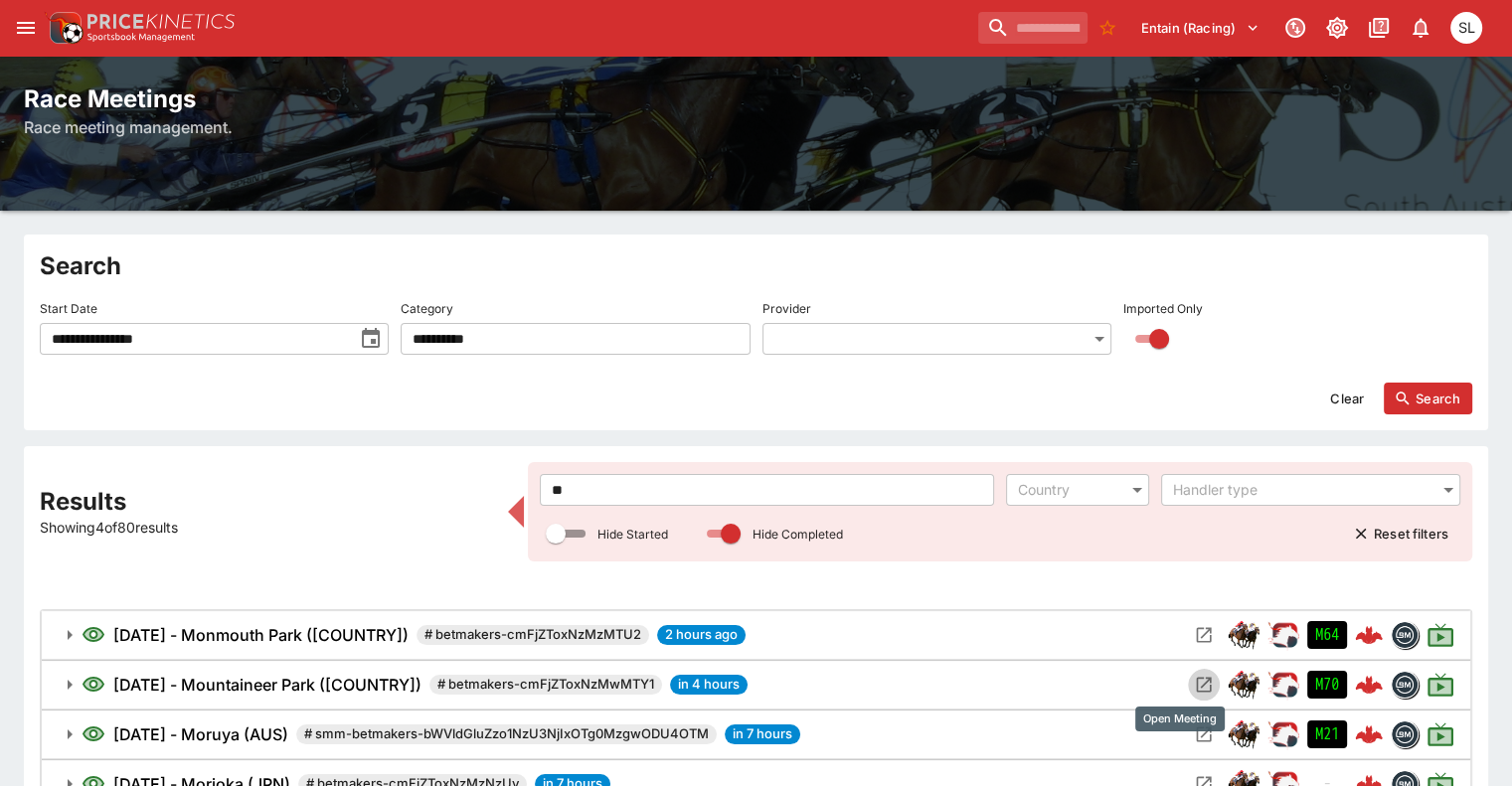 click 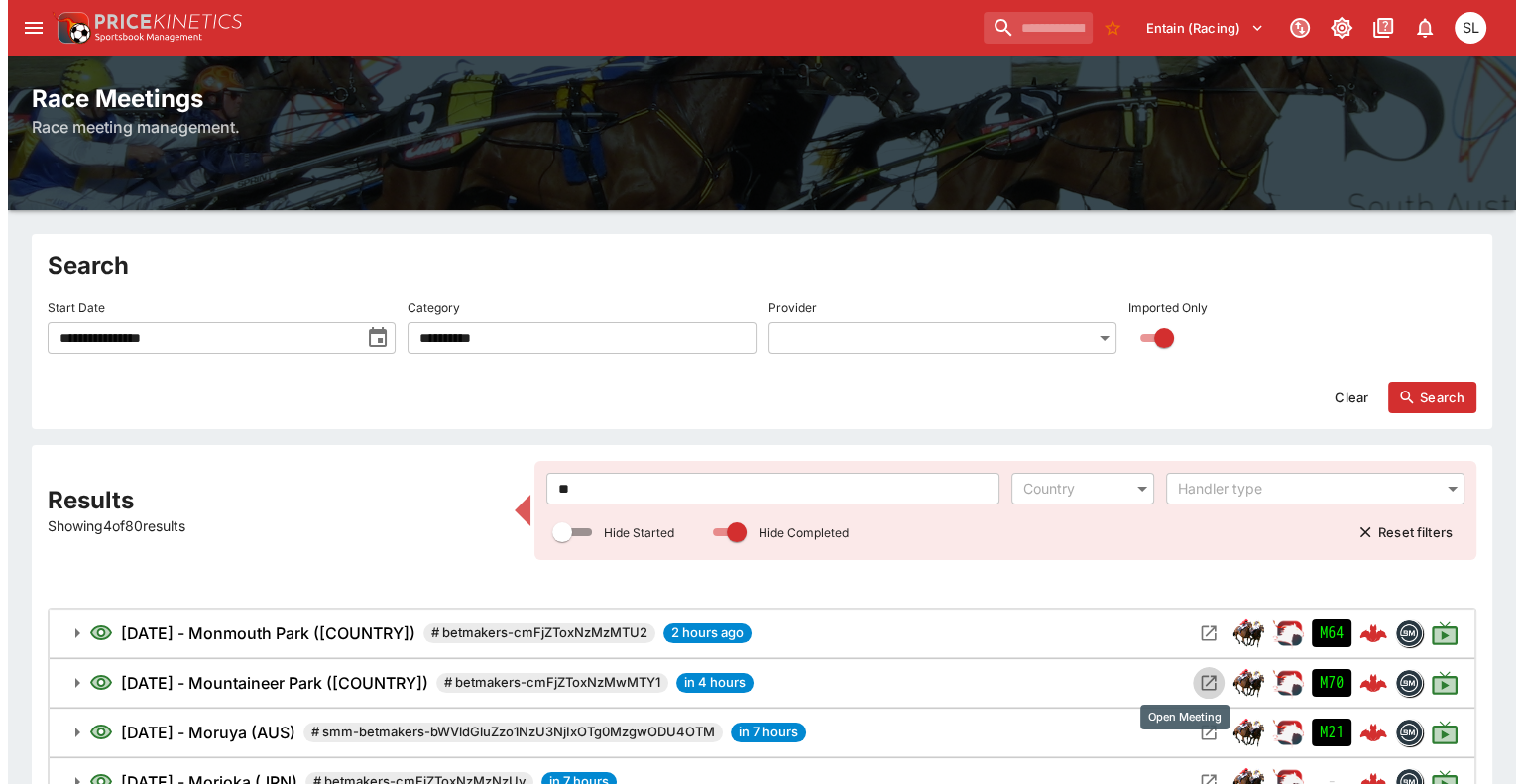 scroll, scrollTop: 0, scrollLeft: 0, axis: both 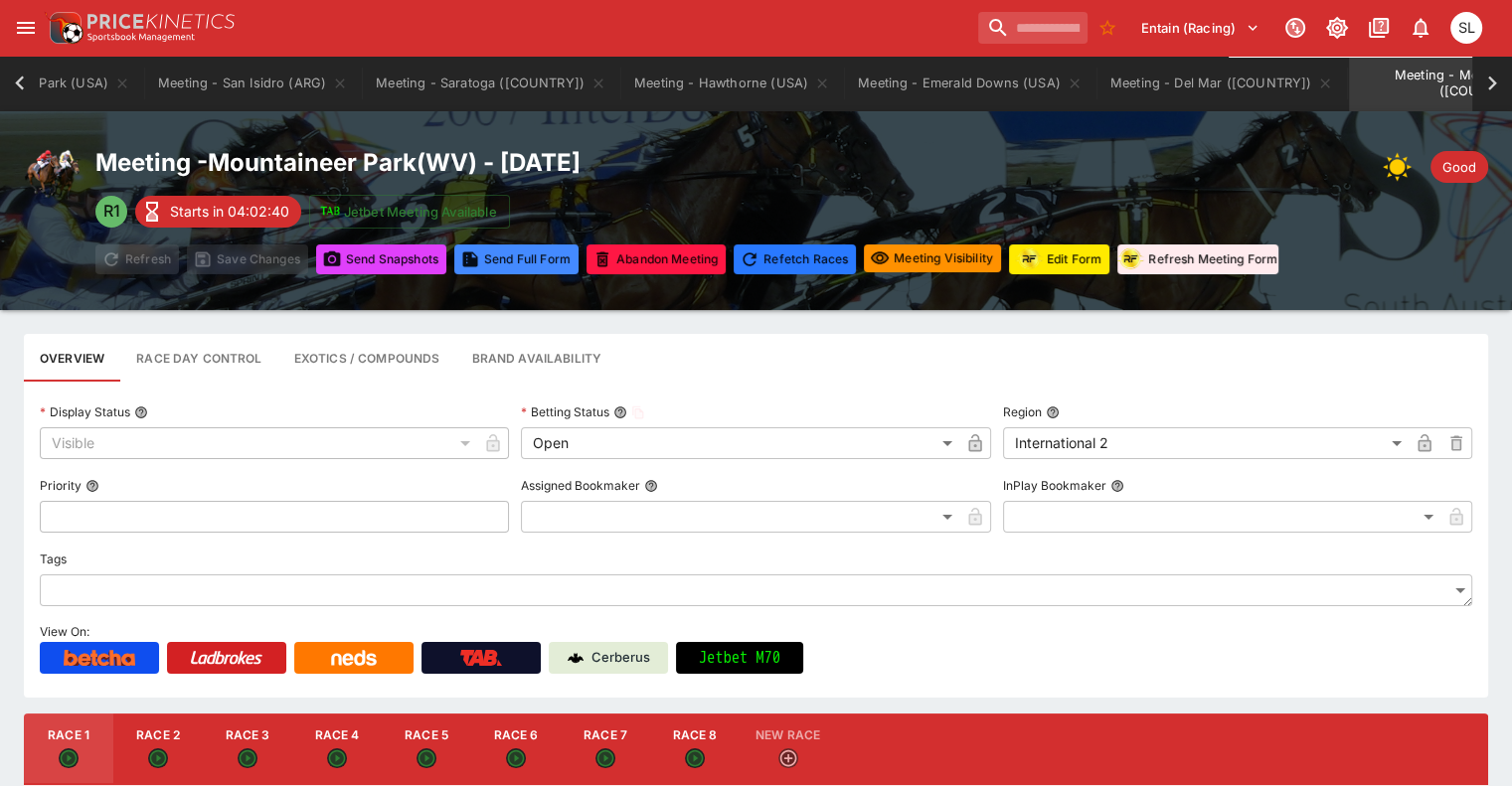 click 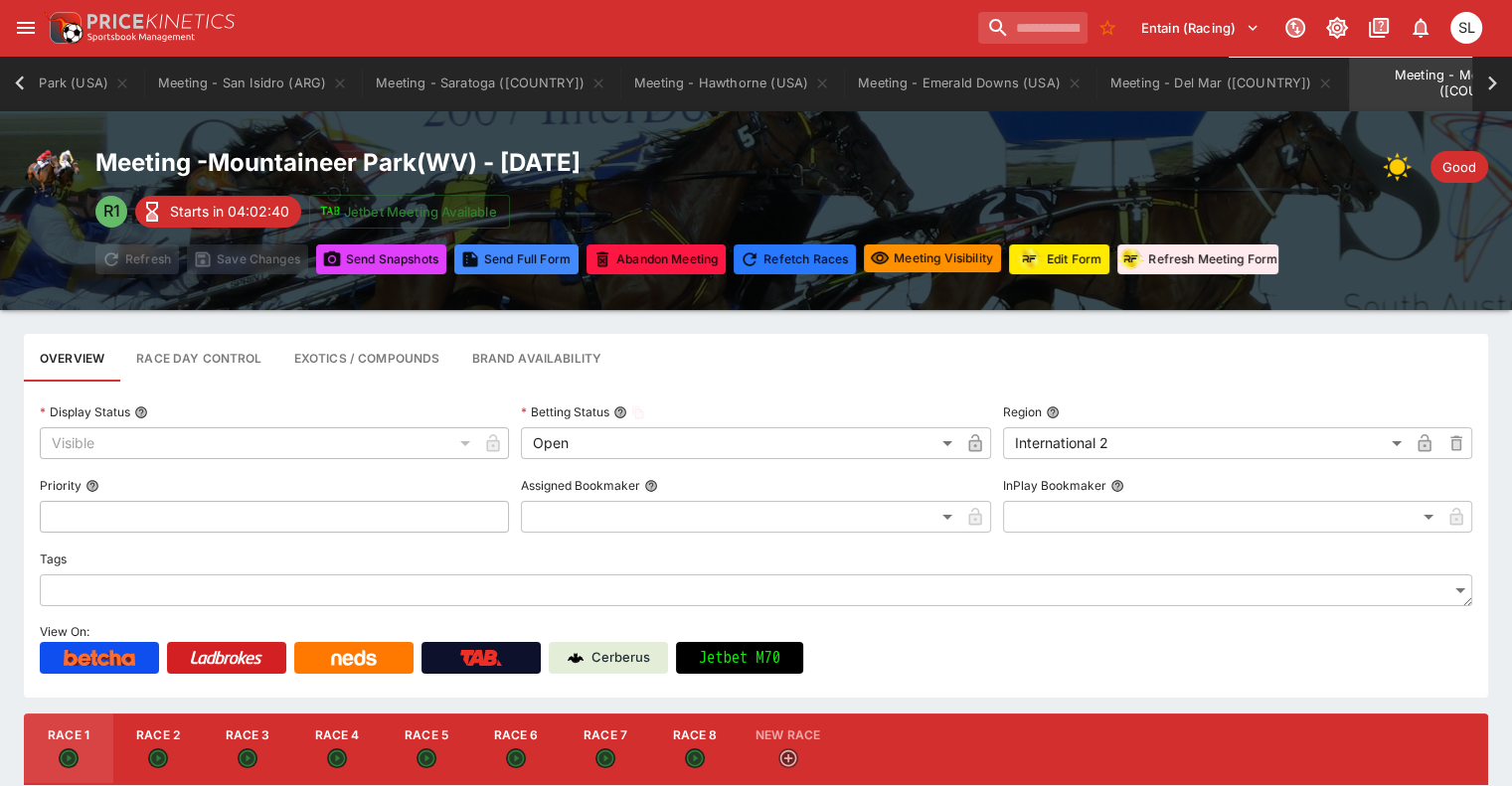 scroll, scrollTop: 0, scrollLeft: 391, axis: horizontal 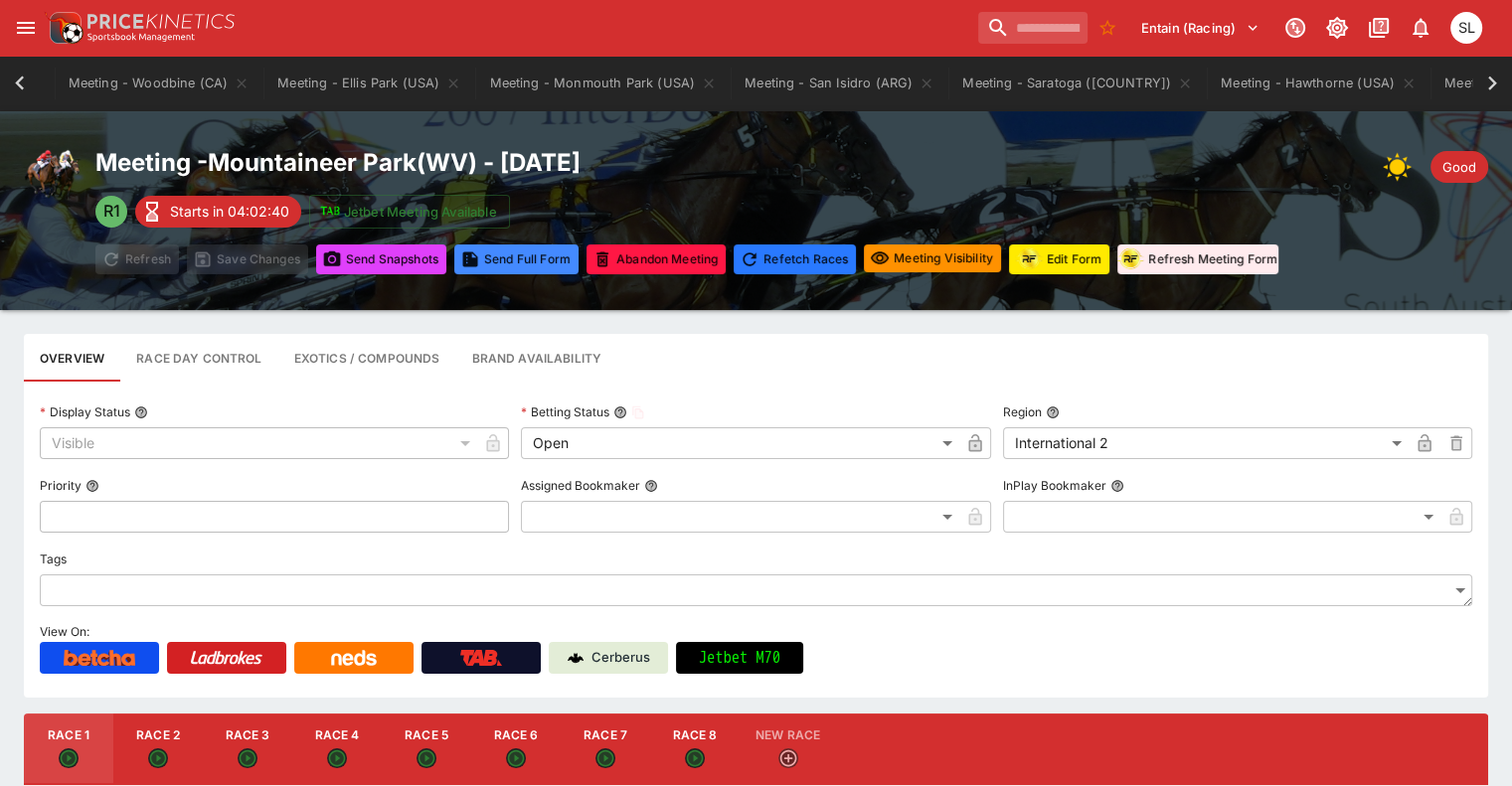 click 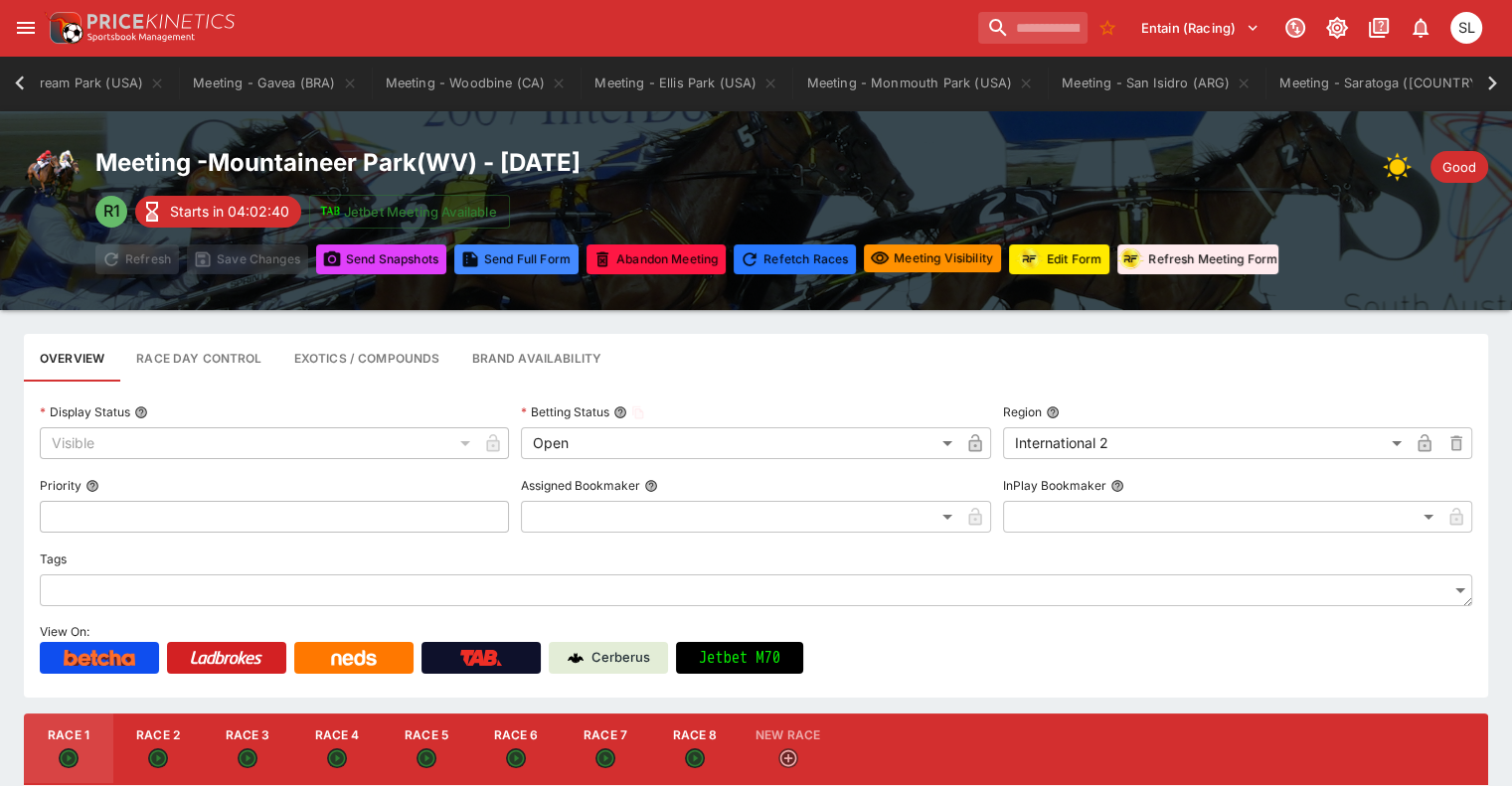 scroll, scrollTop: 0, scrollLeft: 0, axis: both 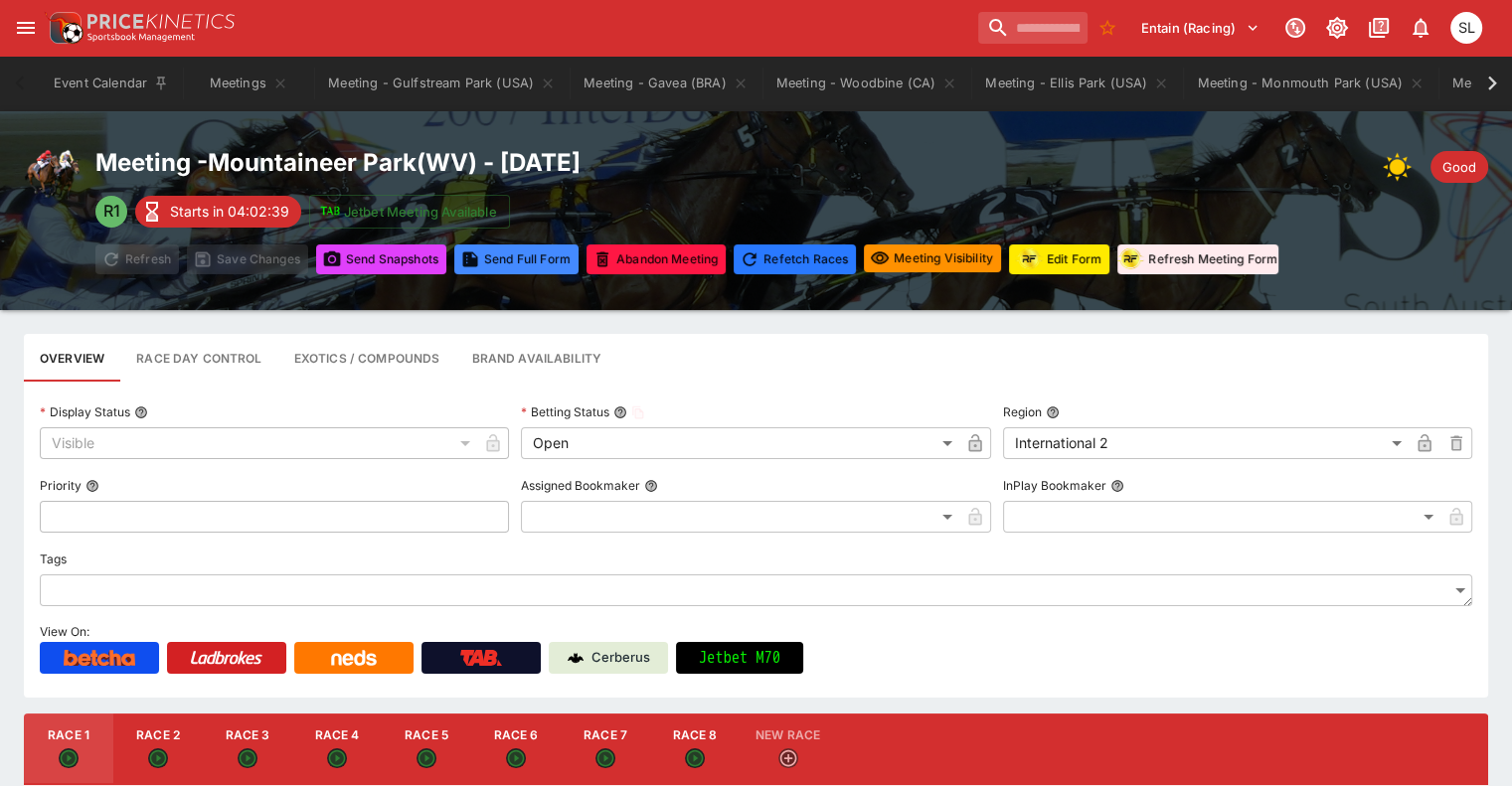 click on "Meeting - Del Mar ([COUNTRY]) Meeting - Woodbine ([COUNTRY]) Meeting - Ellis Park ([COUNTRY]) Meeting - San Isidro ([COUNTRY]) Meeting - Saratoga ([COUNTRY]) Meeting - Hawthorne ([COUNTRY]) Meeting - Emerald Downs ([COUNTRY]) Meeting - Del Mar ([COUNTRY]) Meeting - Mountaineer Park ([COUNTRY])" at bounding box center [756, 83] 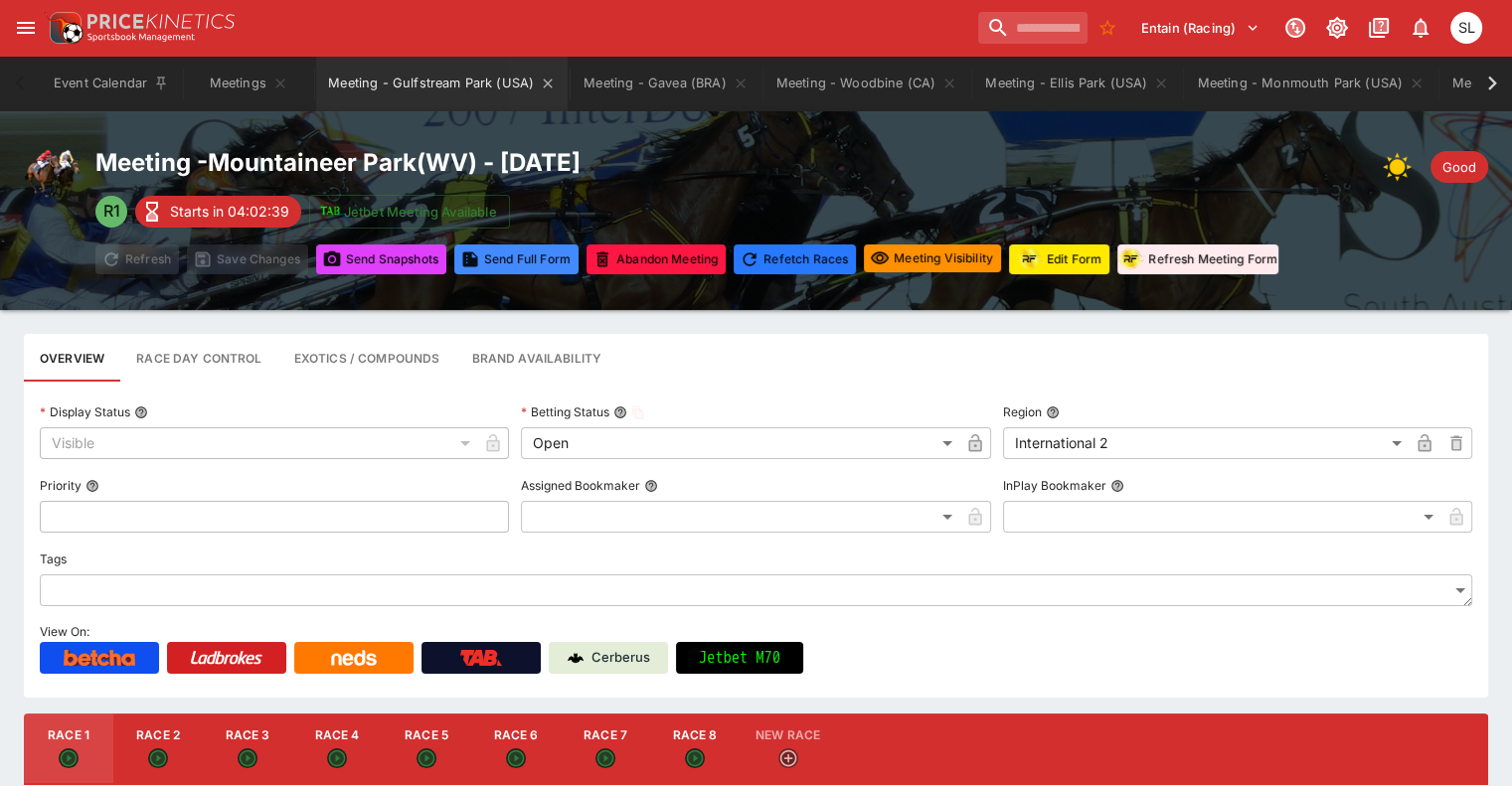 click on "Meeting - Gulfstream Park (USA)" at bounding box center [441, 83] 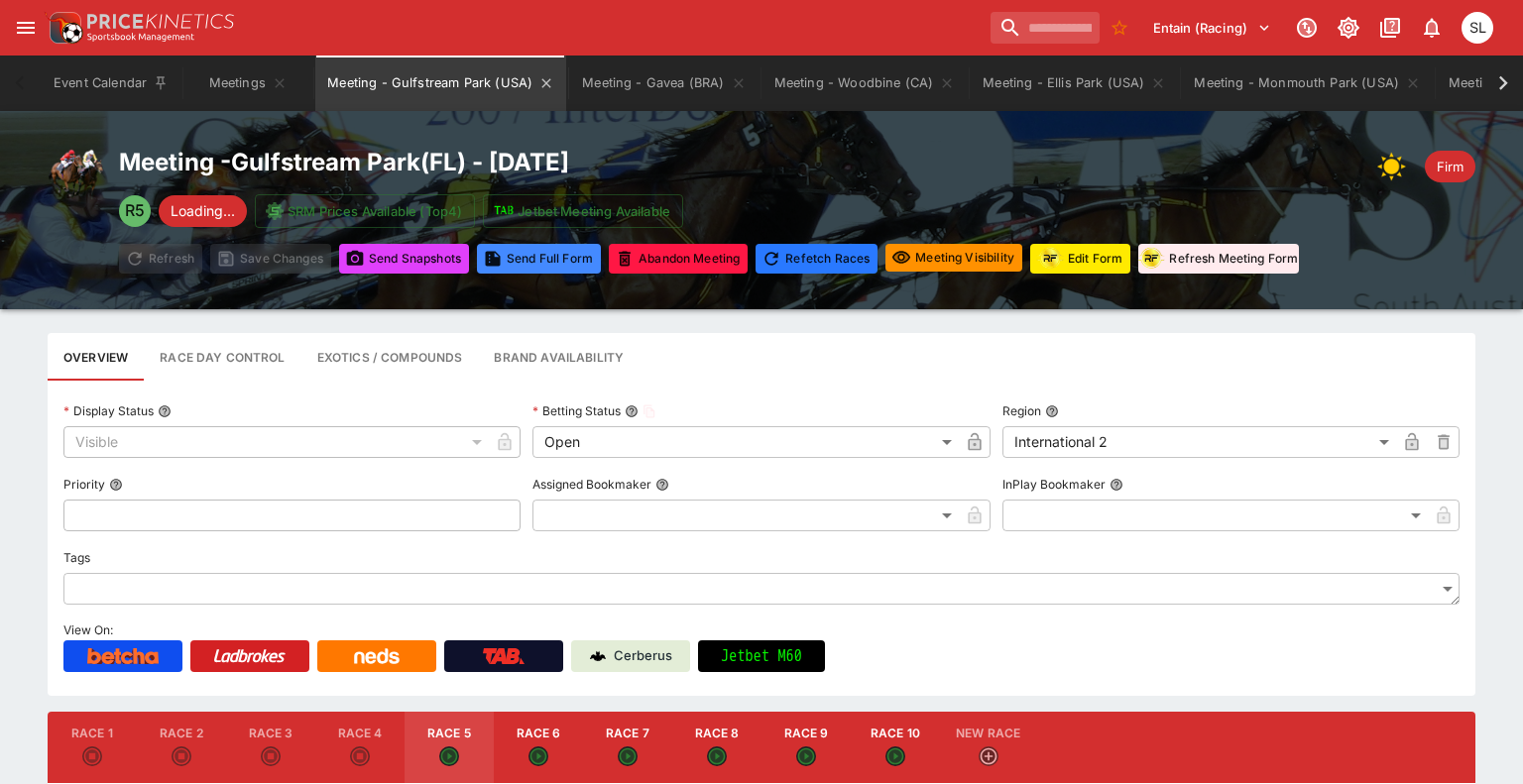 type on "**********" 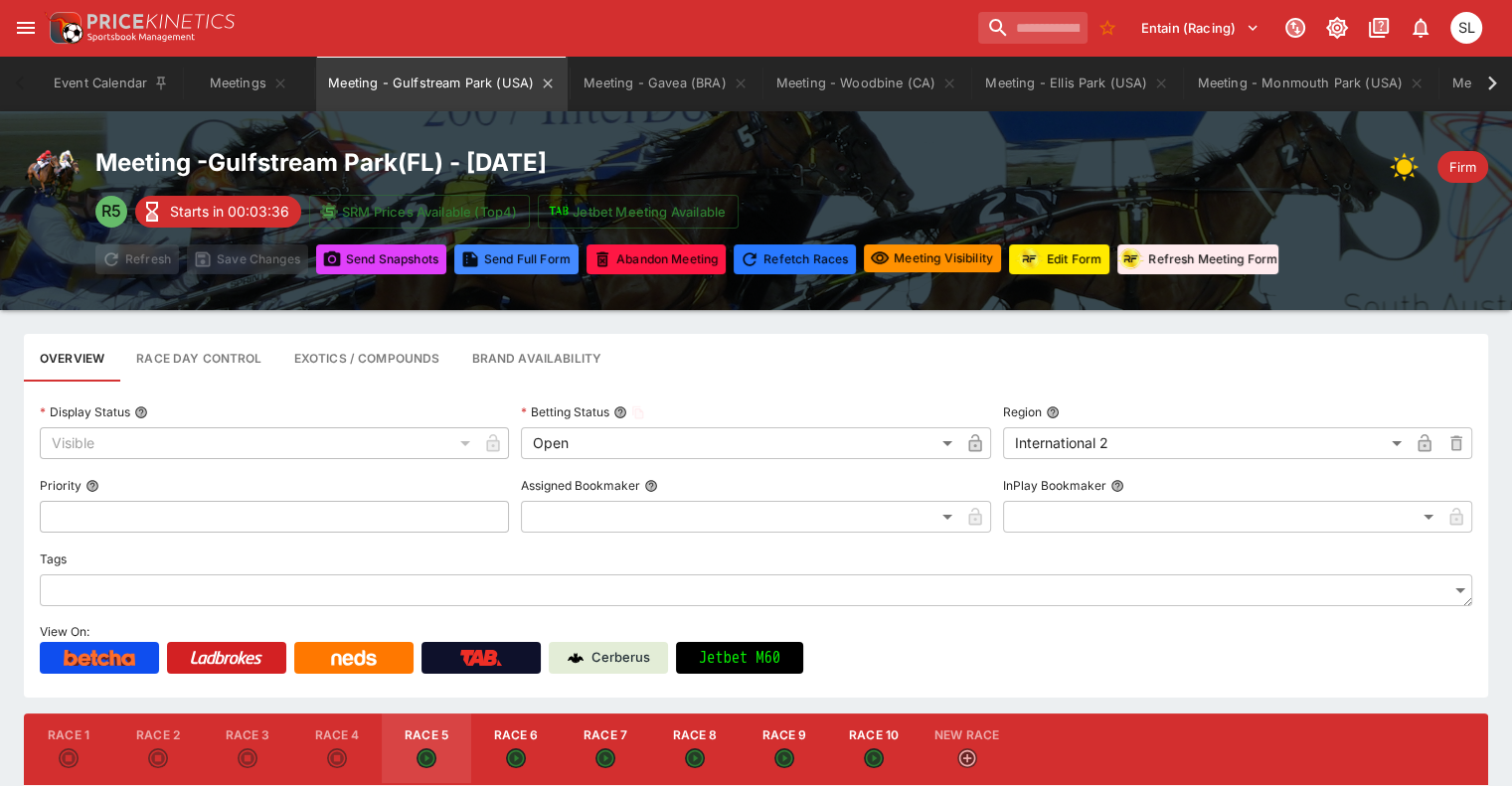 type on "****" 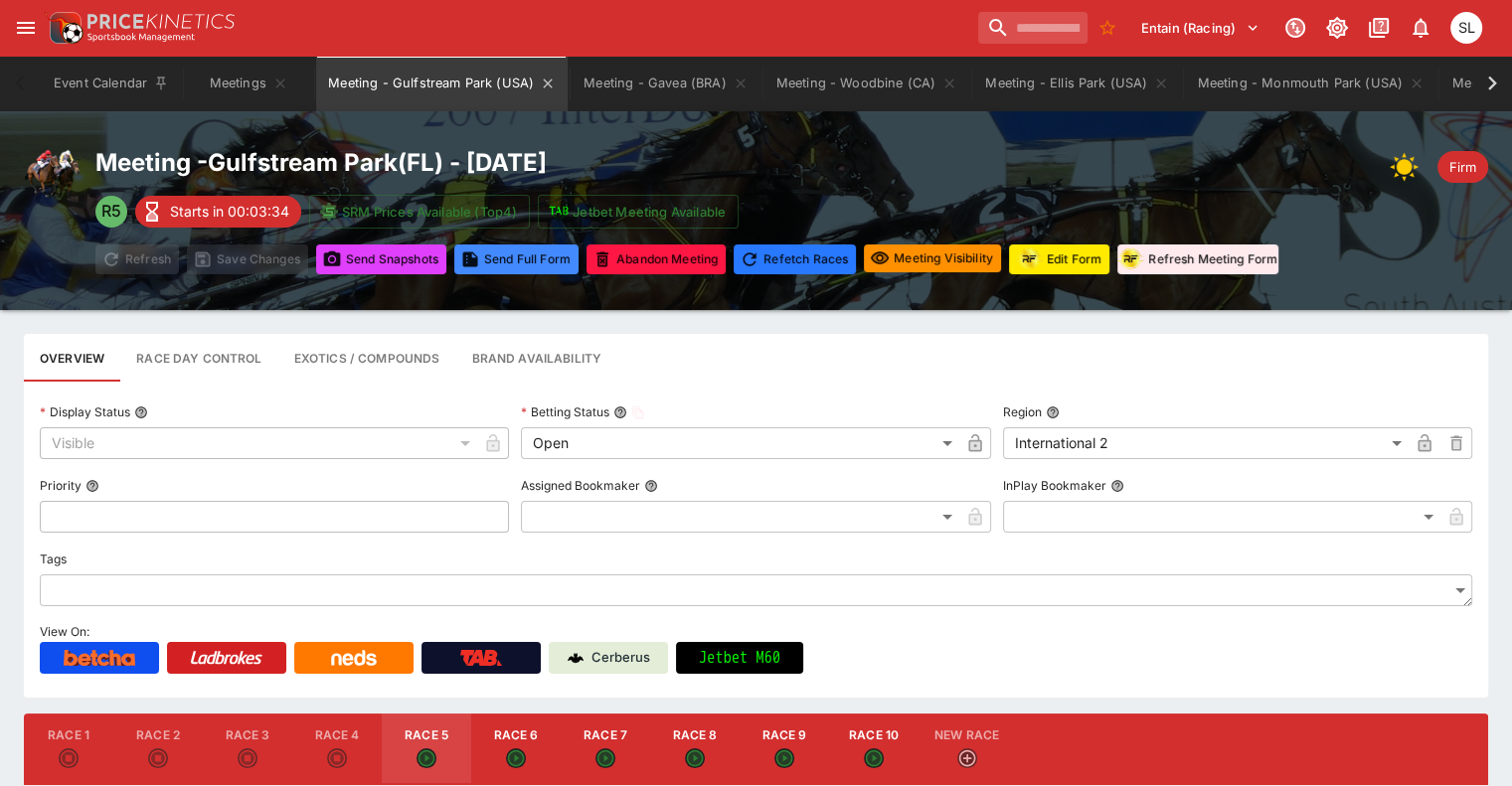 type on "****" 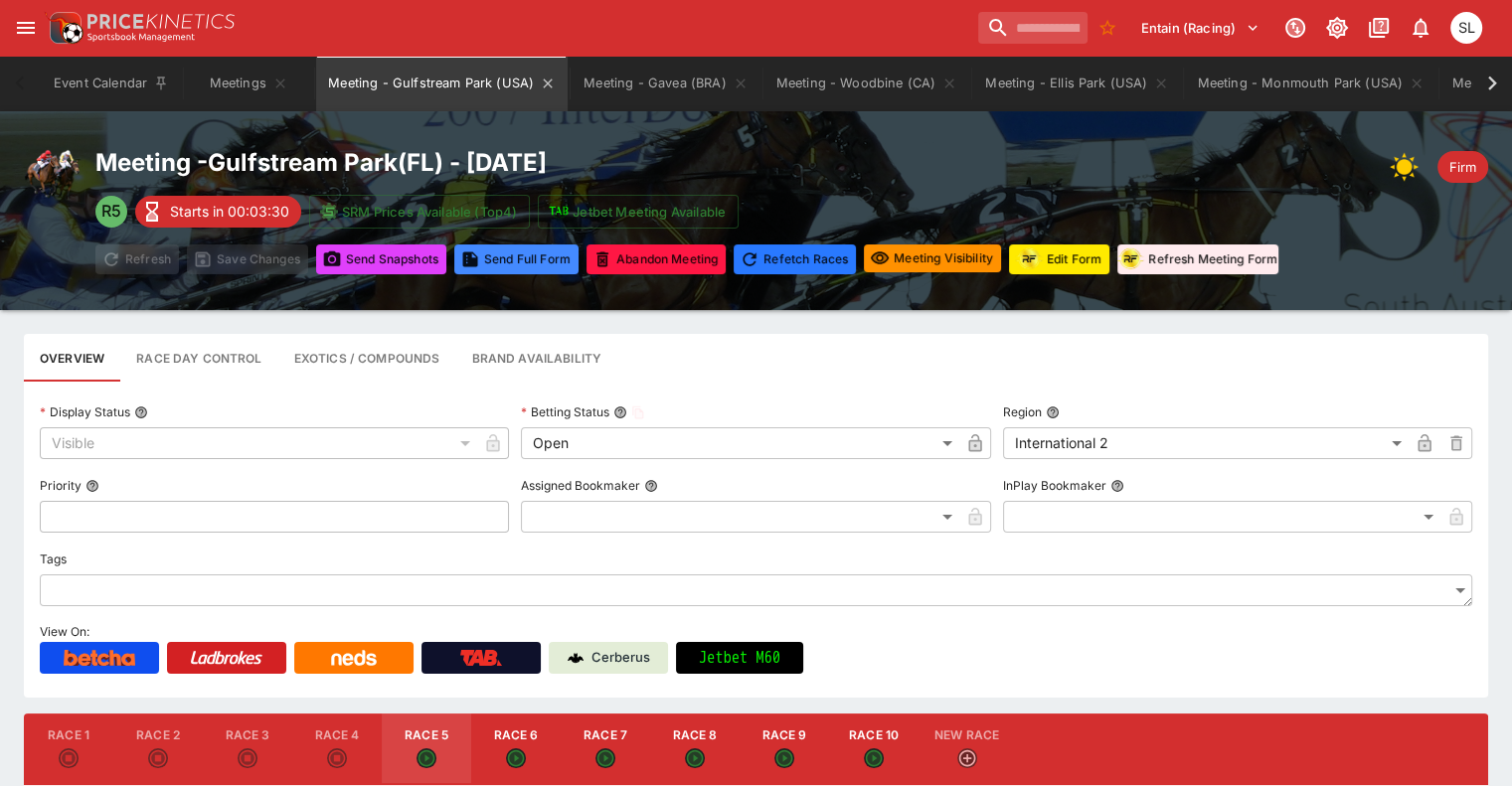 type on "****" 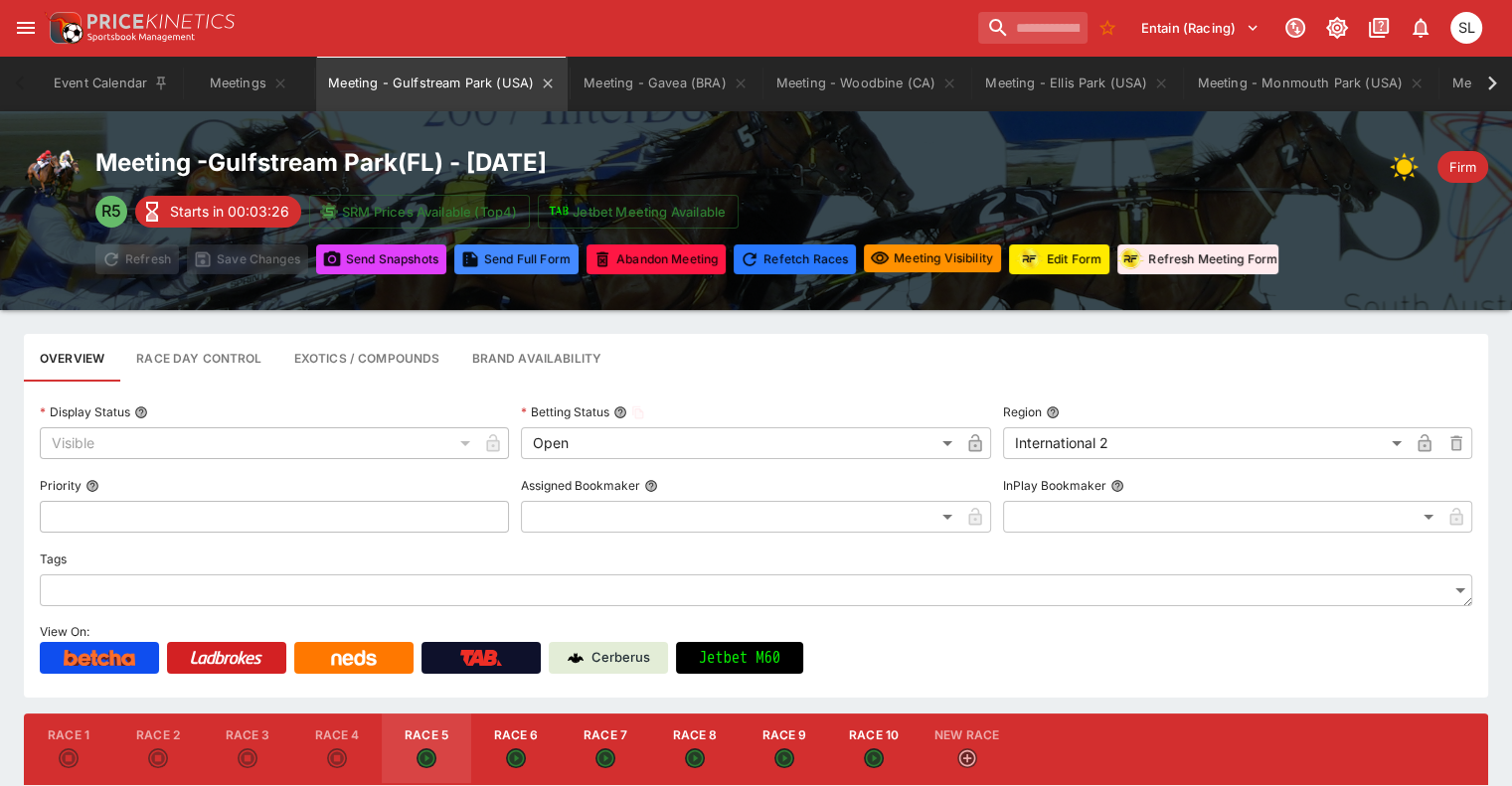 type on "****" 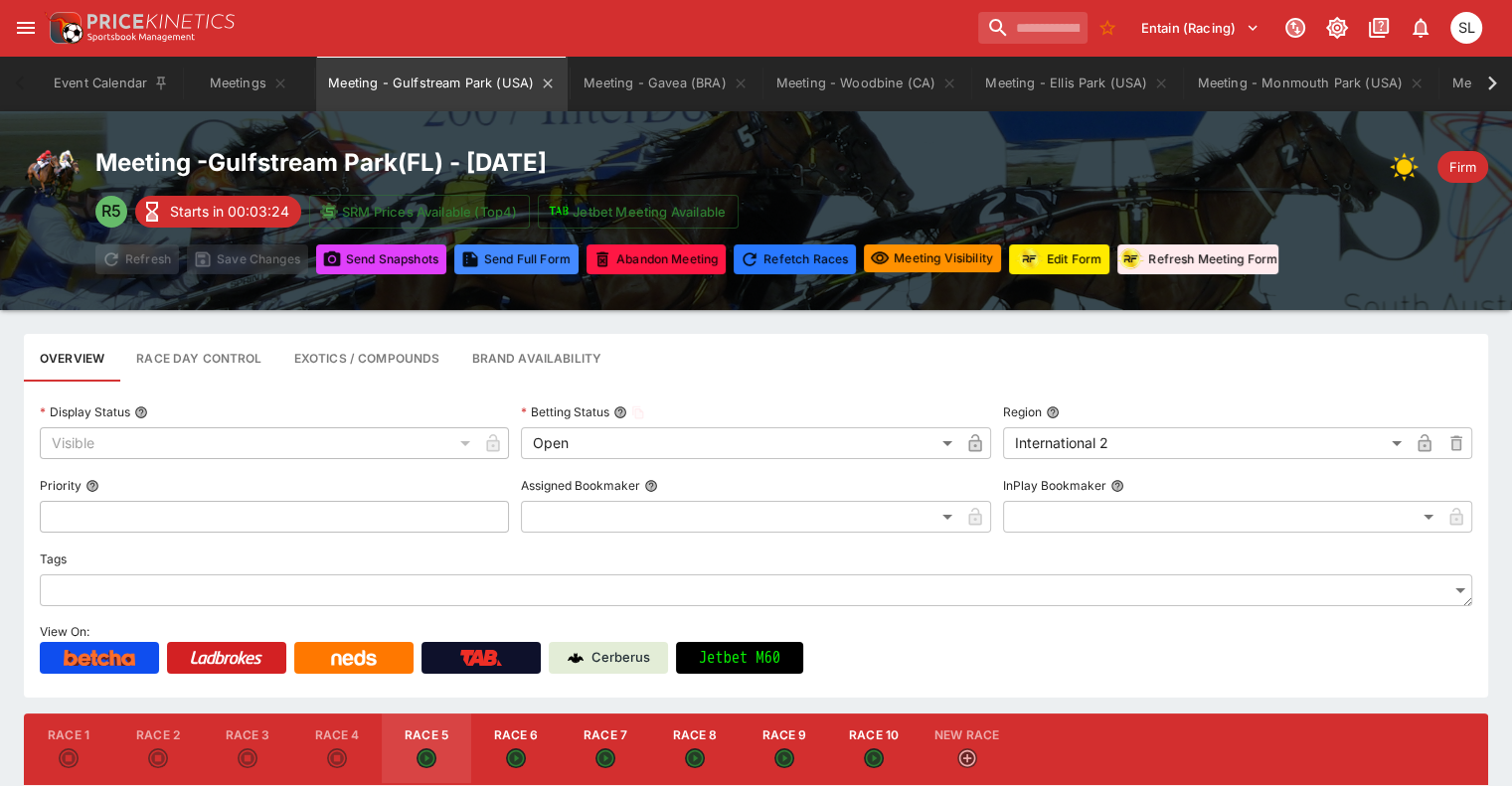 type on "****" 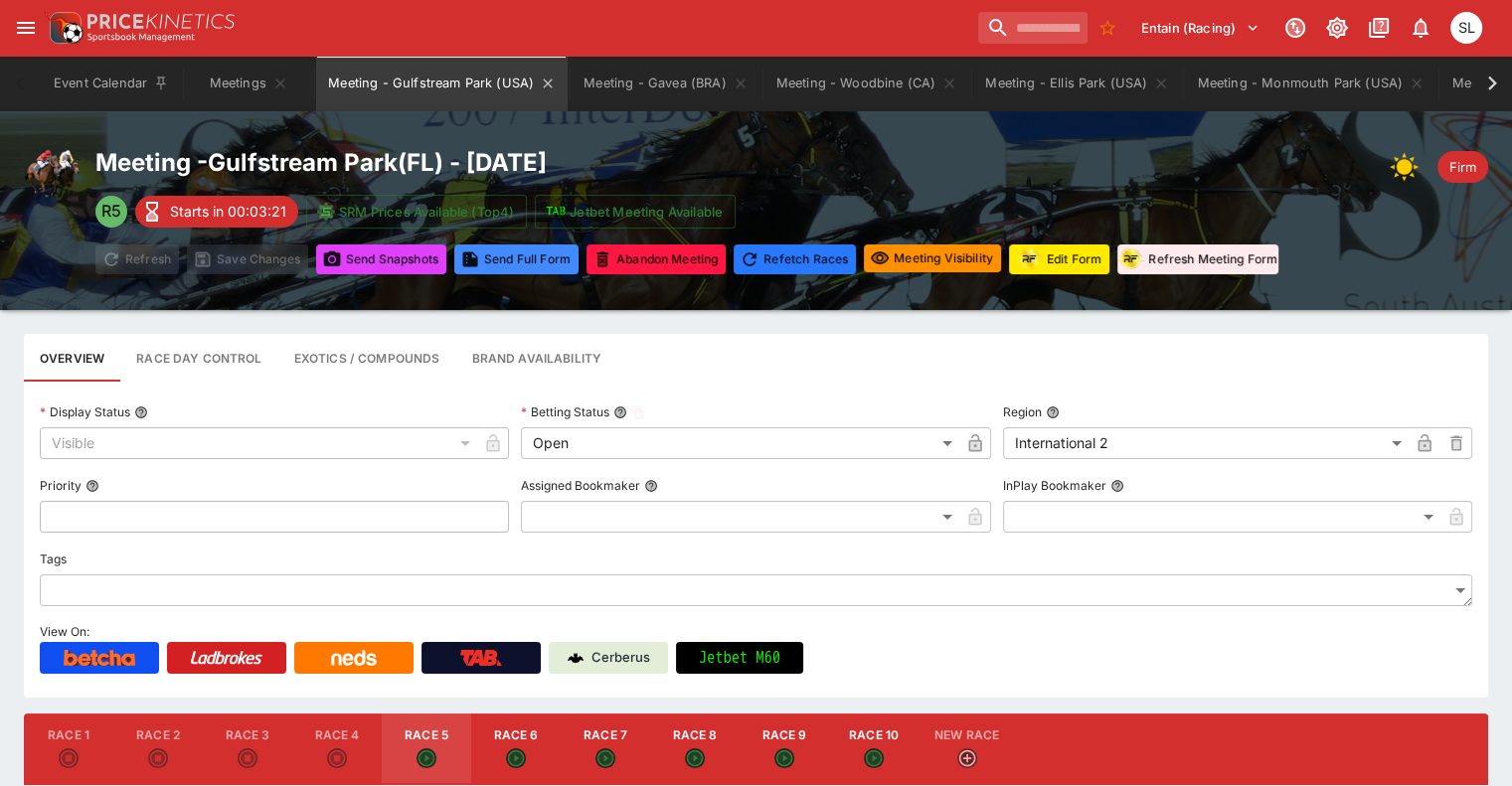 type on "****" 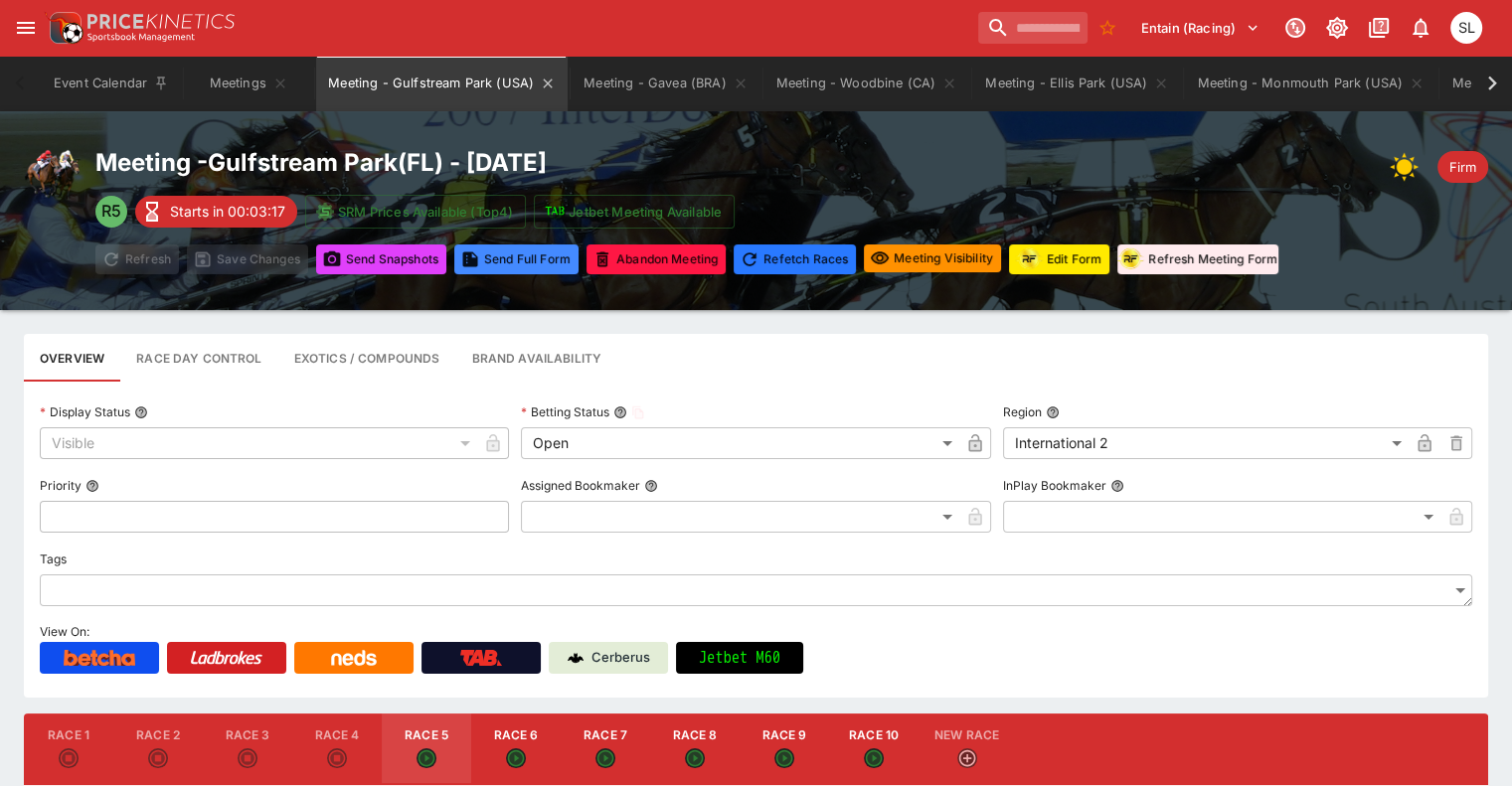 type on "****" 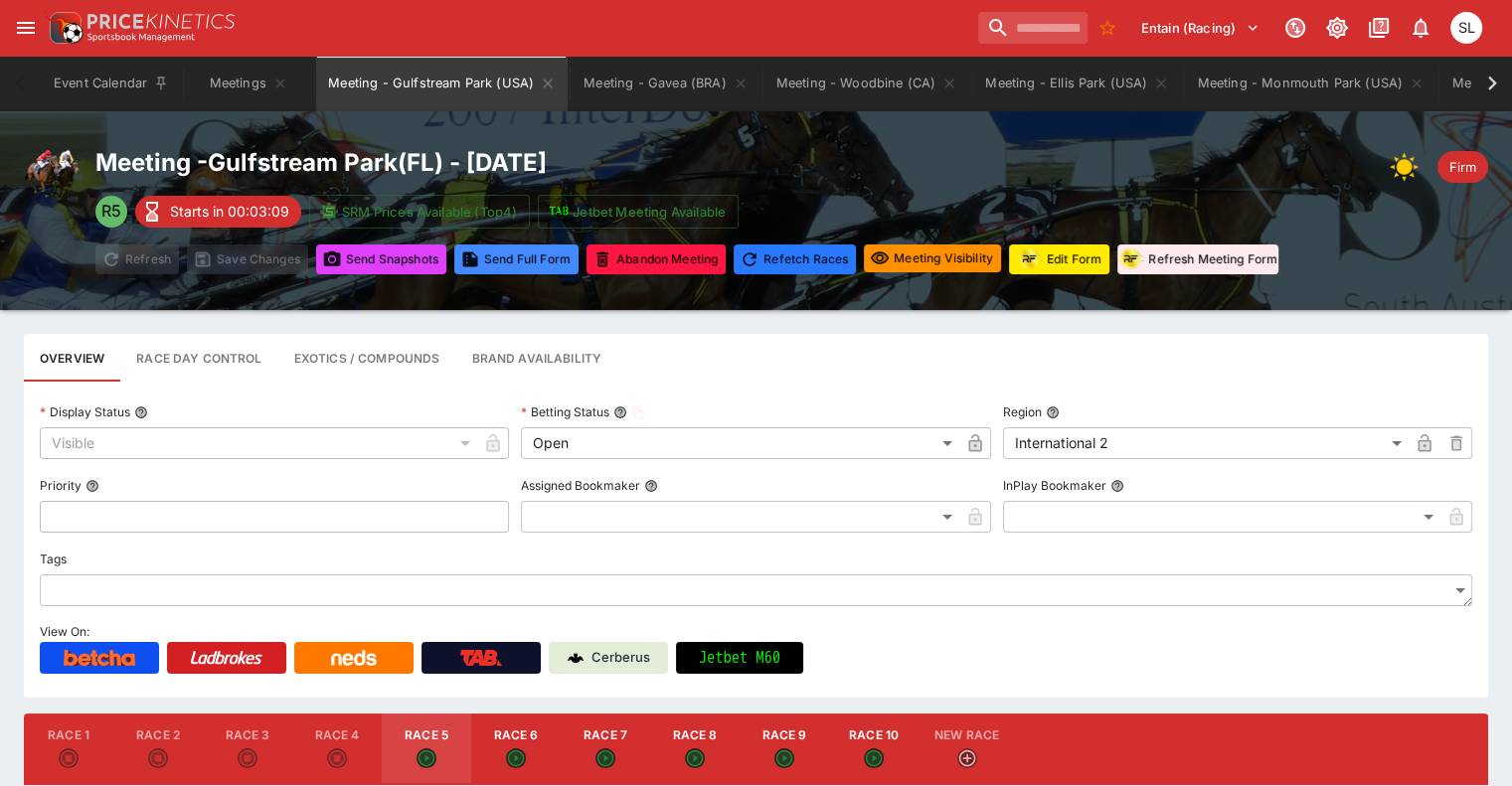 type on "****" 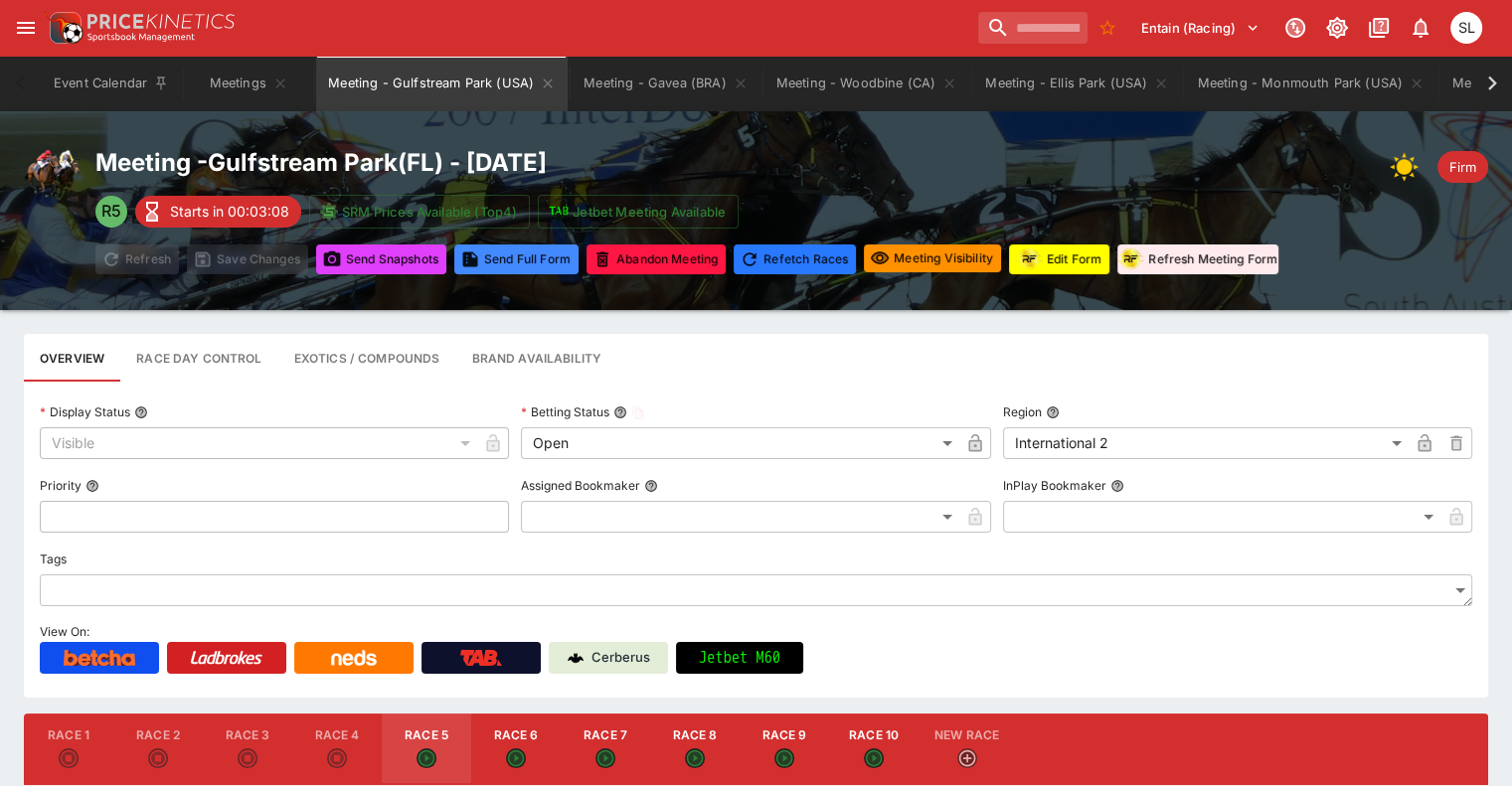 click on "Edit Form" at bounding box center (1059, 259) 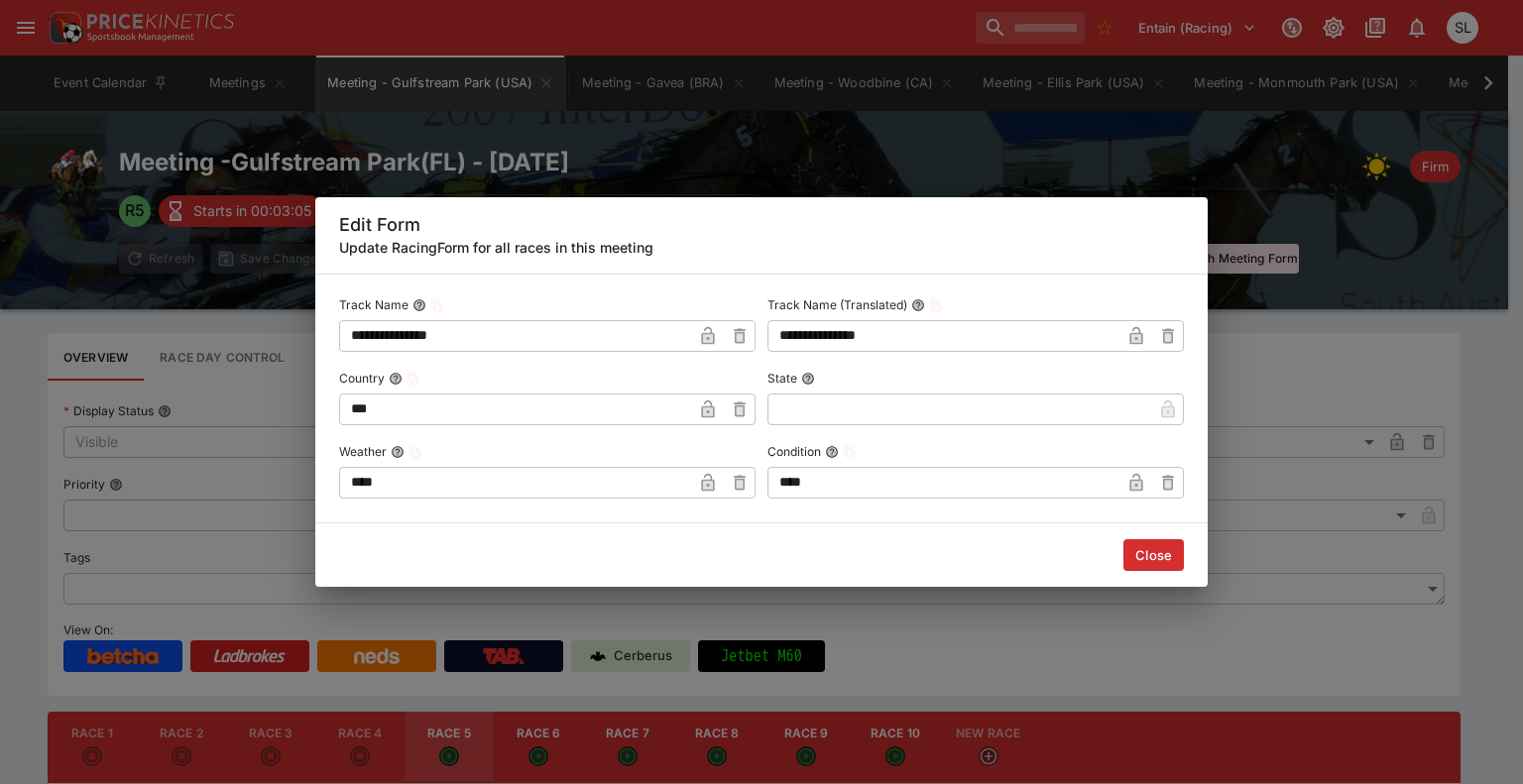 type on "****" 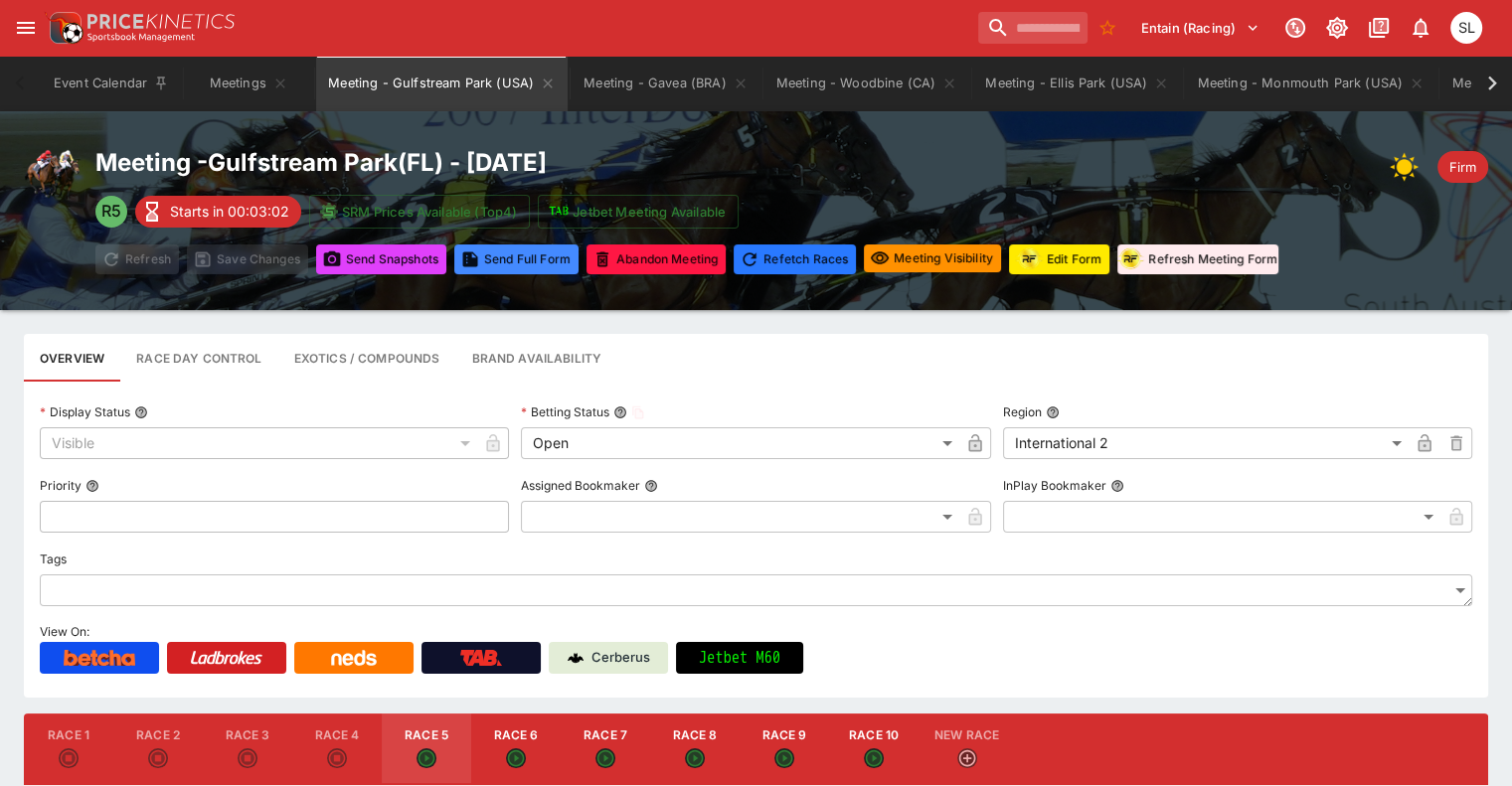 type on "****" 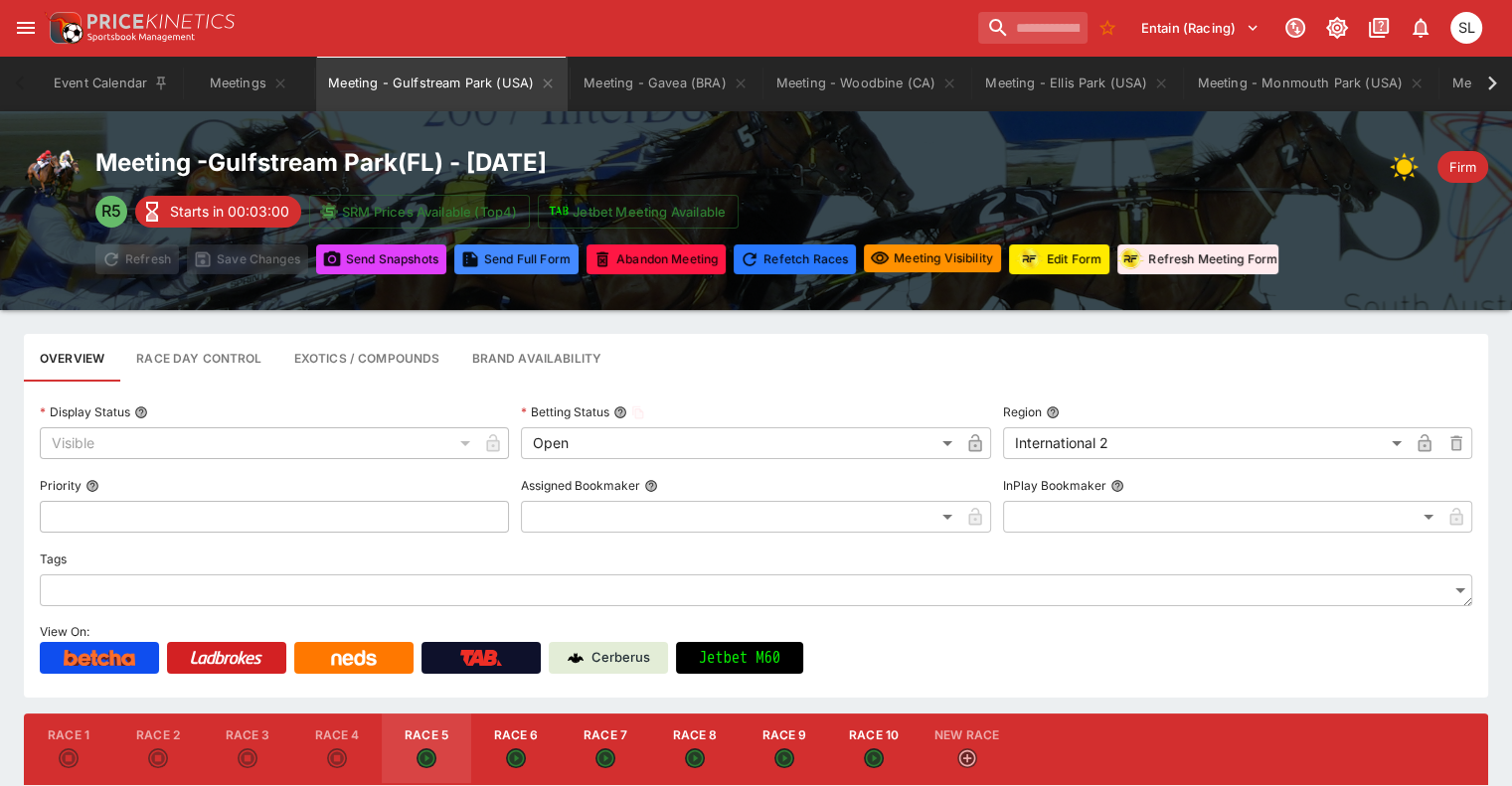 type on "****" 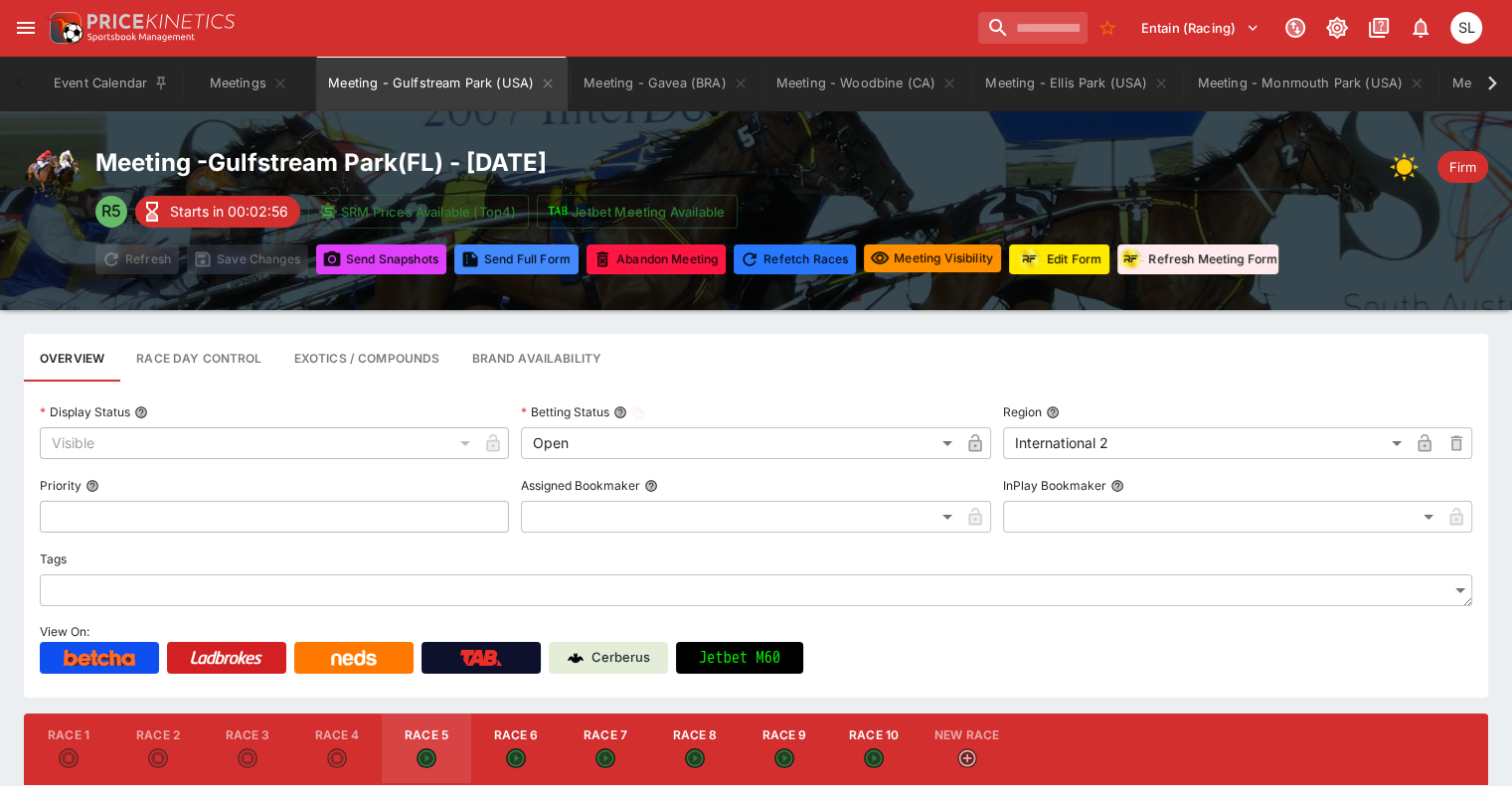 type on "****" 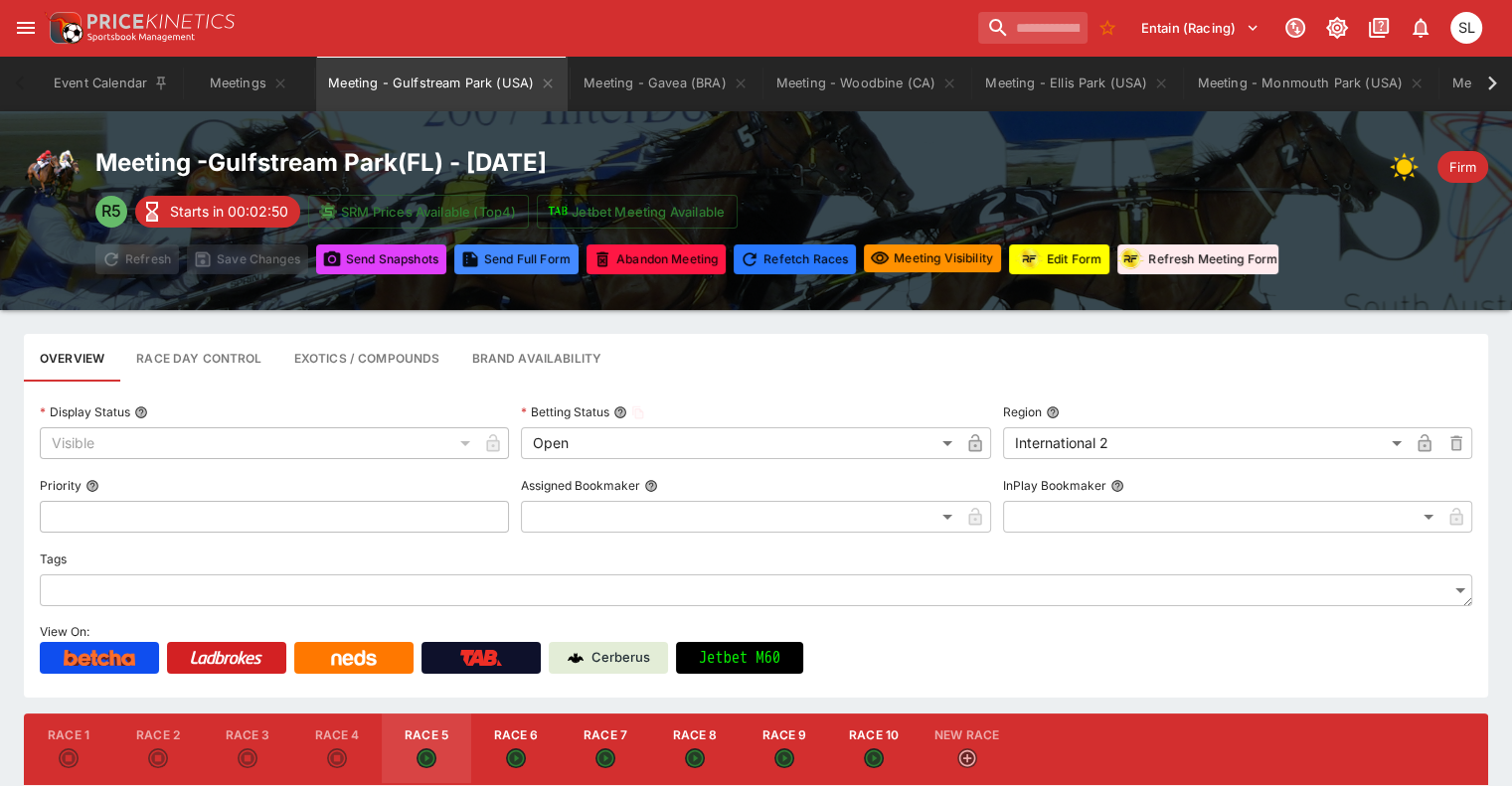drag, startPoint x: 1345, startPoint y: 365, endPoint x: 1105, endPoint y: 269, distance: 258.48791 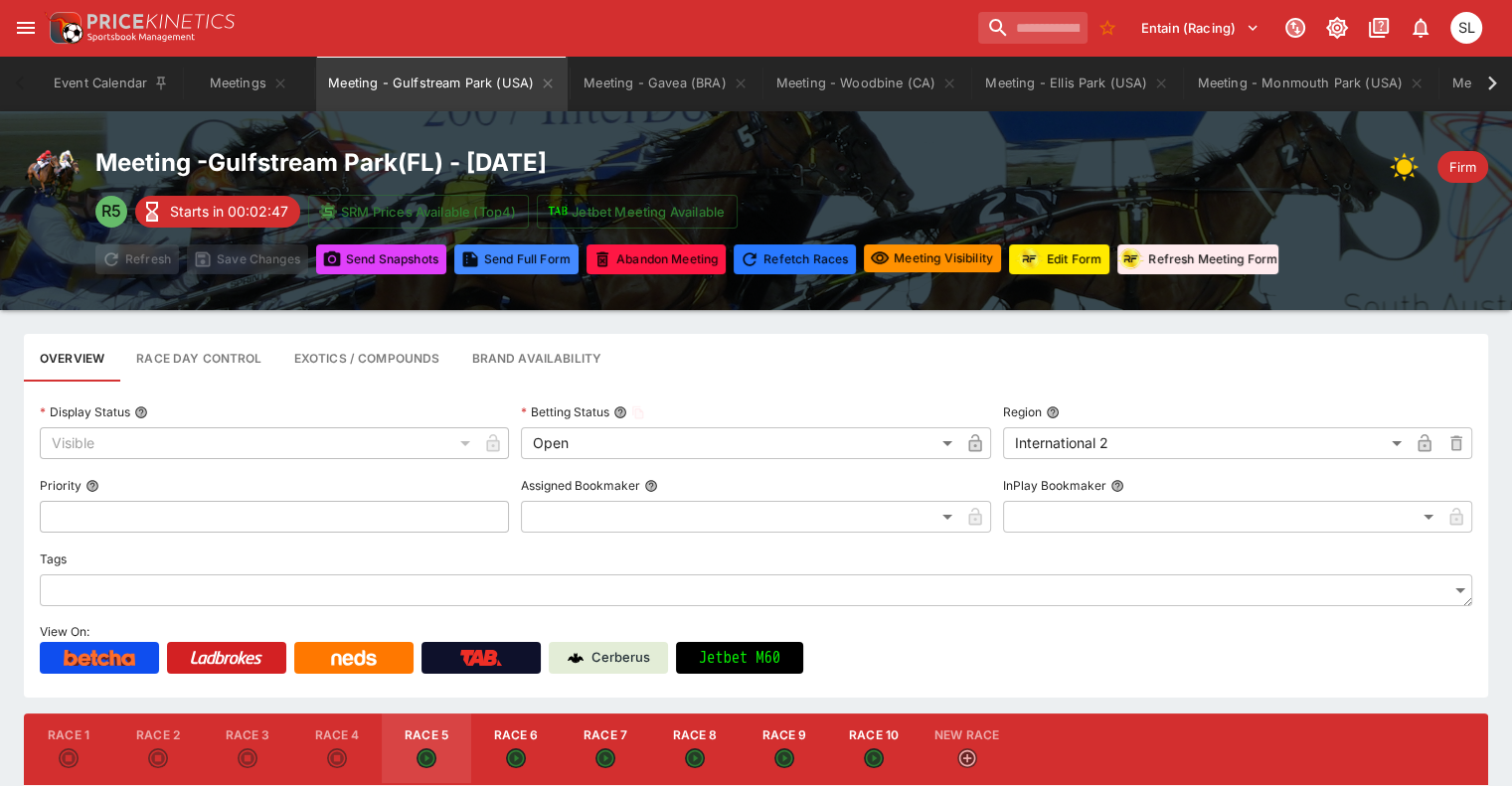 type on "****" 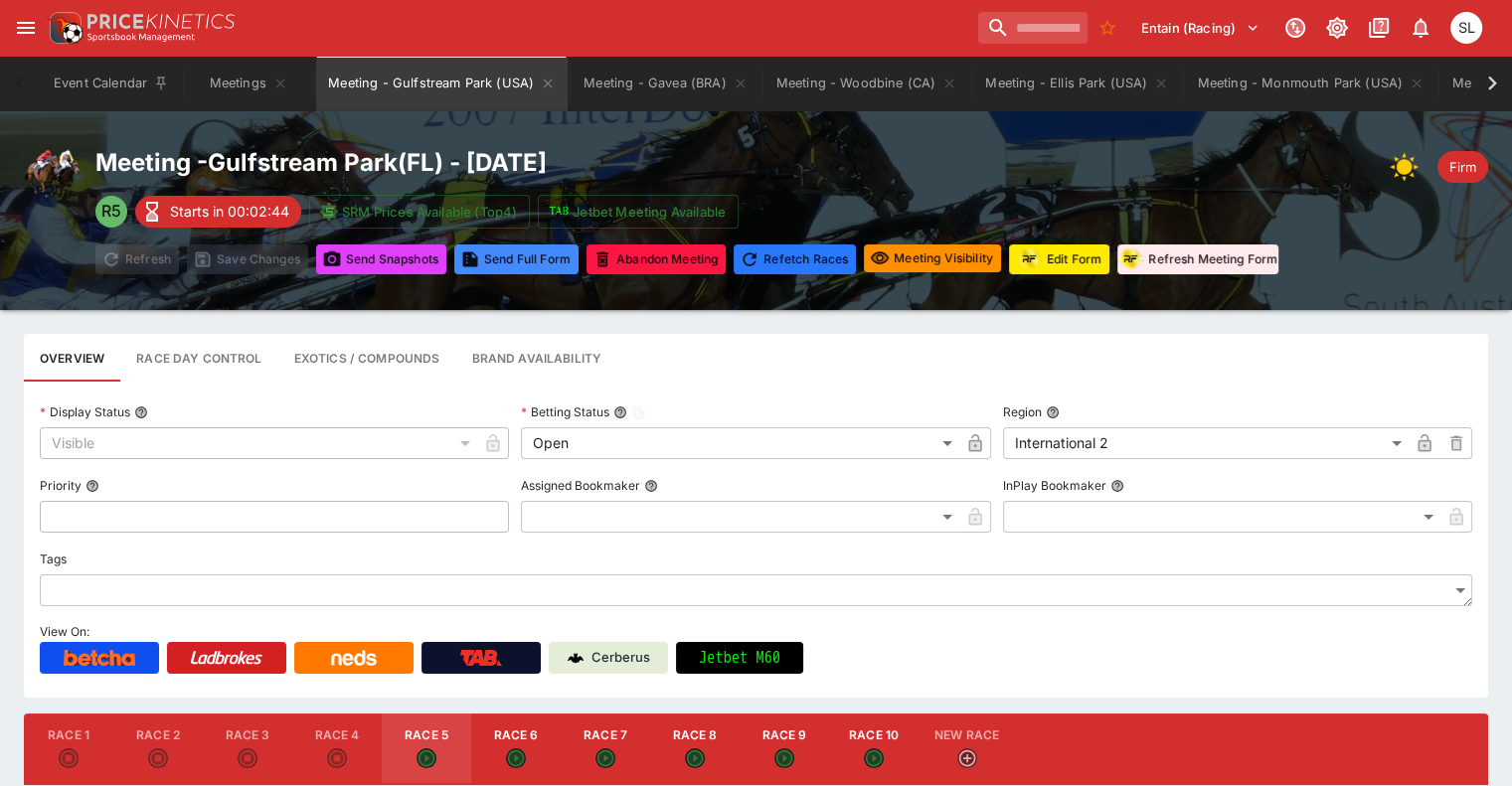 type on "****" 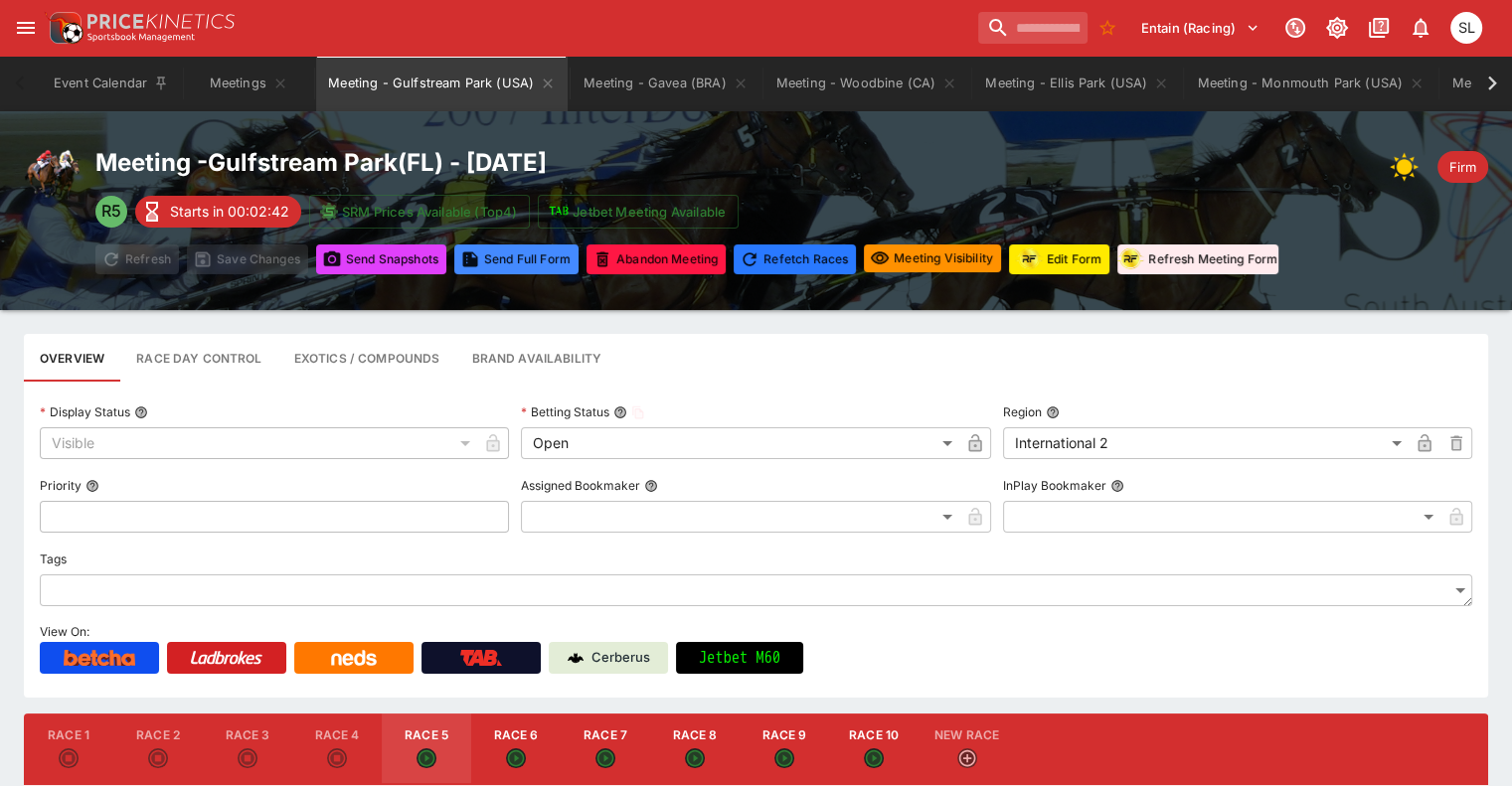 type on "****" 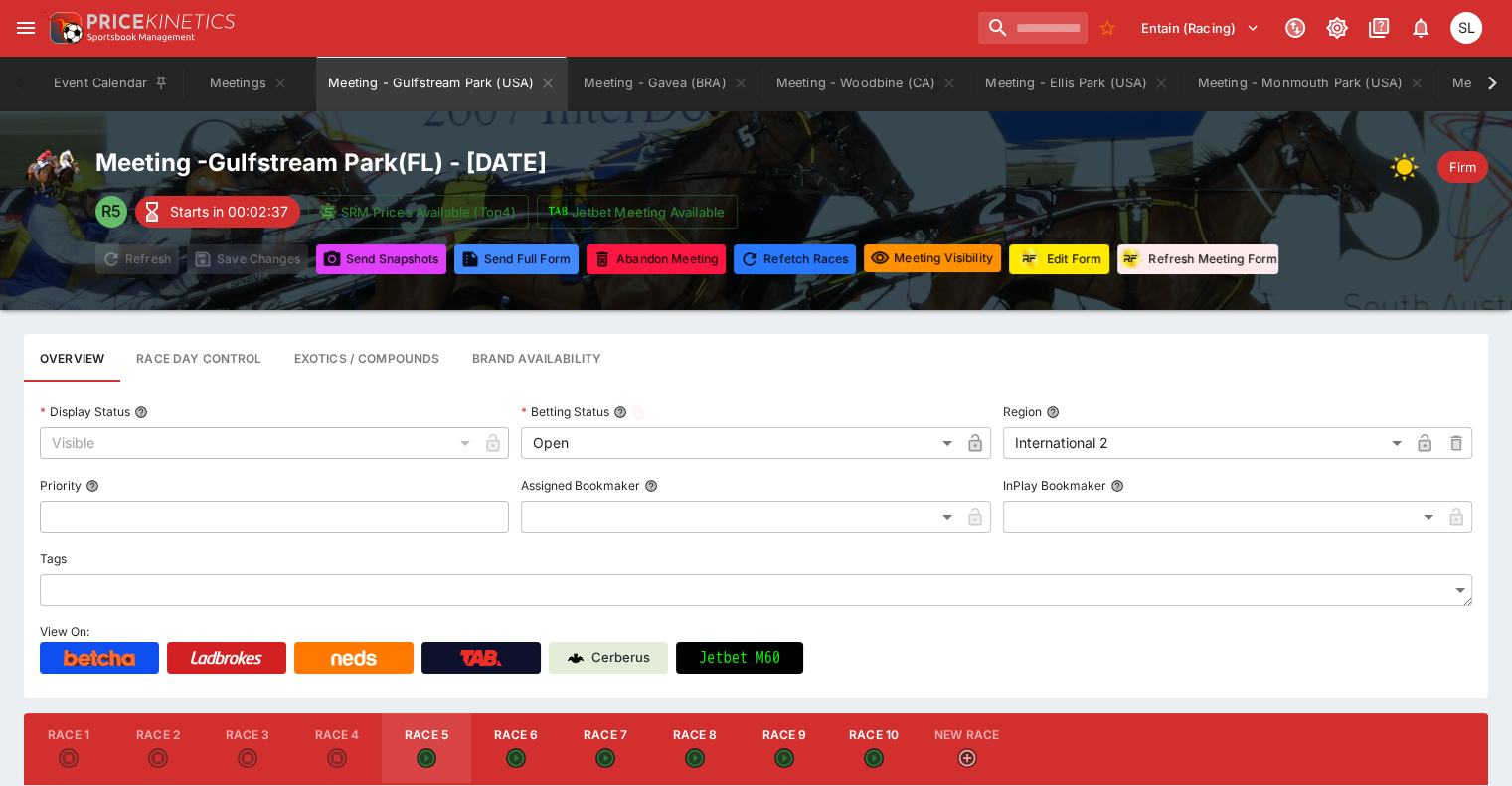 type on "****" 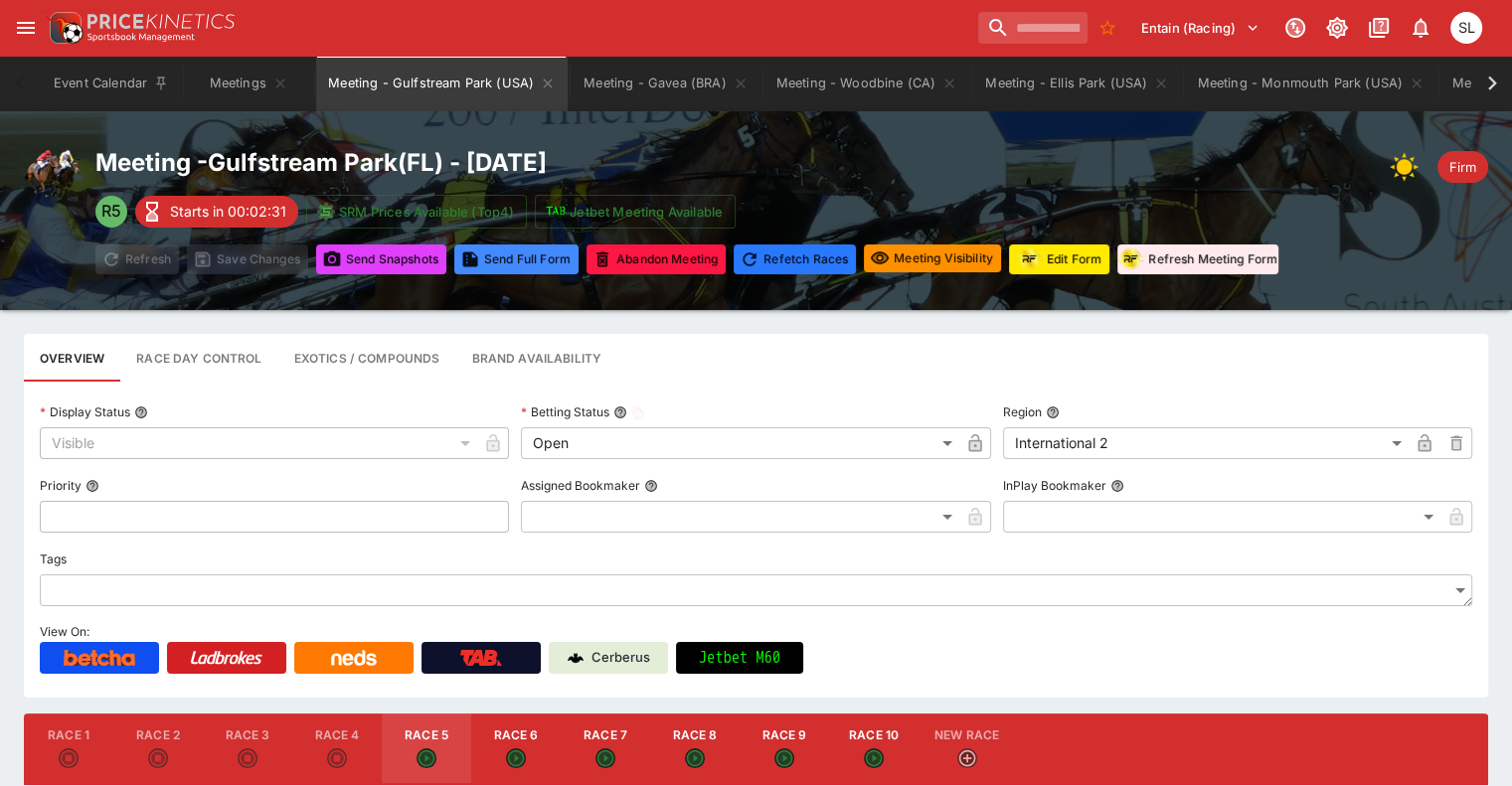 type on "****" 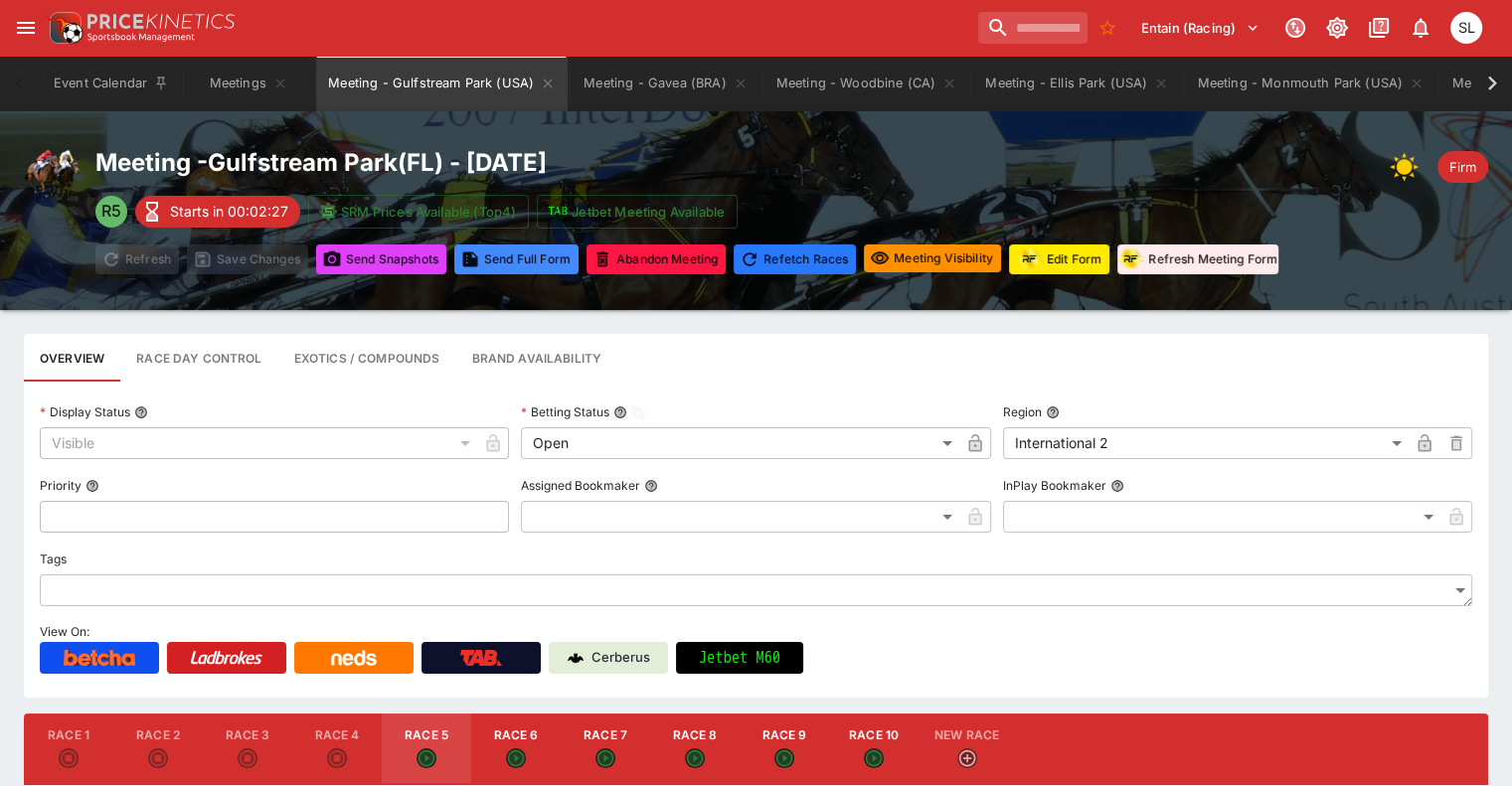 type on "****" 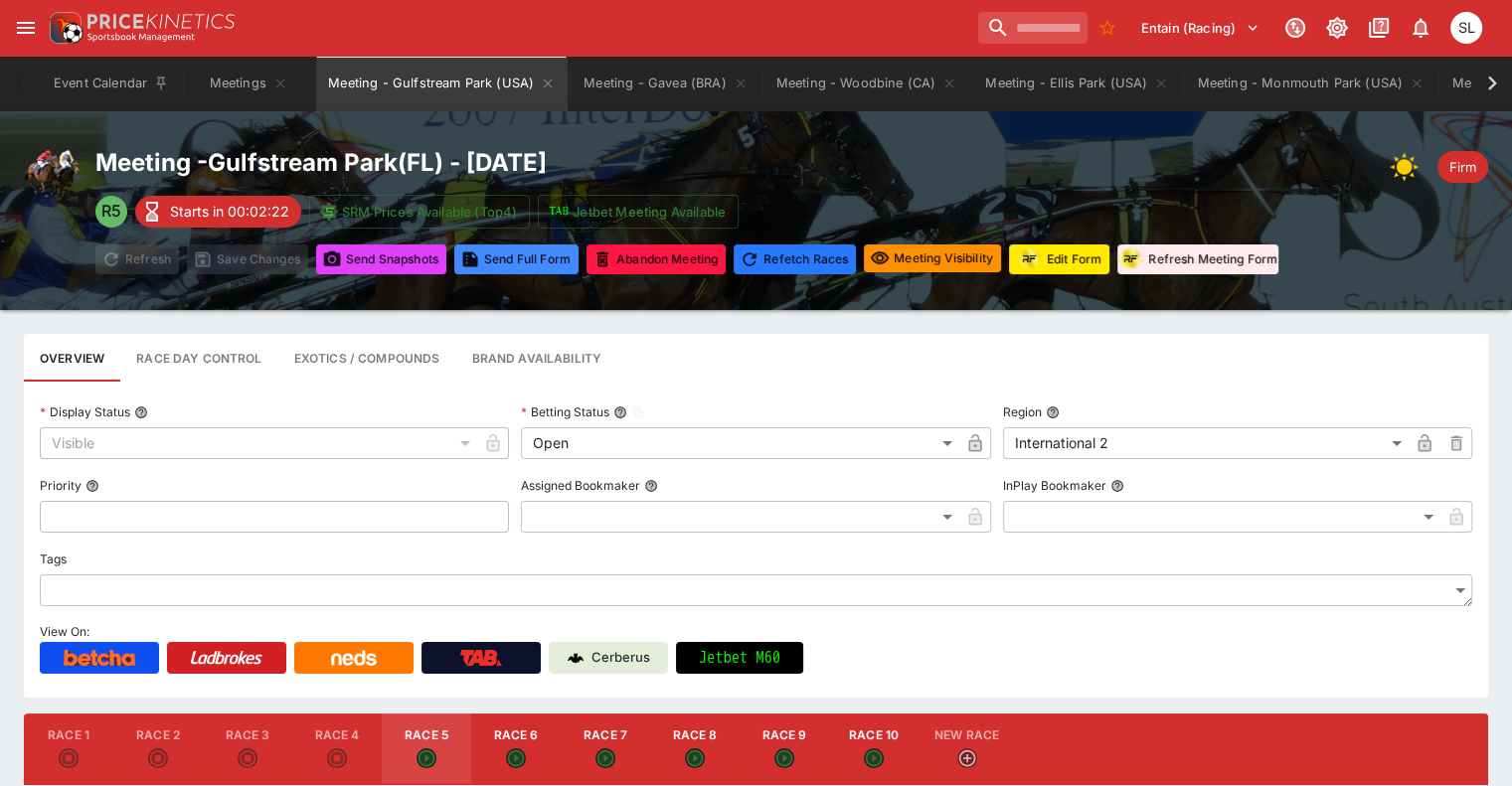 type on "****" 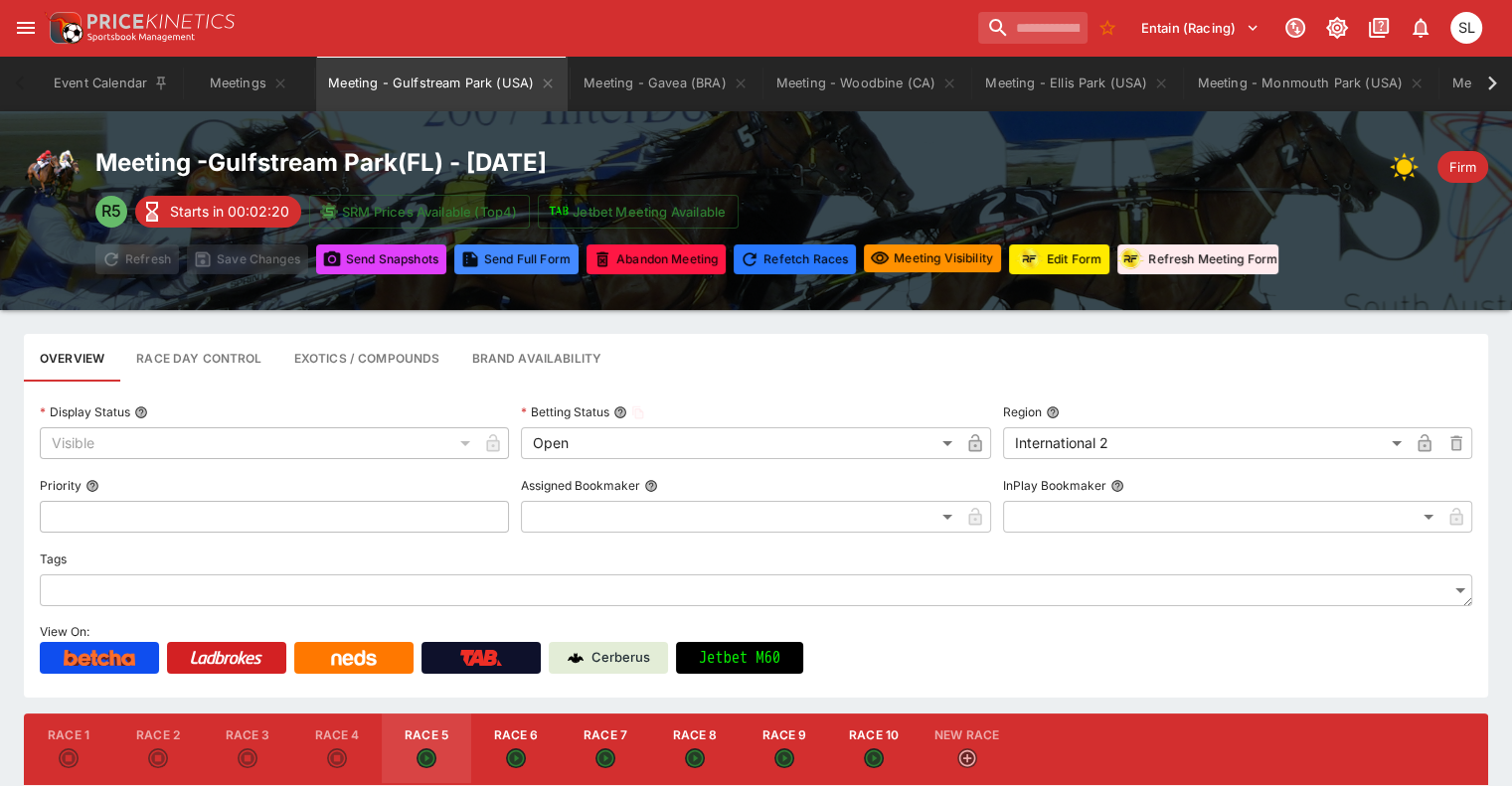 type on "****" 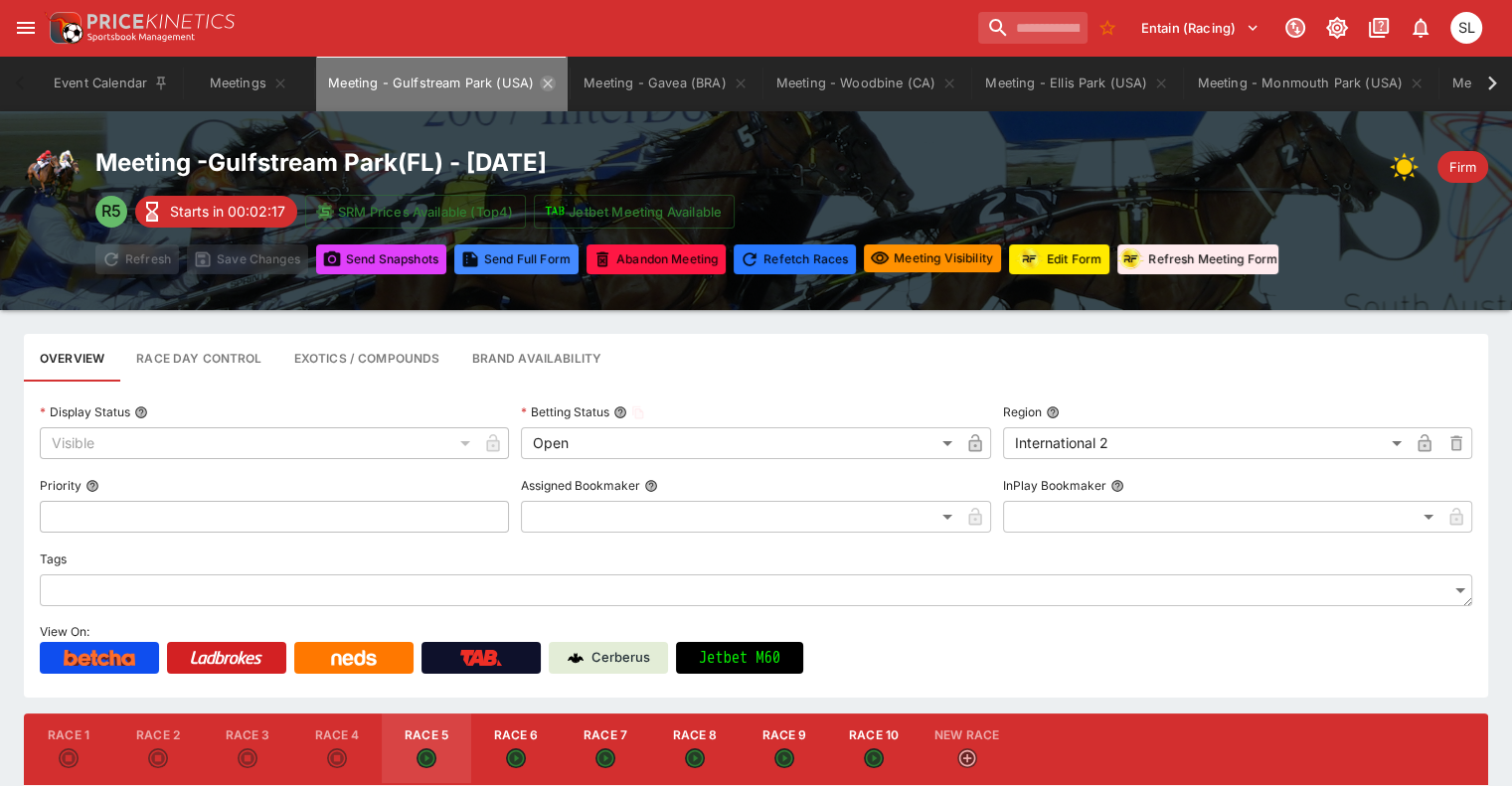click 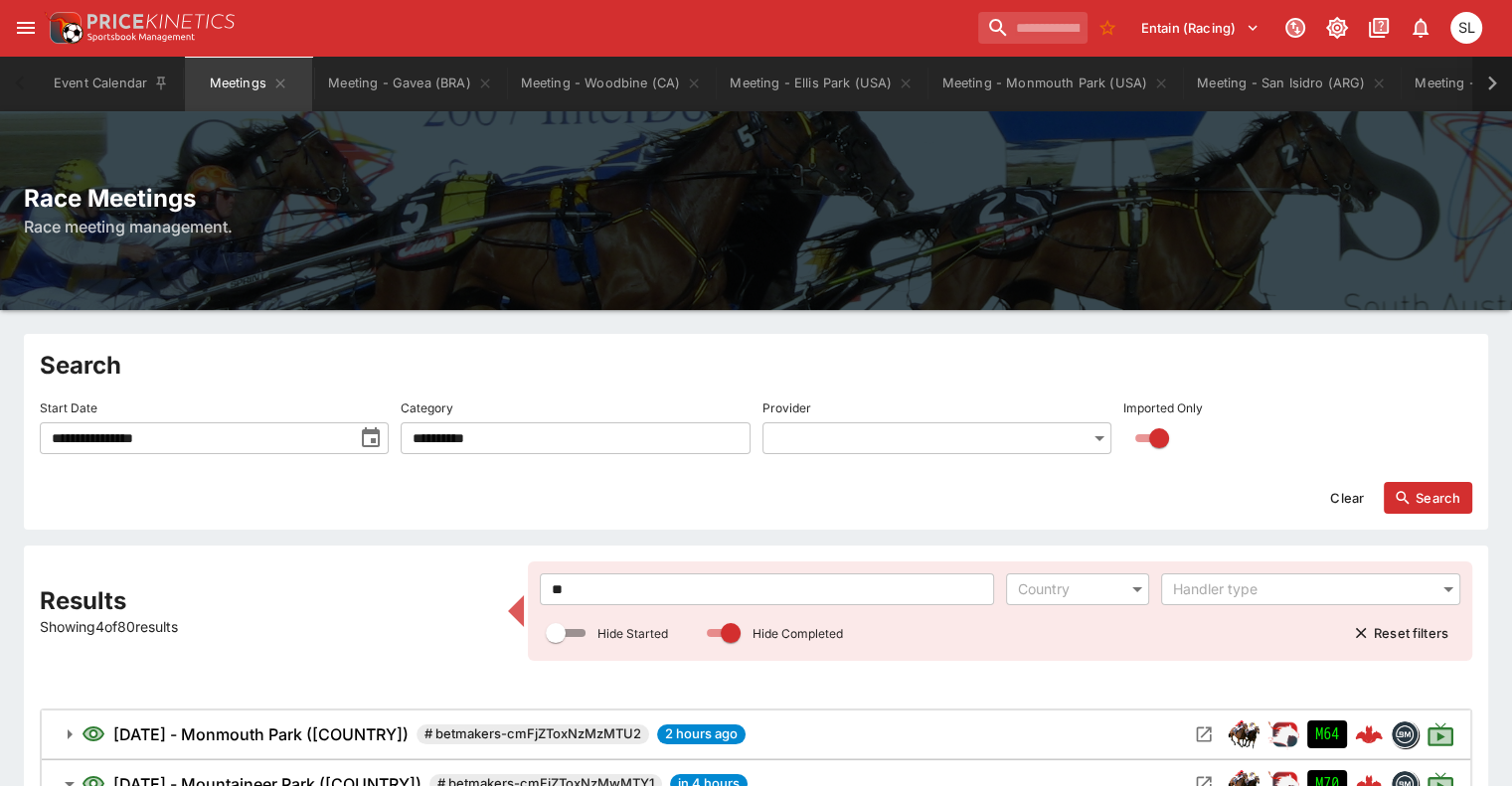 click 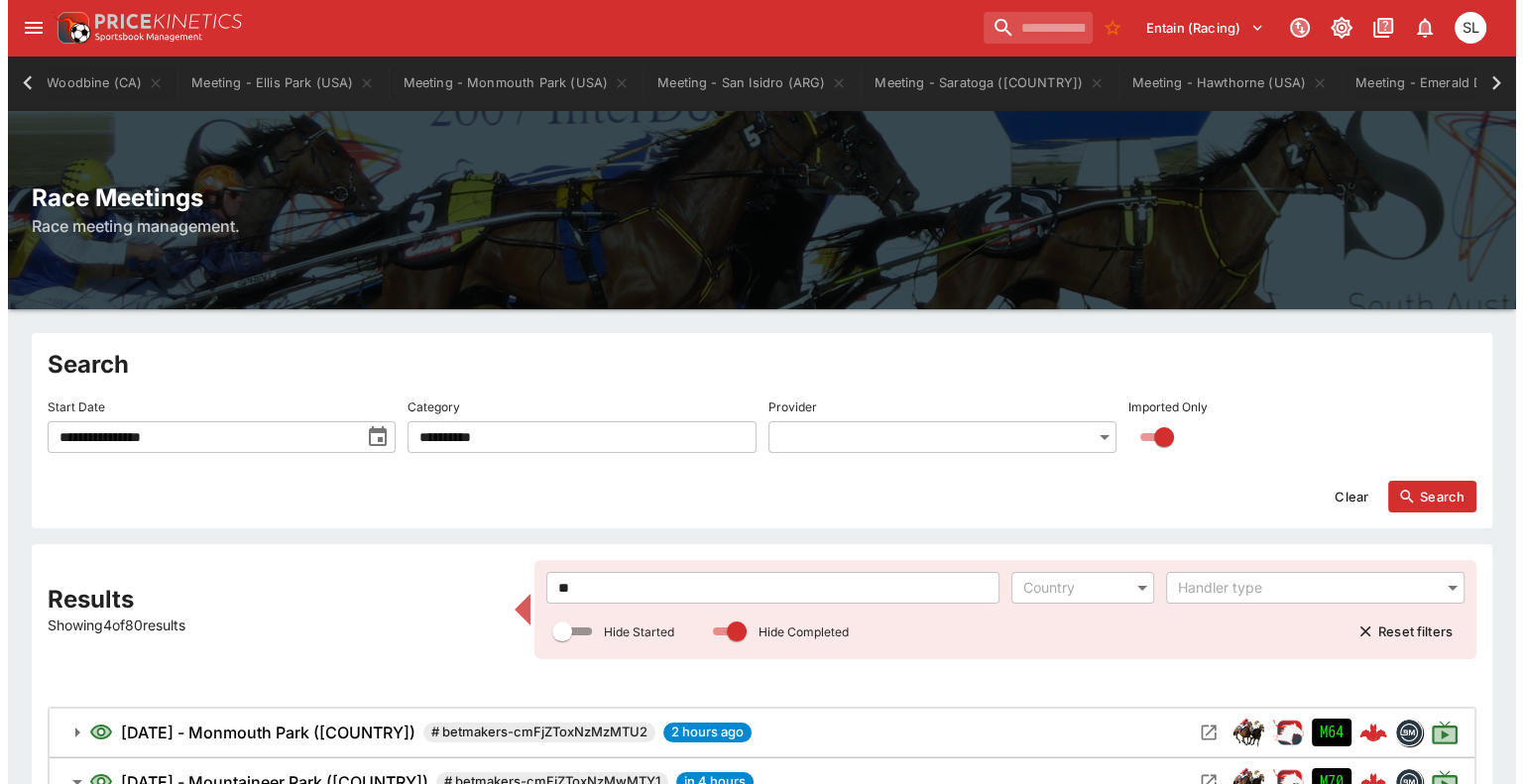 scroll, scrollTop: 0, scrollLeft: 1057, axis: horizontal 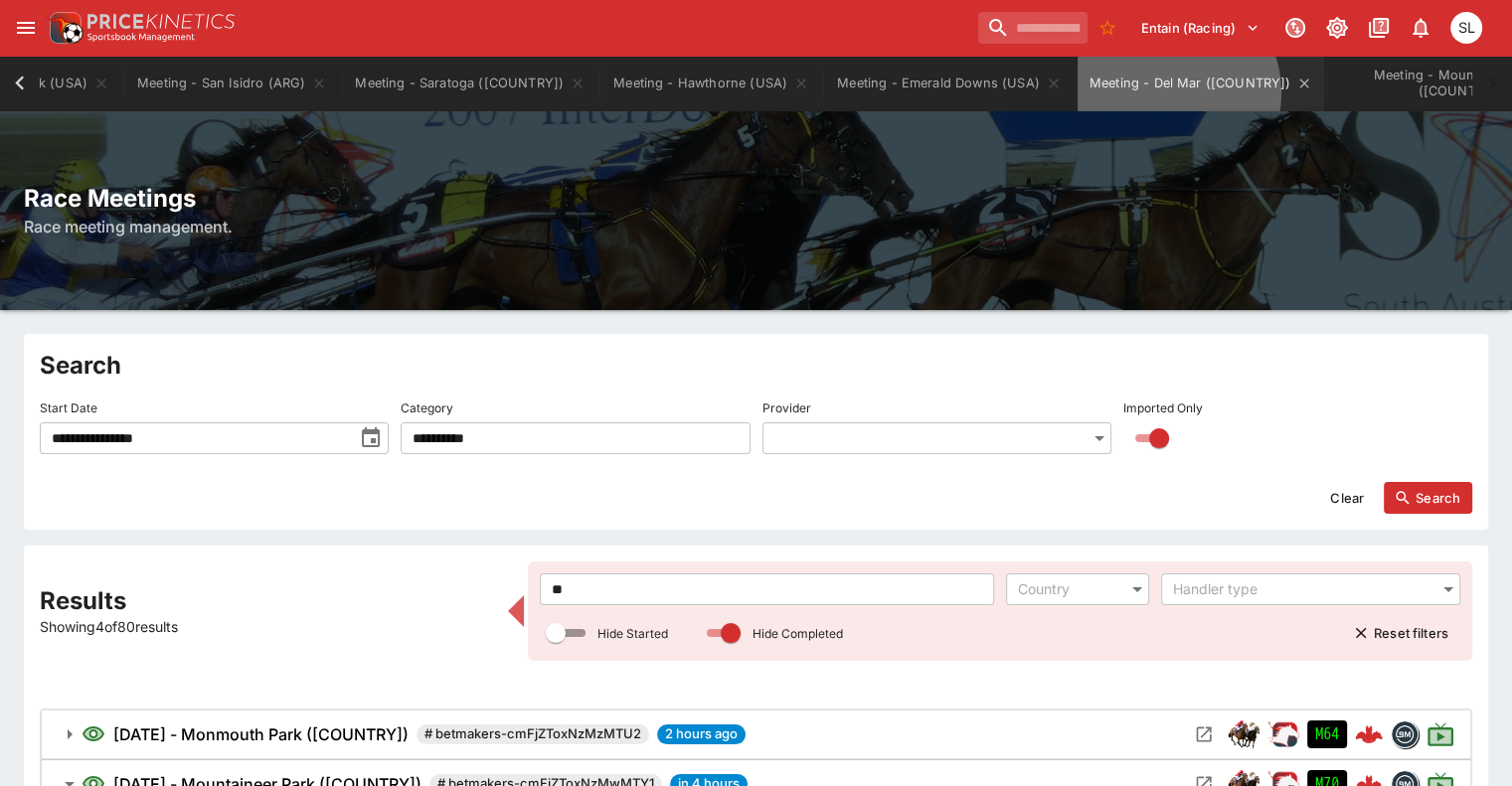 click on "Meeting - Del Mar ([COUNTRY])" at bounding box center (1201, 83) 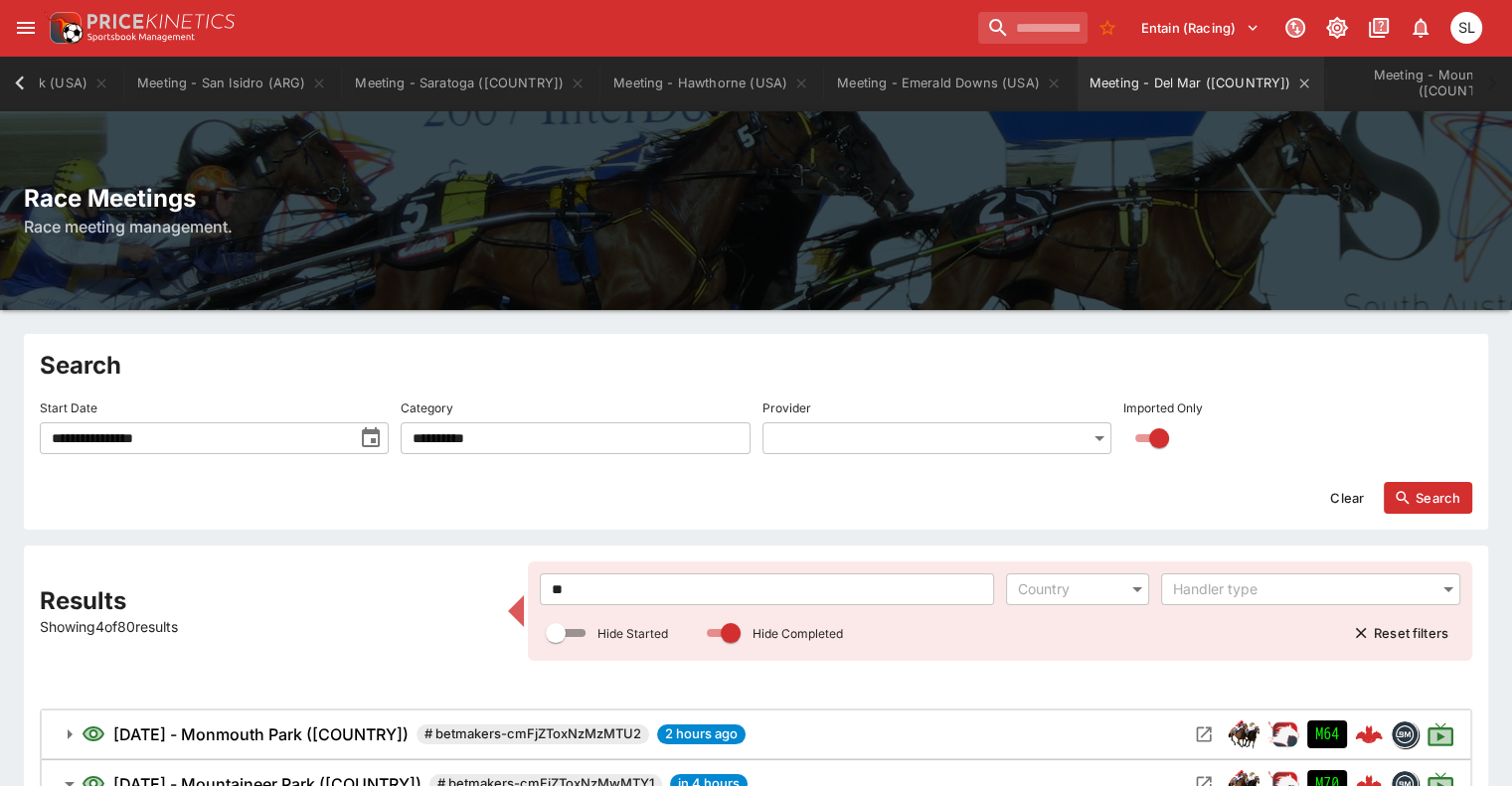 scroll, scrollTop: 0, scrollLeft: 1045, axis: horizontal 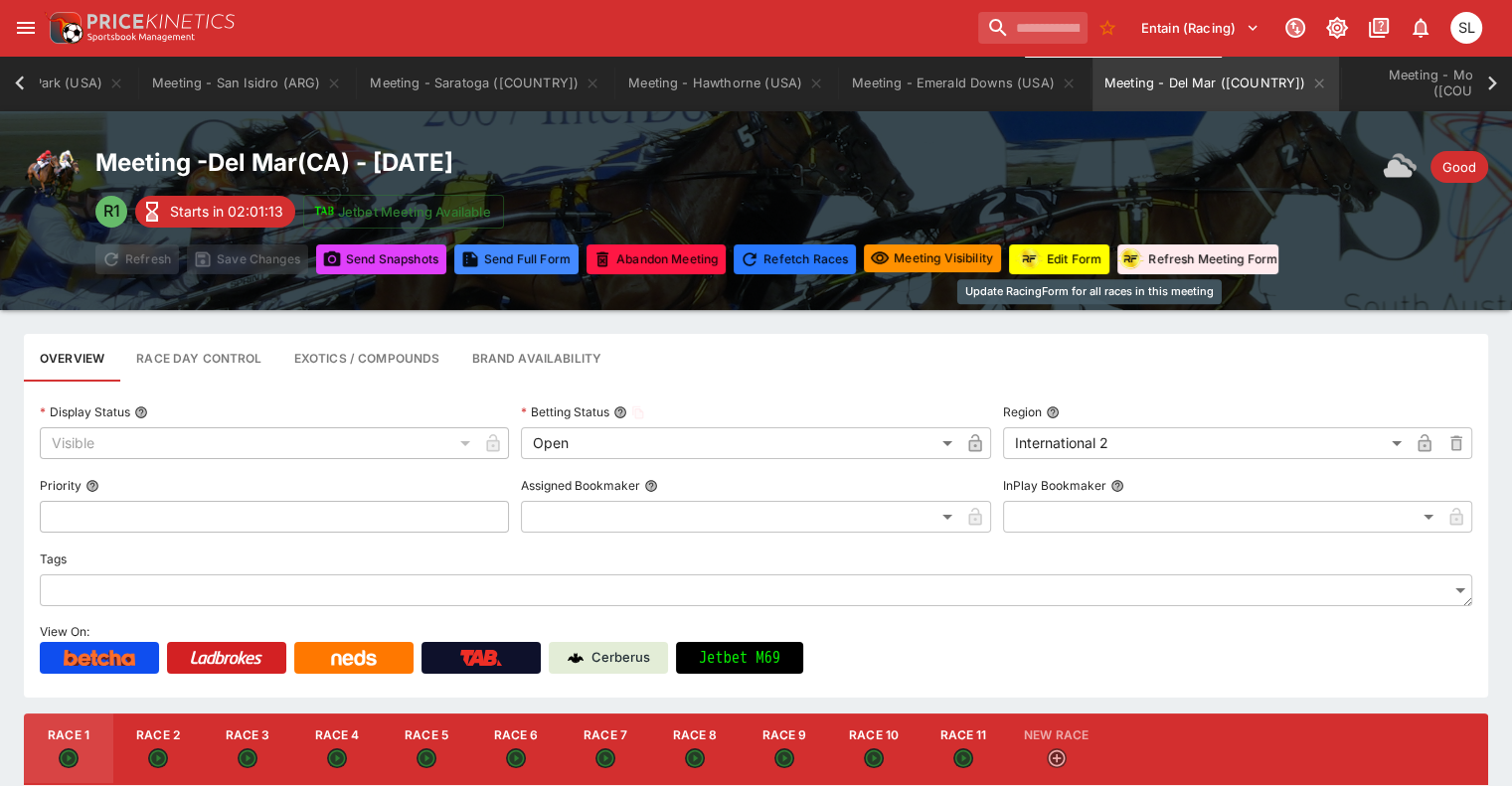 click on "Edit Form" at bounding box center [1059, 259] 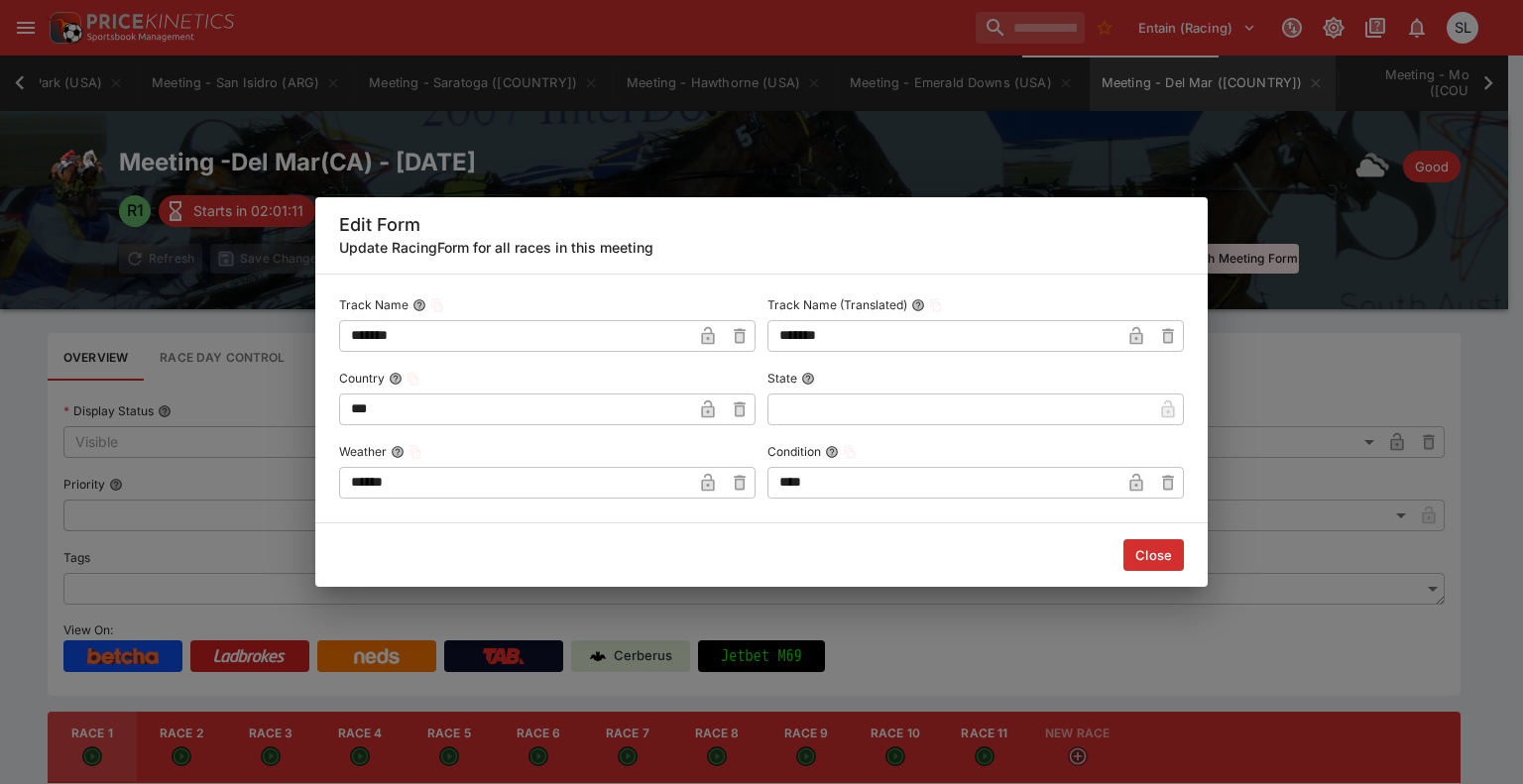 click on "Close" at bounding box center [1153, 555] 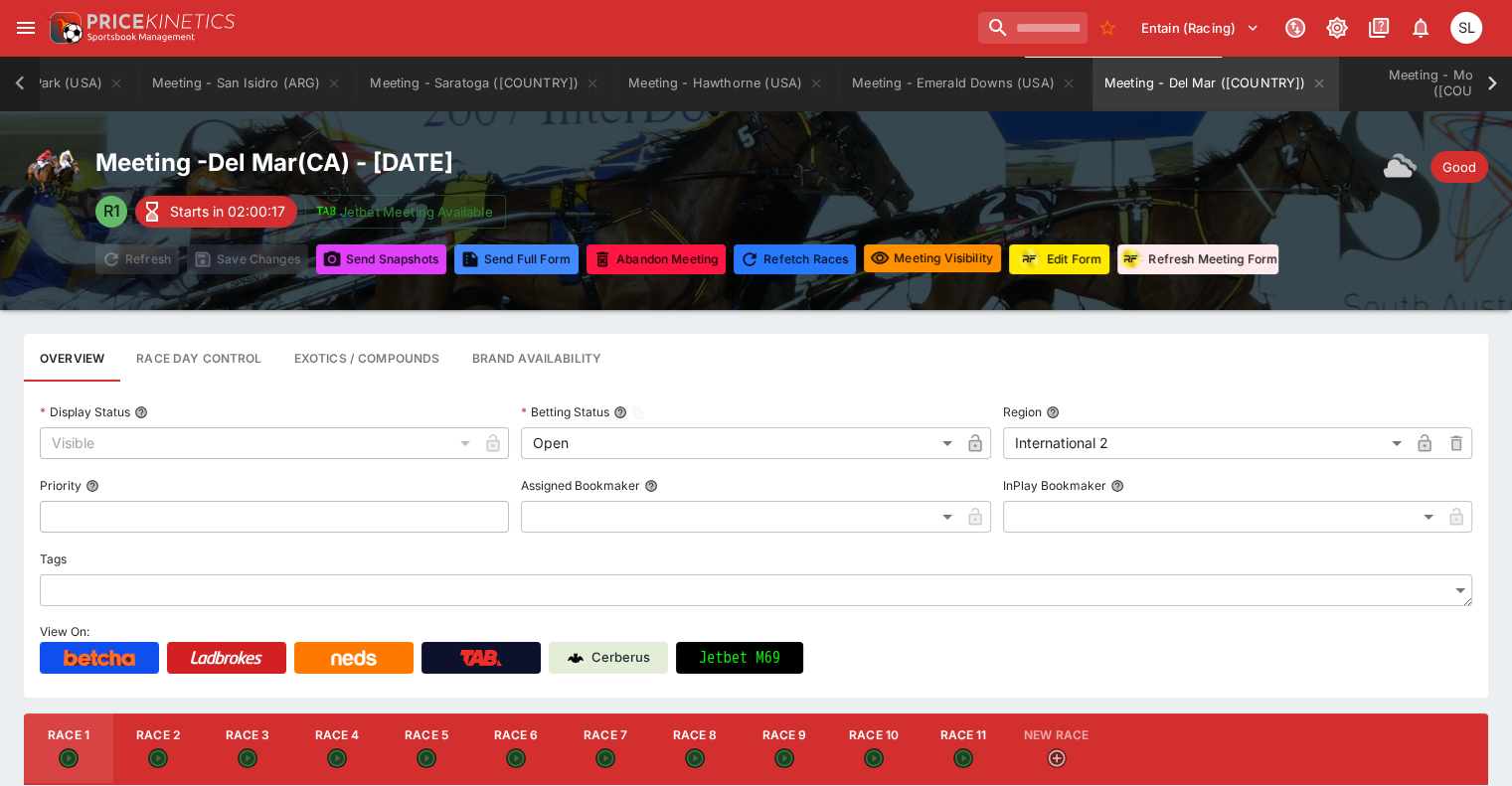 click 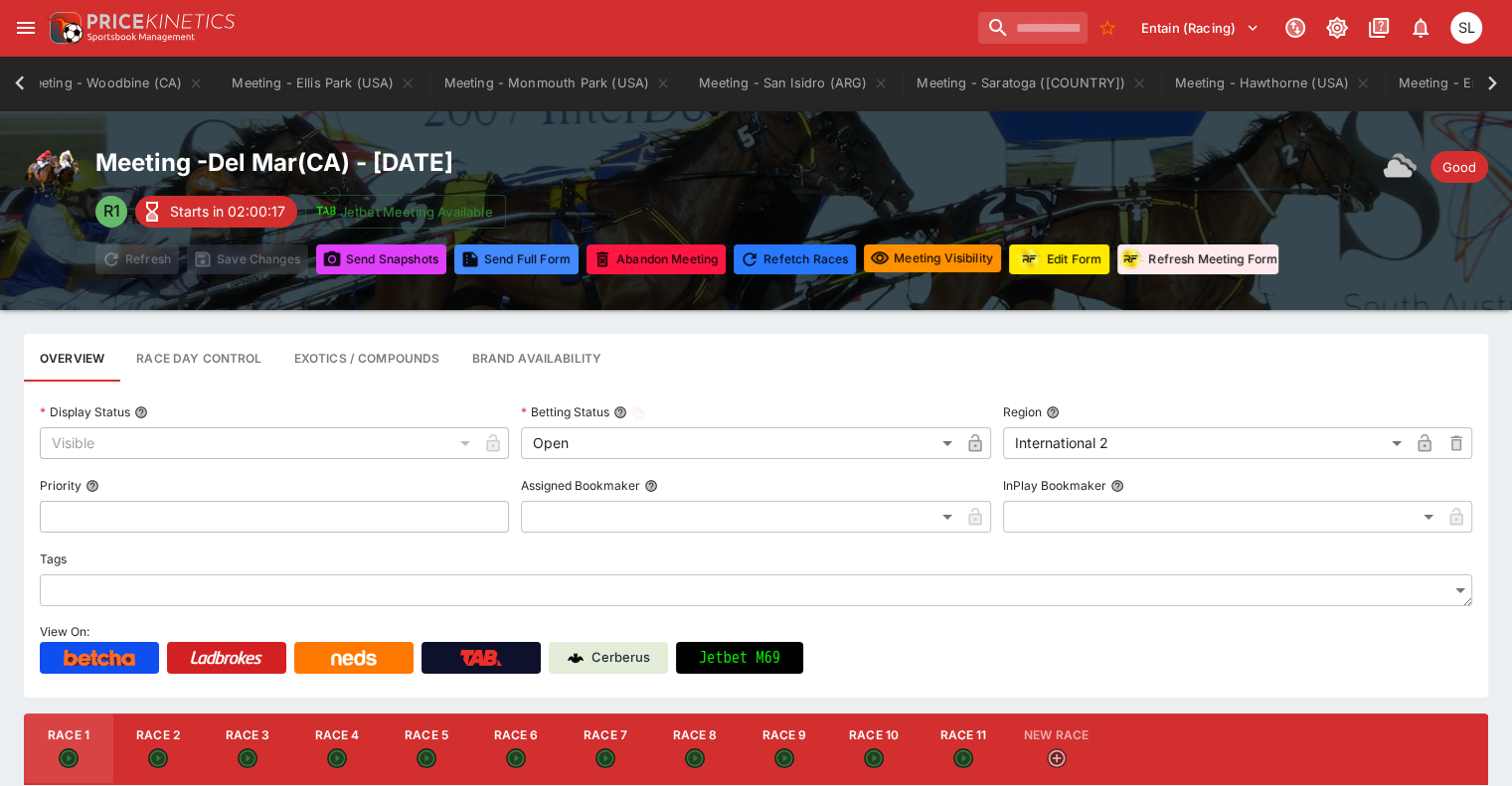 scroll, scrollTop: 0, scrollLeft: 0, axis: both 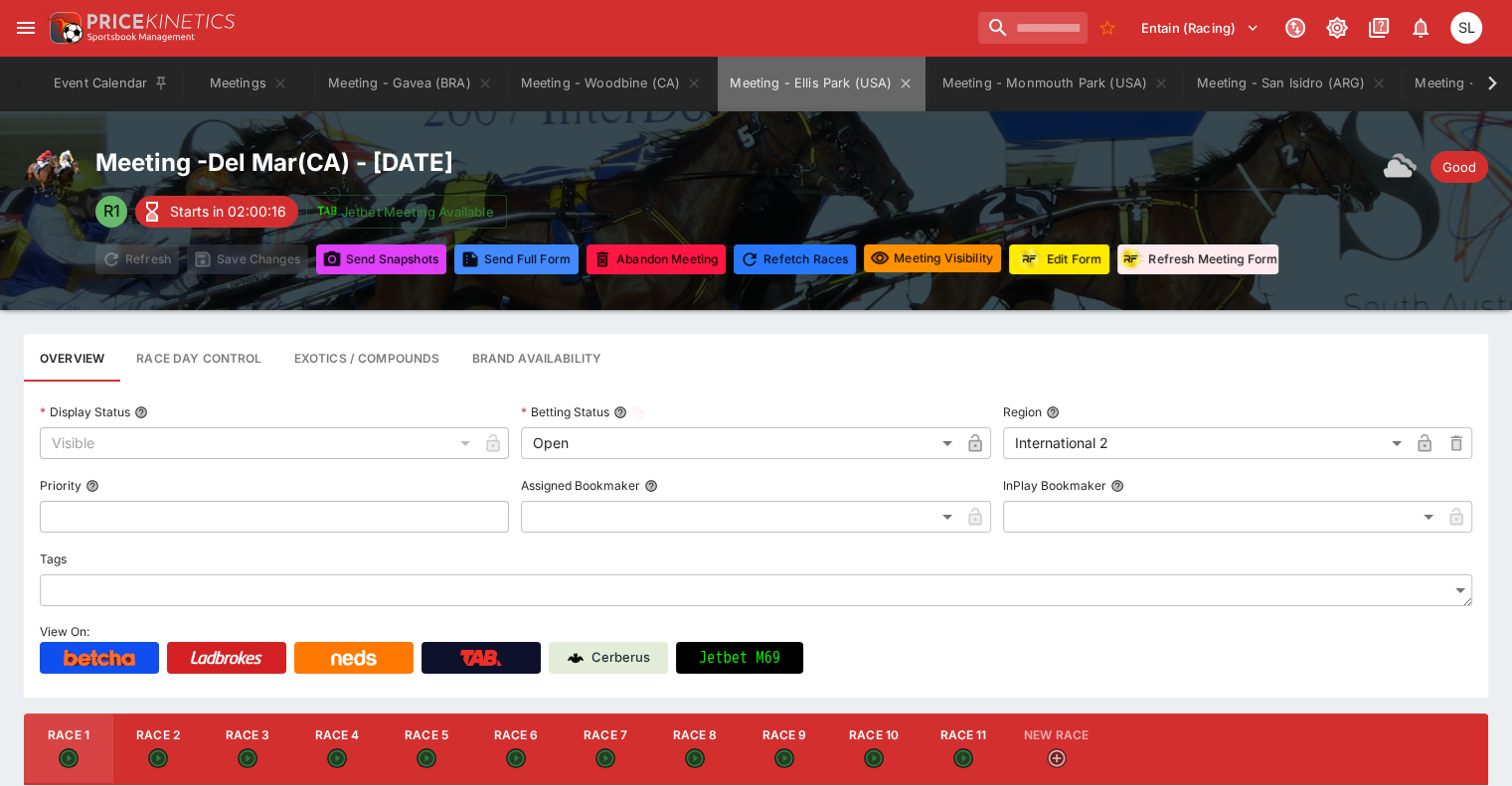 click on "Meeting - Ellis Park (USA)" at bounding box center [821, 83] 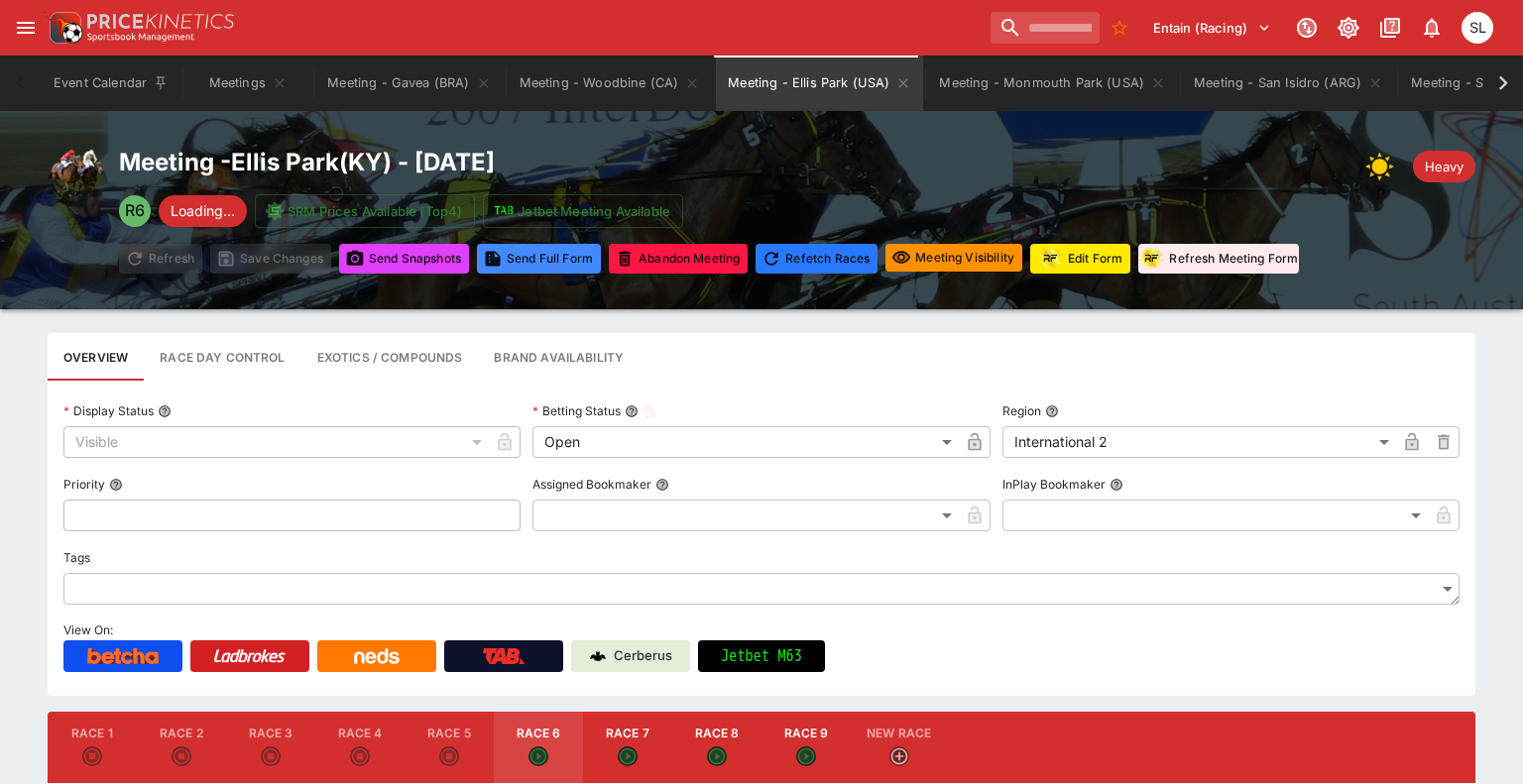 type on "**********" 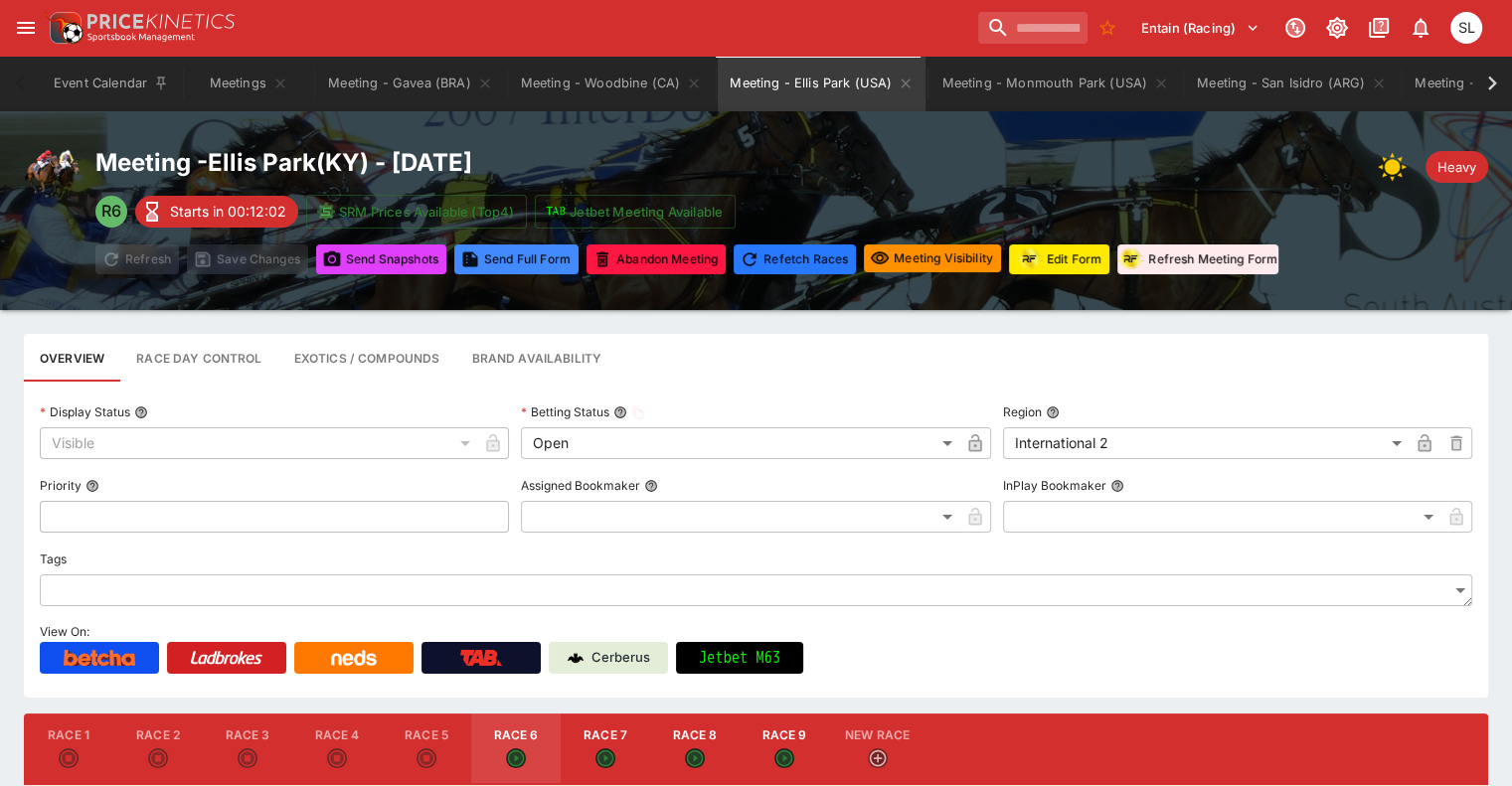 click on "Overview Race Day Control Exotics / Compounds Brand Availability" at bounding box center [756, 358] 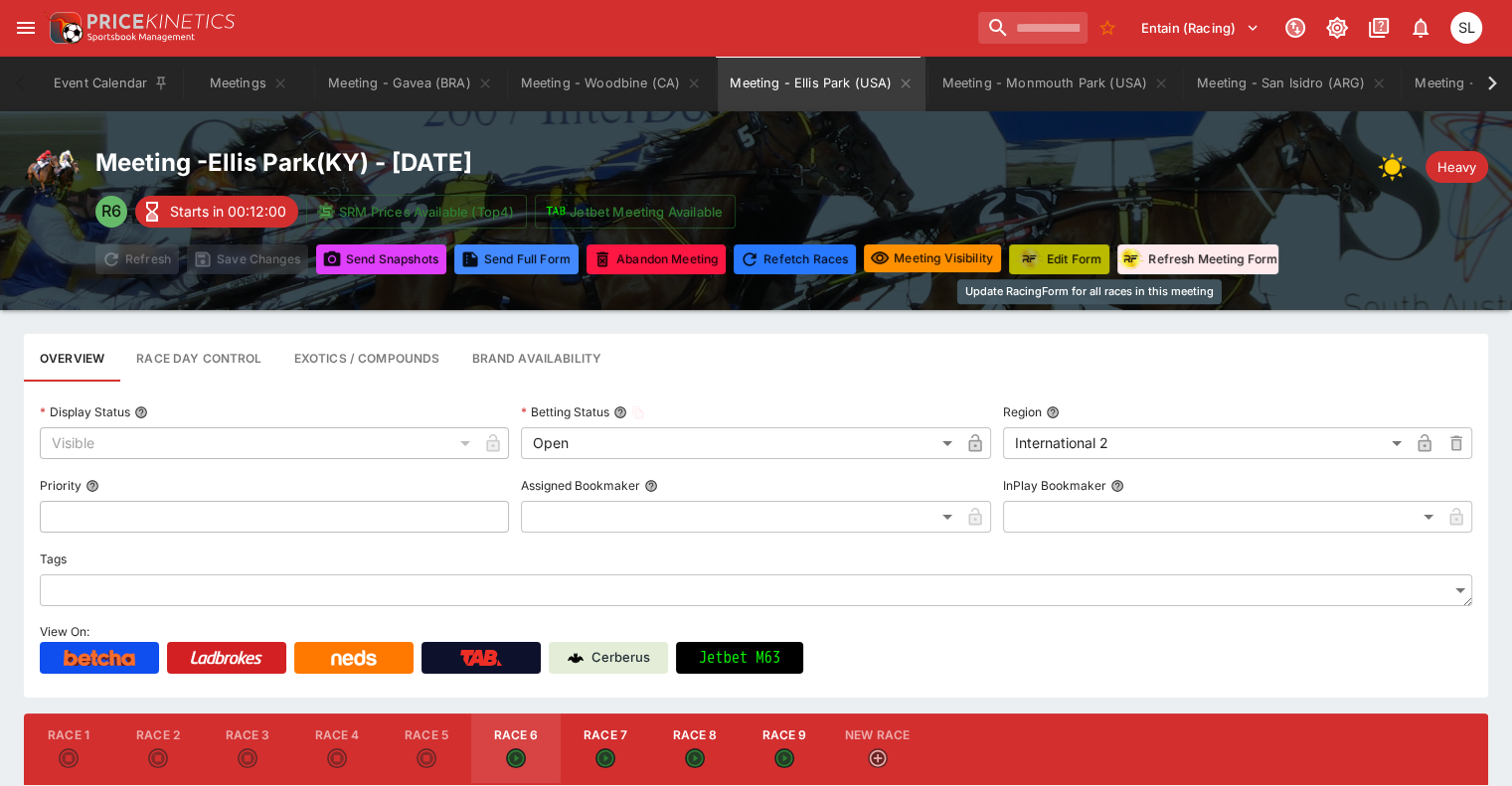 click on "Edit Form" at bounding box center (1059, 259) 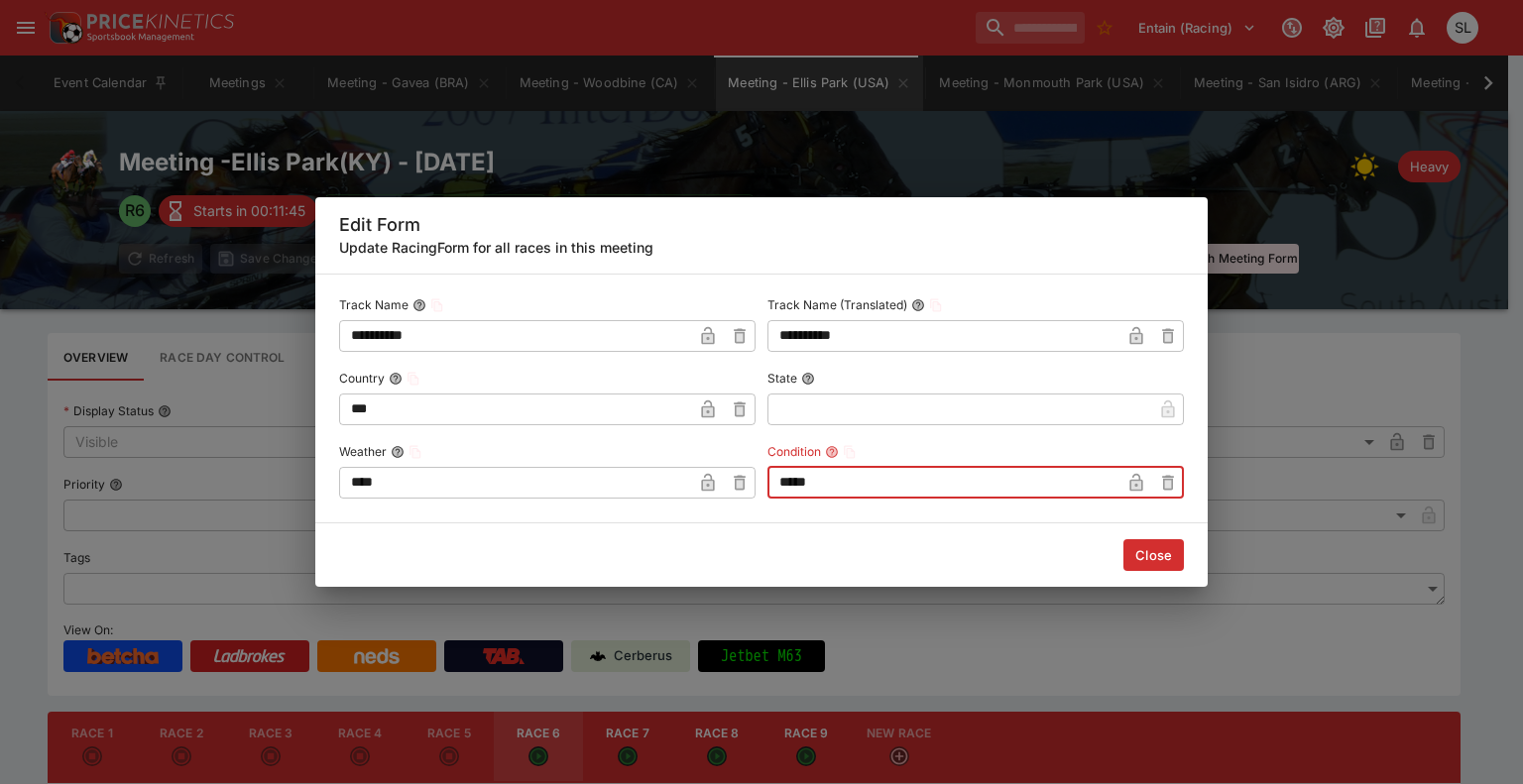 drag, startPoint x: 849, startPoint y: 482, endPoint x: 759, endPoint y: 478, distance: 90.08885 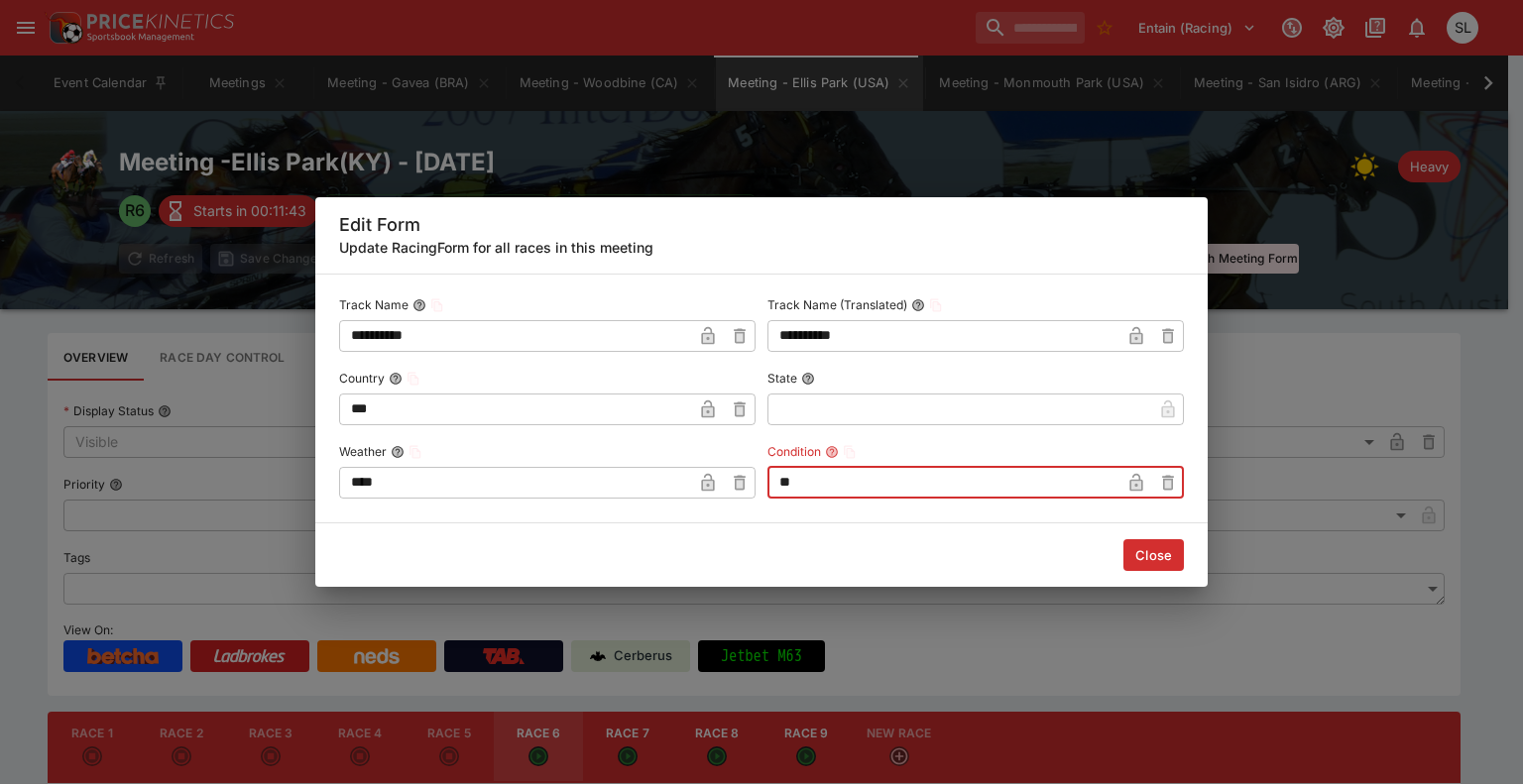 type on "*" 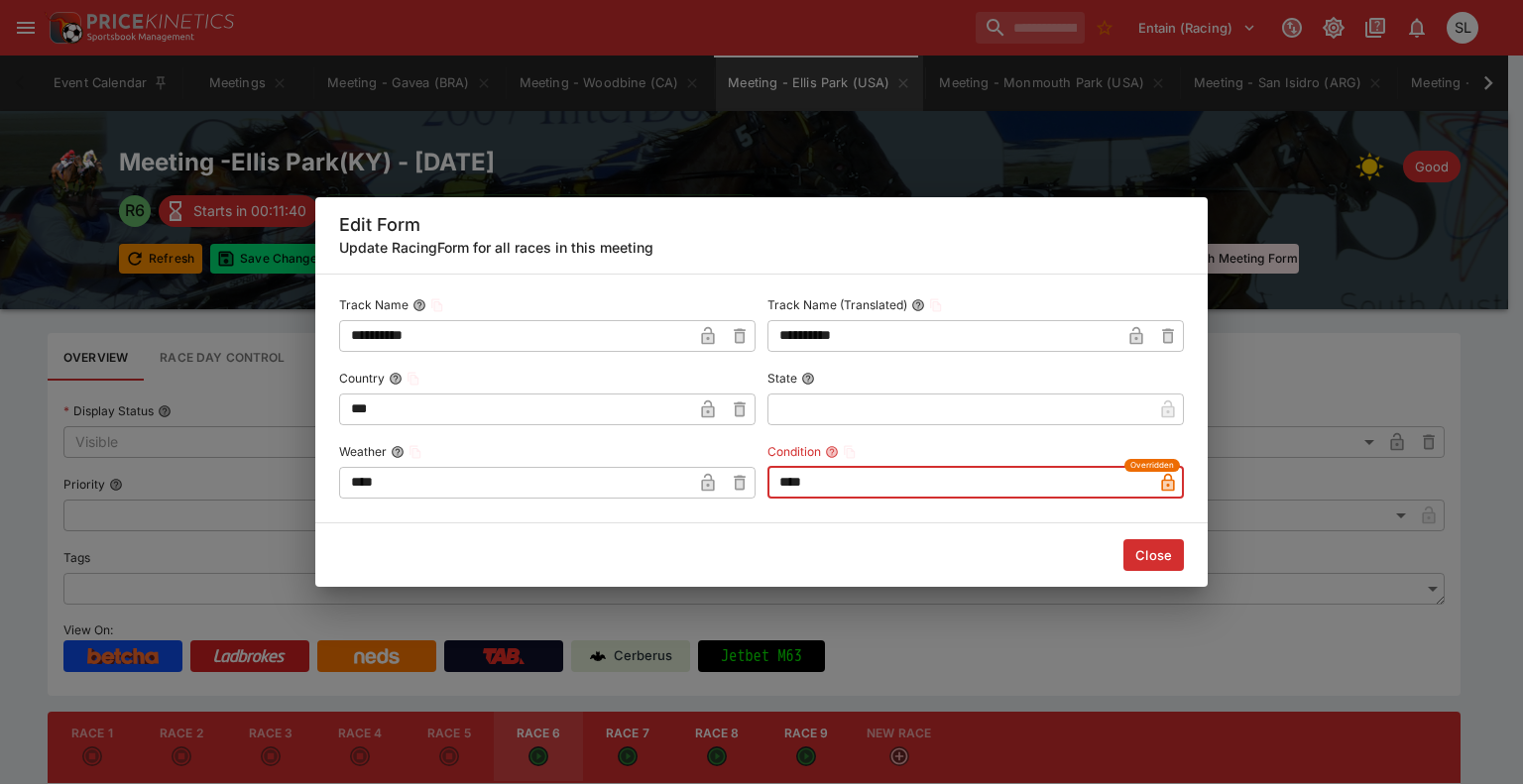 type on "****" 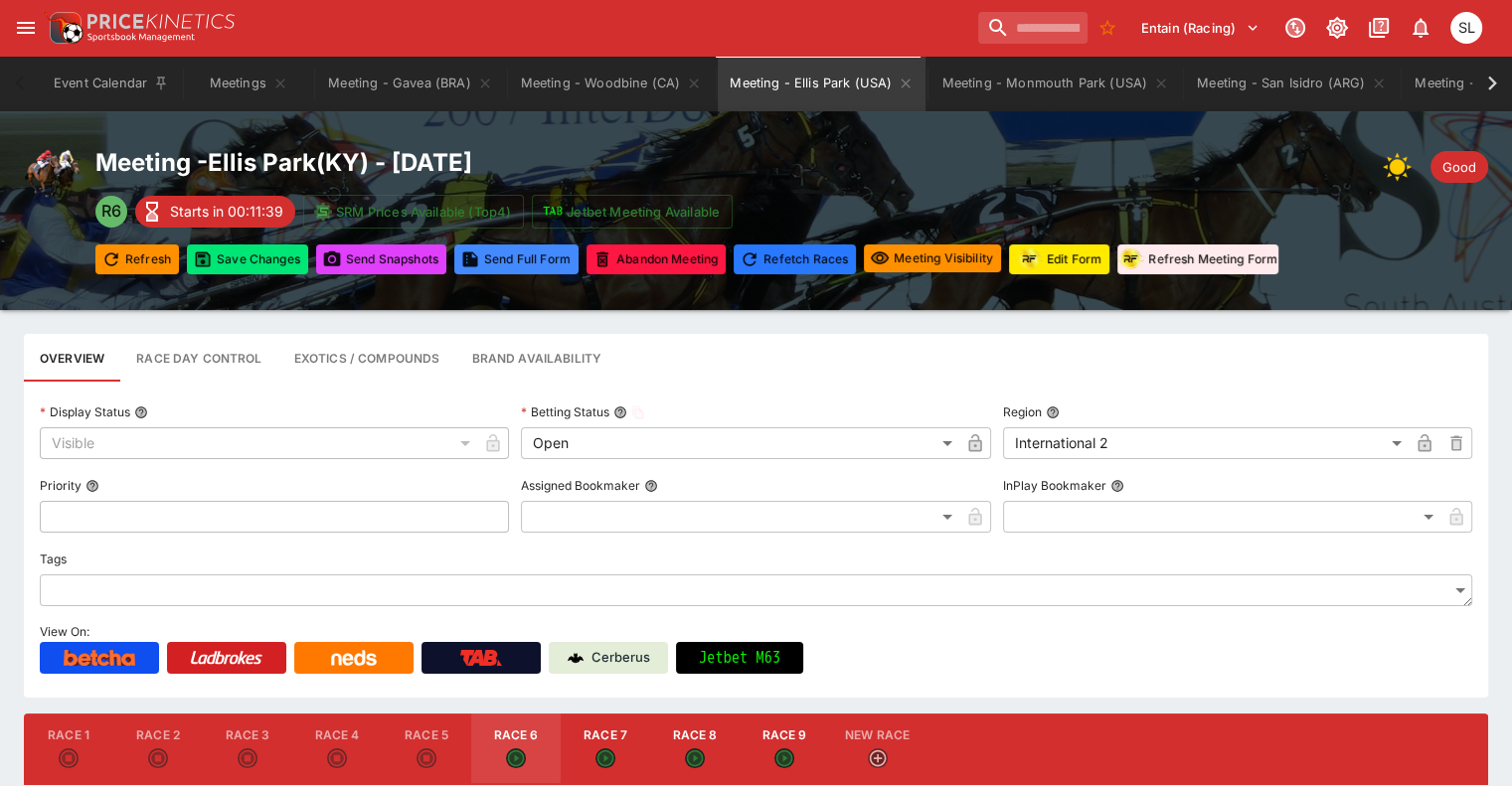 click on "Meeting - Ellis Park ( KY ) - [DATE] R6 Starts in [TIME] SRM Prices Available (Top4) Jetbet Meeting Available Refresh Save Changes Send Snapshot s Send Full Form Abandon Meeting Refetch Races Meeting Visibility Edit Form Refresh Meeting Form" at bounding box center [687, 210] 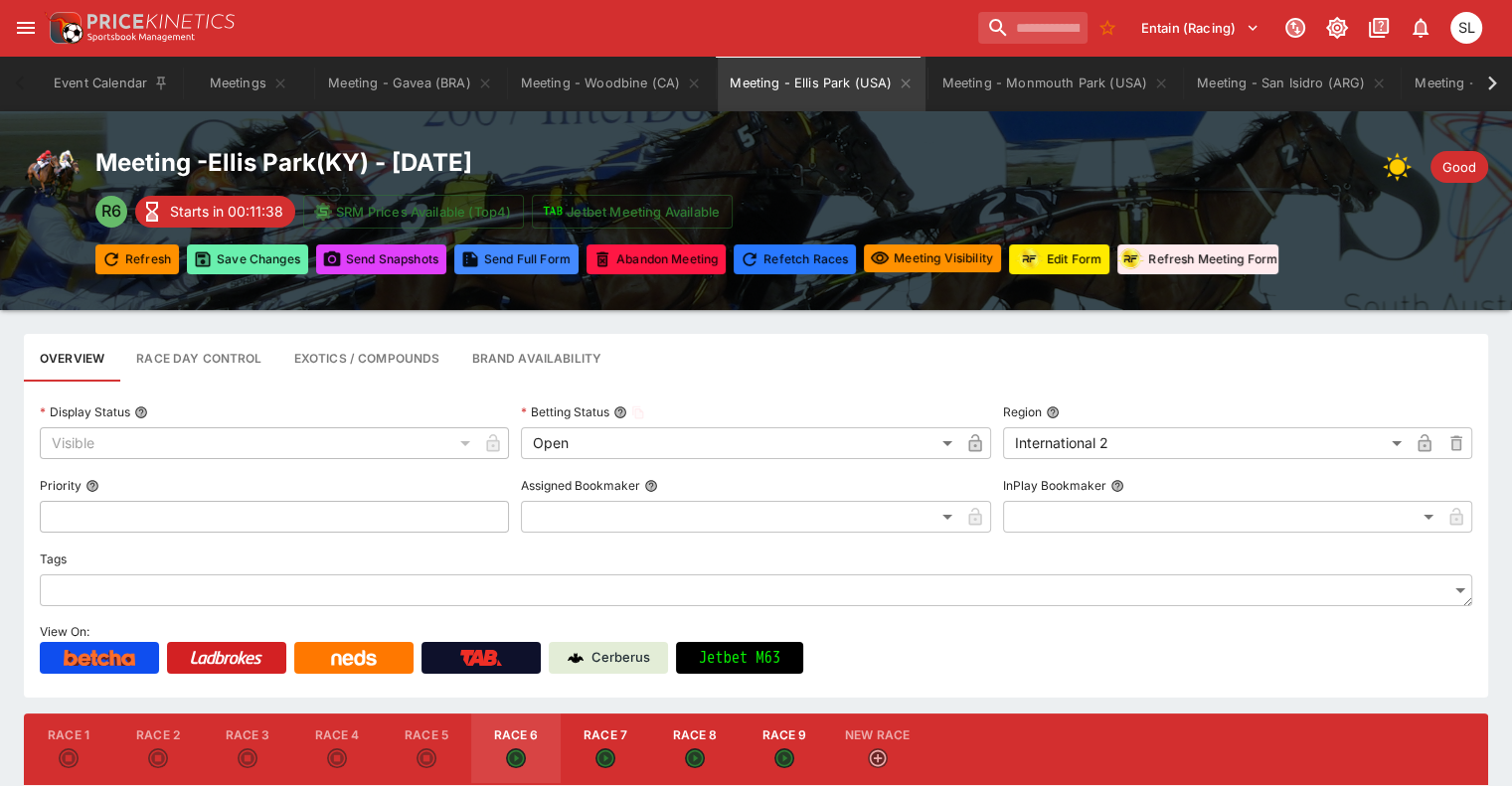 click on "Save Changes" at bounding box center (248, 259) 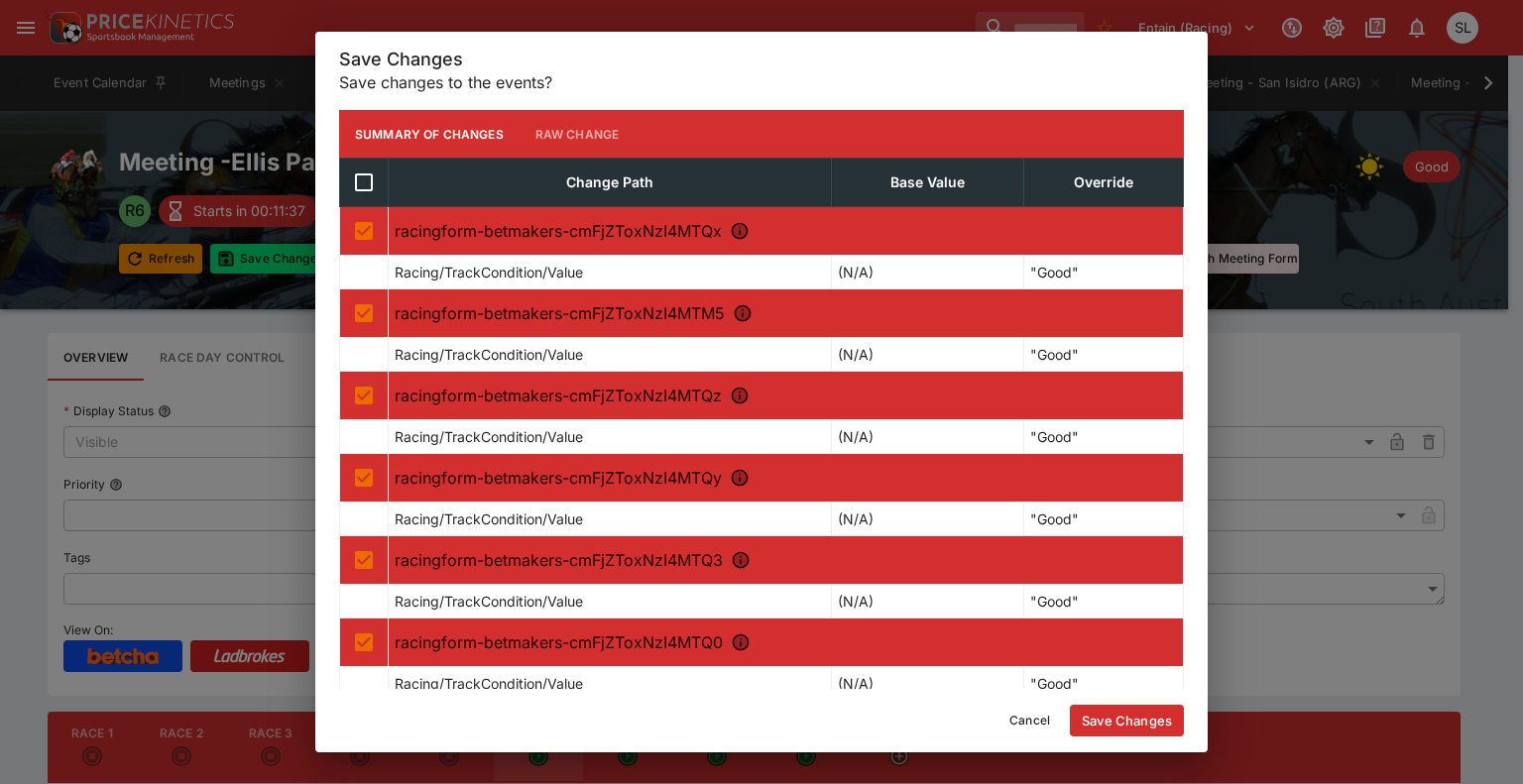 click on "Save Changes" at bounding box center [1126, 721] 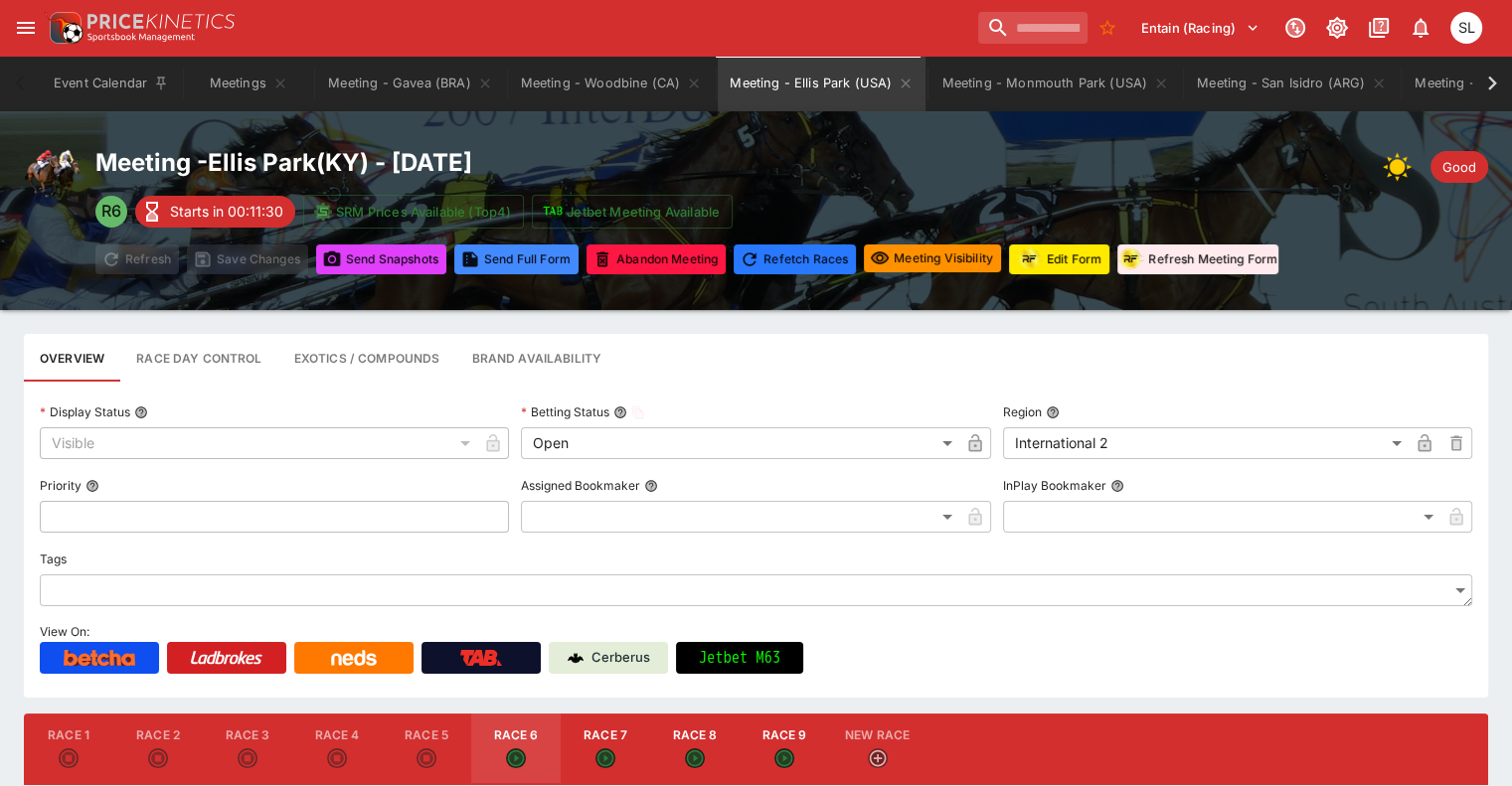 click on "Overview Race Day Control Exotics / Compounds Brand Availability" at bounding box center [756, 358] 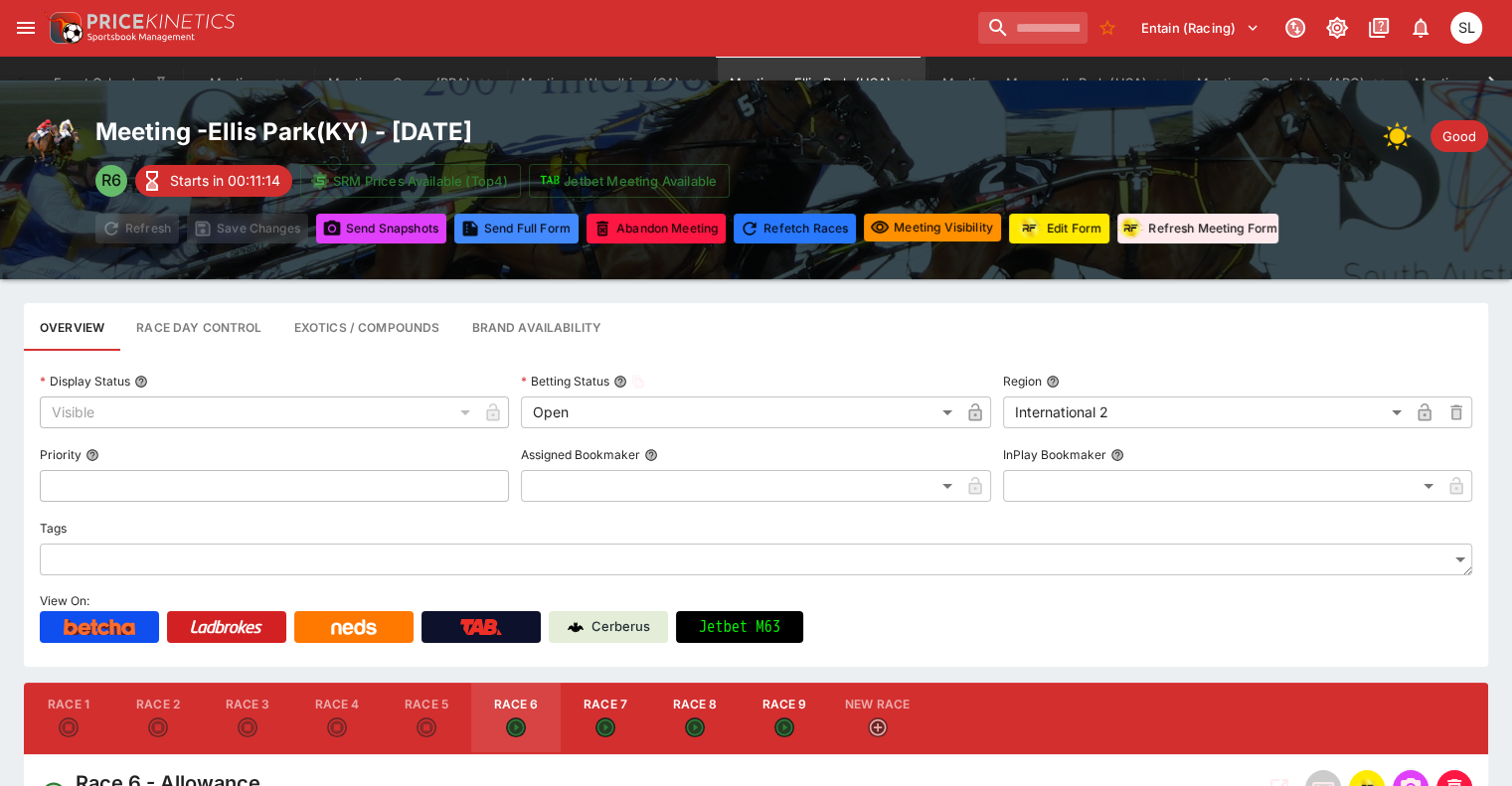 scroll, scrollTop: 0, scrollLeft: 0, axis: both 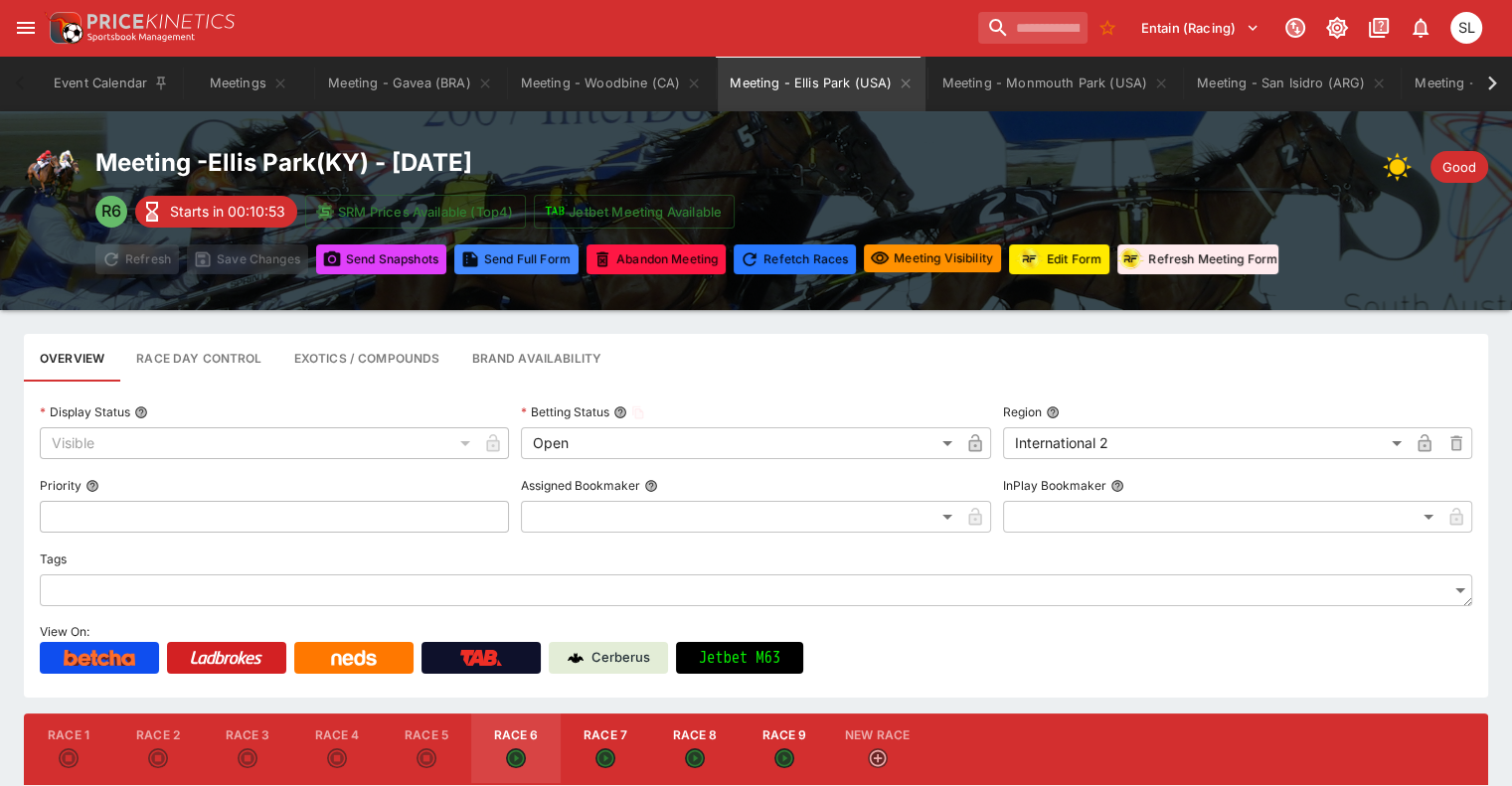 click on "Race 8" at bounding box center [695, 749] 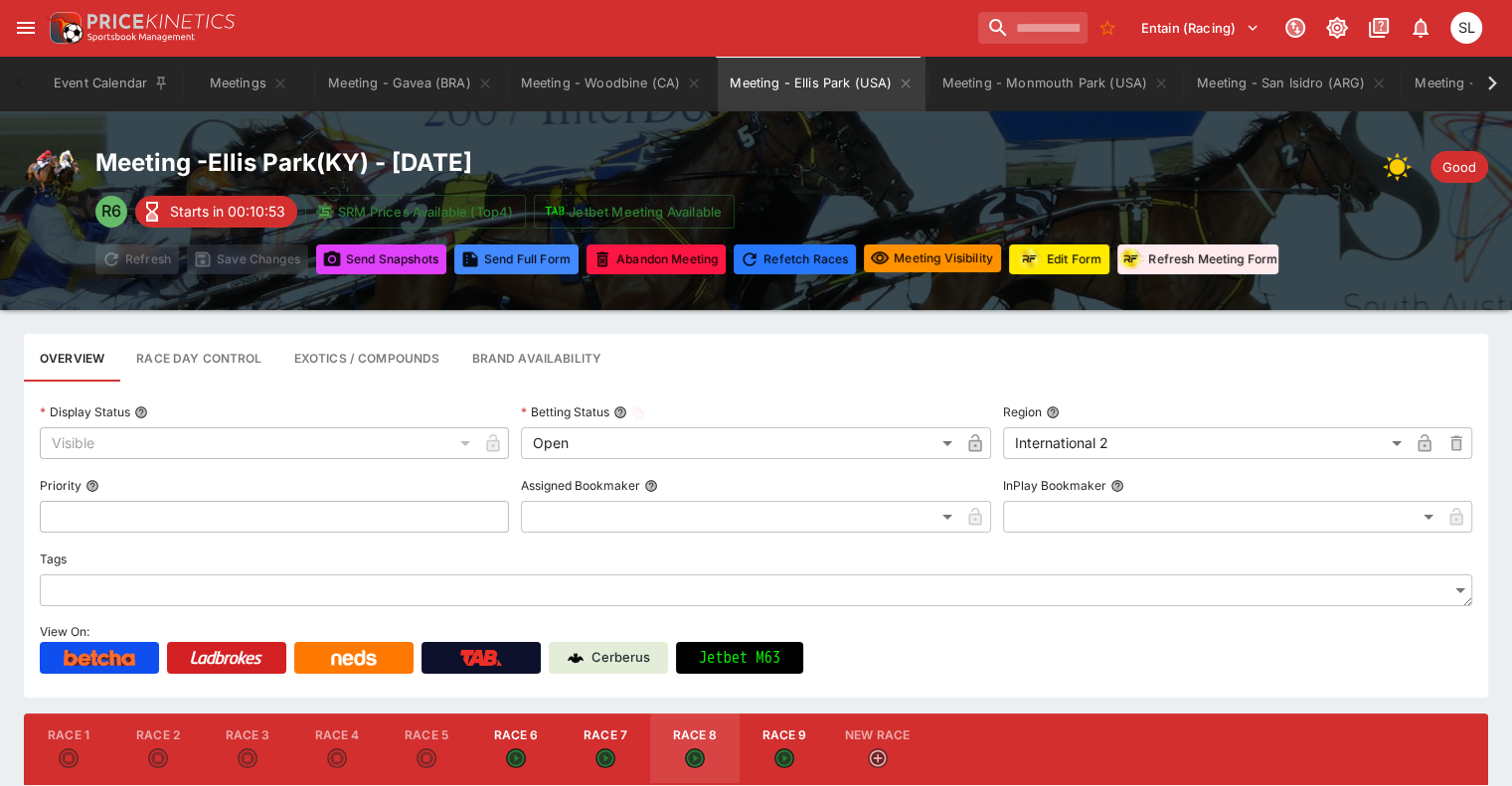 type on "**********" 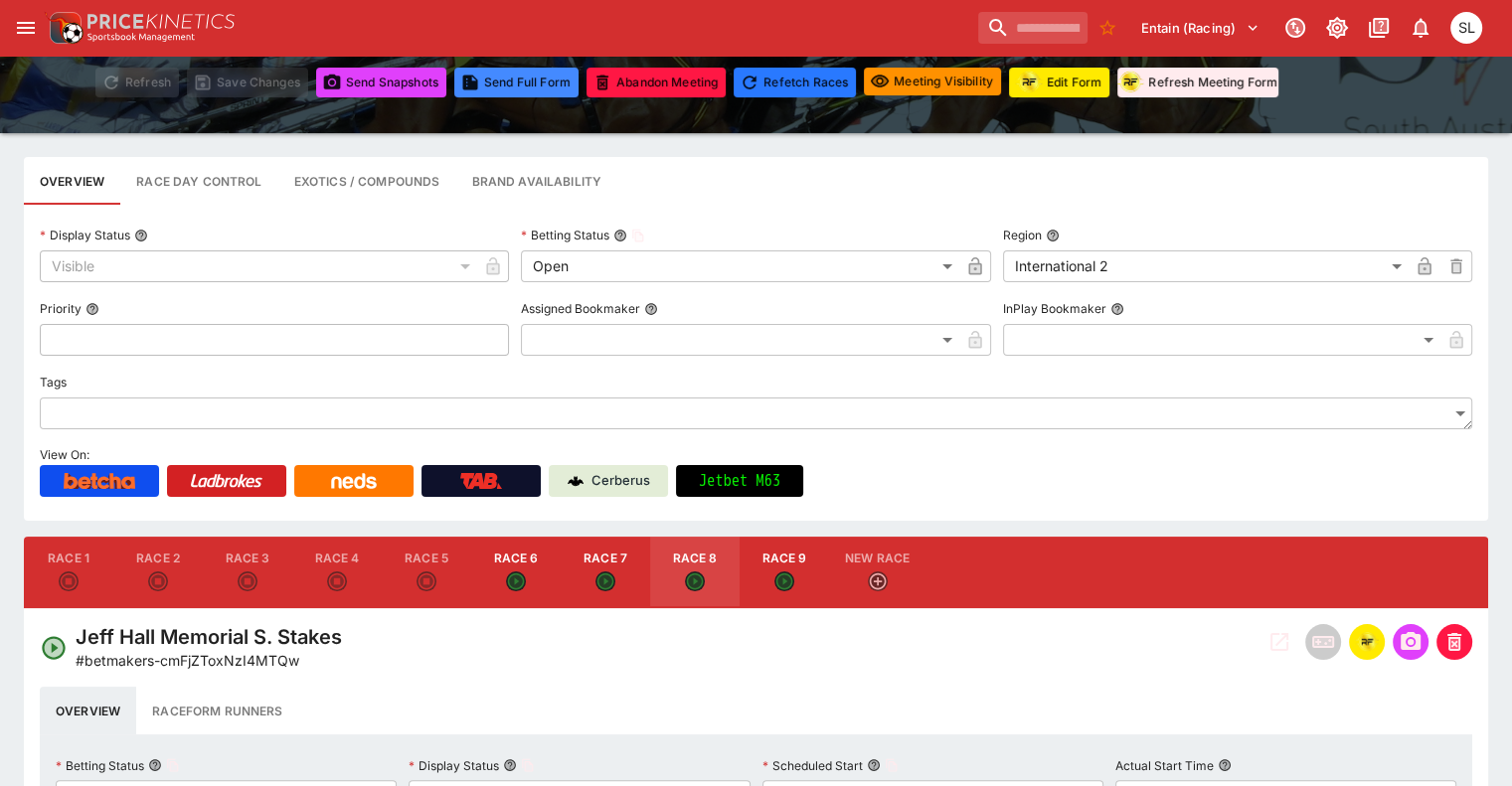 scroll, scrollTop: 397, scrollLeft: 0, axis: vertical 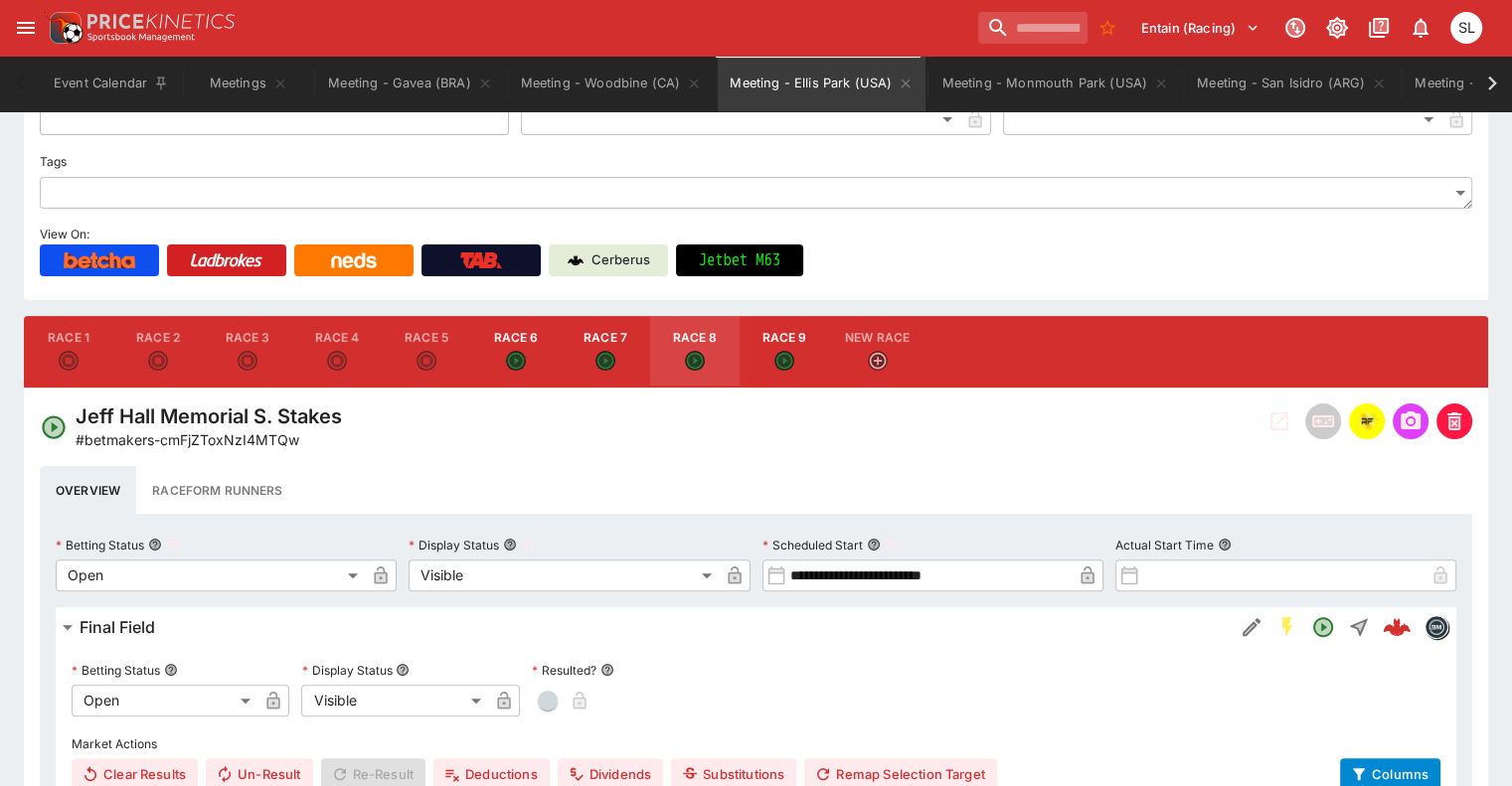 click at bounding box center (1367, 421) 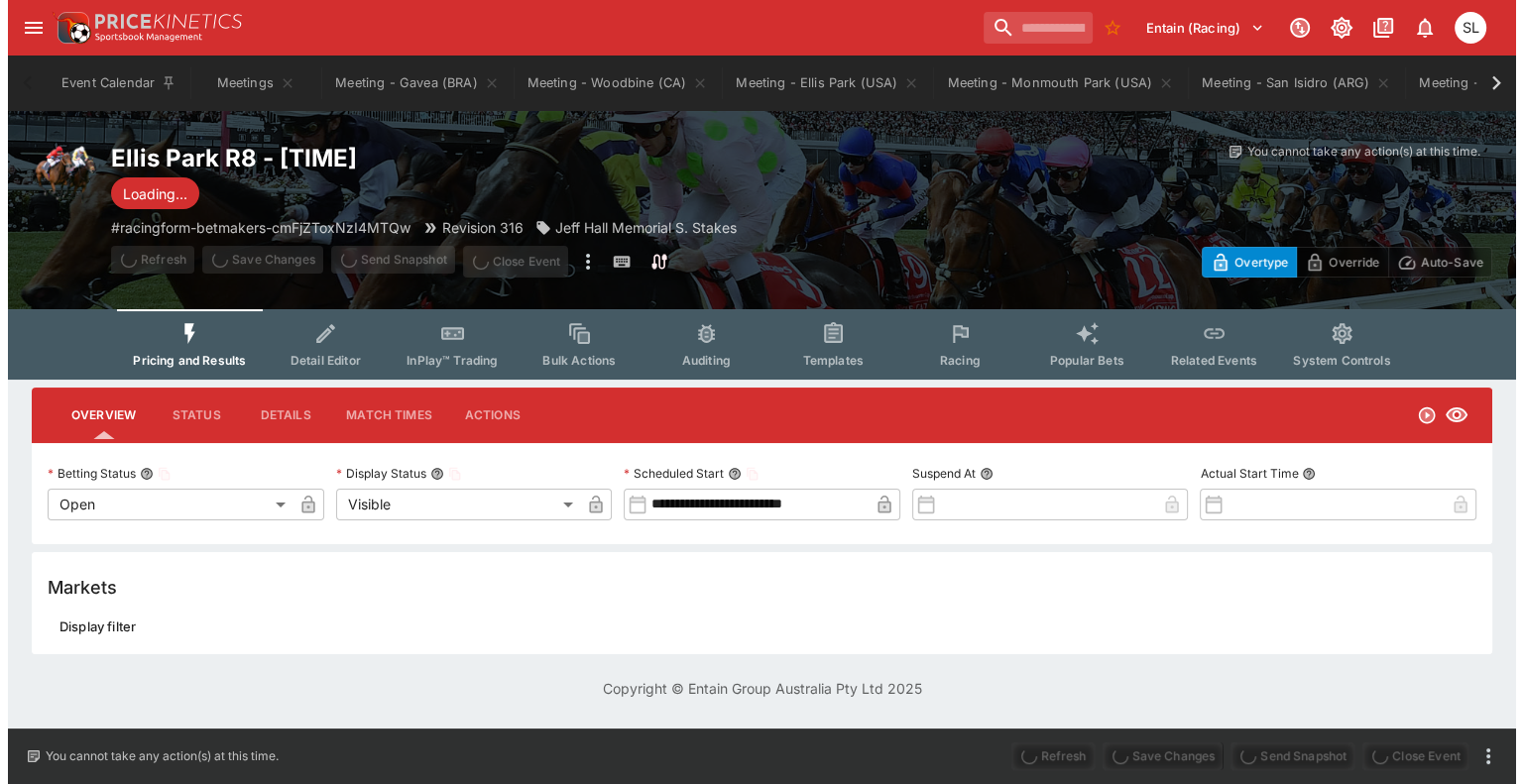 scroll, scrollTop: 0, scrollLeft: 0, axis: both 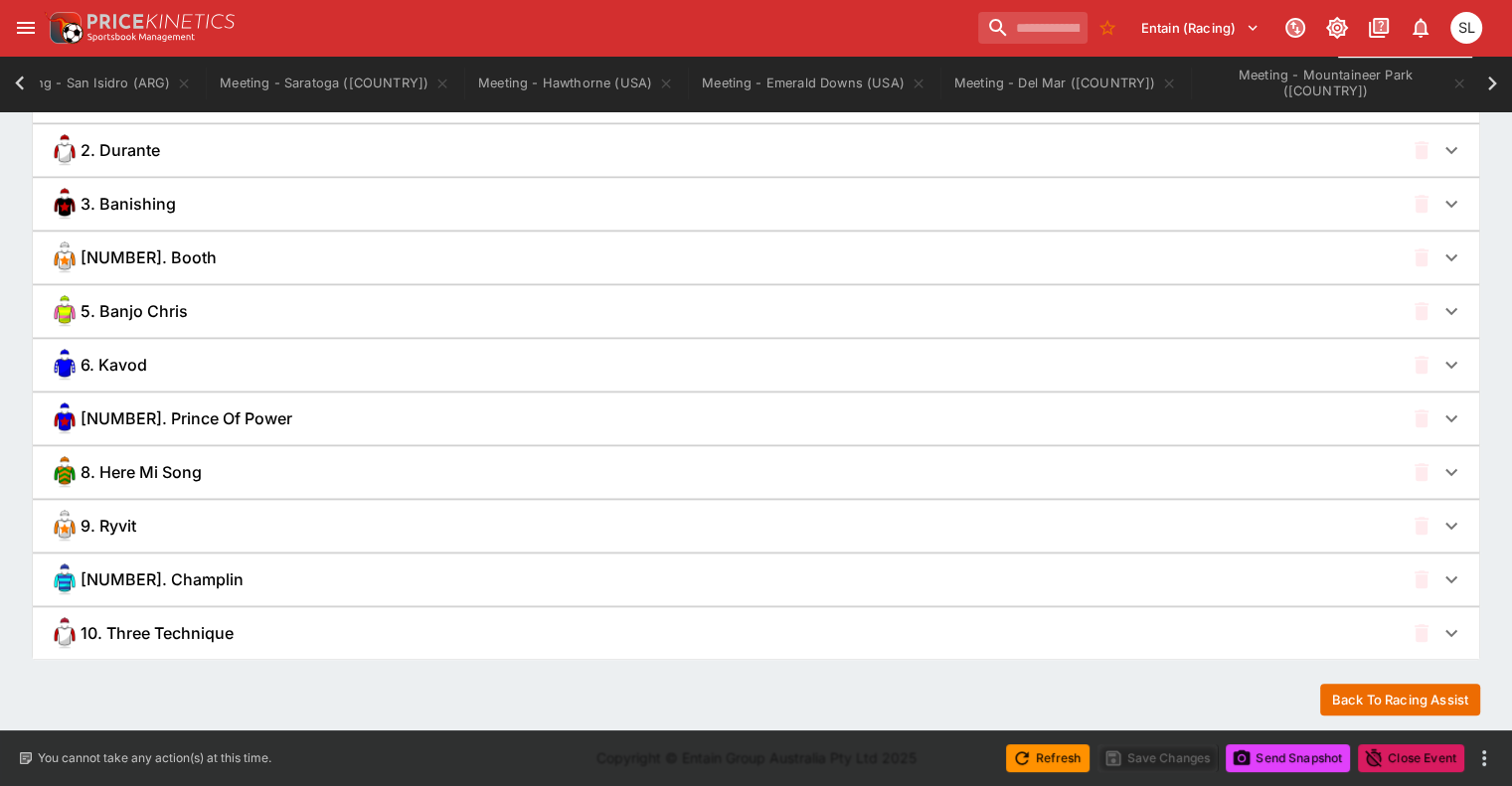 click on "[NUMBER]. Champlin" at bounding box center [726, 579] 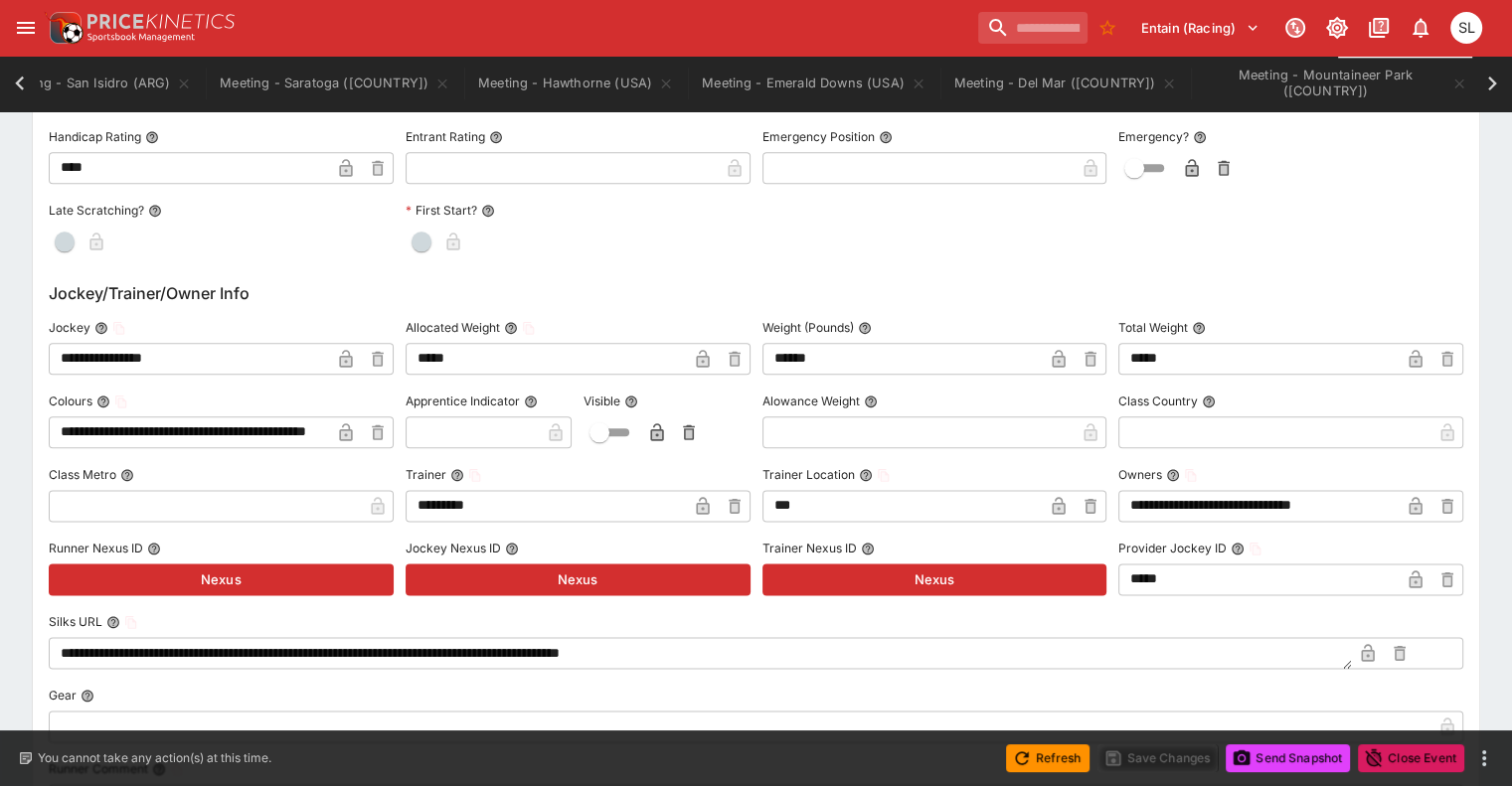 scroll, scrollTop: 2373, scrollLeft: 0, axis: vertical 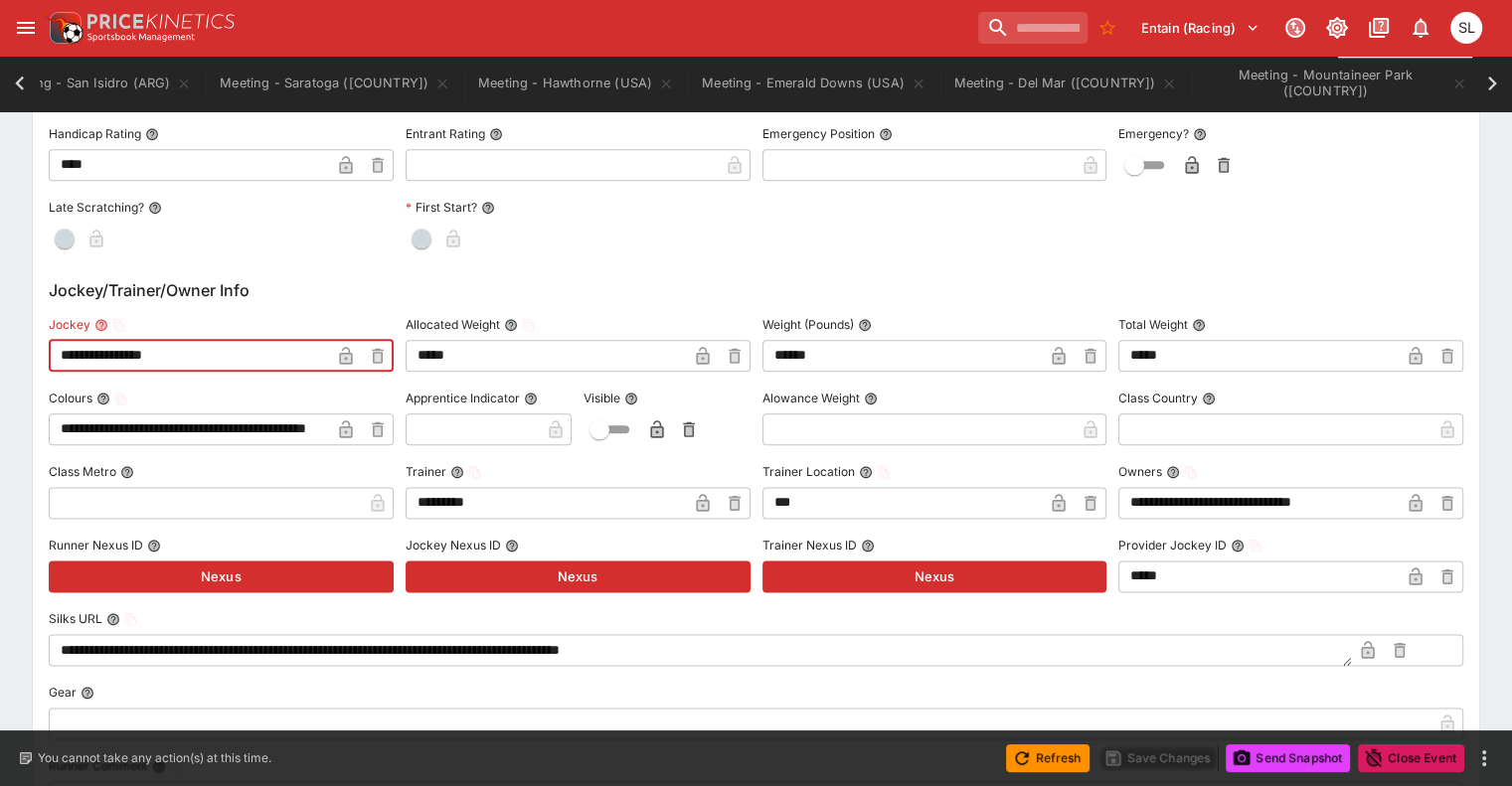 click on "**********" at bounding box center (756, 611) 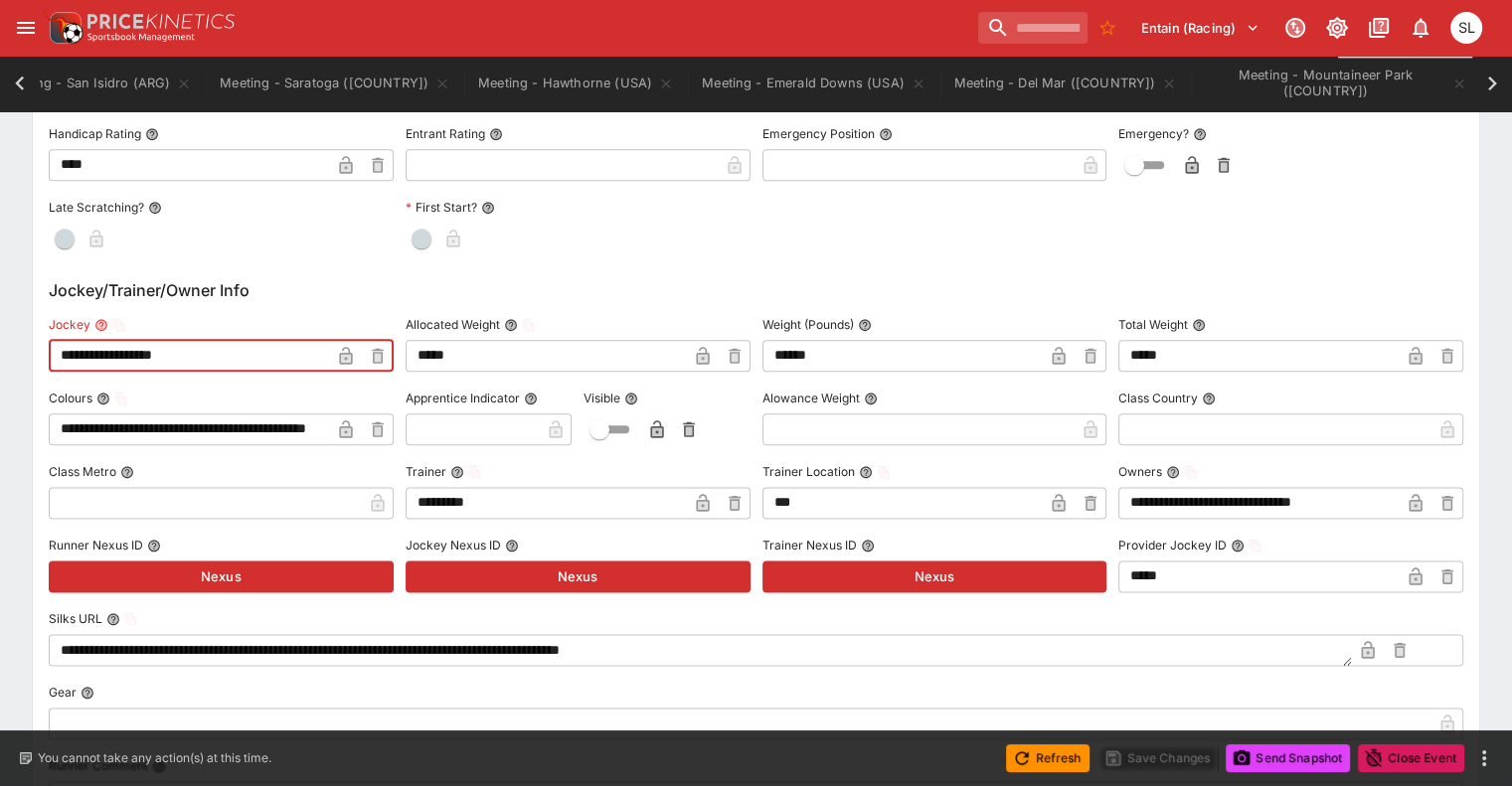 click on "**********" at bounding box center [189, 356] 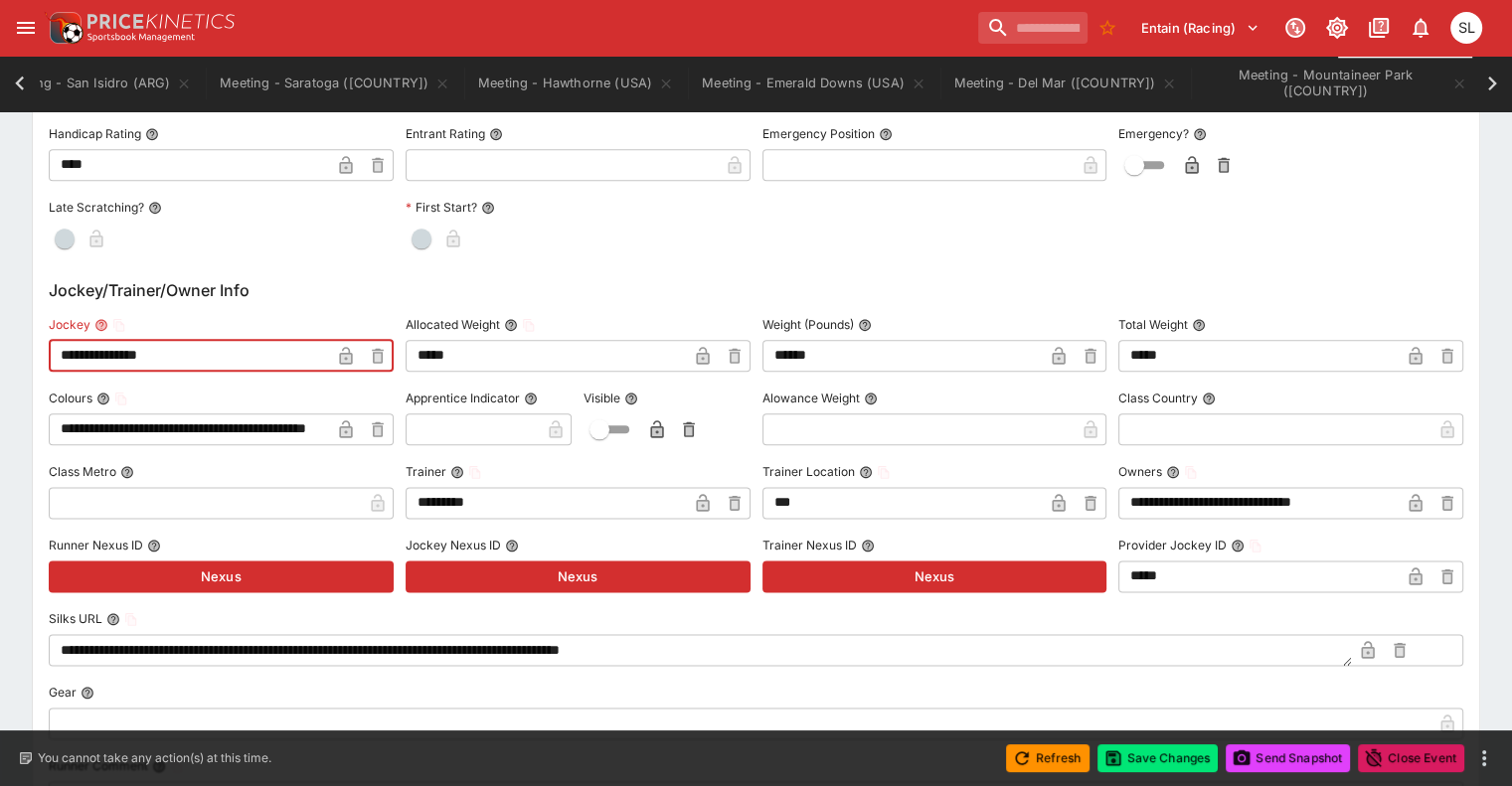 type on "**********" 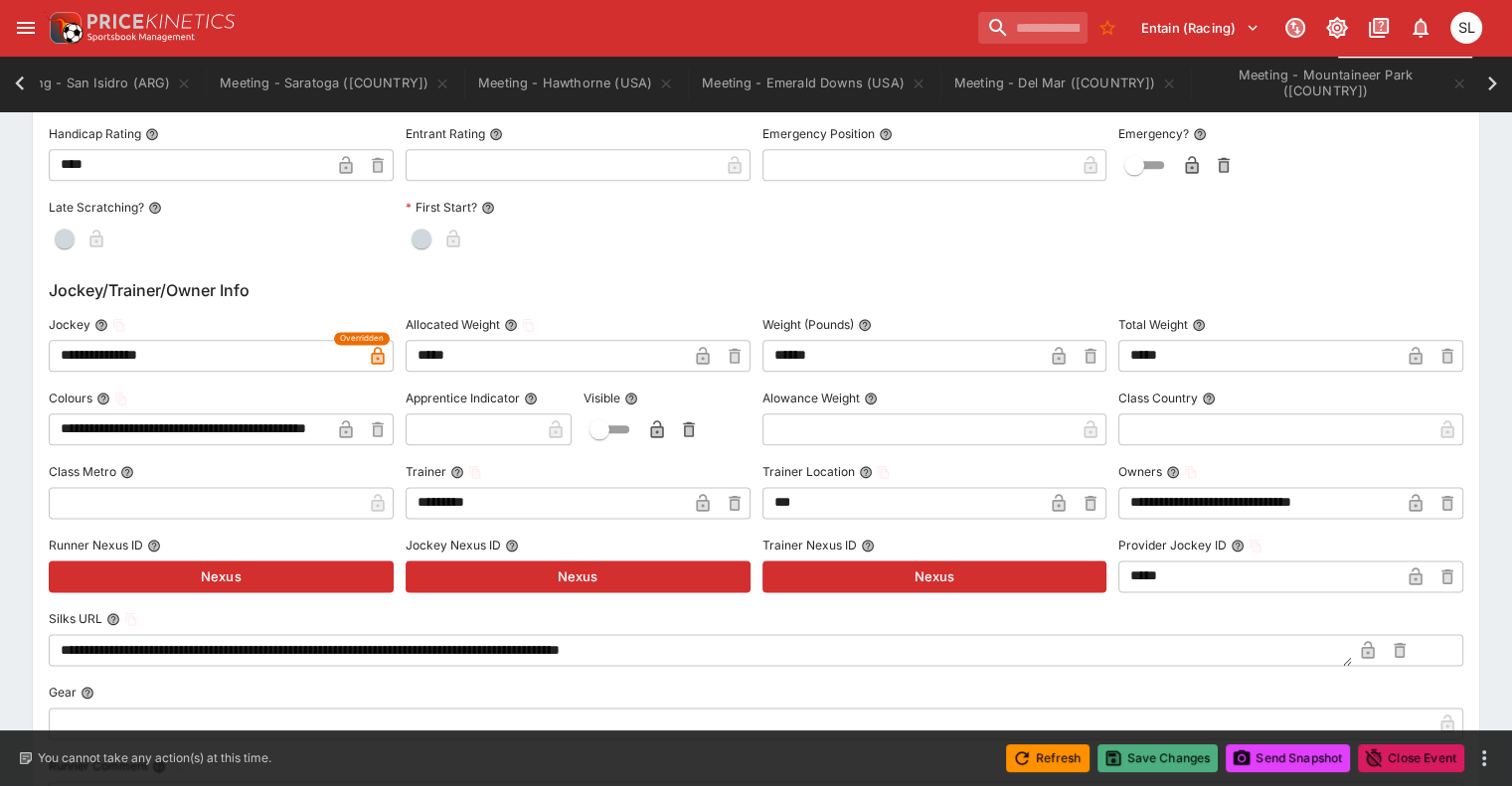 click on "Save Changes" at bounding box center [1158, 758] 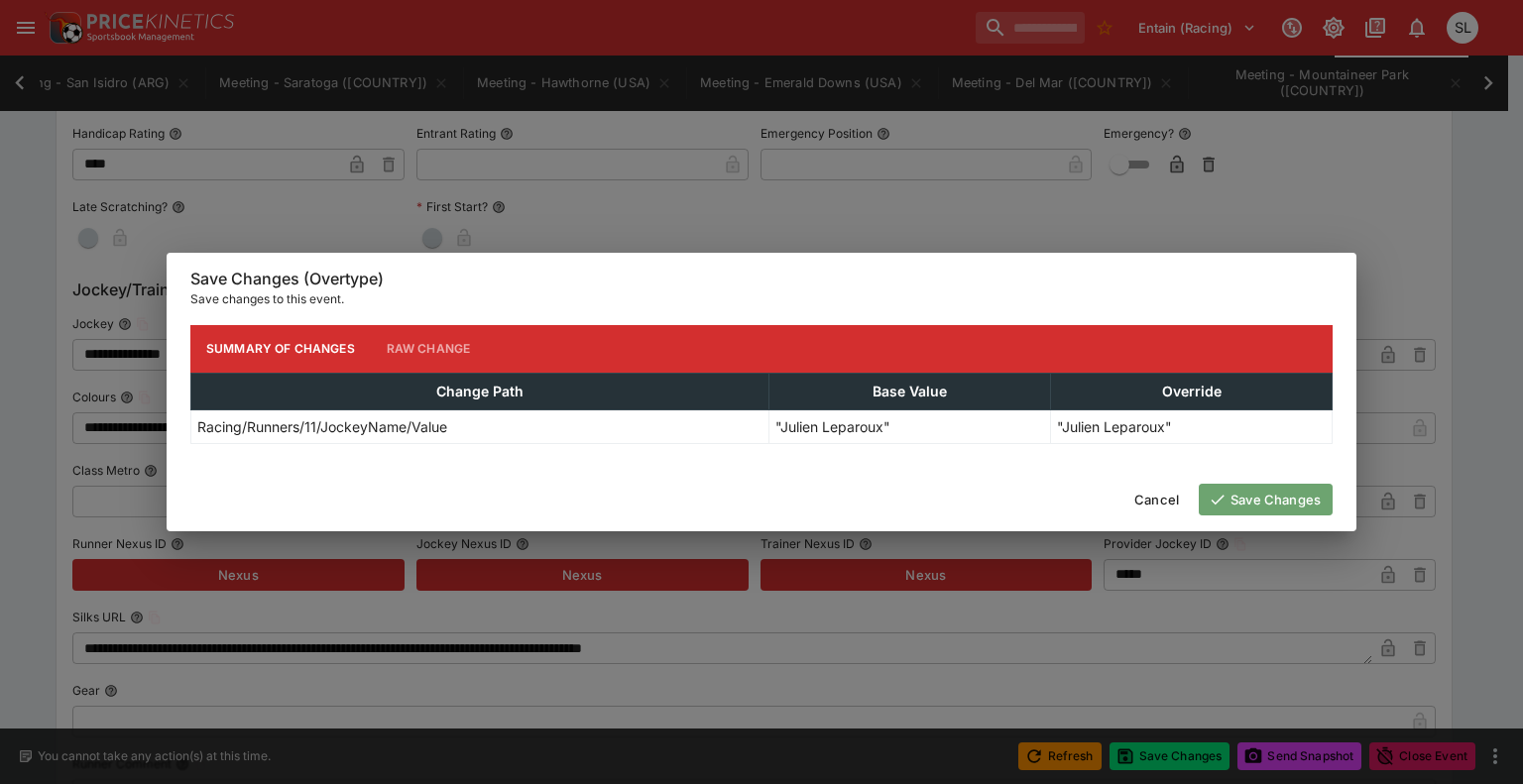 click on "Save Changes" at bounding box center [1265, 500] 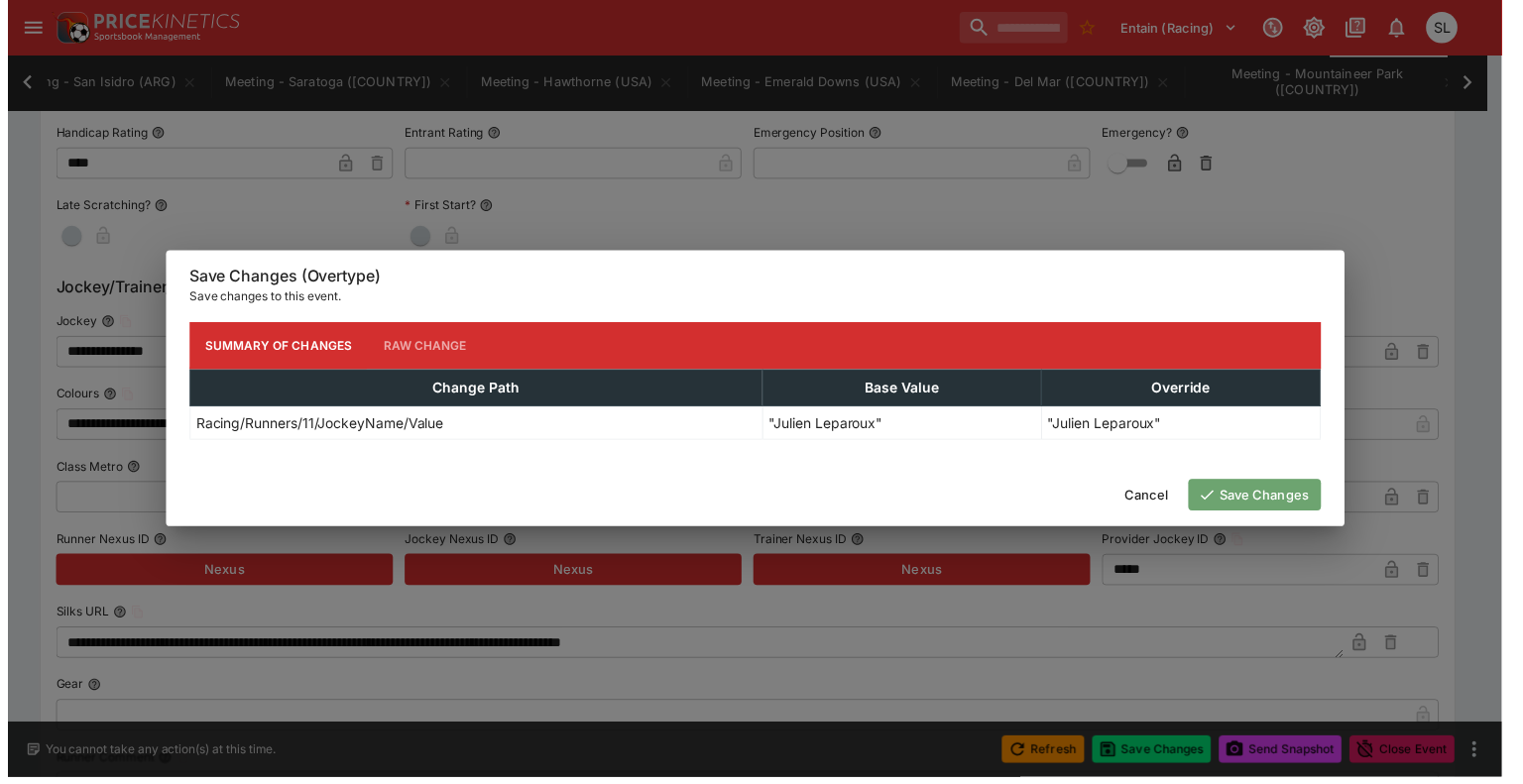 scroll, scrollTop: 0, scrollLeft: 0, axis: both 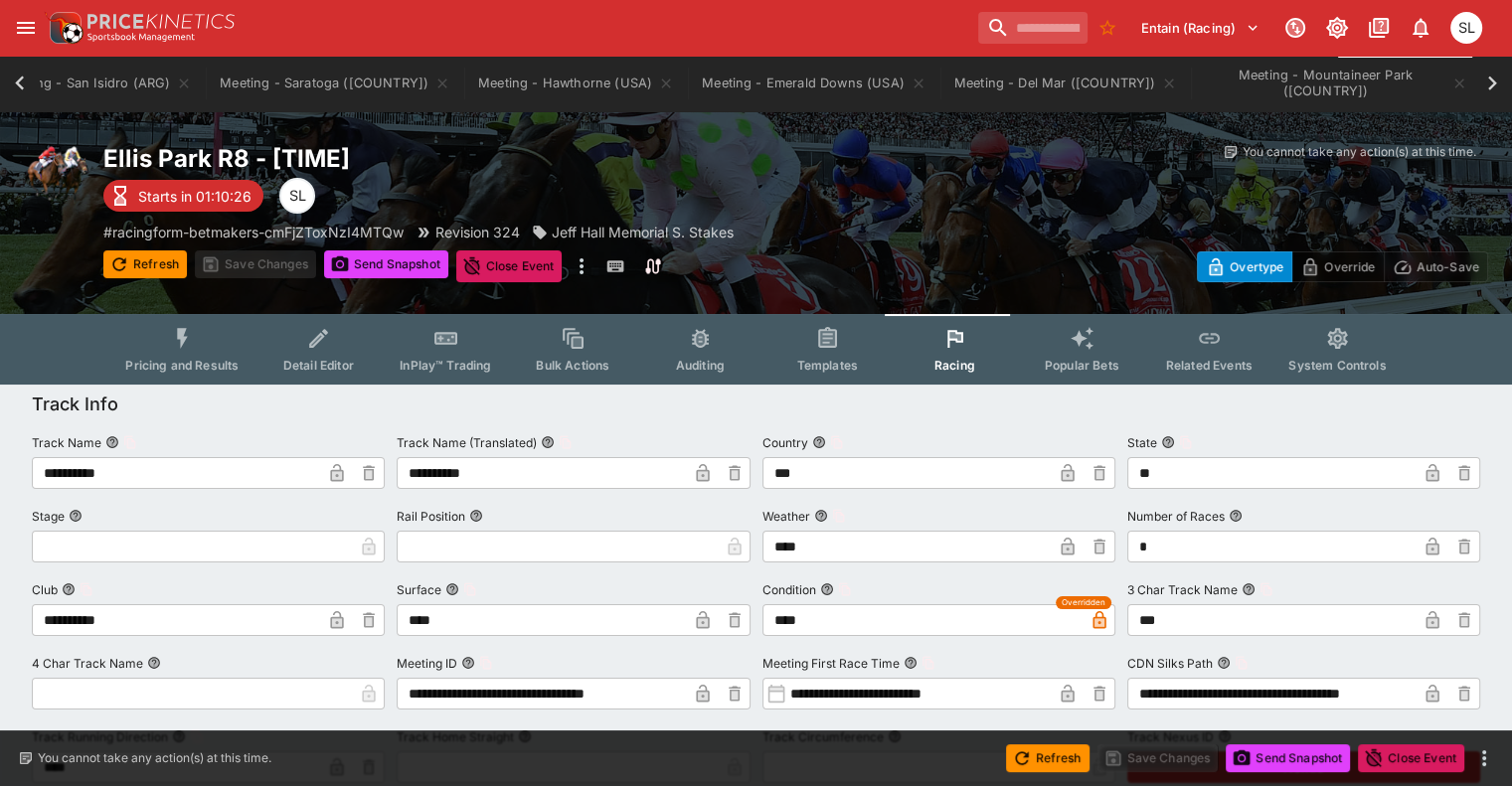 click 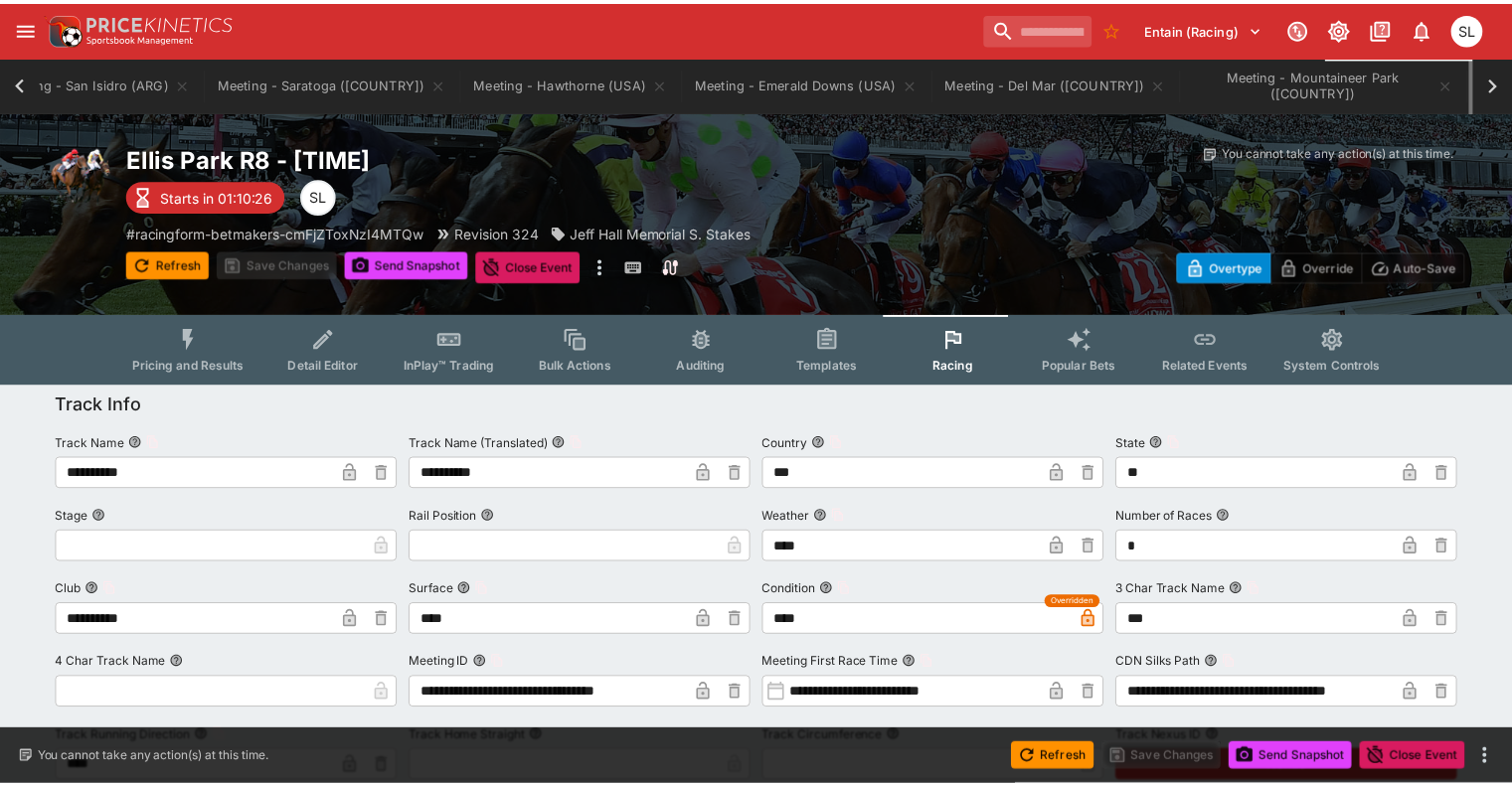 scroll, scrollTop: 0, scrollLeft: 1045, axis: horizontal 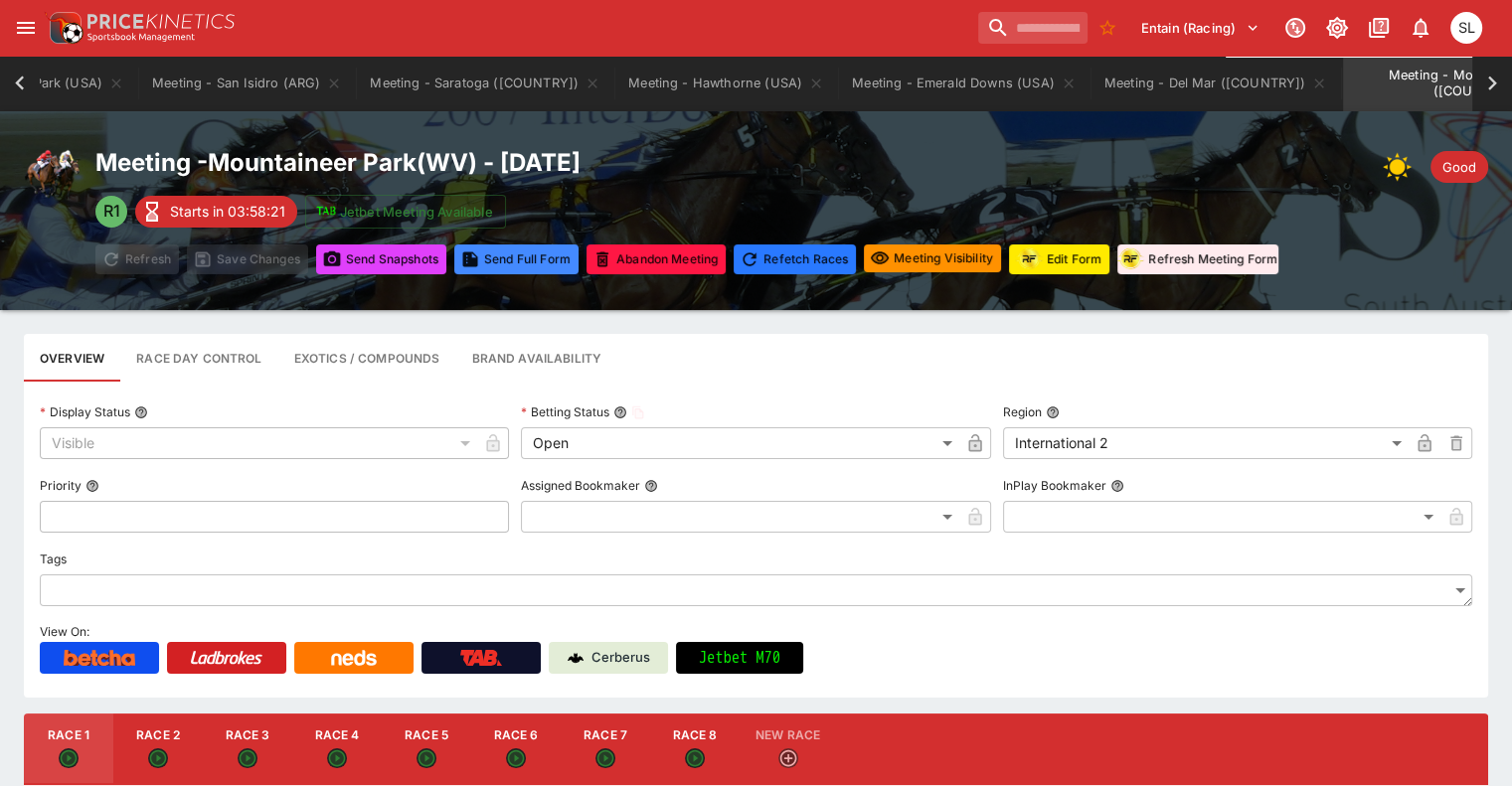 click 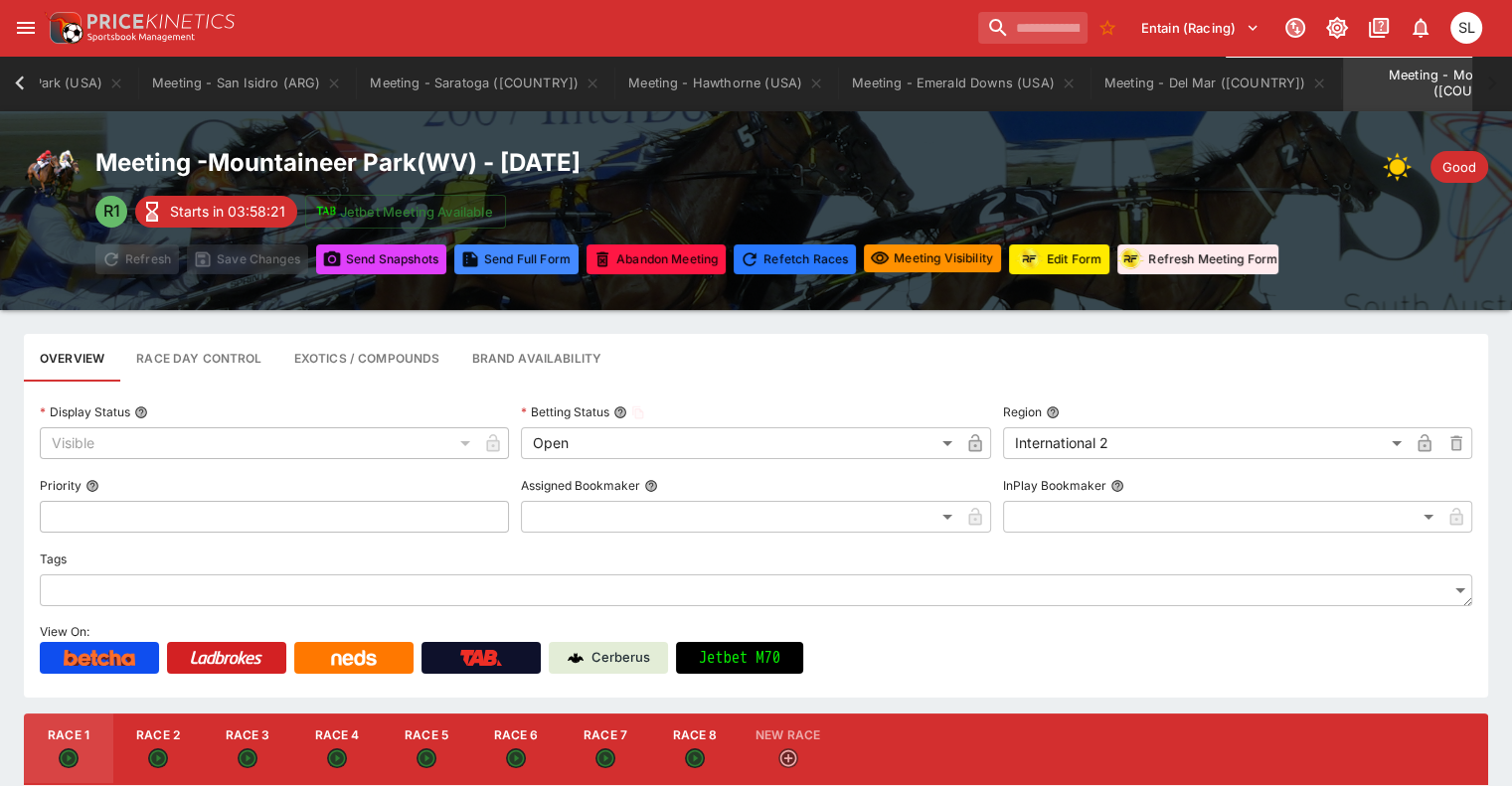 scroll, scrollTop: 0, scrollLeft: 1060, axis: horizontal 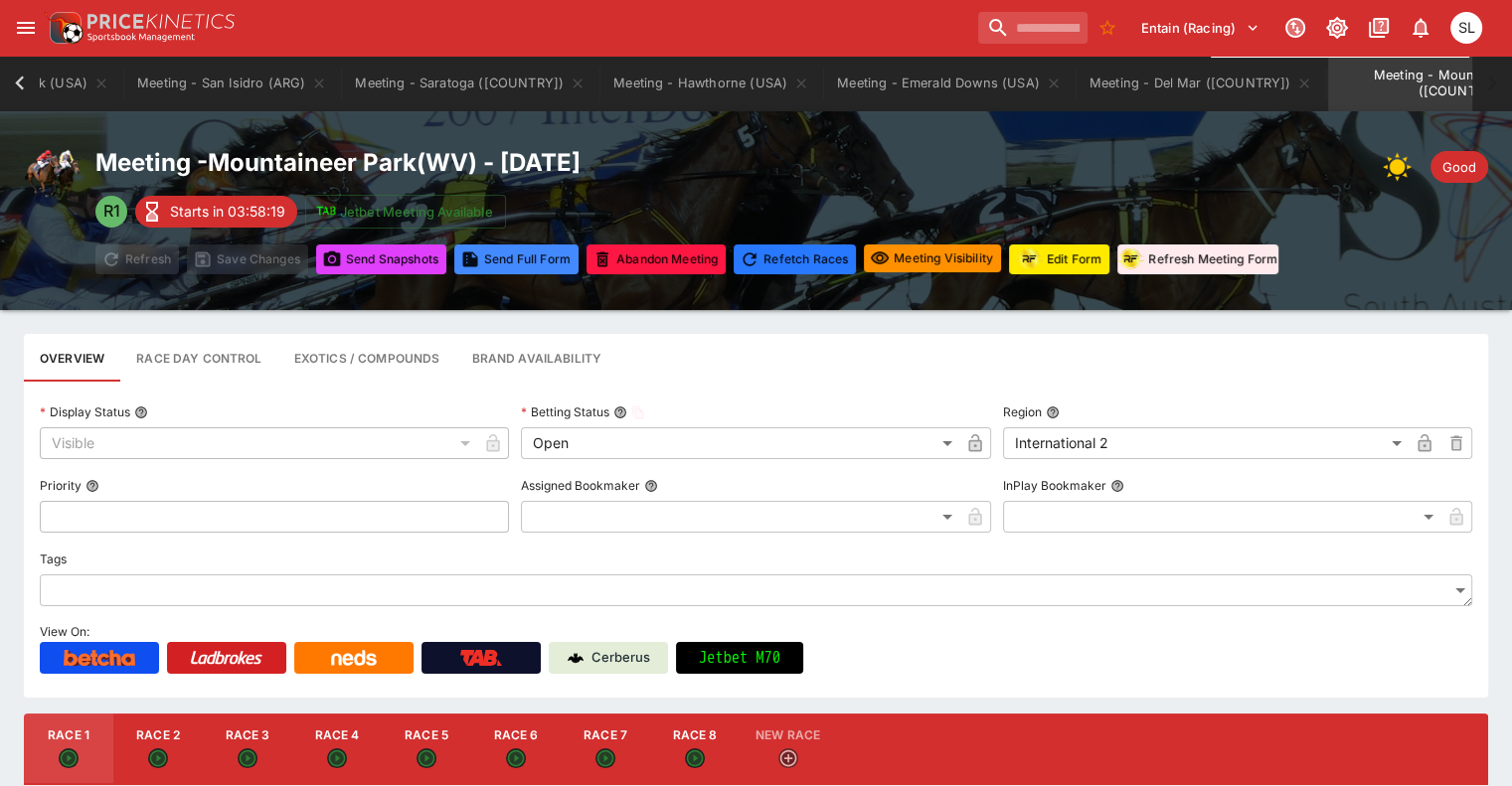 click 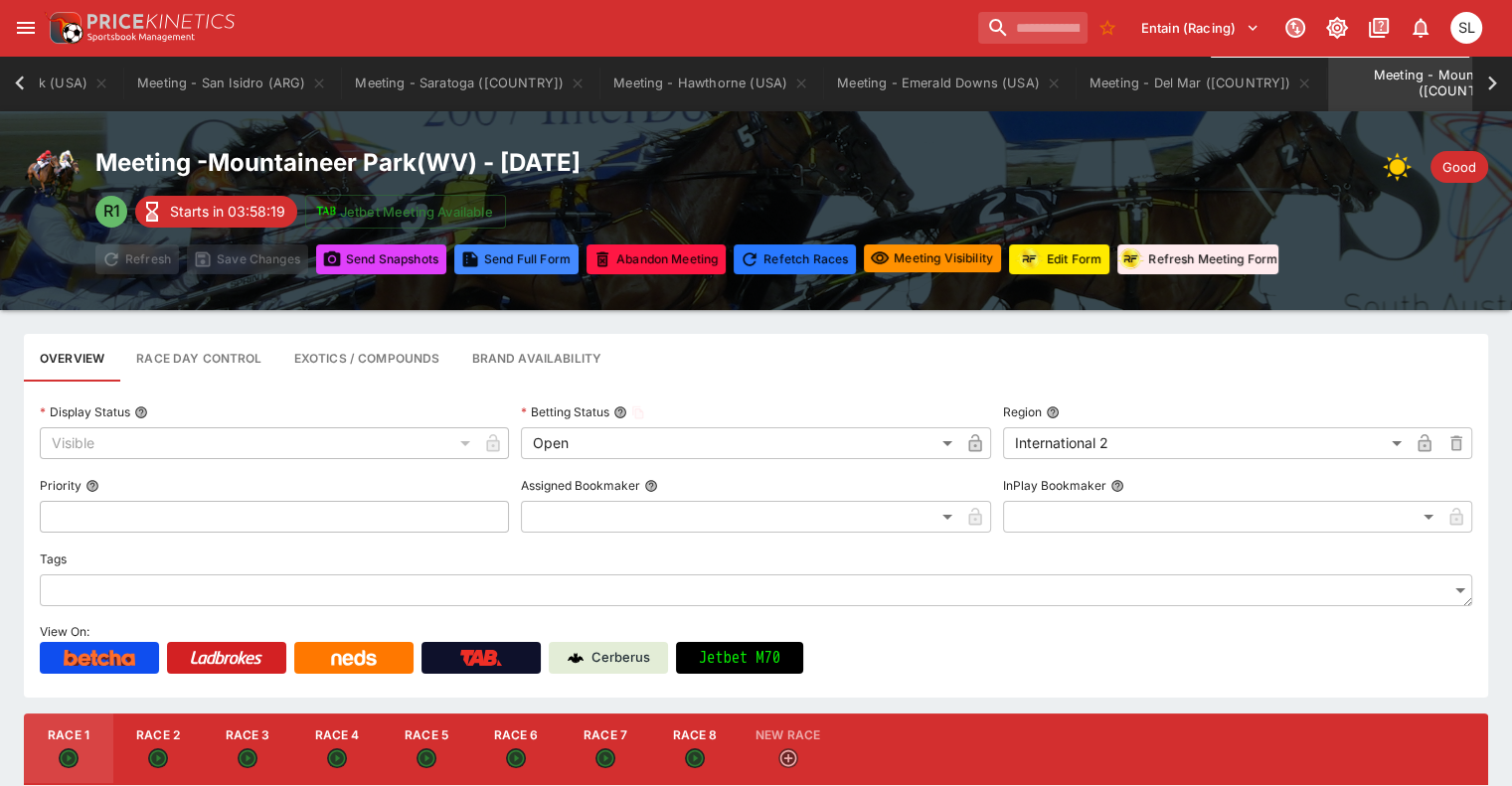 scroll, scrollTop: 0, scrollLeft: 0, axis: both 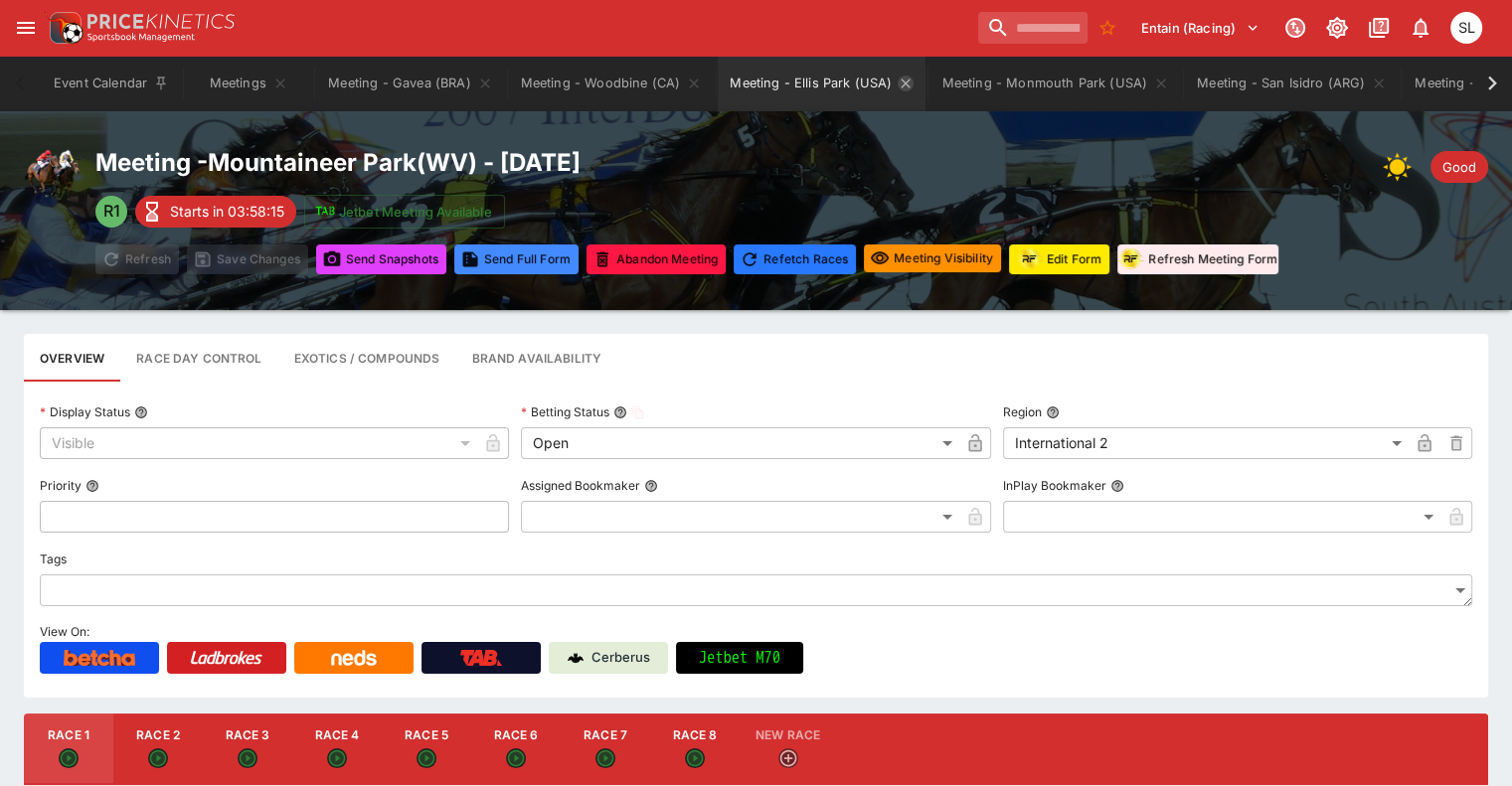 click 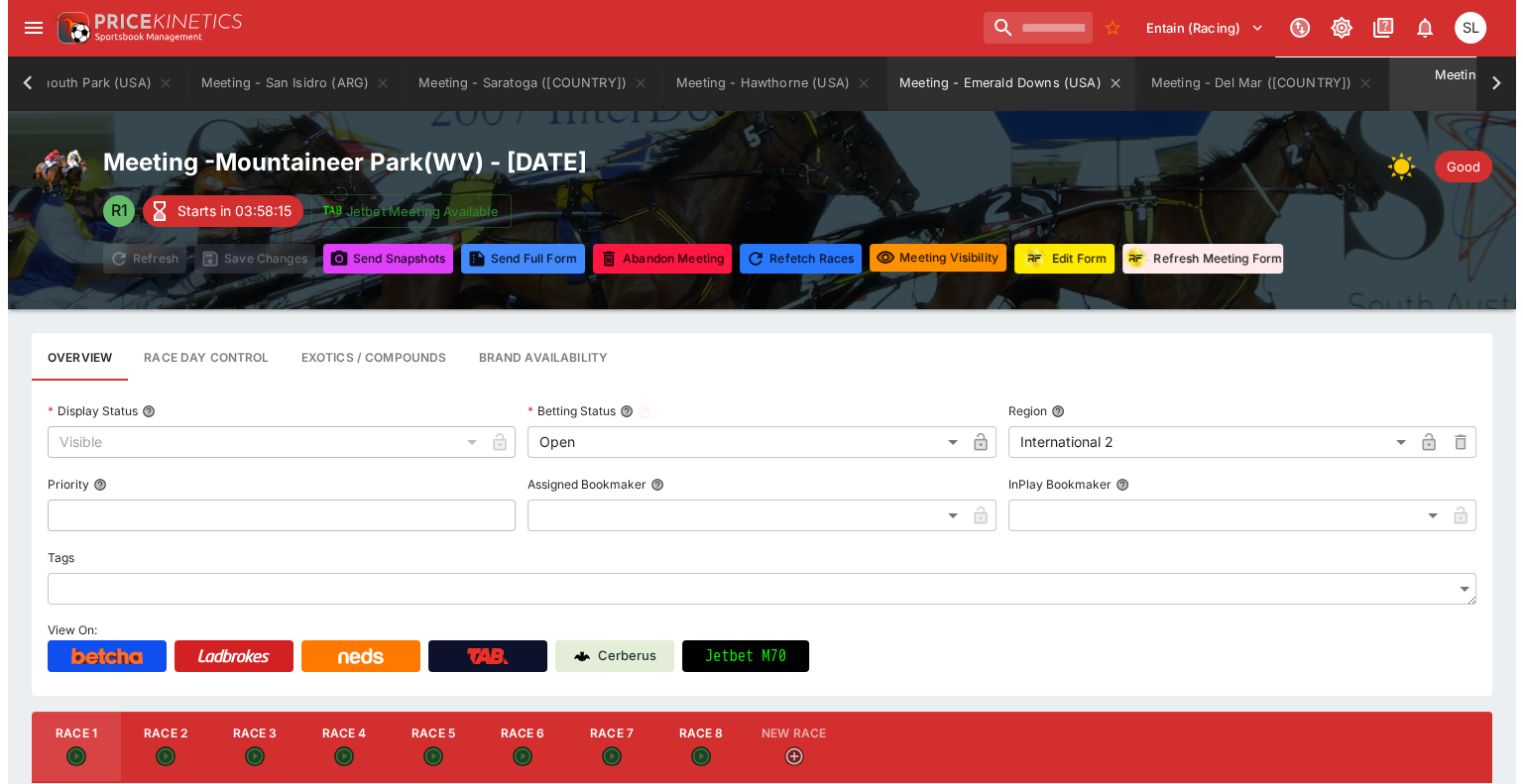 scroll, scrollTop: 0, scrollLeft: 845, axis: horizontal 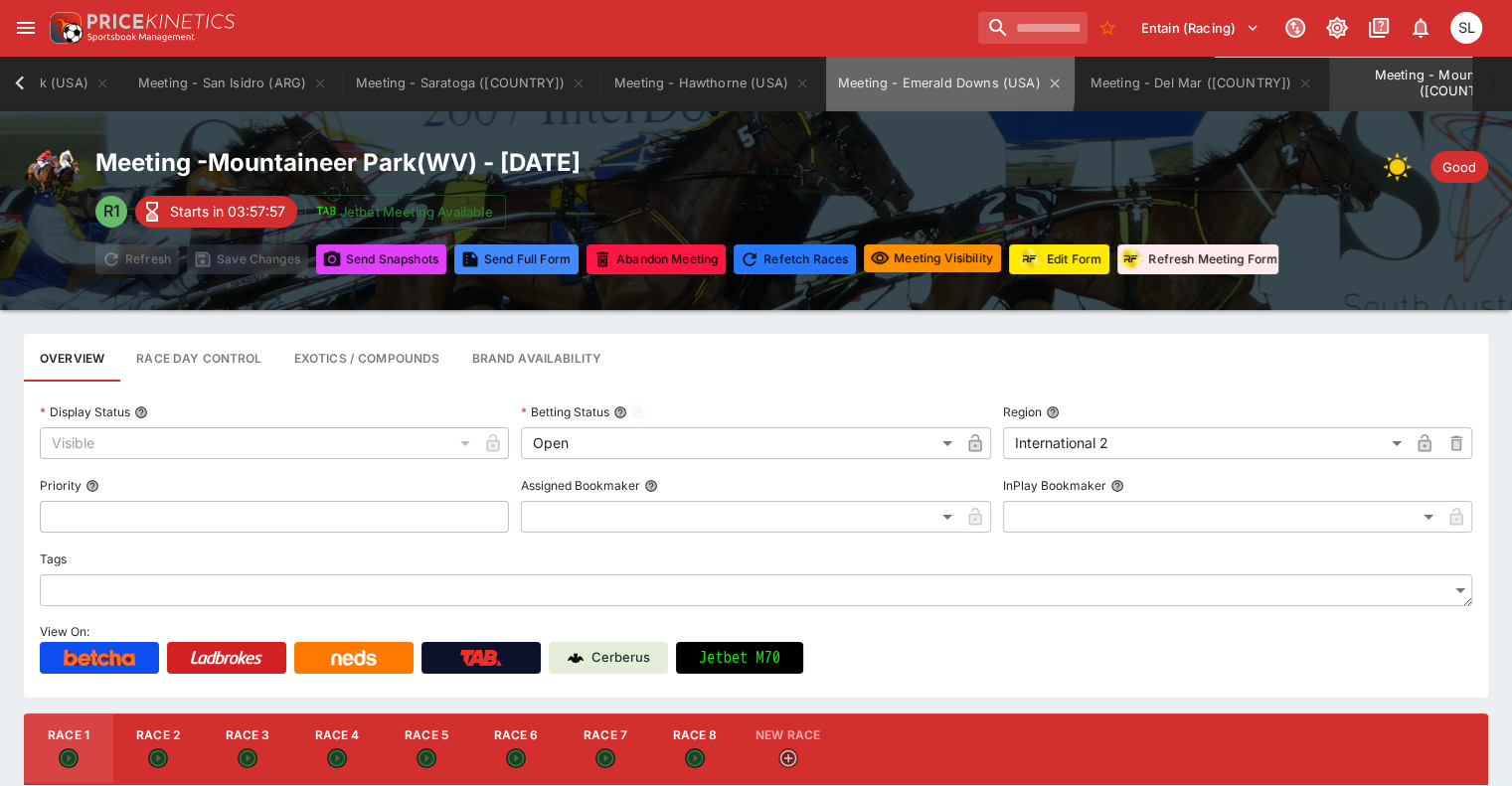 click on "Meeting - Emerald Downs (USA)" at bounding box center (950, 83) 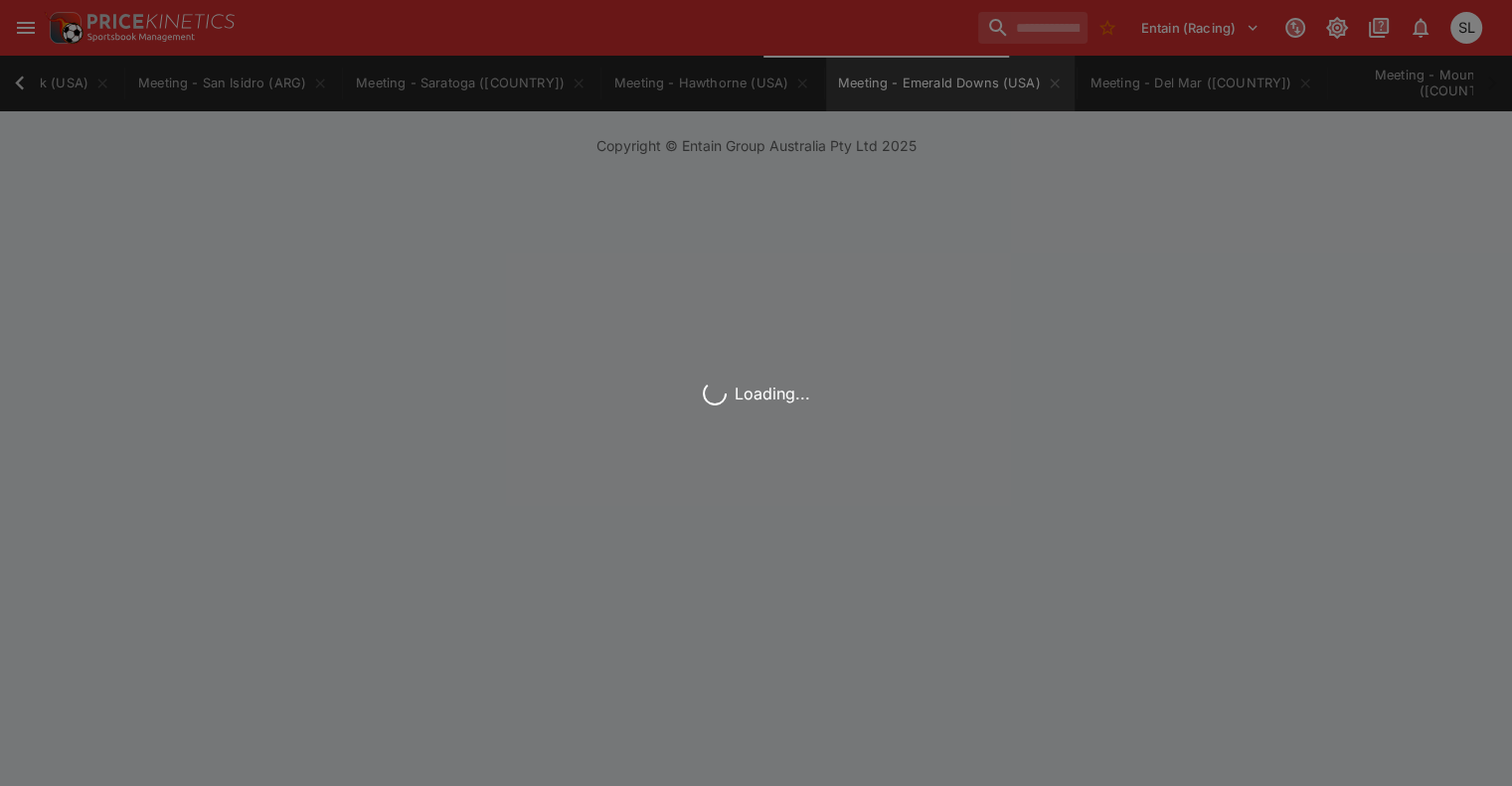 scroll, scrollTop: 0, scrollLeft: 835, axis: horizontal 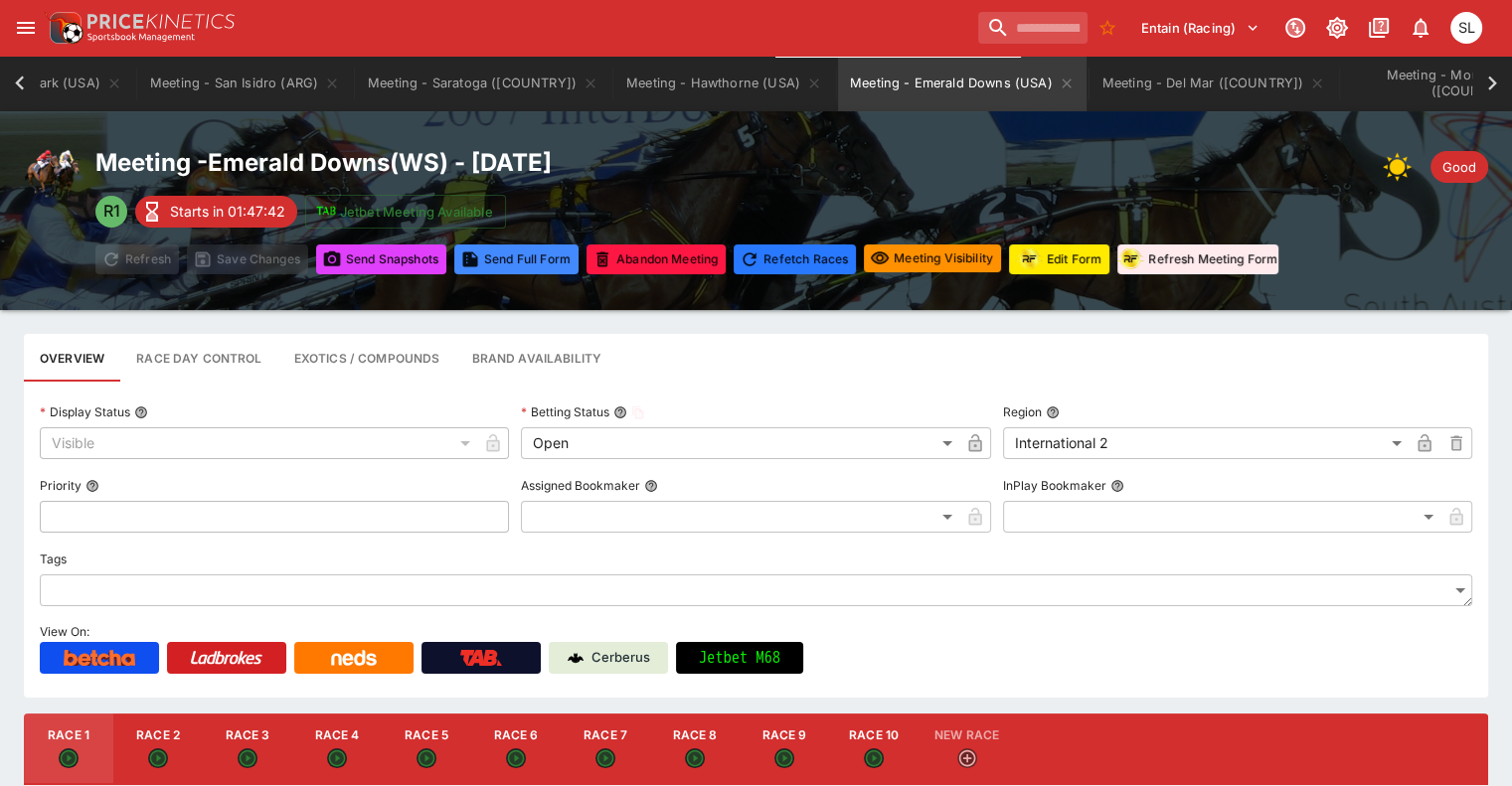 click on "Overview Race Day Control Exotics / Compounds Brand Availability" at bounding box center (756, 358) 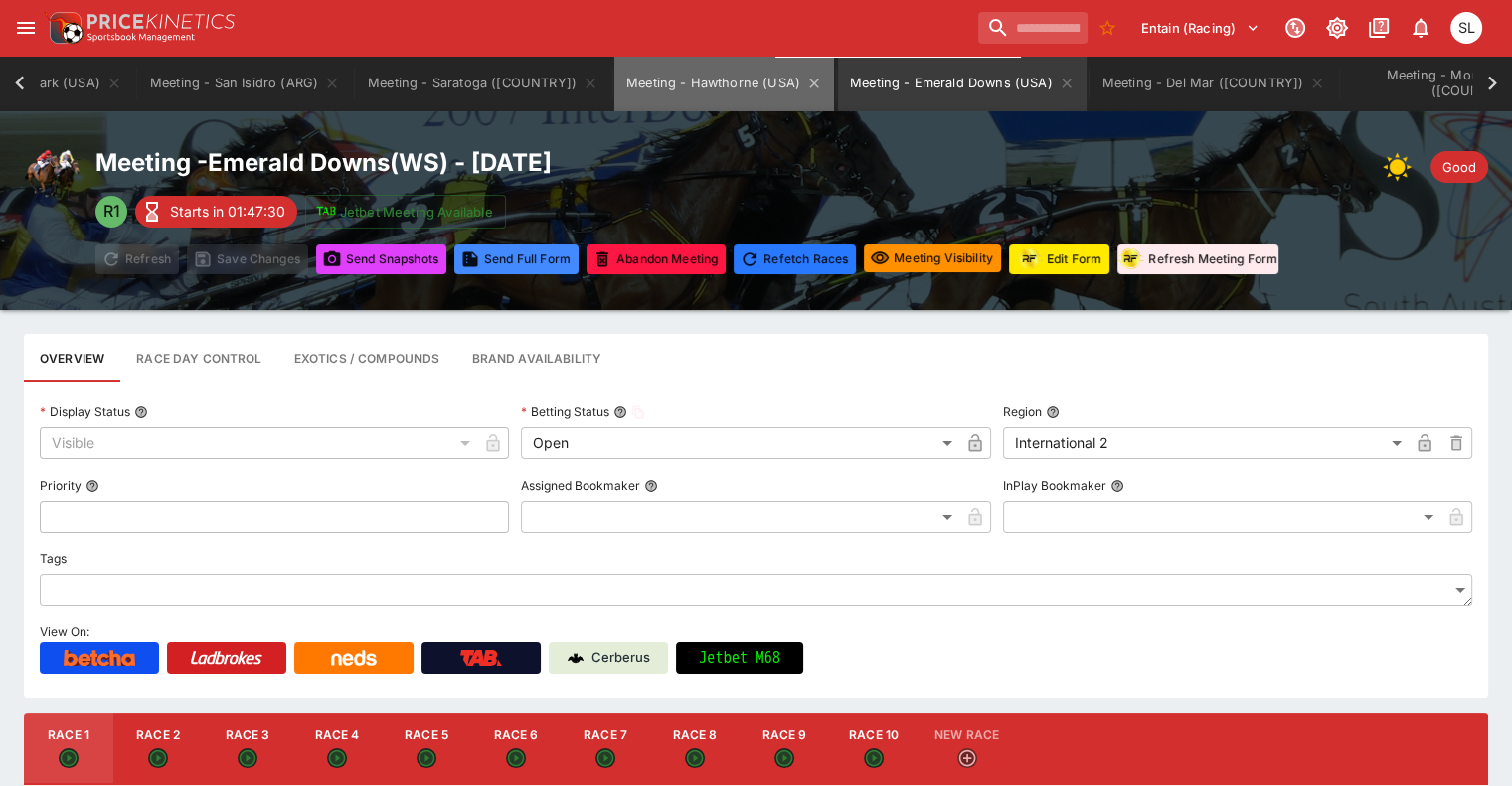 click on "Meeting - Hawthorne (USA)" at bounding box center [724, 83] 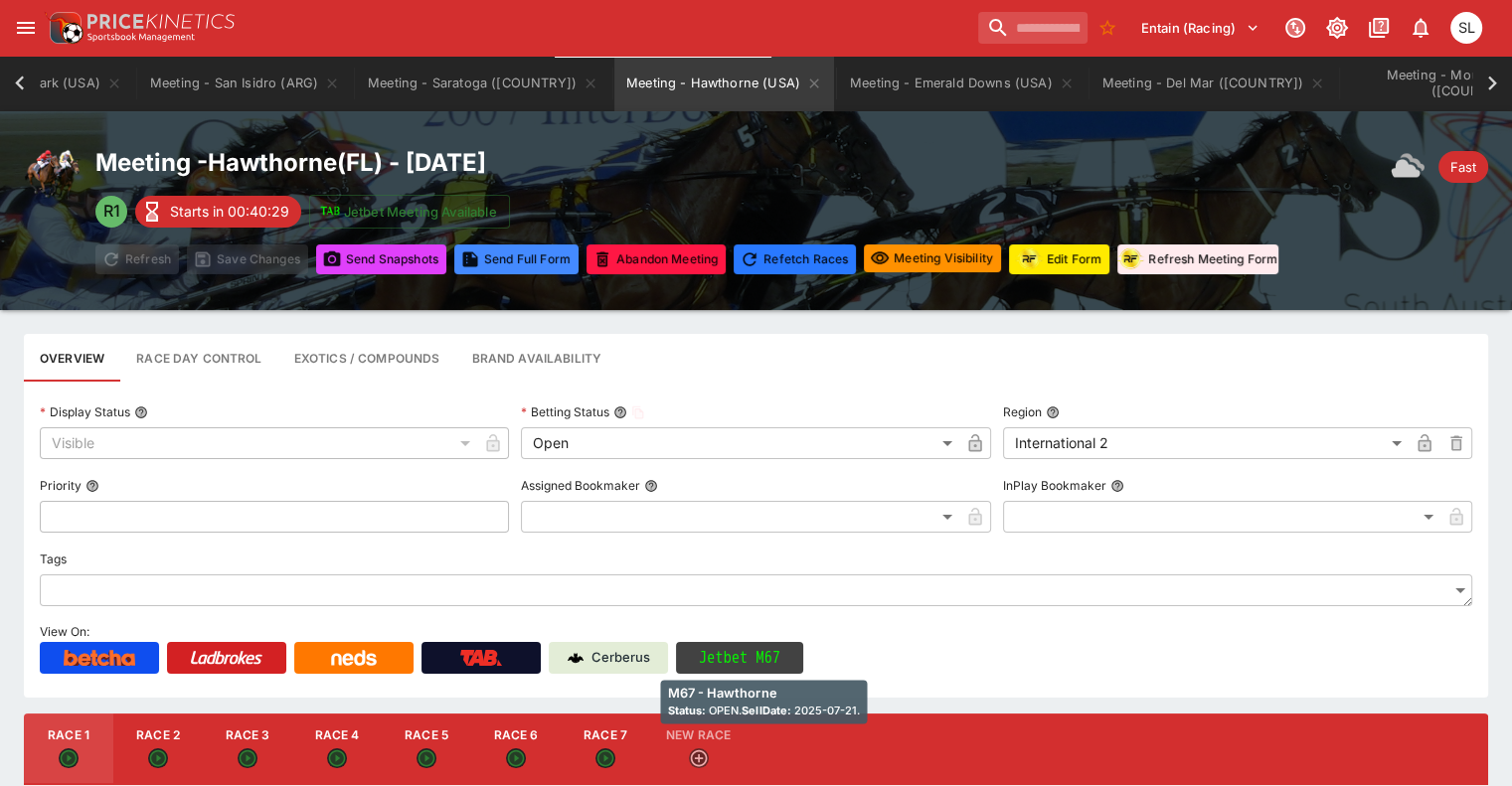 click on "Jetbet M67" at bounding box center (740, 658) 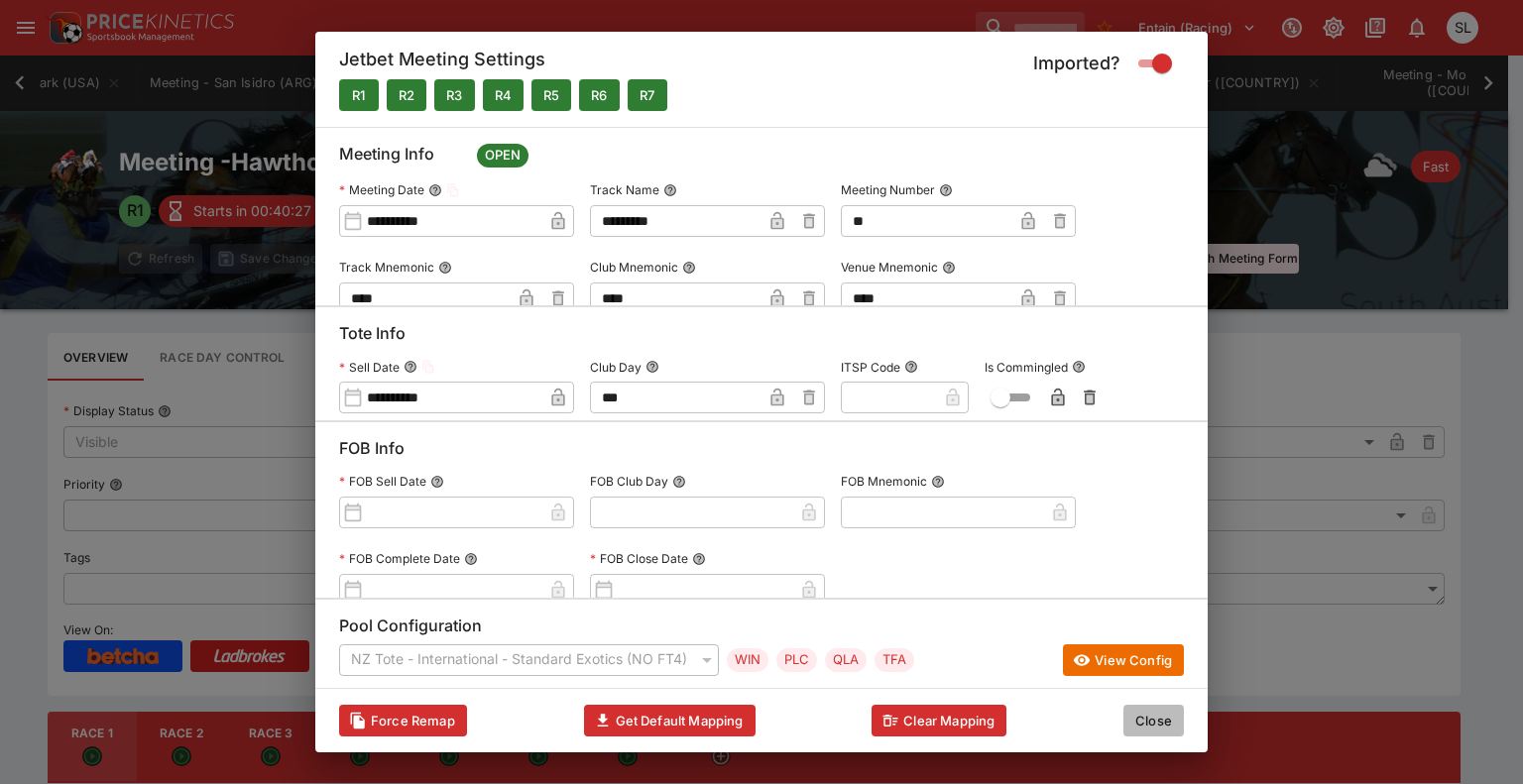 click on "Close" at bounding box center [1153, 721] 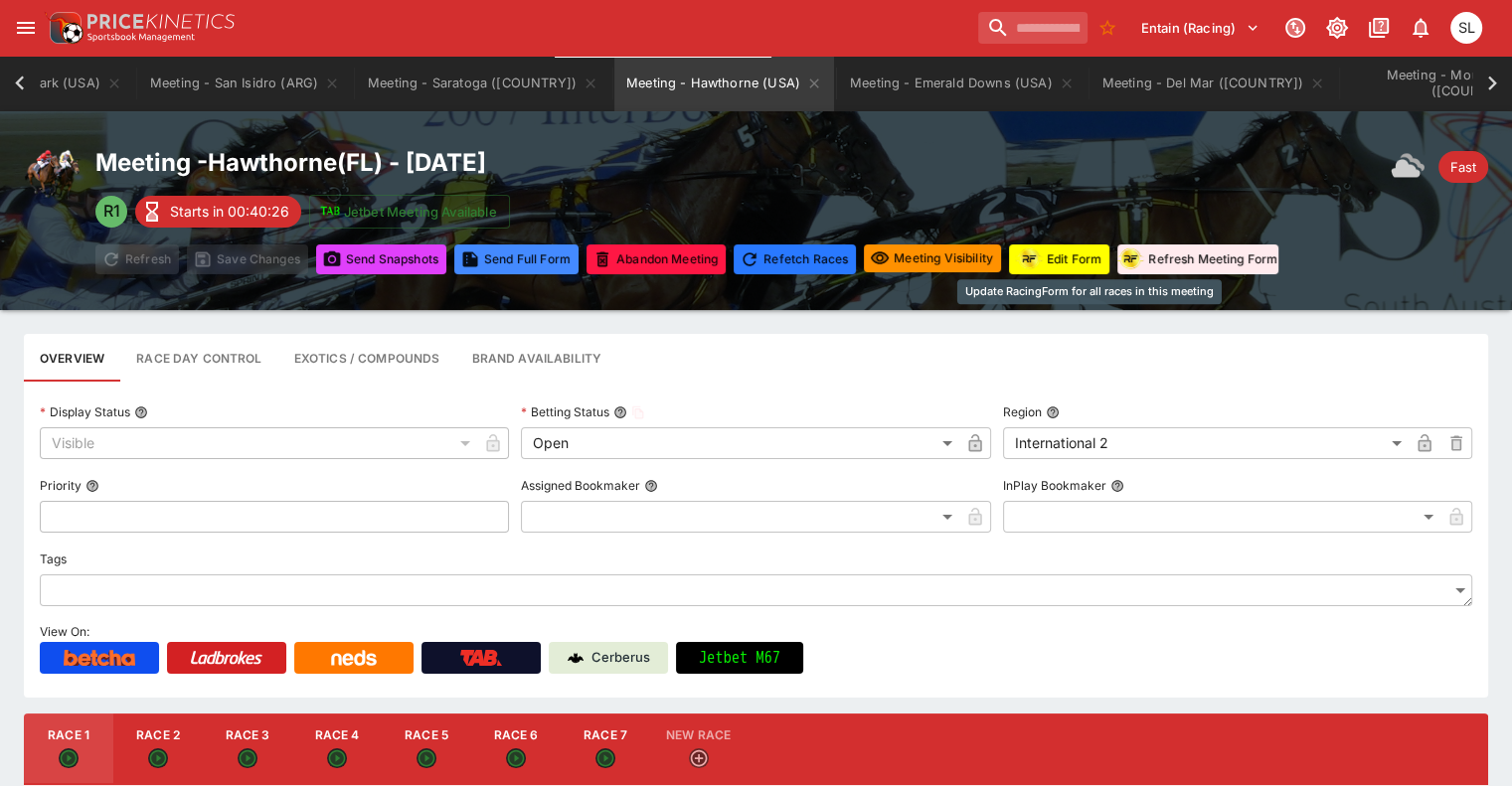 click on "Edit Form" at bounding box center [1059, 259] 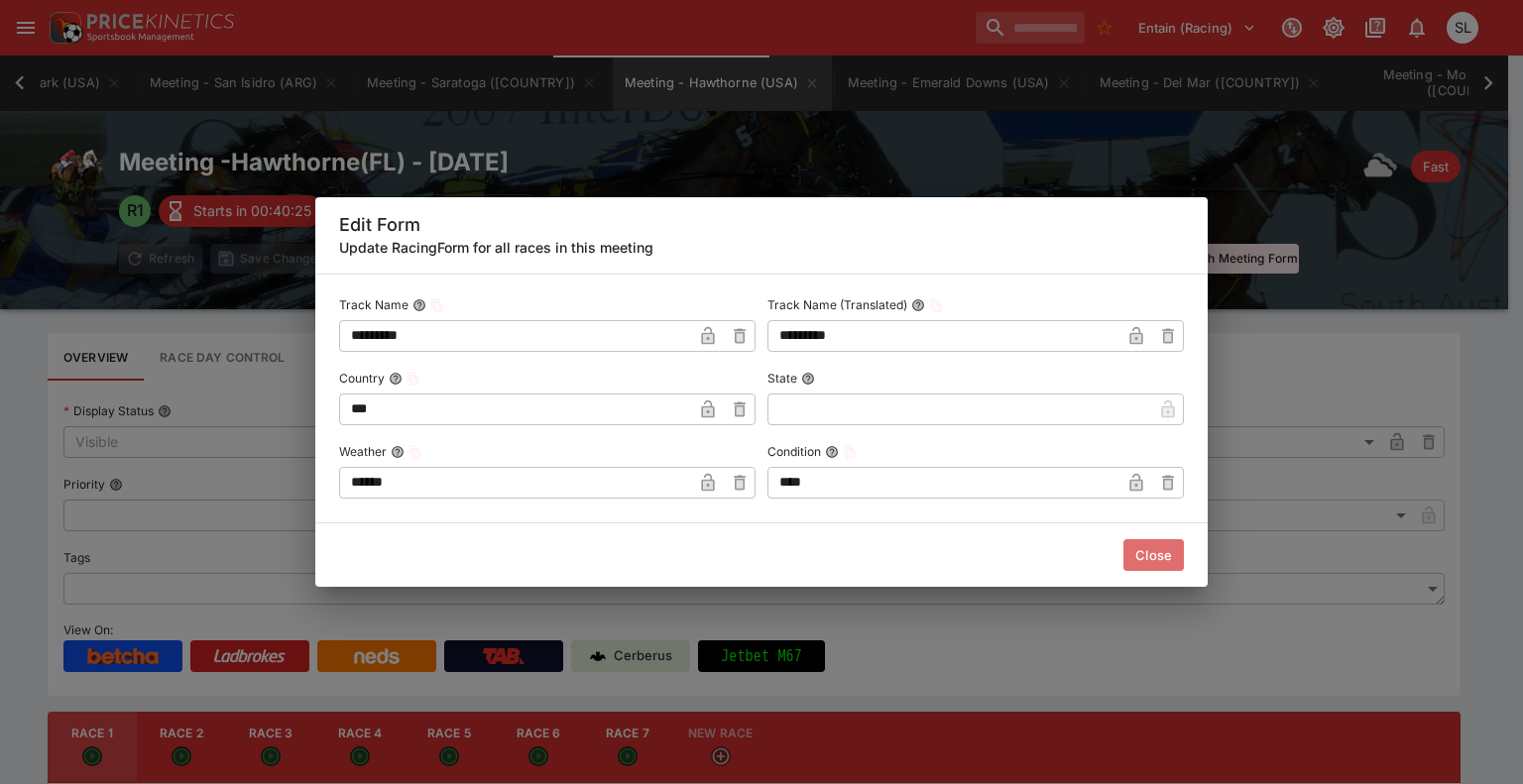 click on "Close" at bounding box center (1153, 555) 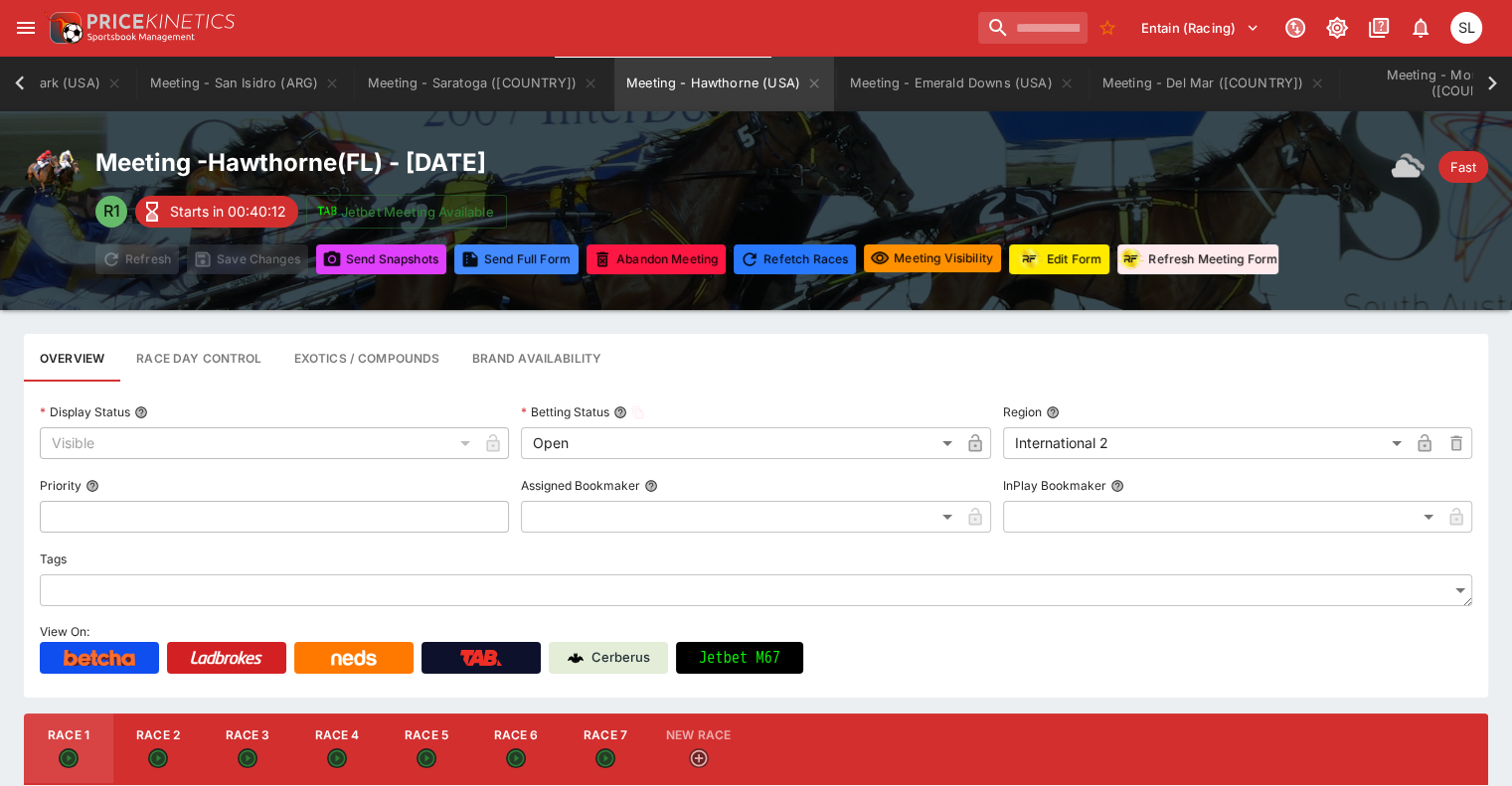 click on "Overview Race Day Control Exotics / Compounds Brand Availability" at bounding box center [756, 358] 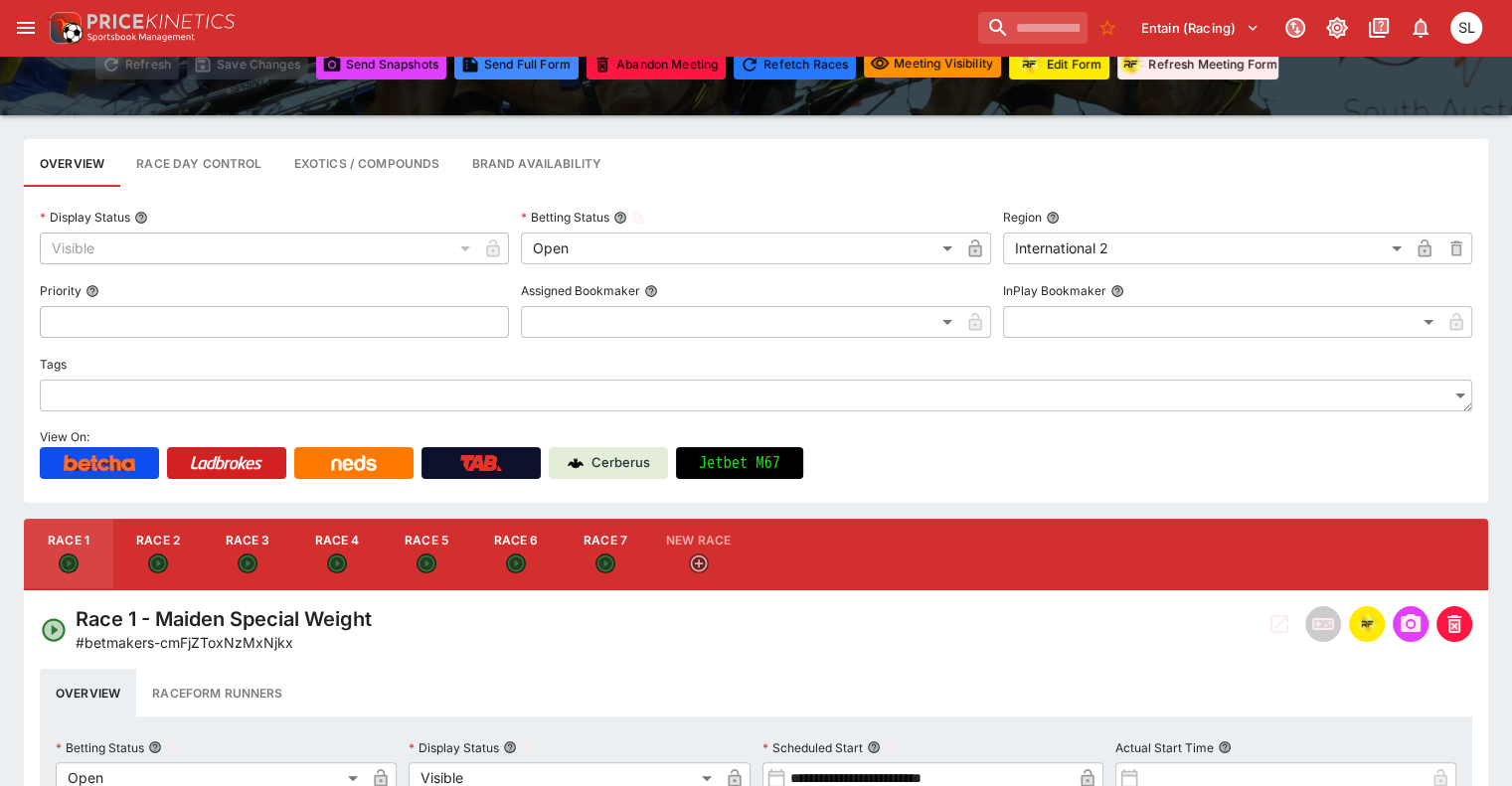 scroll, scrollTop: 199, scrollLeft: 0, axis: vertical 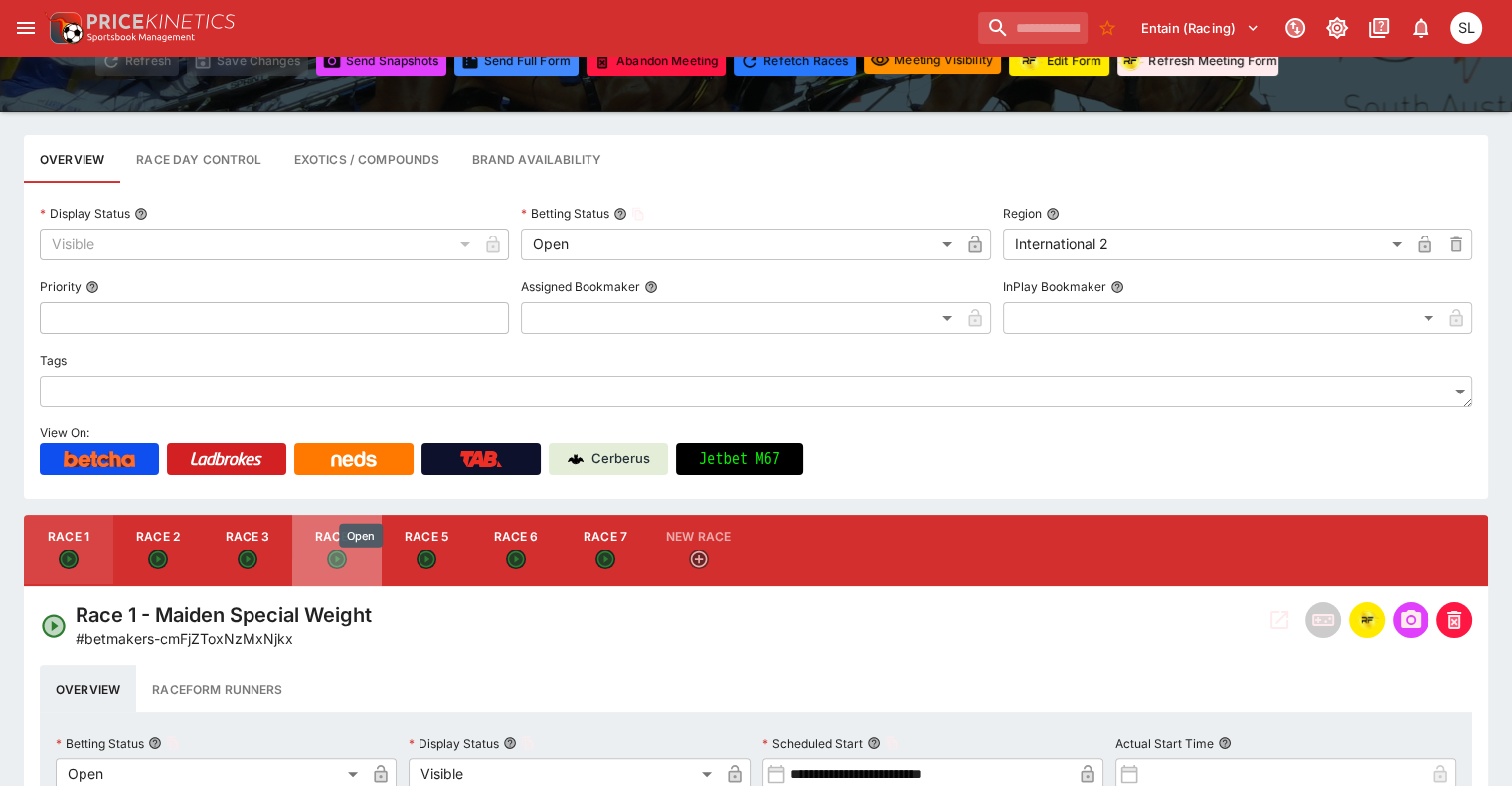 click 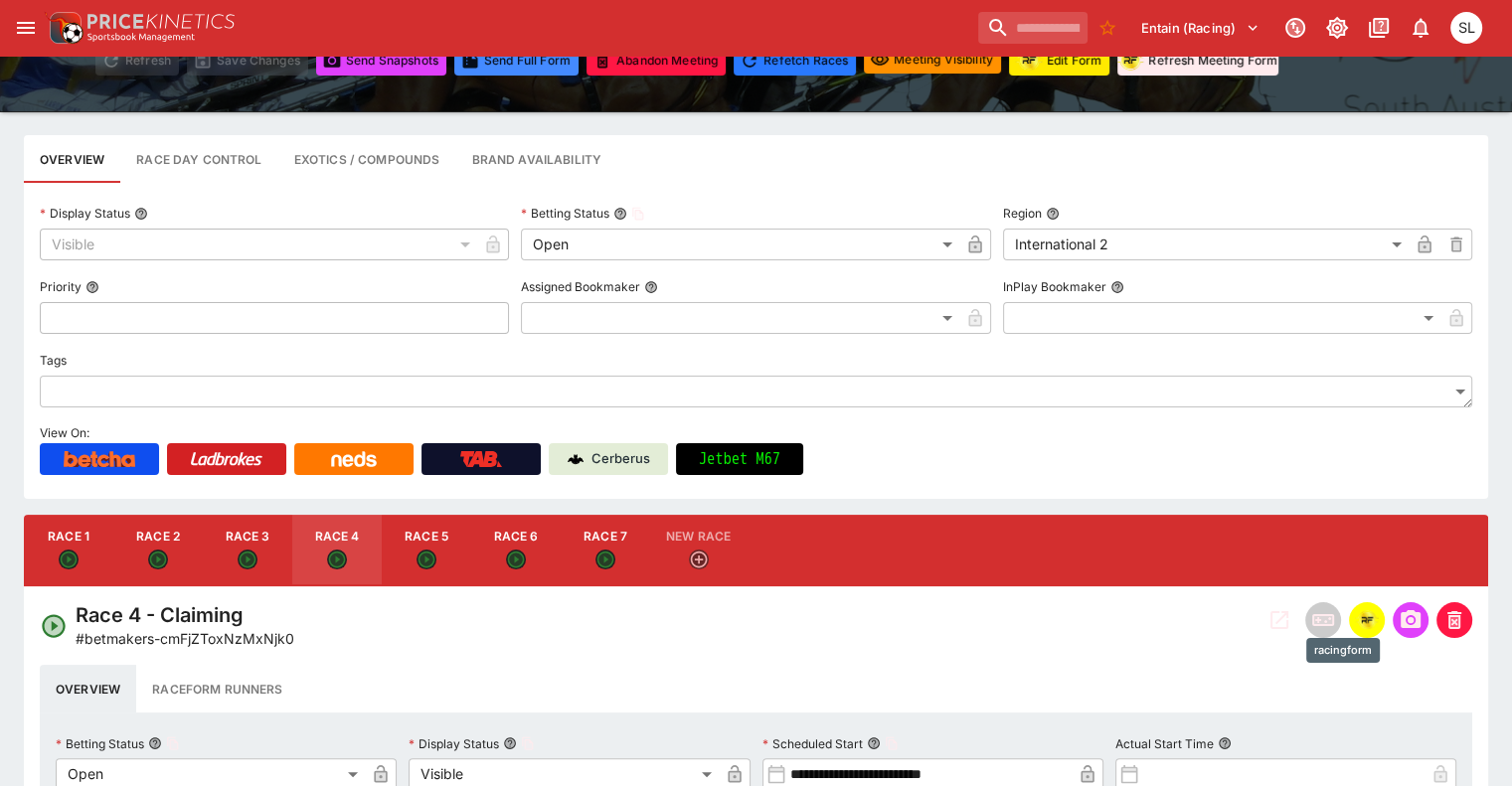 click at bounding box center [1367, 620] 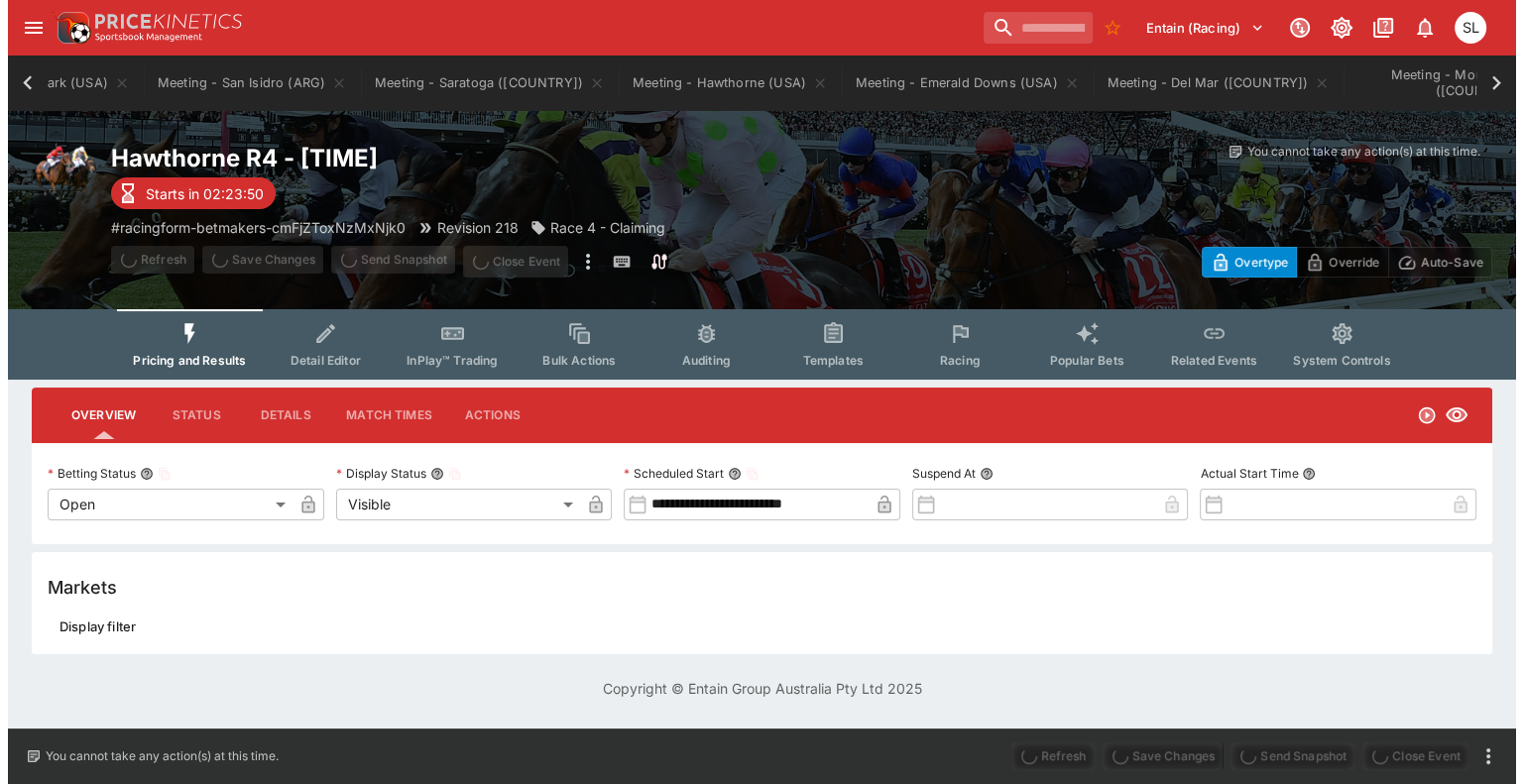 scroll, scrollTop: 0, scrollLeft: 0, axis: both 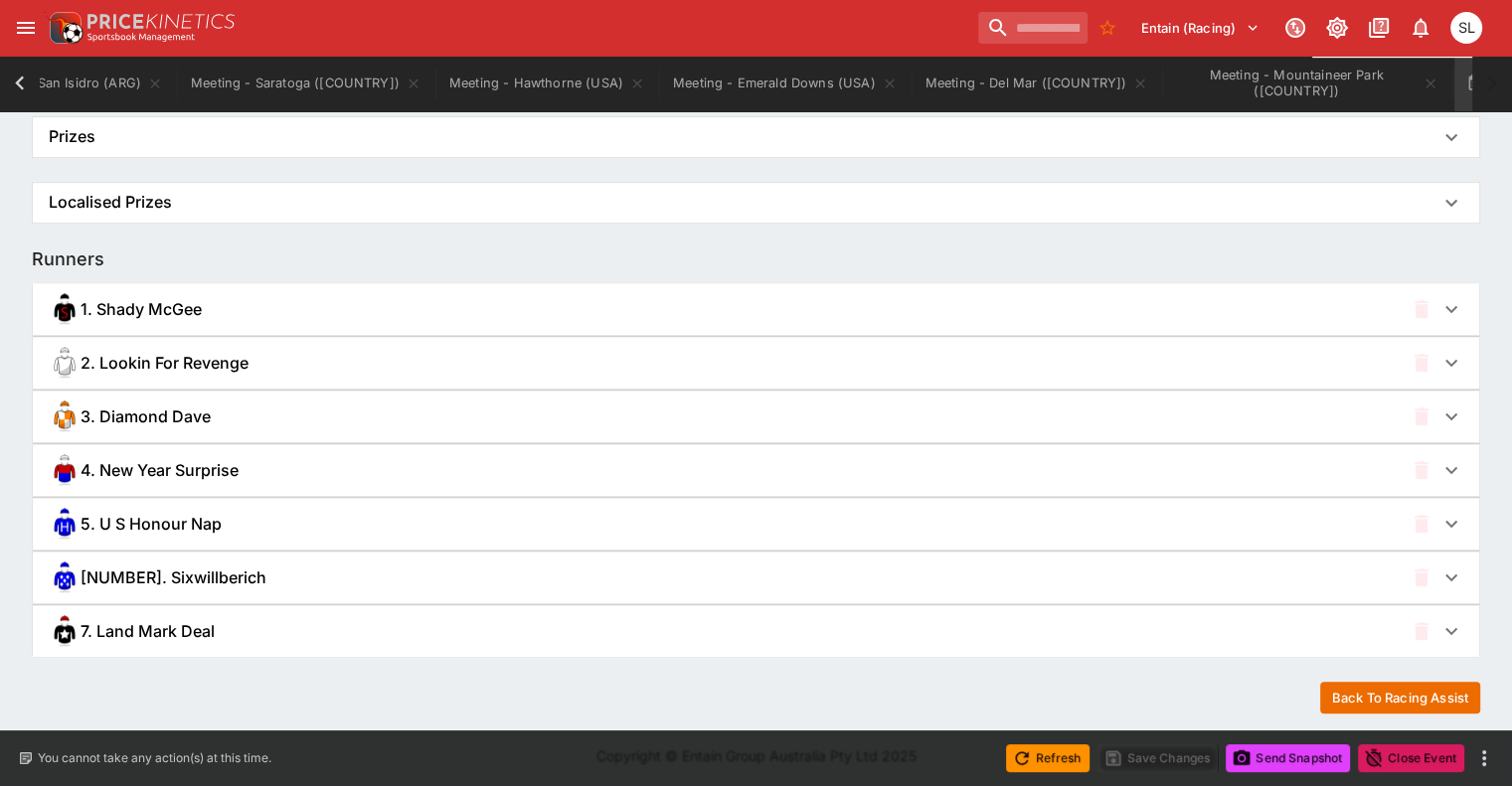 click on "3. Diamond Dave" at bounding box center (145, 416) 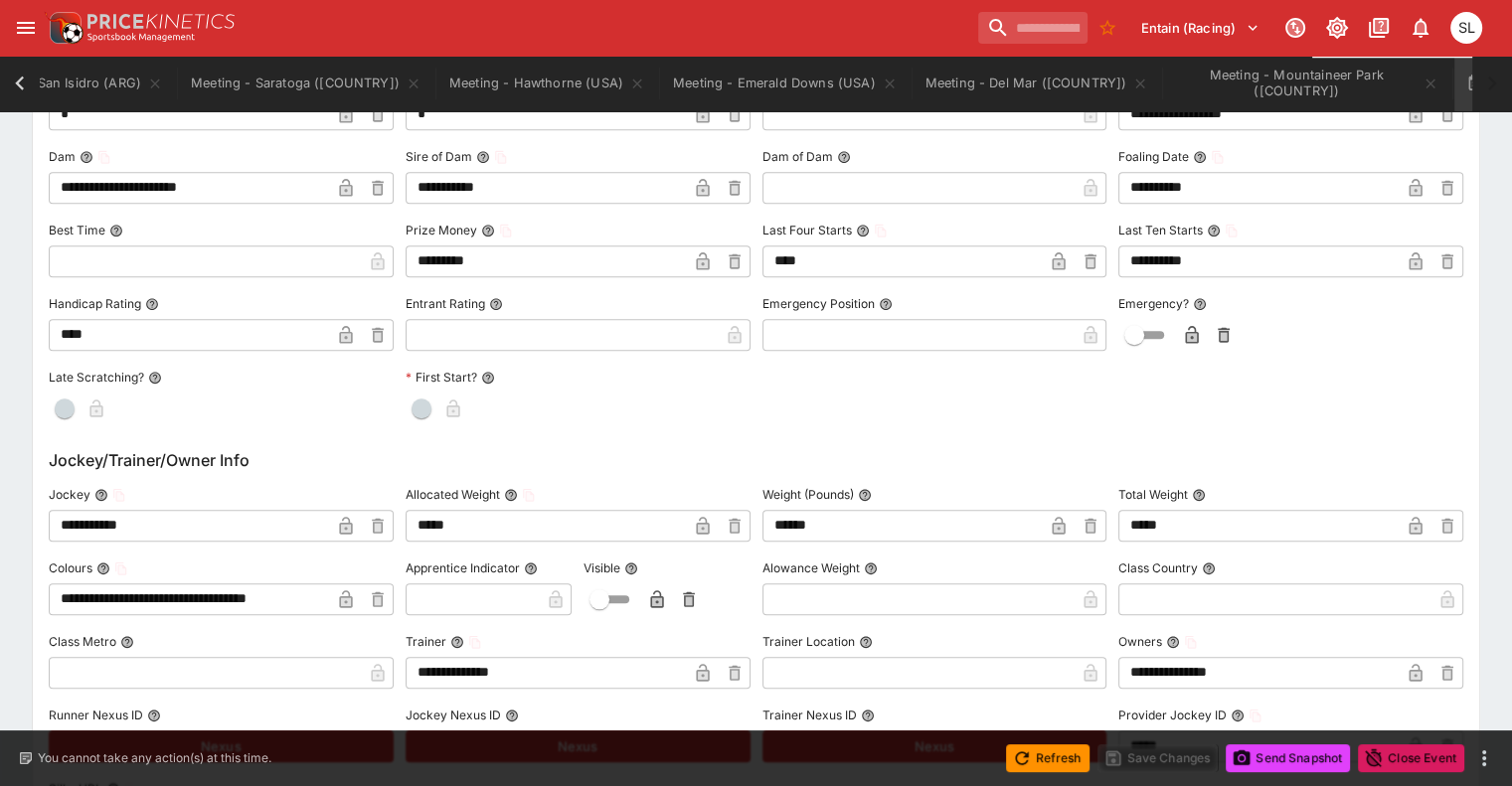 scroll, scrollTop: 1862, scrollLeft: 0, axis: vertical 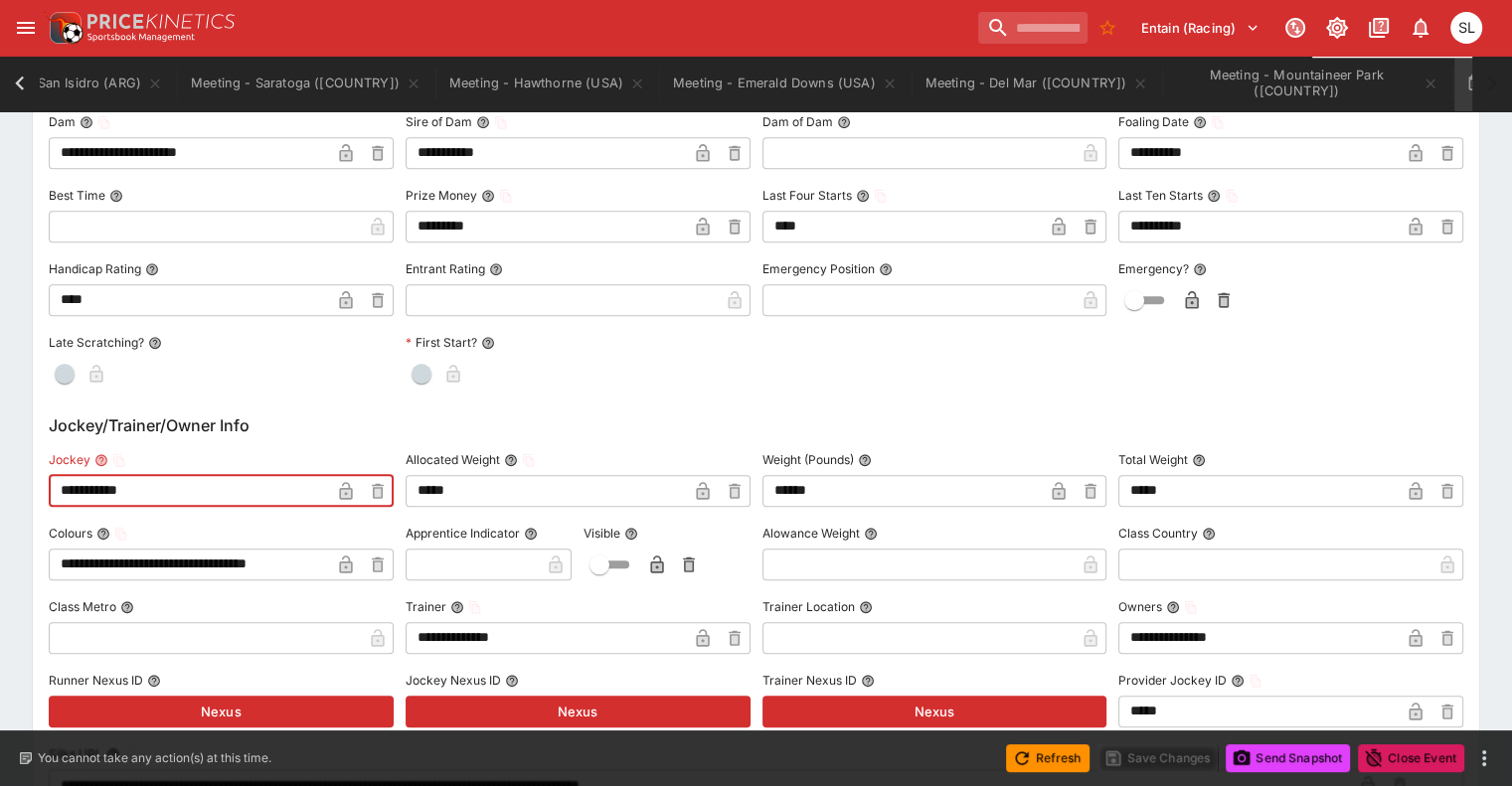 drag, startPoint x: 114, startPoint y: 490, endPoint x: 0, endPoint y: 492, distance: 114.01754 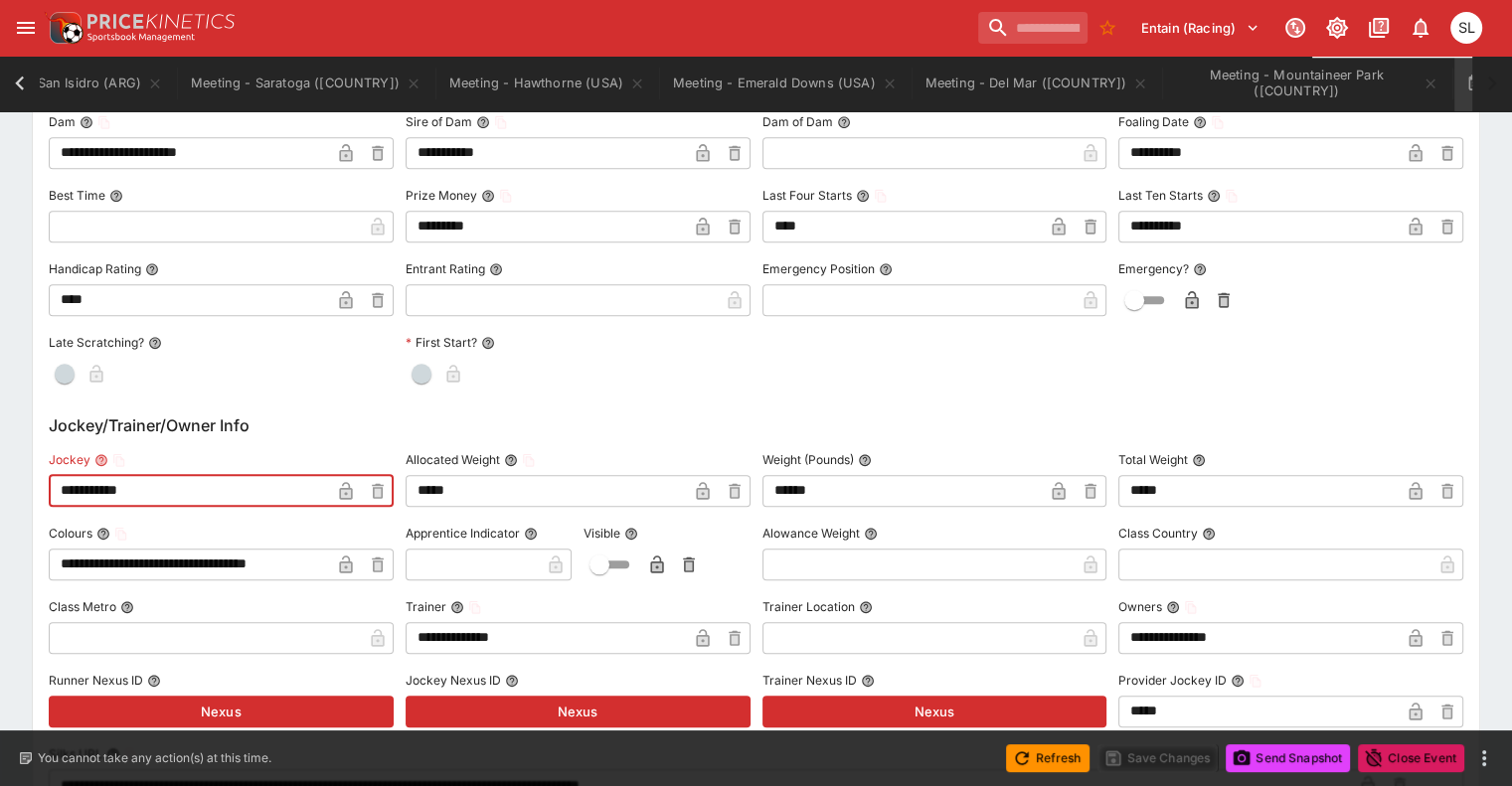 click on "**********" at bounding box center (756, 224) 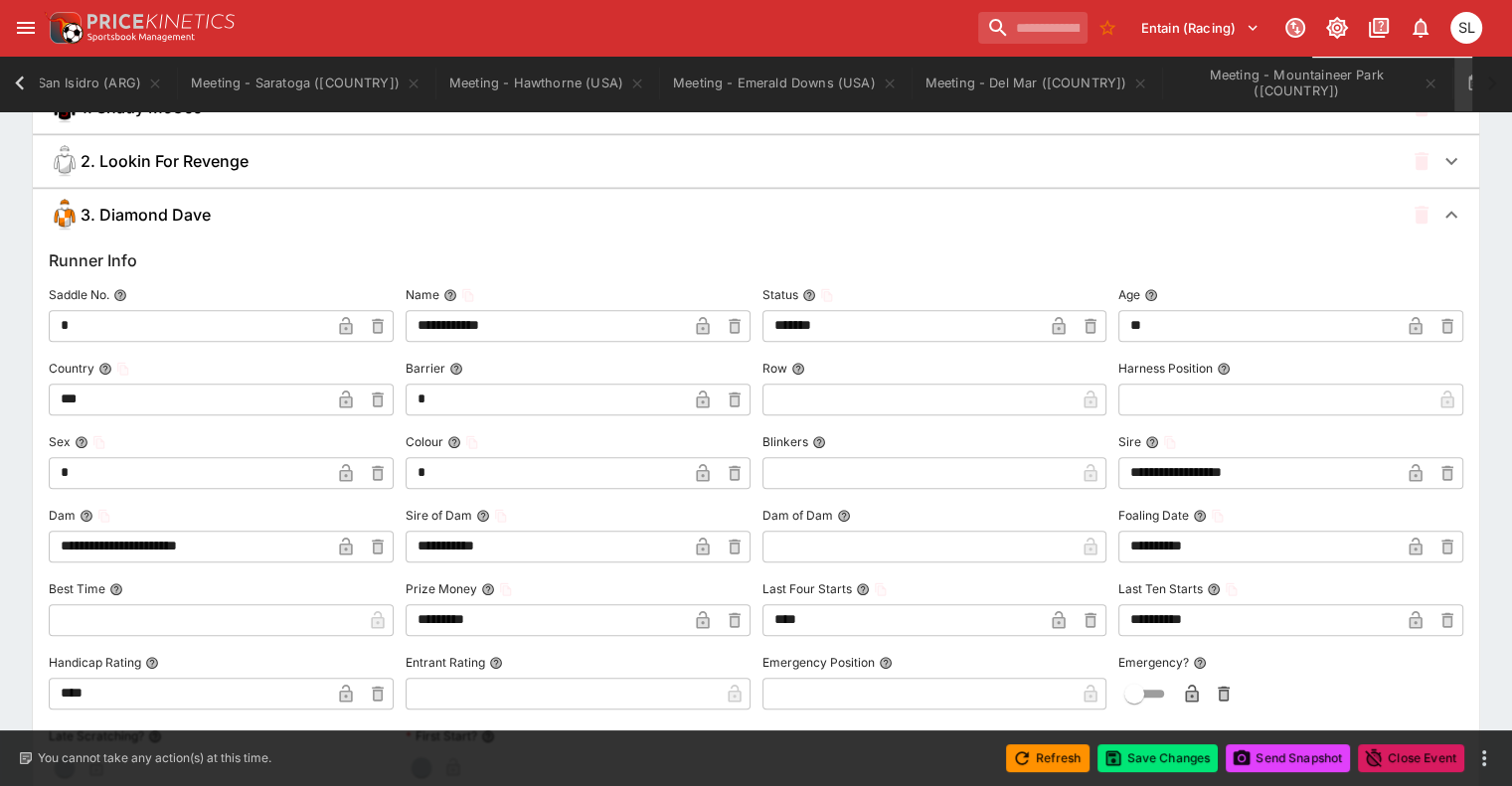 scroll, scrollTop: 1862, scrollLeft: 0, axis: vertical 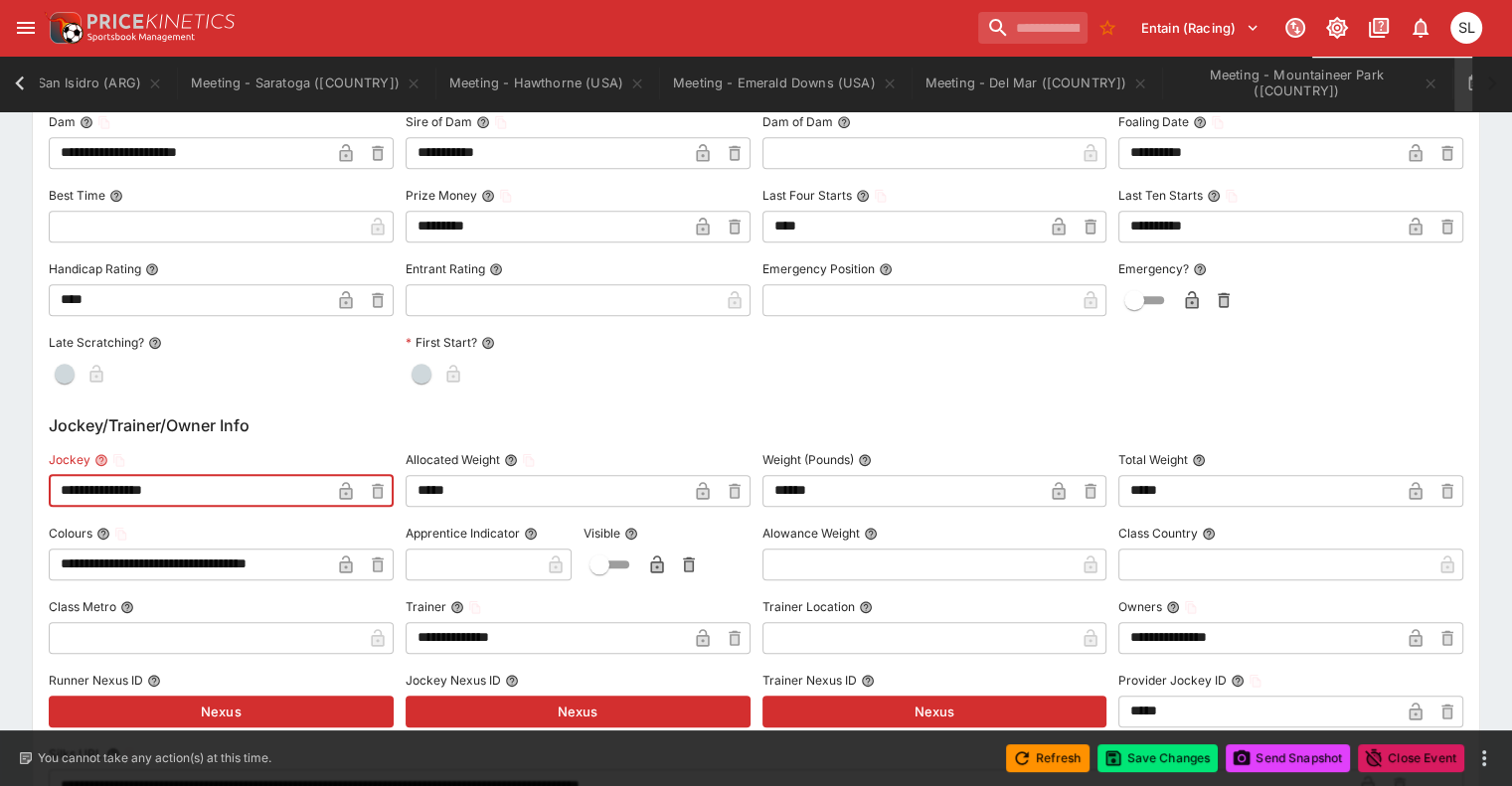 type on "**********" 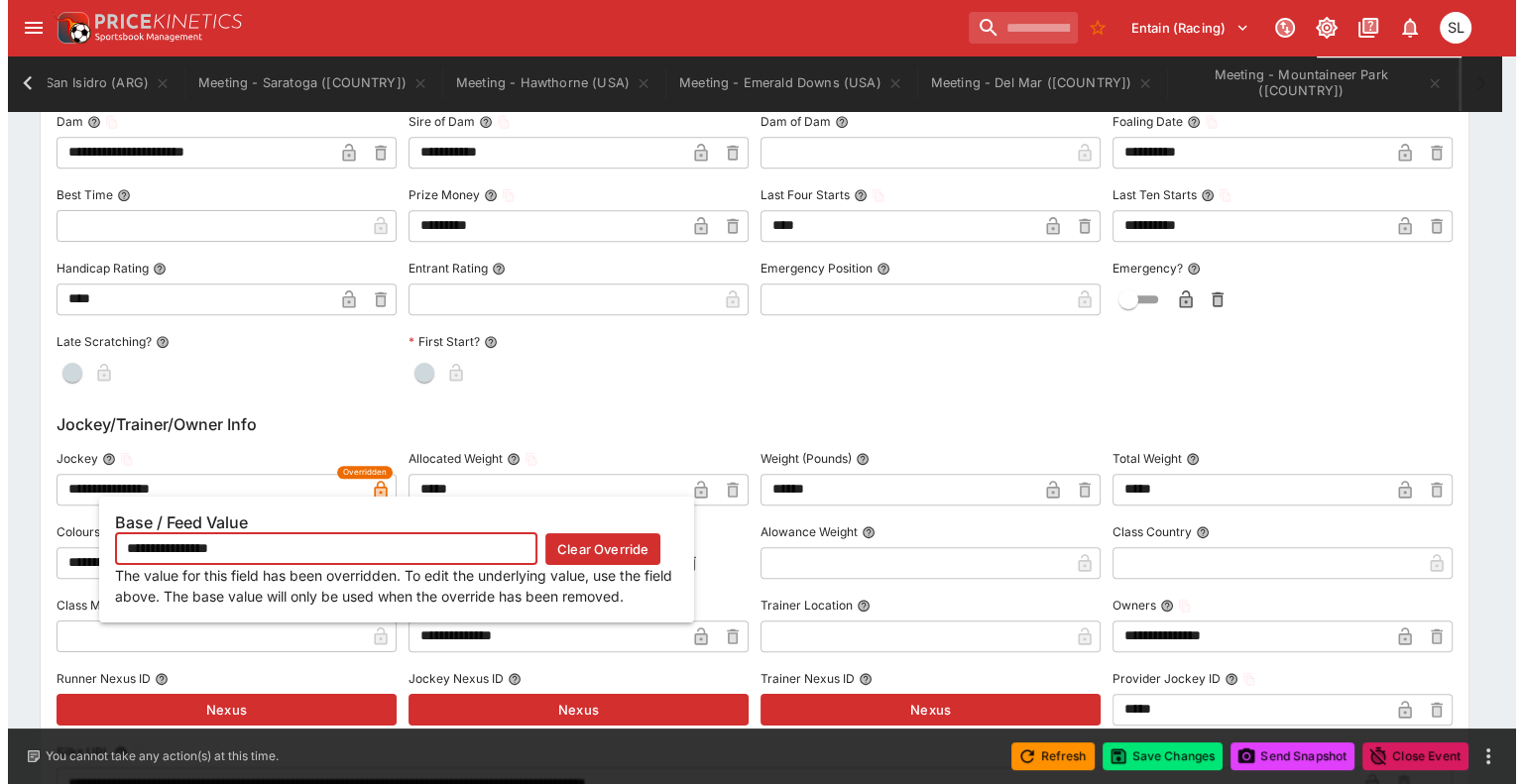 scroll, scrollTop: 0, scrollLeft: 997, axis: horizontal 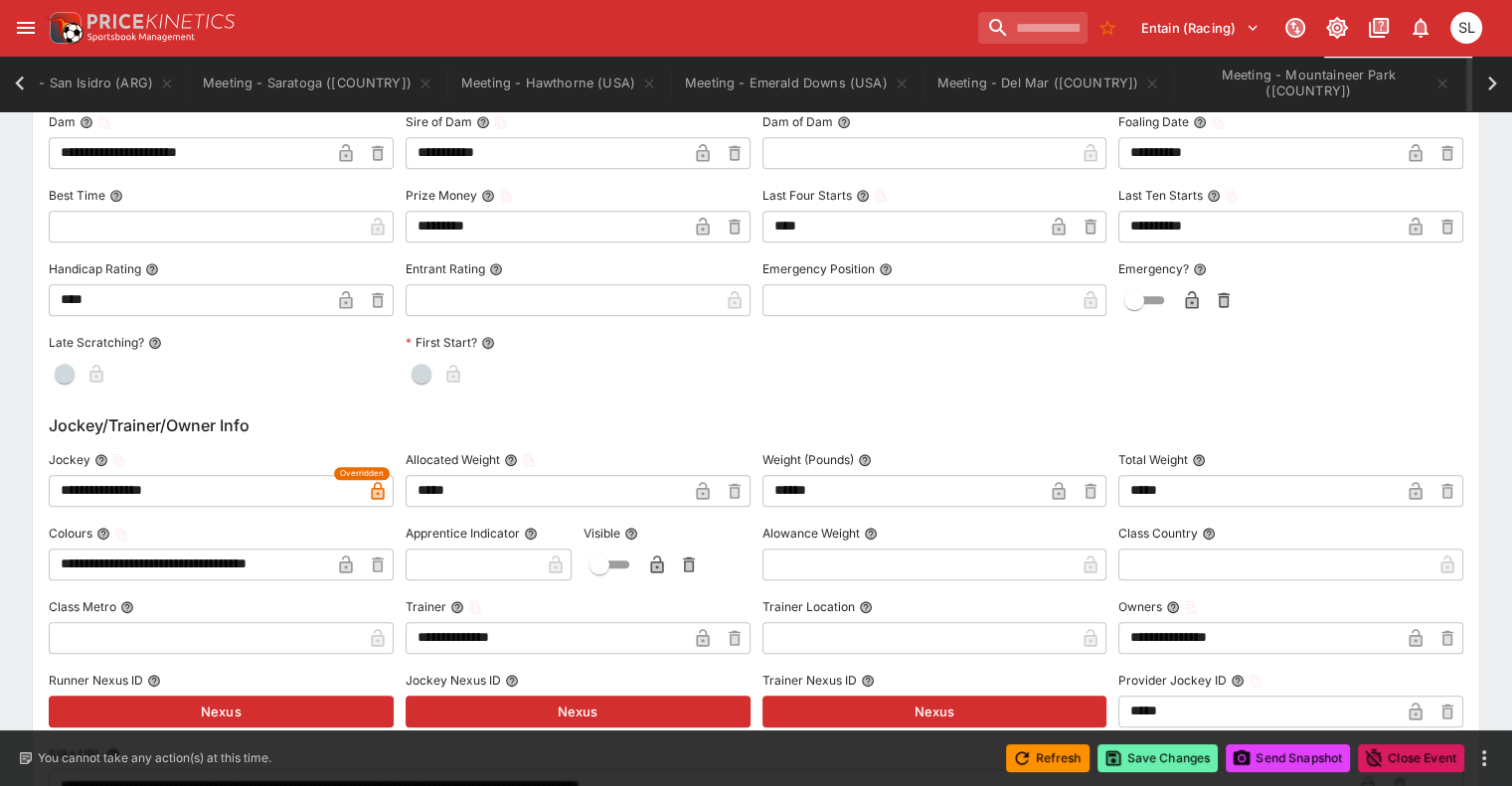 click on "Save Changes" at bounding box center [1158, 758] 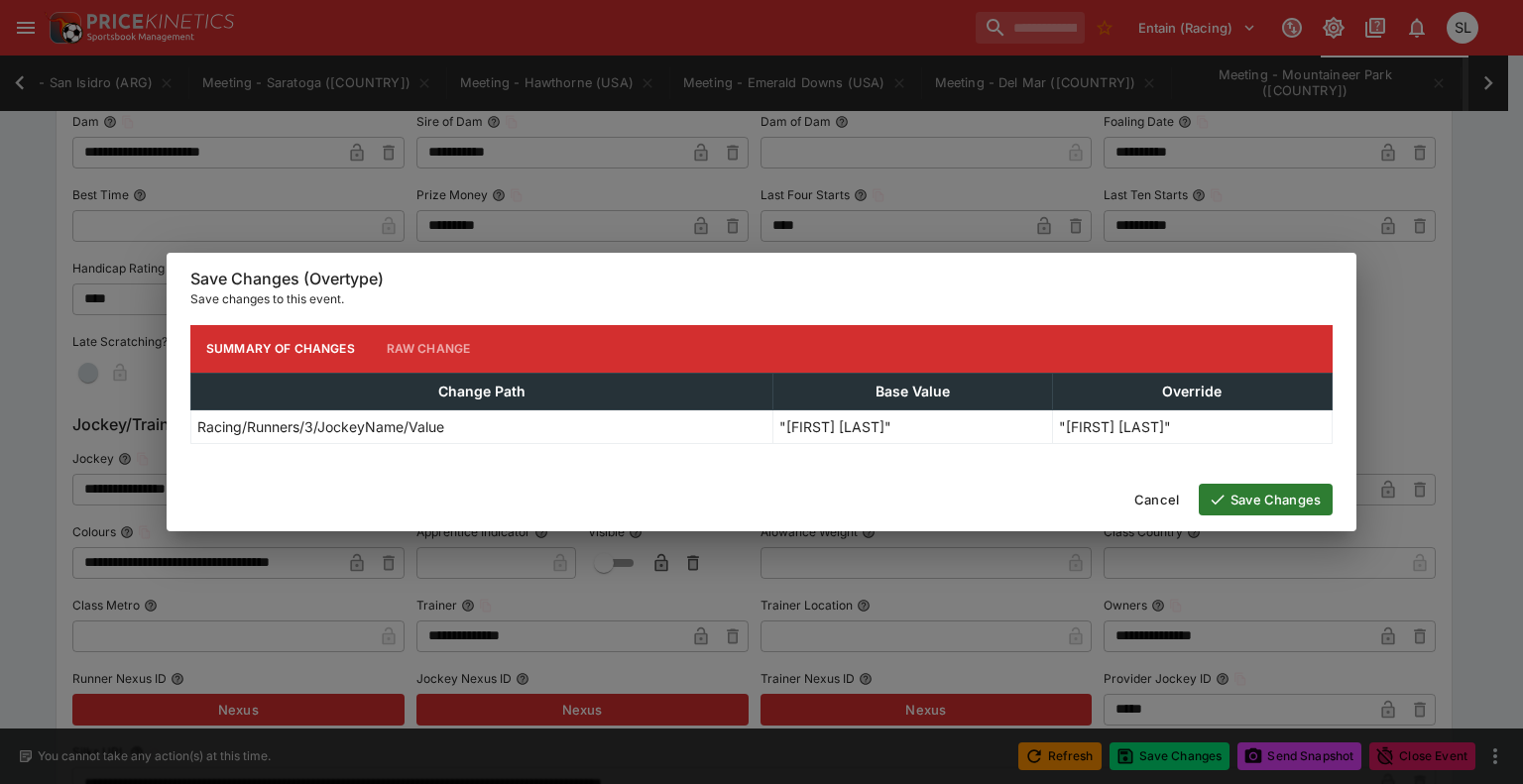 click on "Save Changes" at bounding box center [1265, 500] 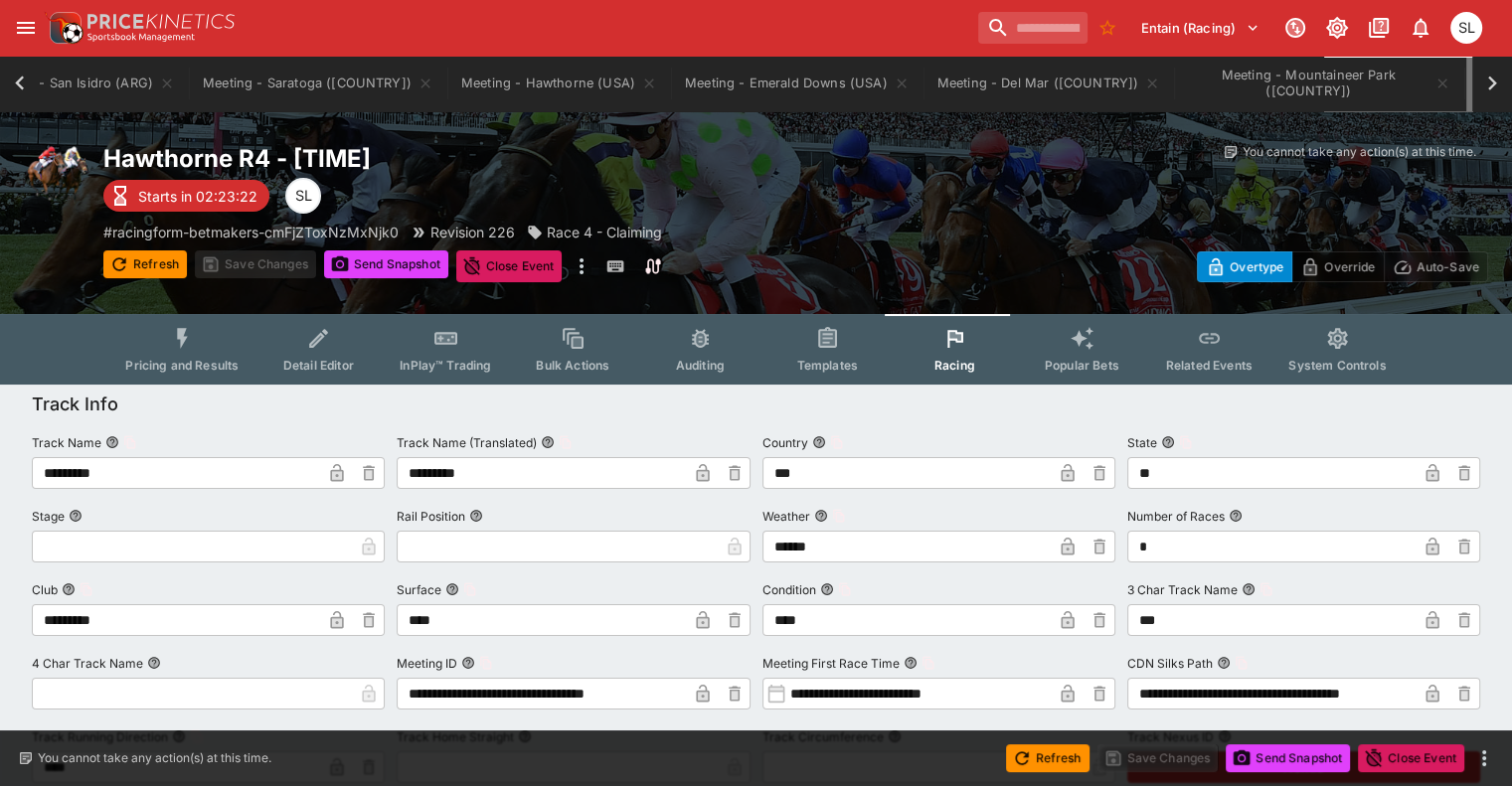 click 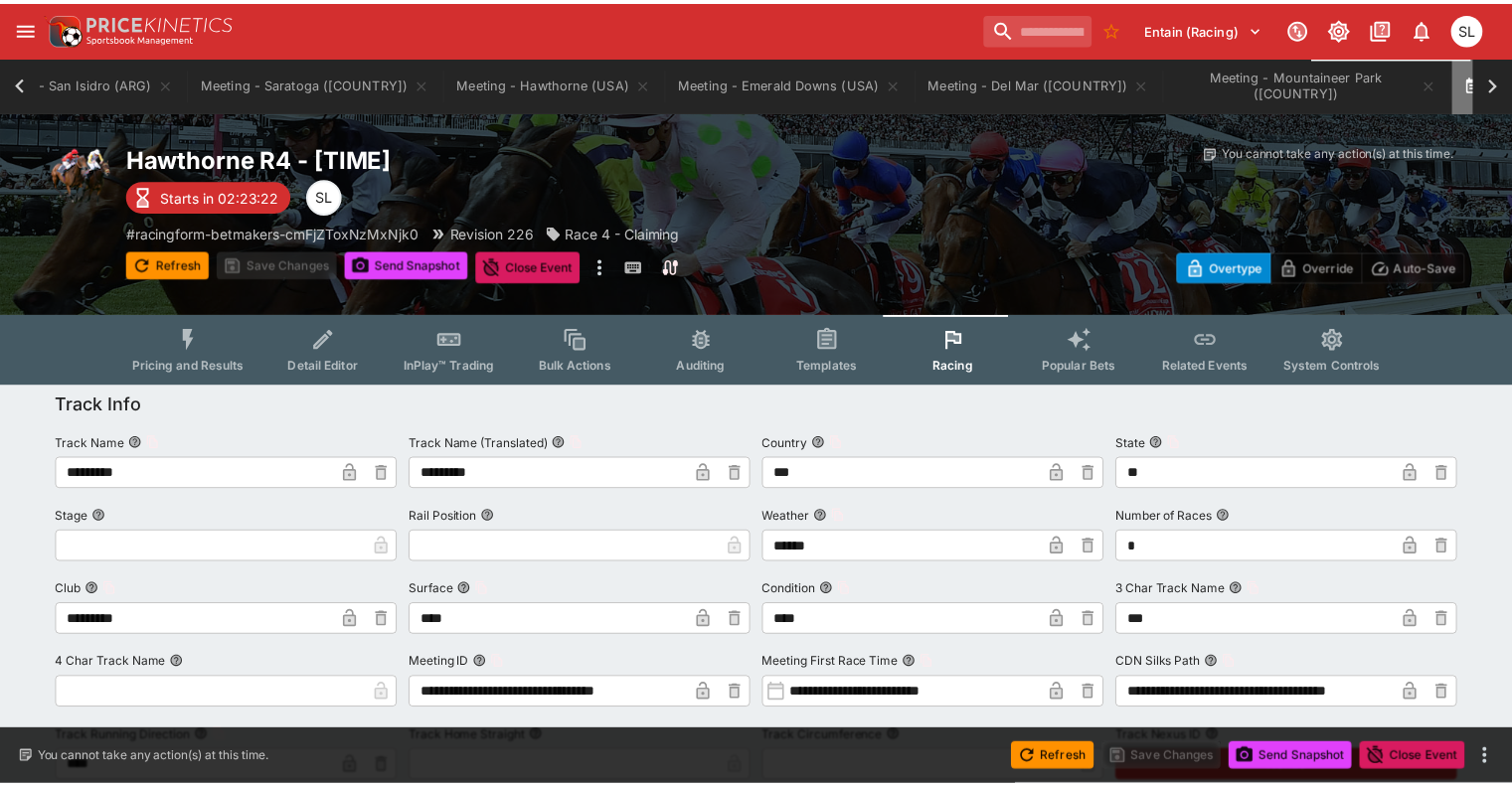 scroll, scrollTop: 0, scrollLeft: 835, axis: horizontal 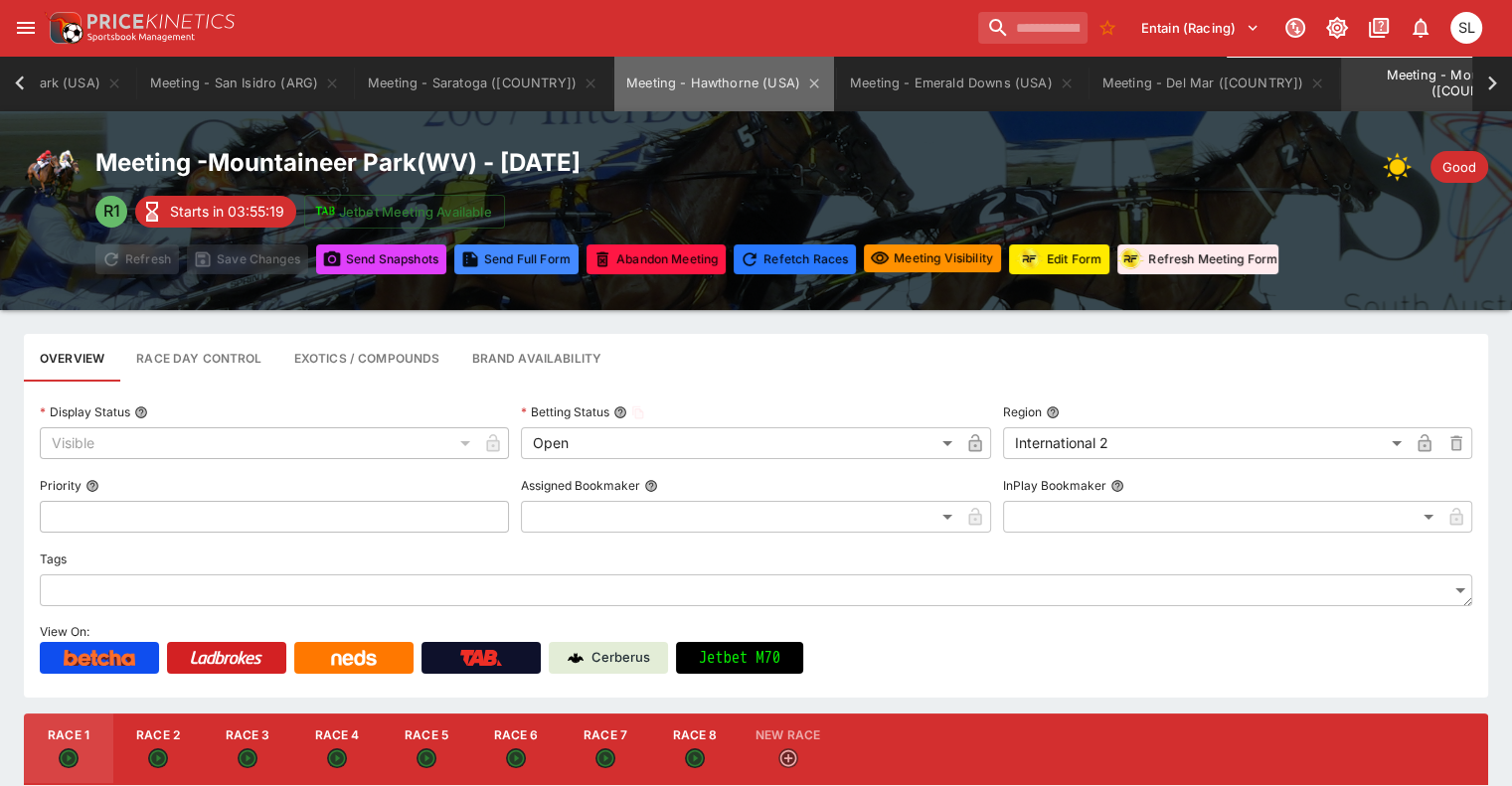 click on "Meeting - Hawthorne (USA)" at bounding box center [724, 83] 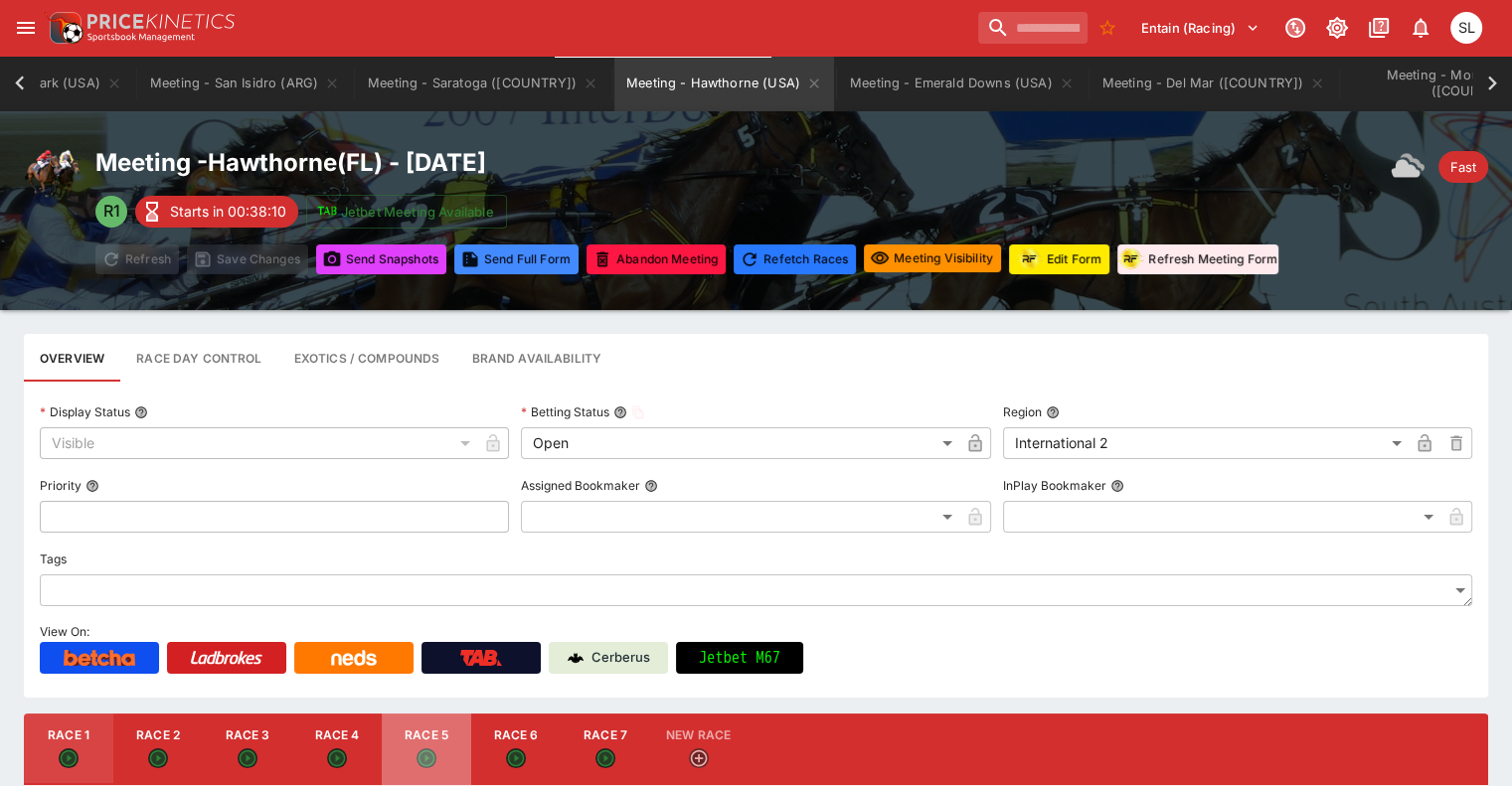click on "Race 5" at bounding box center (426, 749) 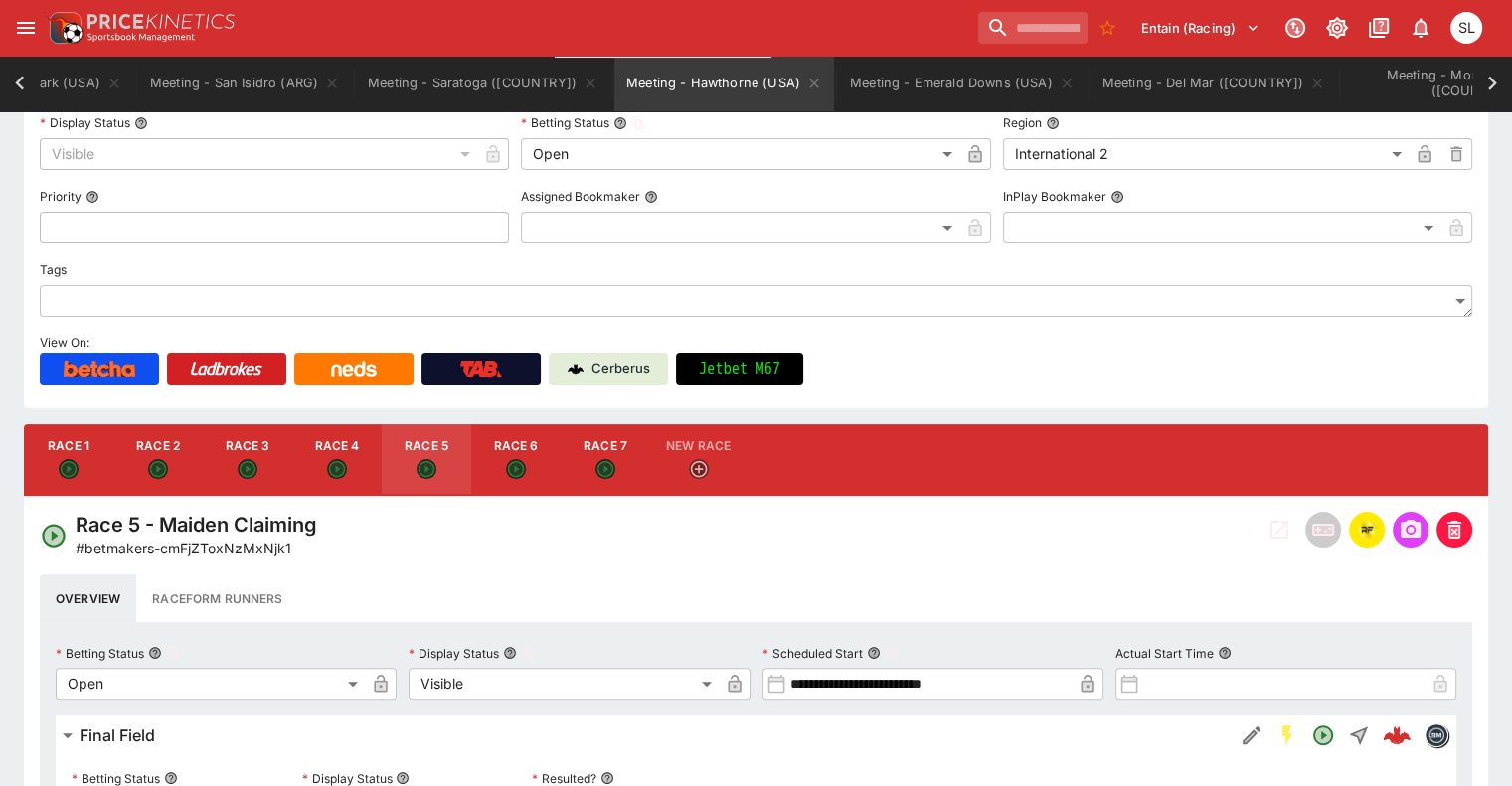 scroll, scrollTop: 298, scrollLeft: 0, axis: vertical 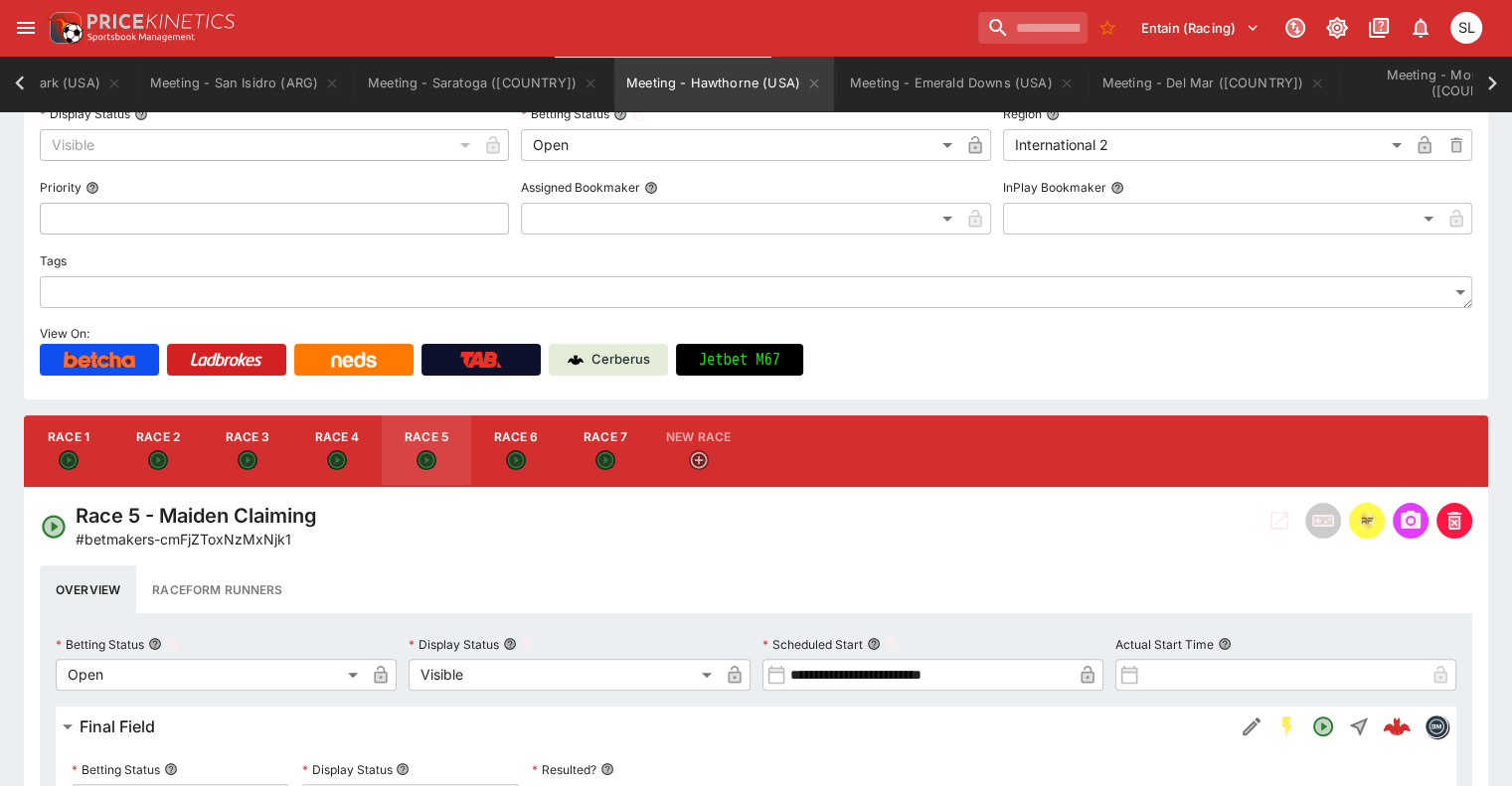 click at bounding box center (1367, 521) 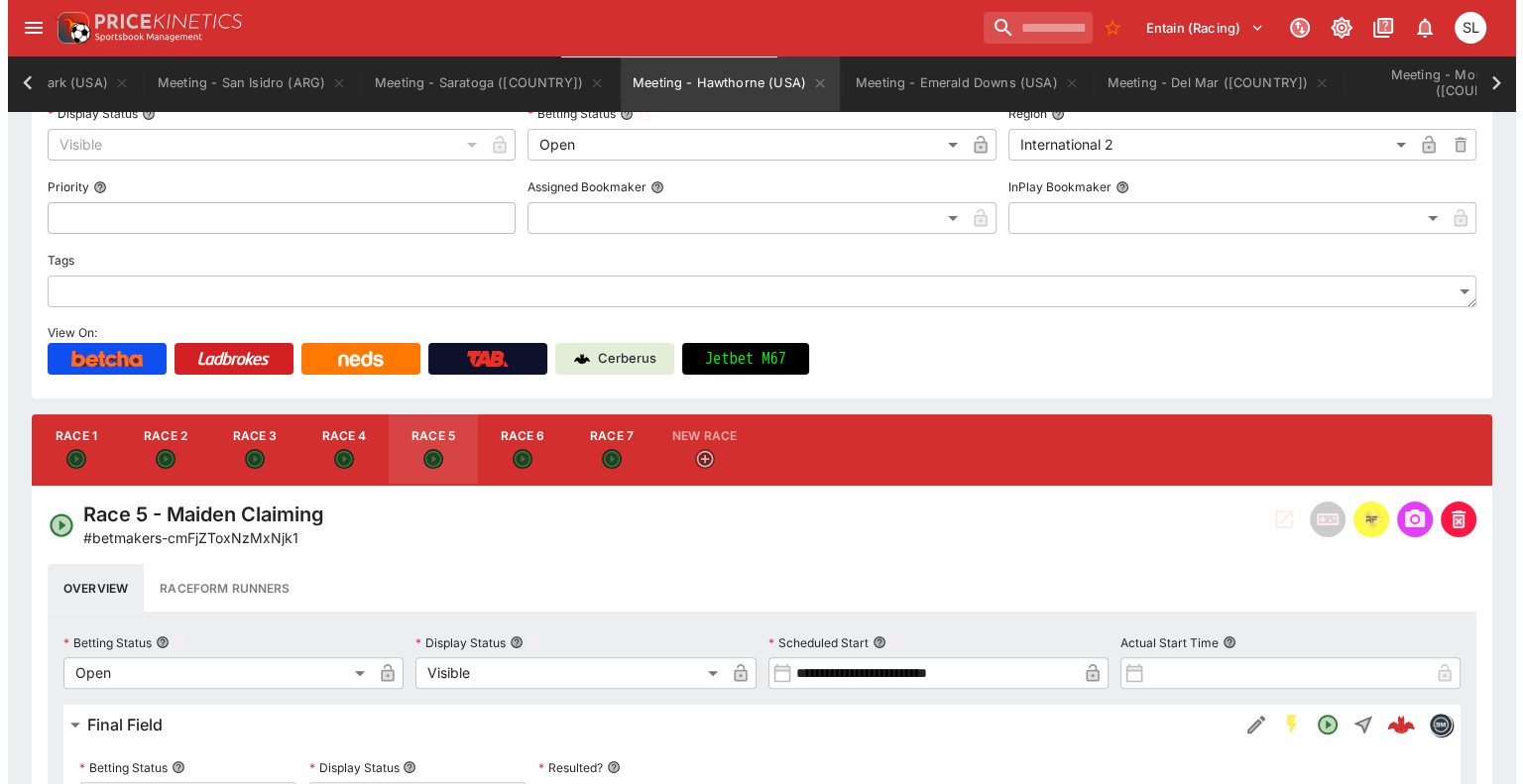 scroll, scrollTop: 0, scrollLeft: 0, axis: both 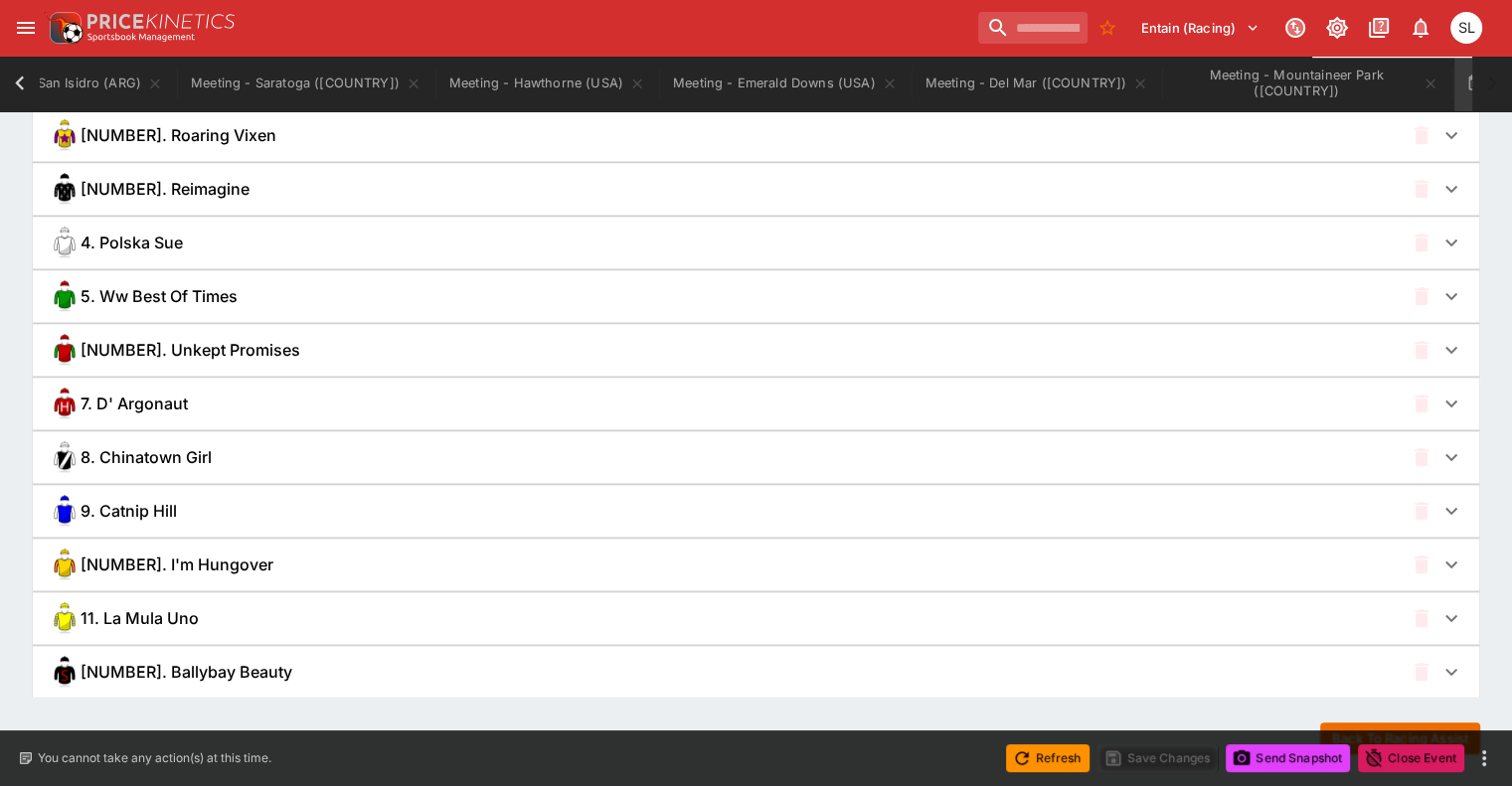 drag, startPoint x: 214, startPoint y: 671, endPoint x: 222, endPoint y: 663, distance: 11.313708 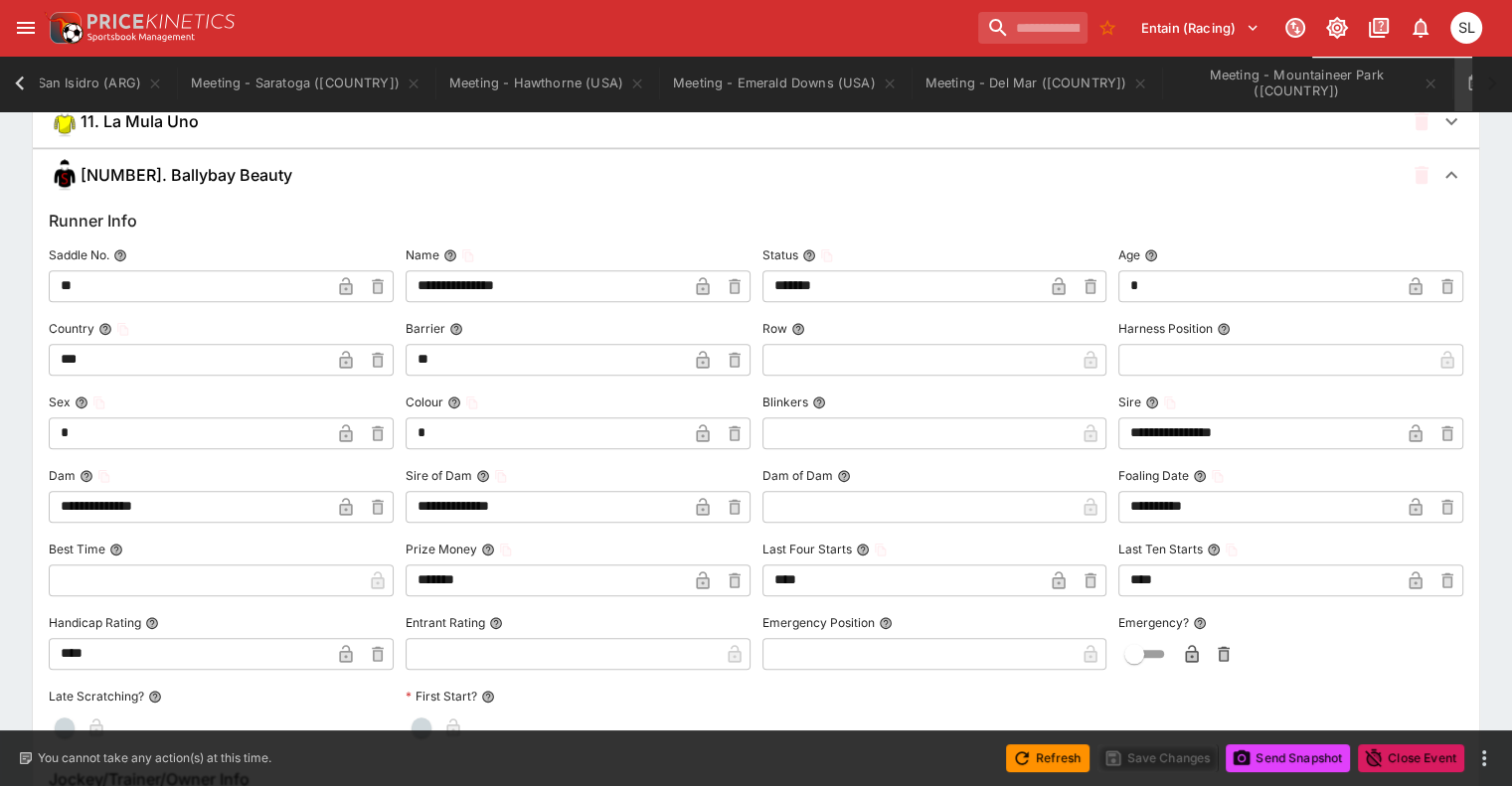 scroll, scrollTop: 2385, scrollLeft: 0, axis: vertical 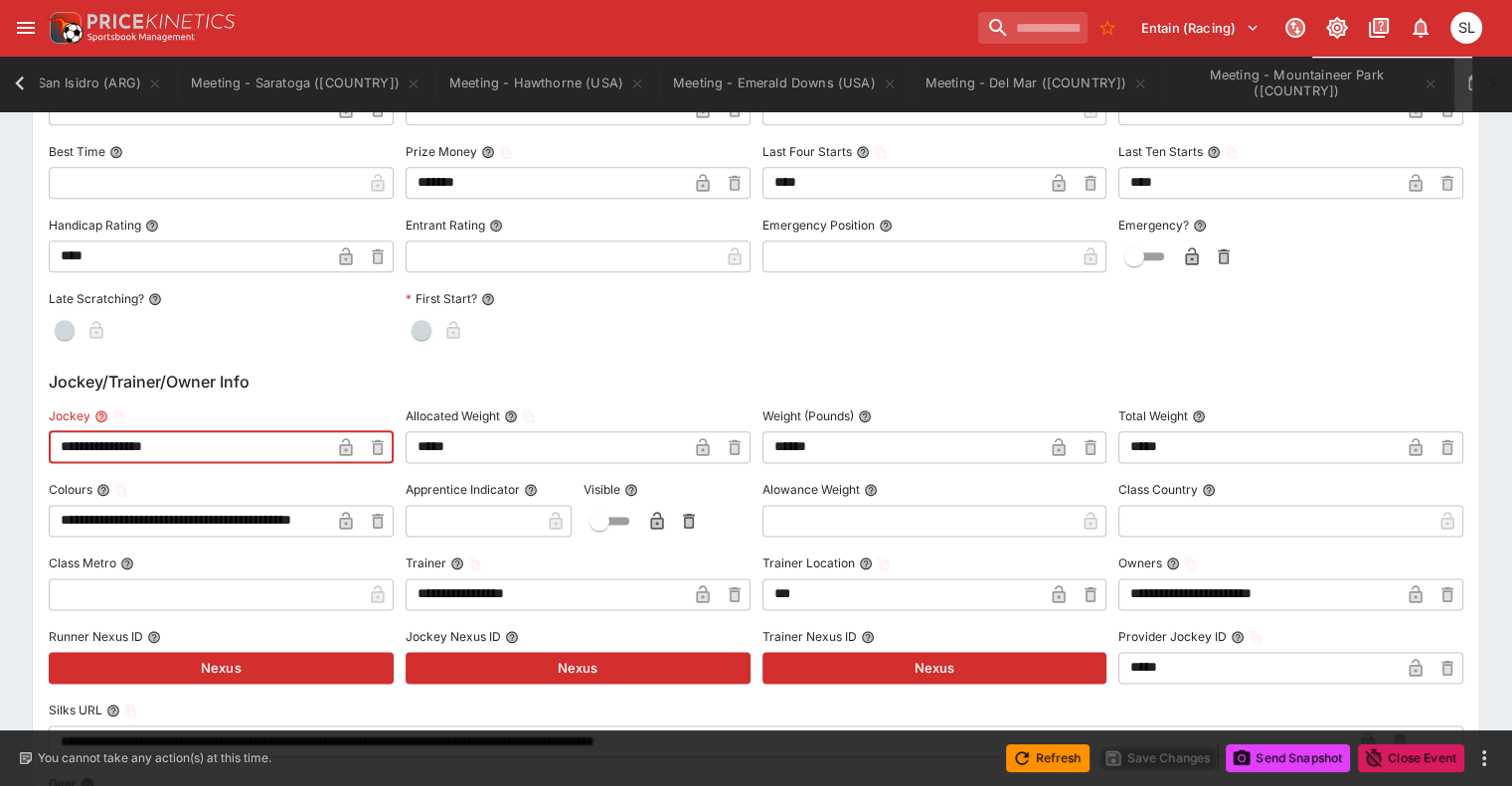 drag, startPoint x: 231, startPoint y: 452, endPoint x: 0, endPoint y: 444, distance: 231.1385 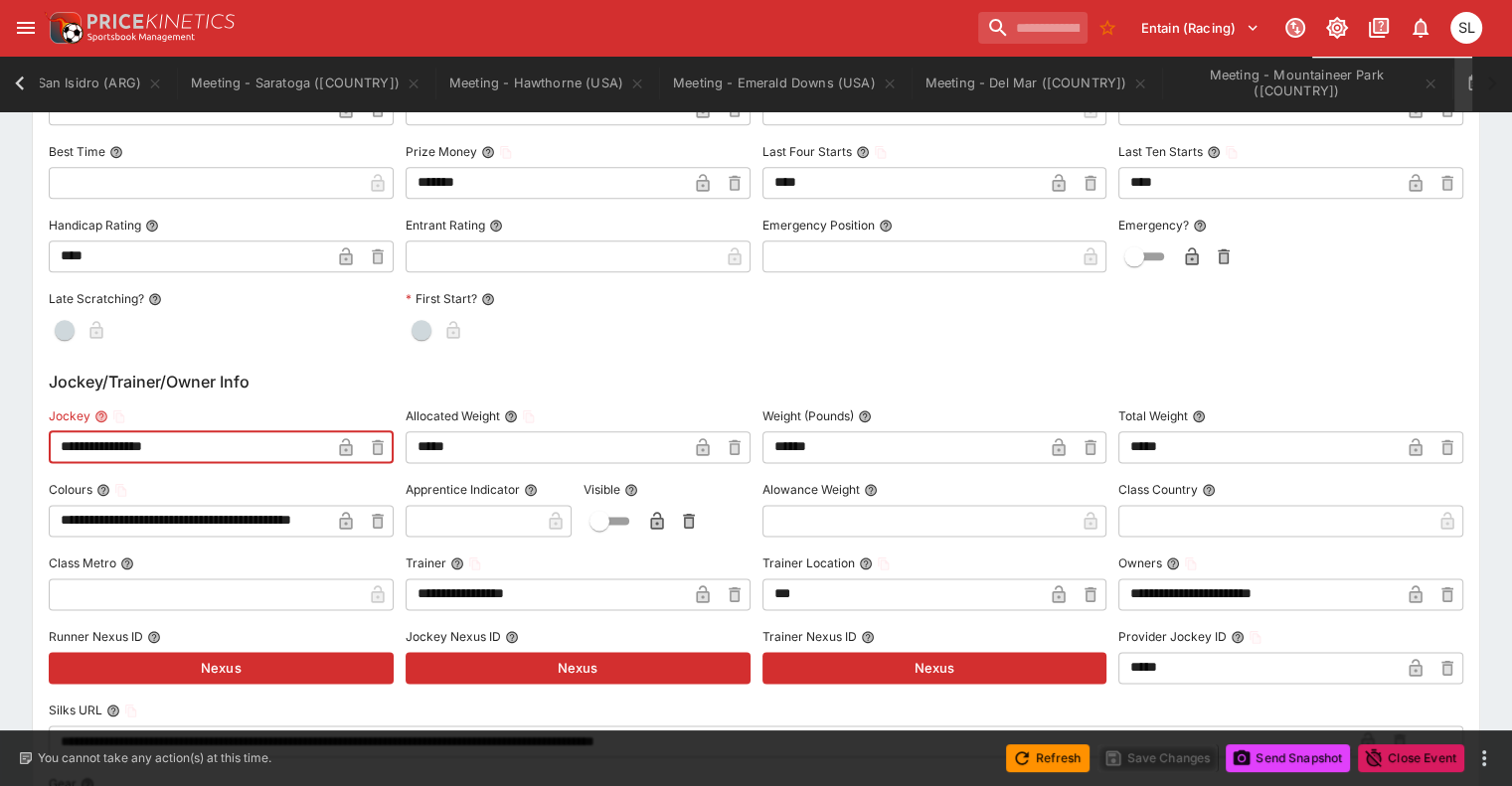 click on "**********" at bounding box center (756, -169) 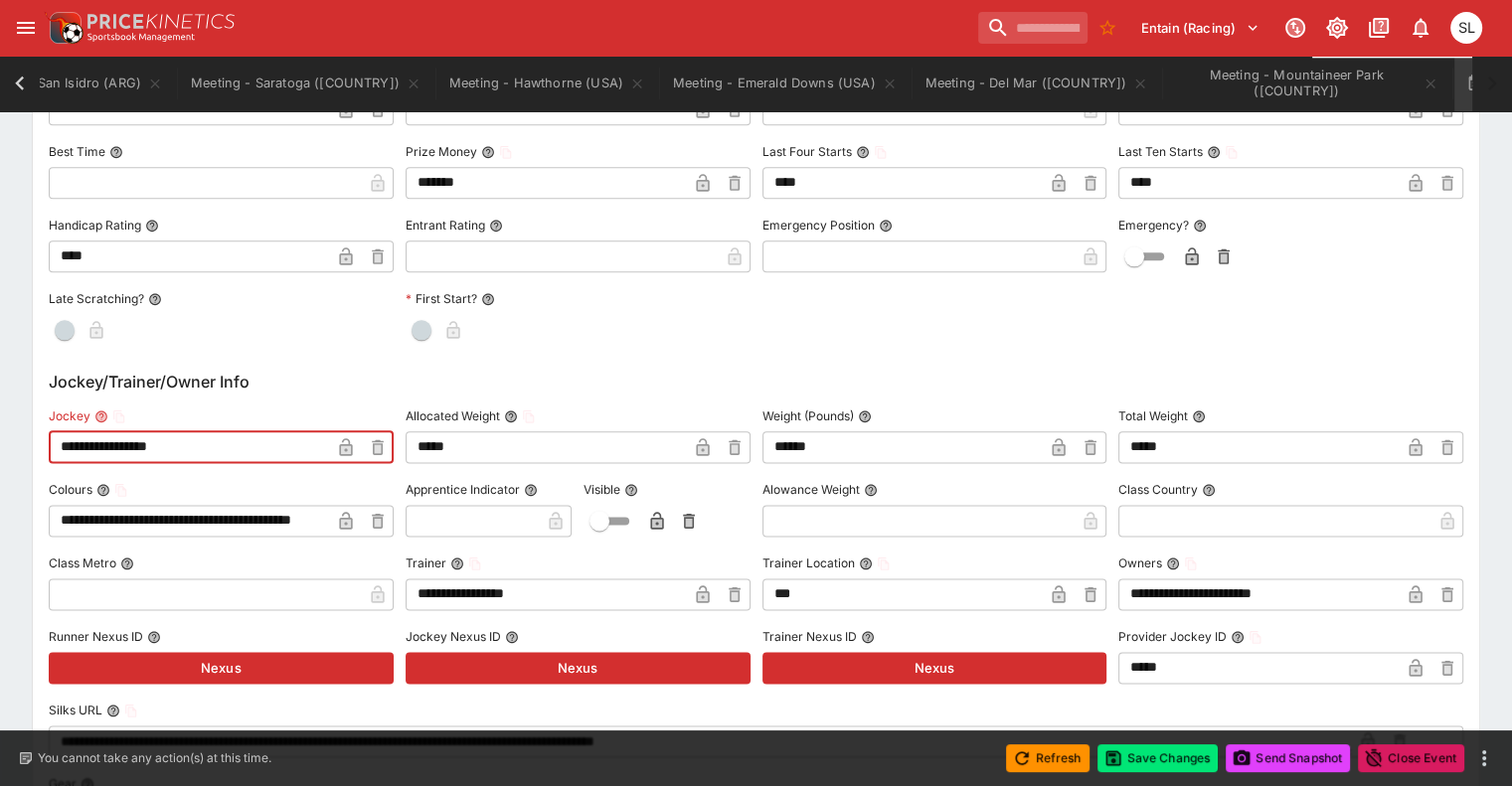 type on "**********" 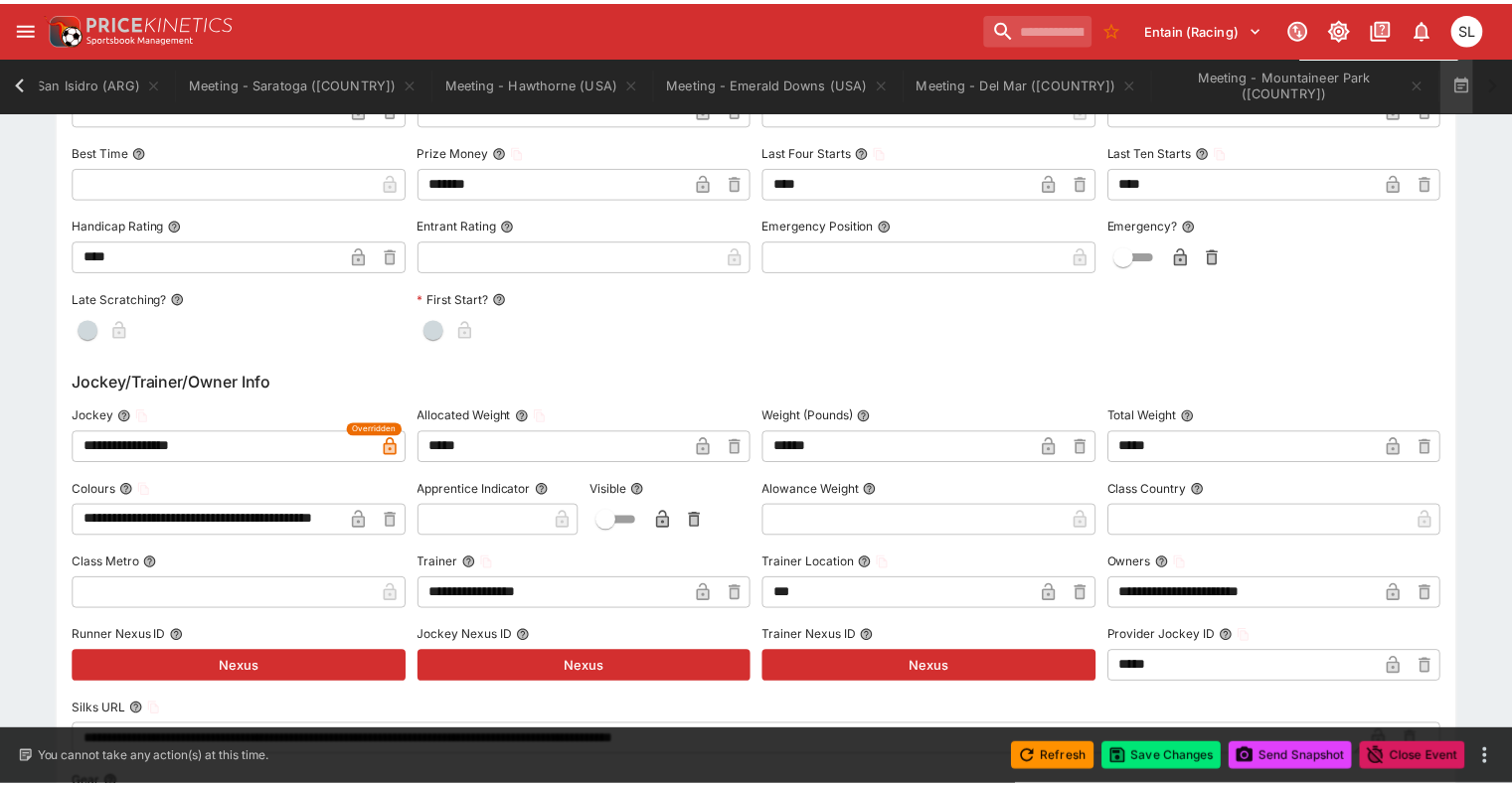 scroll, scrollTop: 0, scrollLeft: 999, axis: horizontal 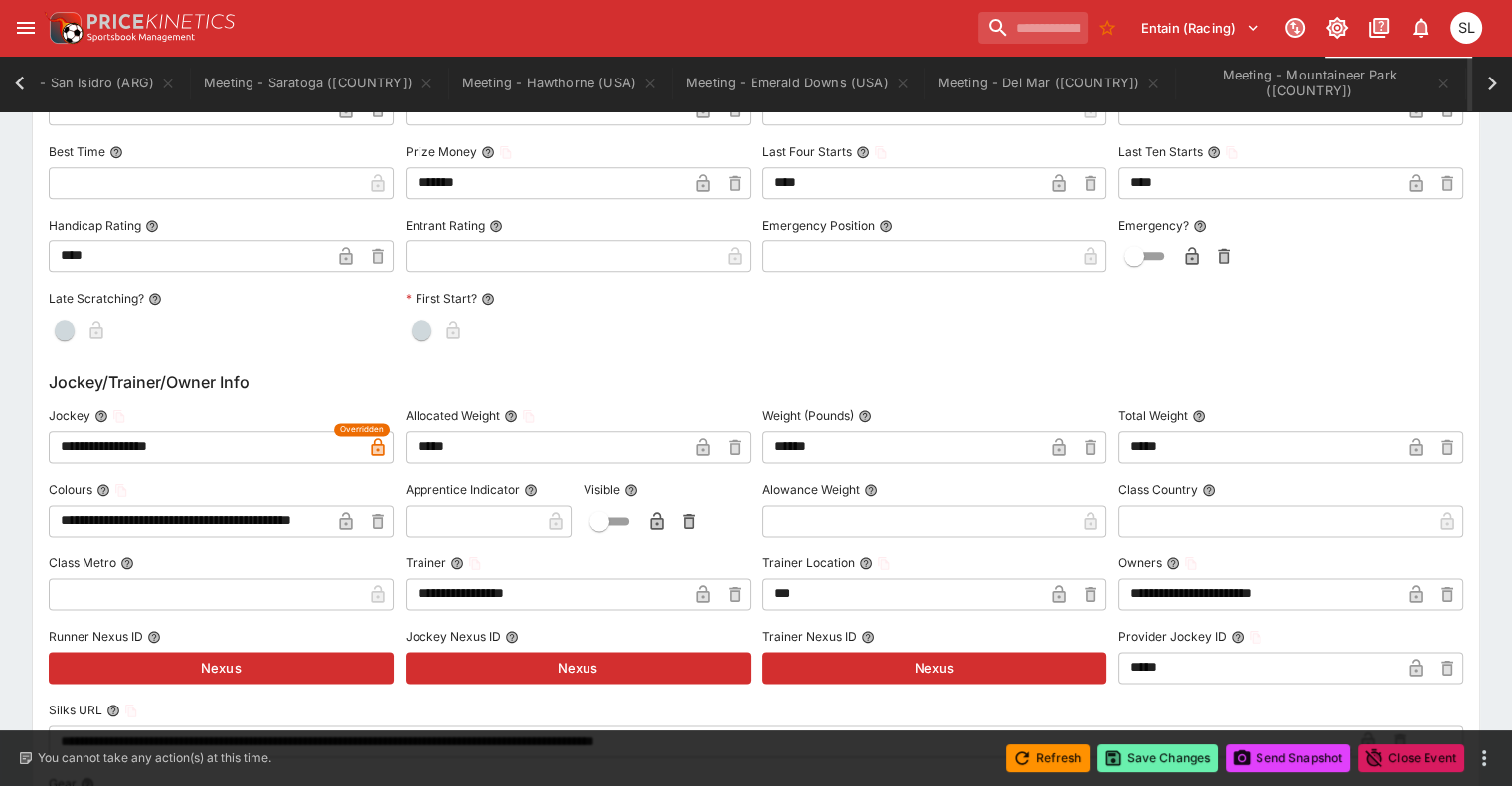 click on "Save Changes" at bounding box center [1158, 758] 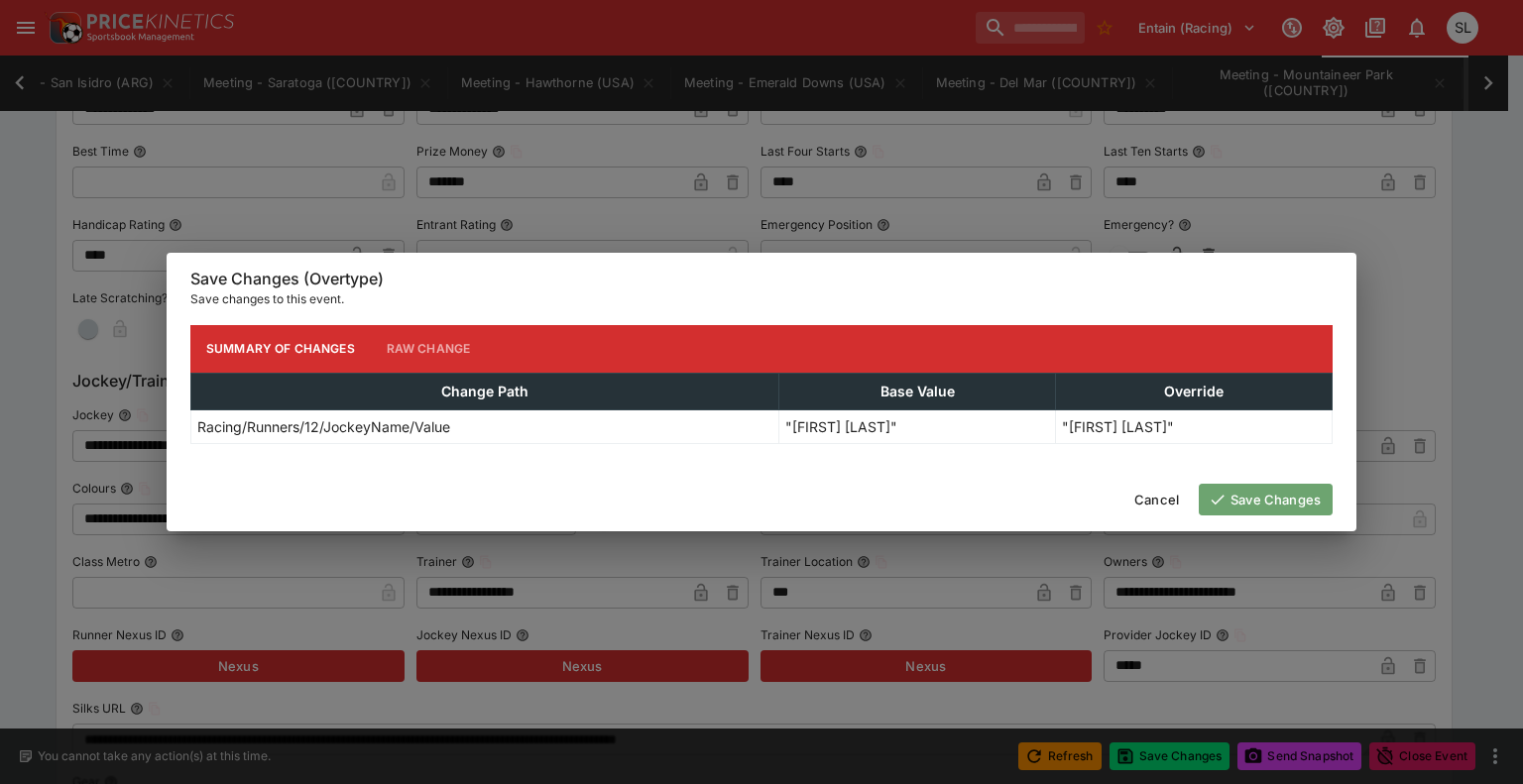 click on "Save Changes" at bounding box center [1265, 500] 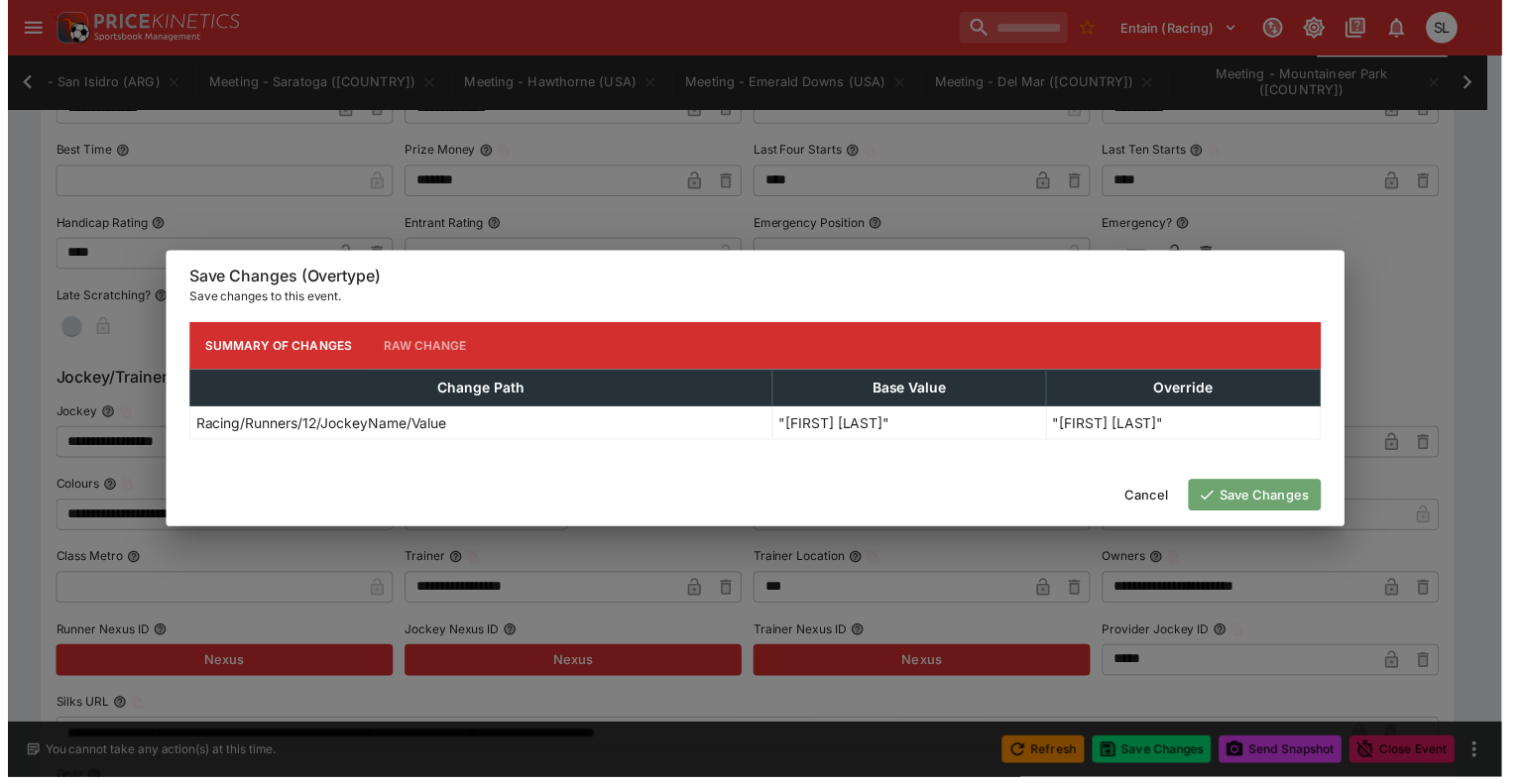 scroll, scrollTop: 0, scrollLeft: 0, axis: both 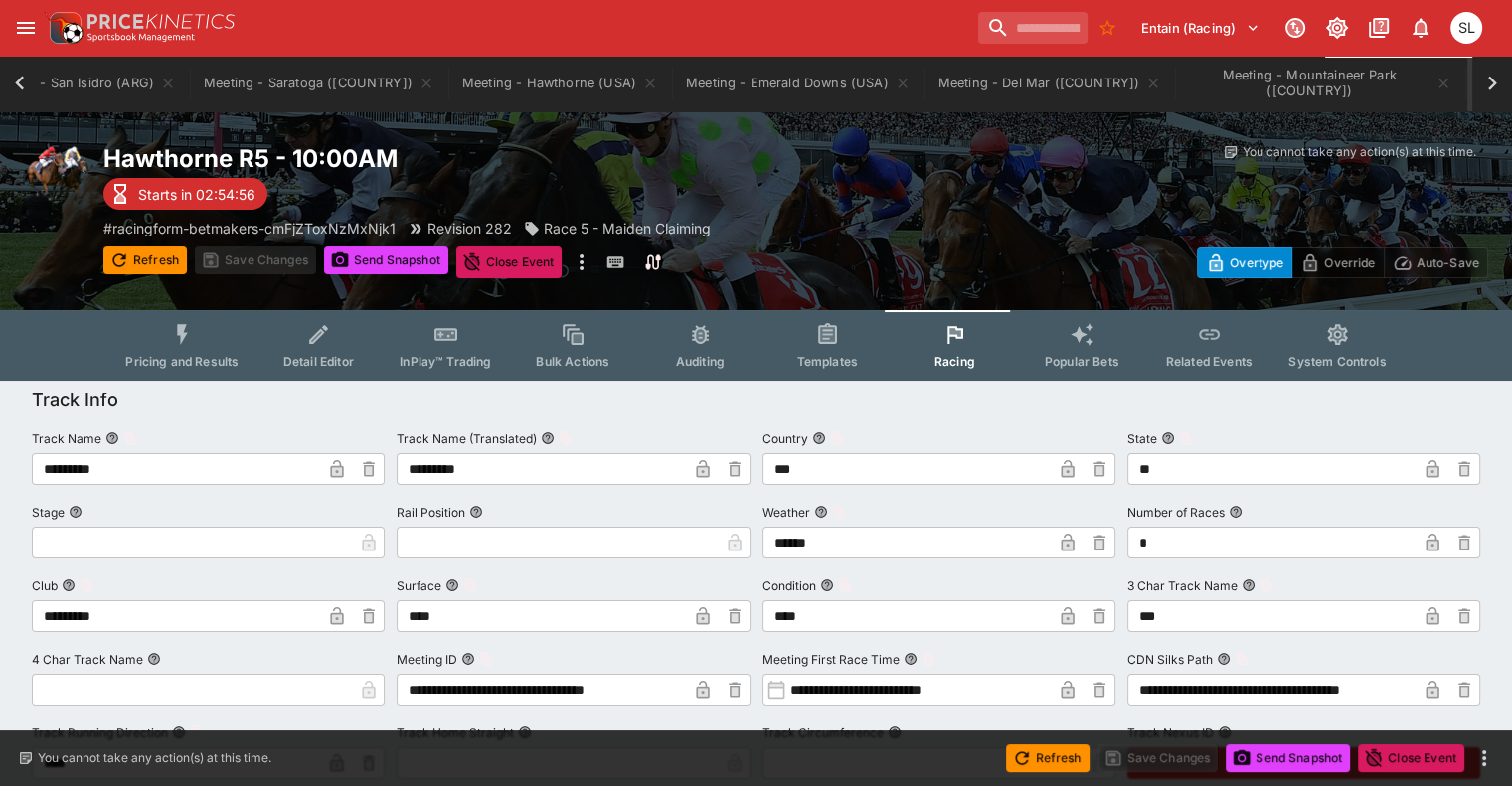 click 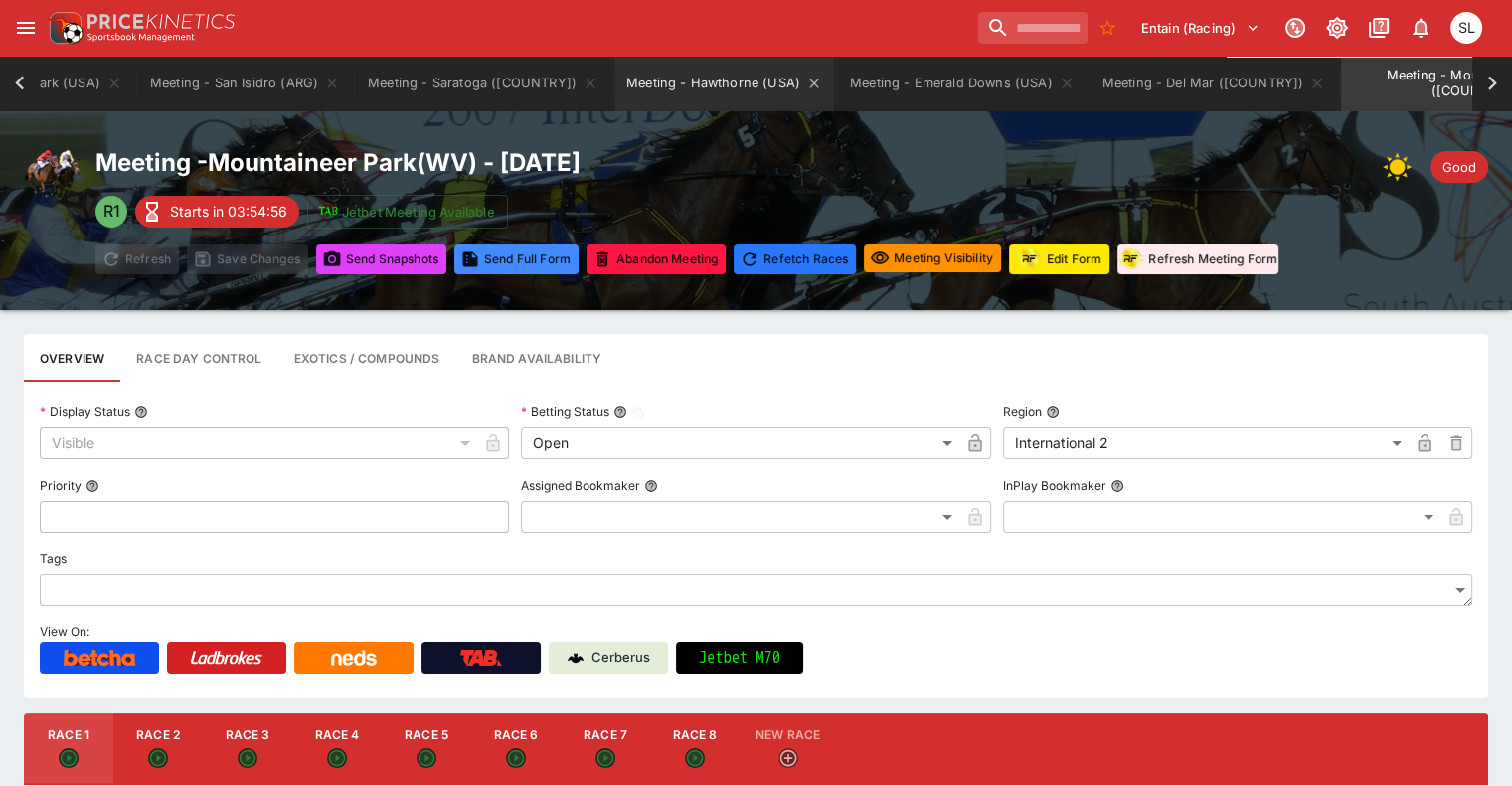 click on "Meeting - Hawthorne (USA)" at bounding box center [724, 83] 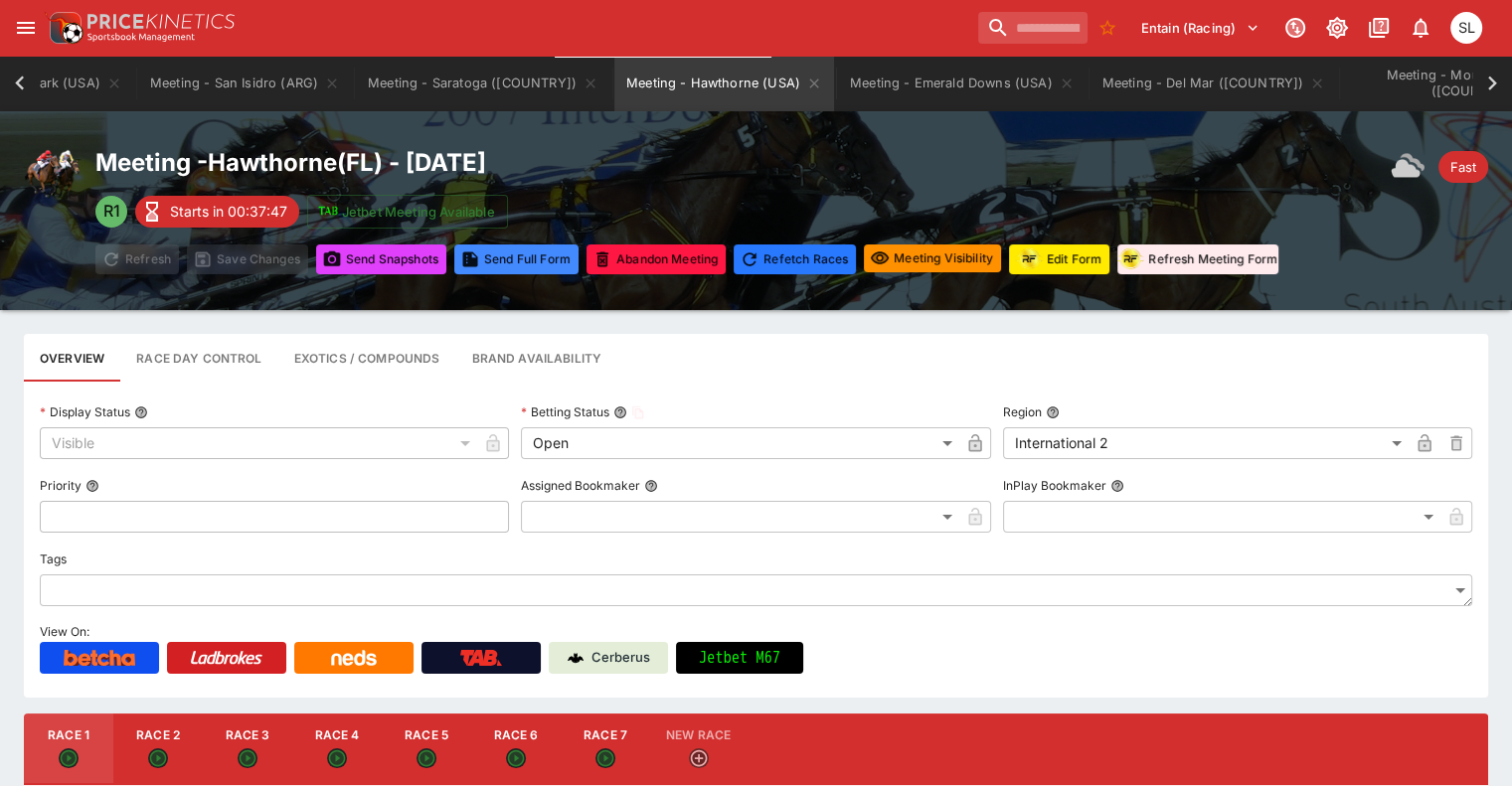 click on "Race 7" at bounding box center (605, 749) 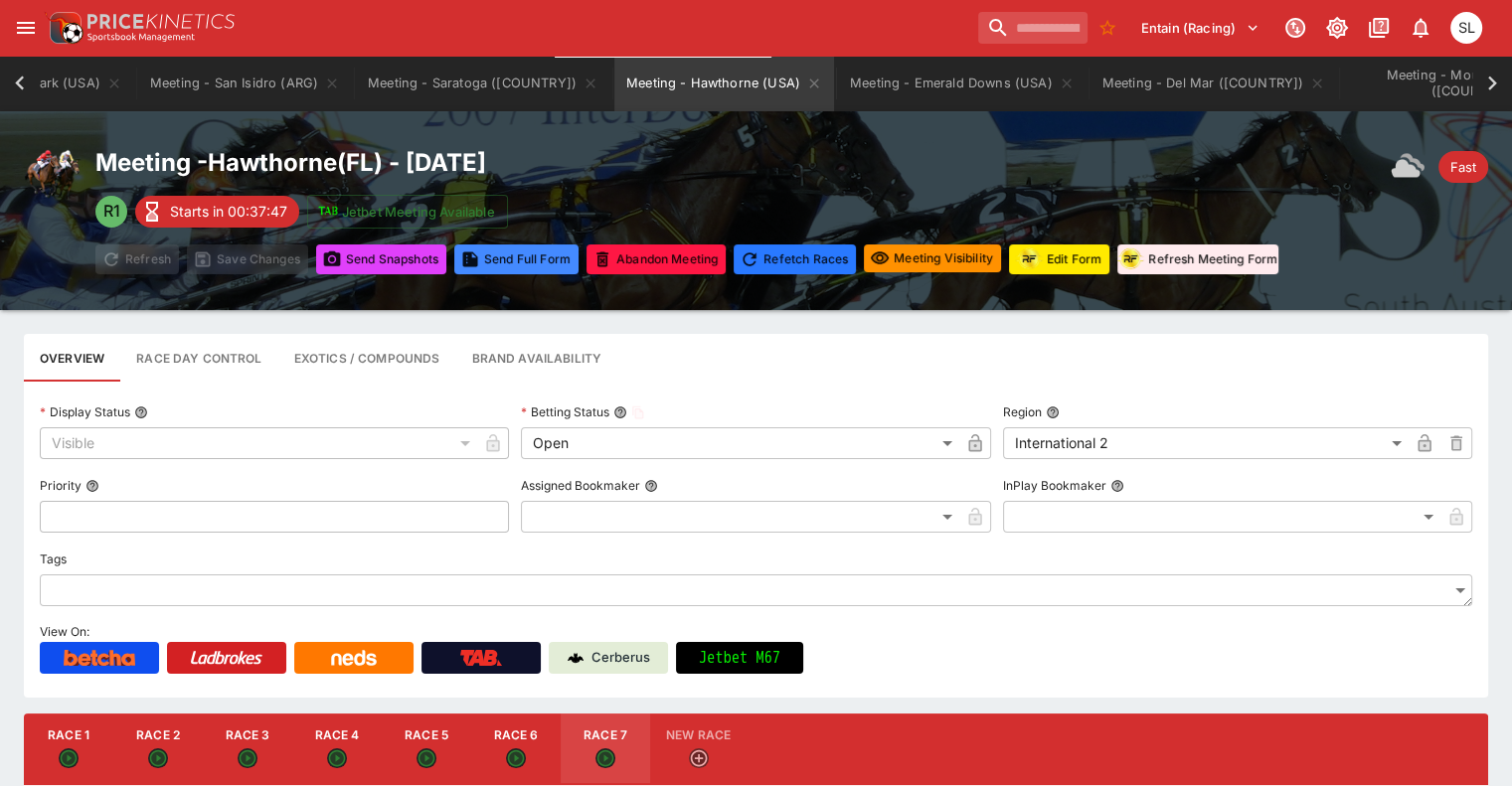 type on "**********" 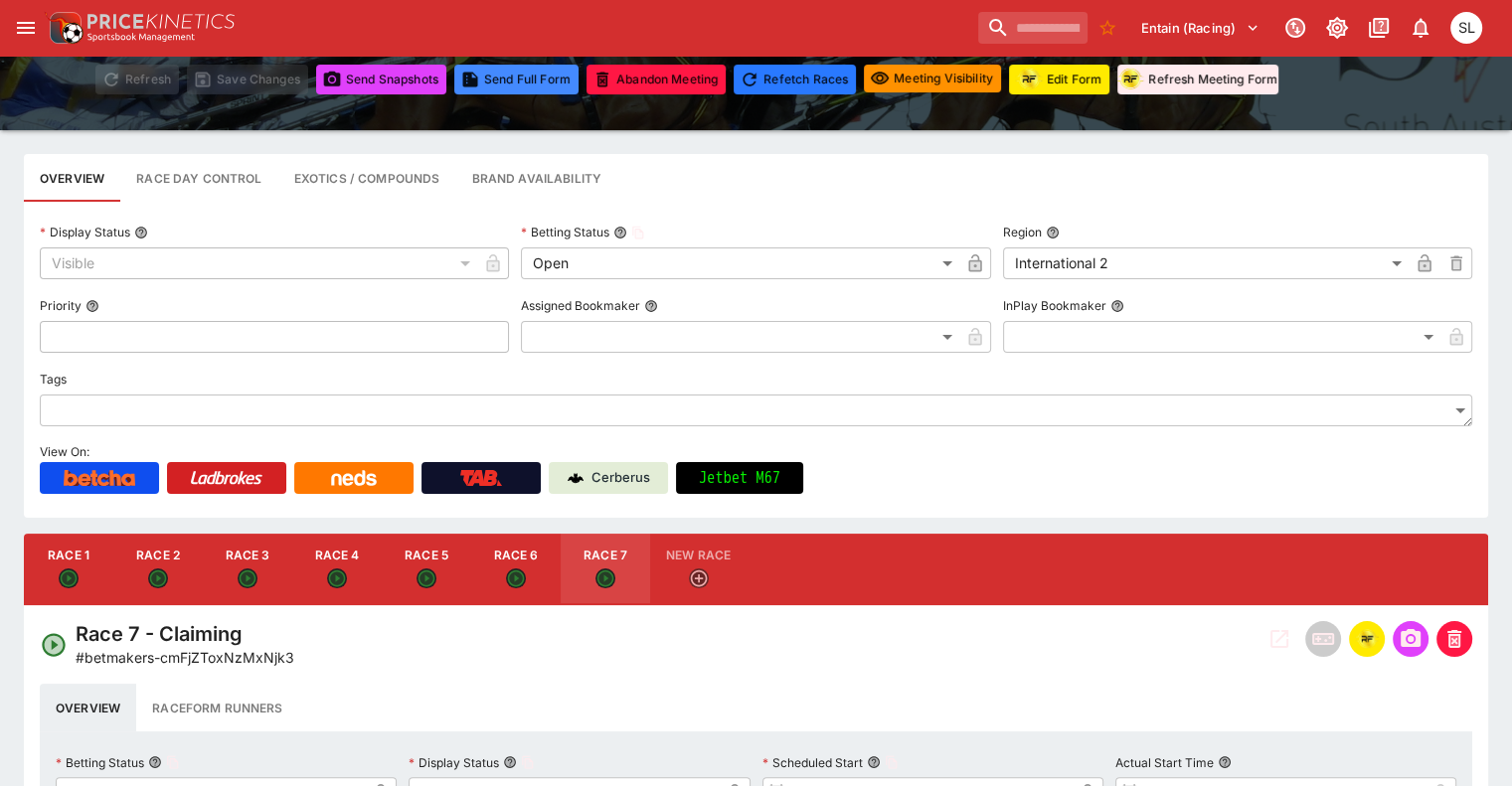scroll, scrollTop: 298, scrollLeft: 0, axis: vertical 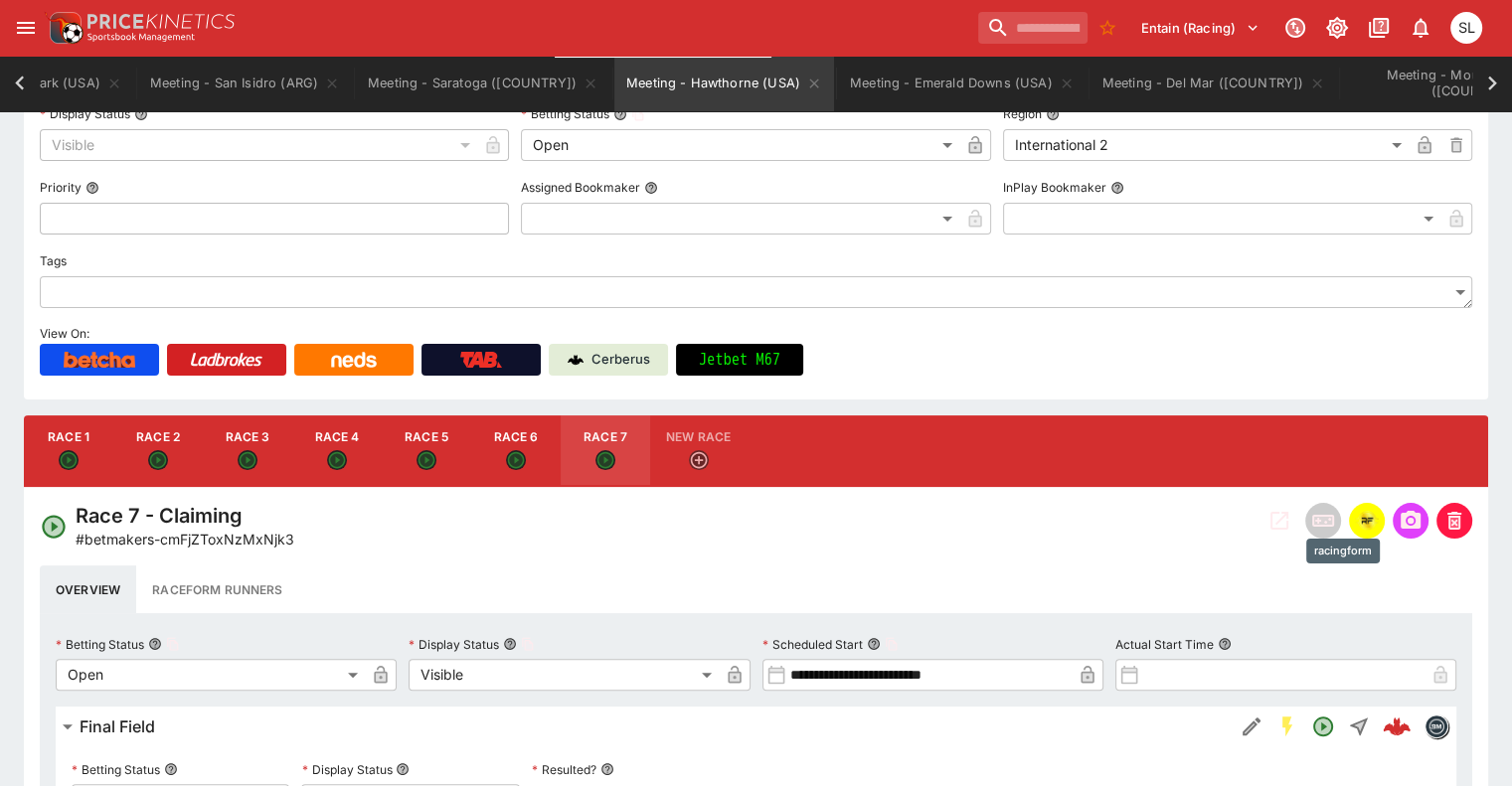 click at bounding box center [1367, 521] 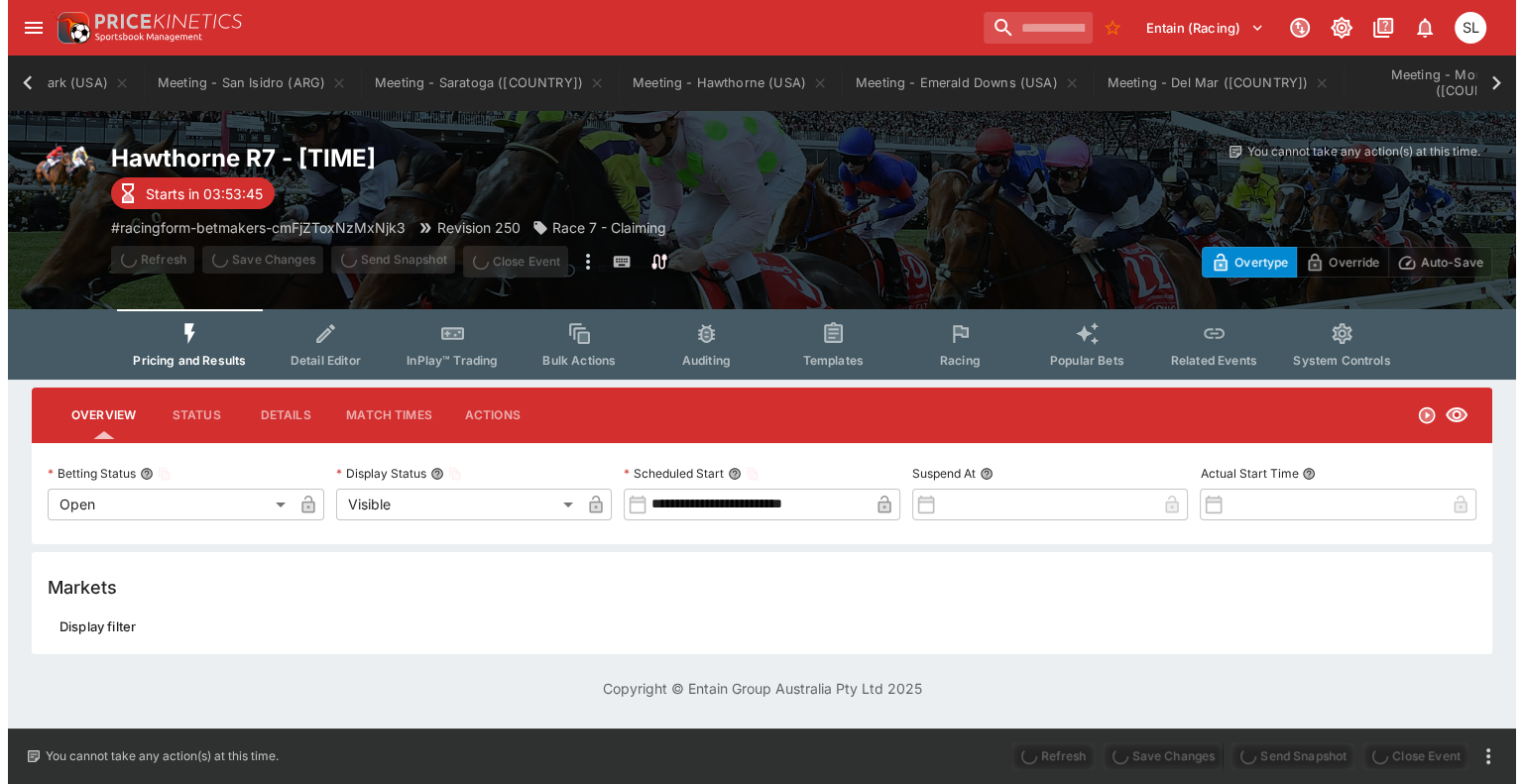 scroll, scrollTop: 0, scrollLeft: 0, axis: both 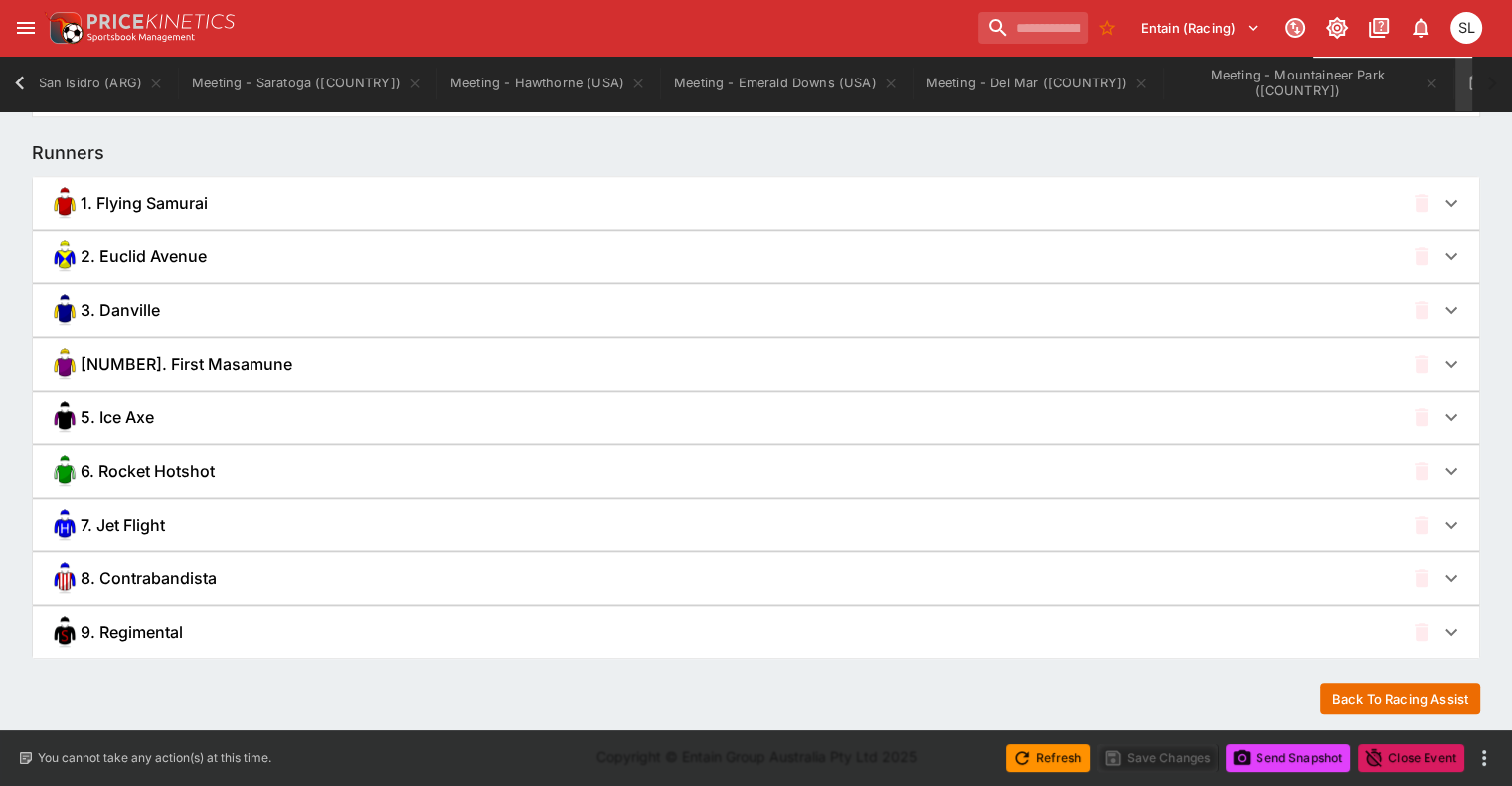 click on "5. Ice Axe" at bounding box center (117, 417) 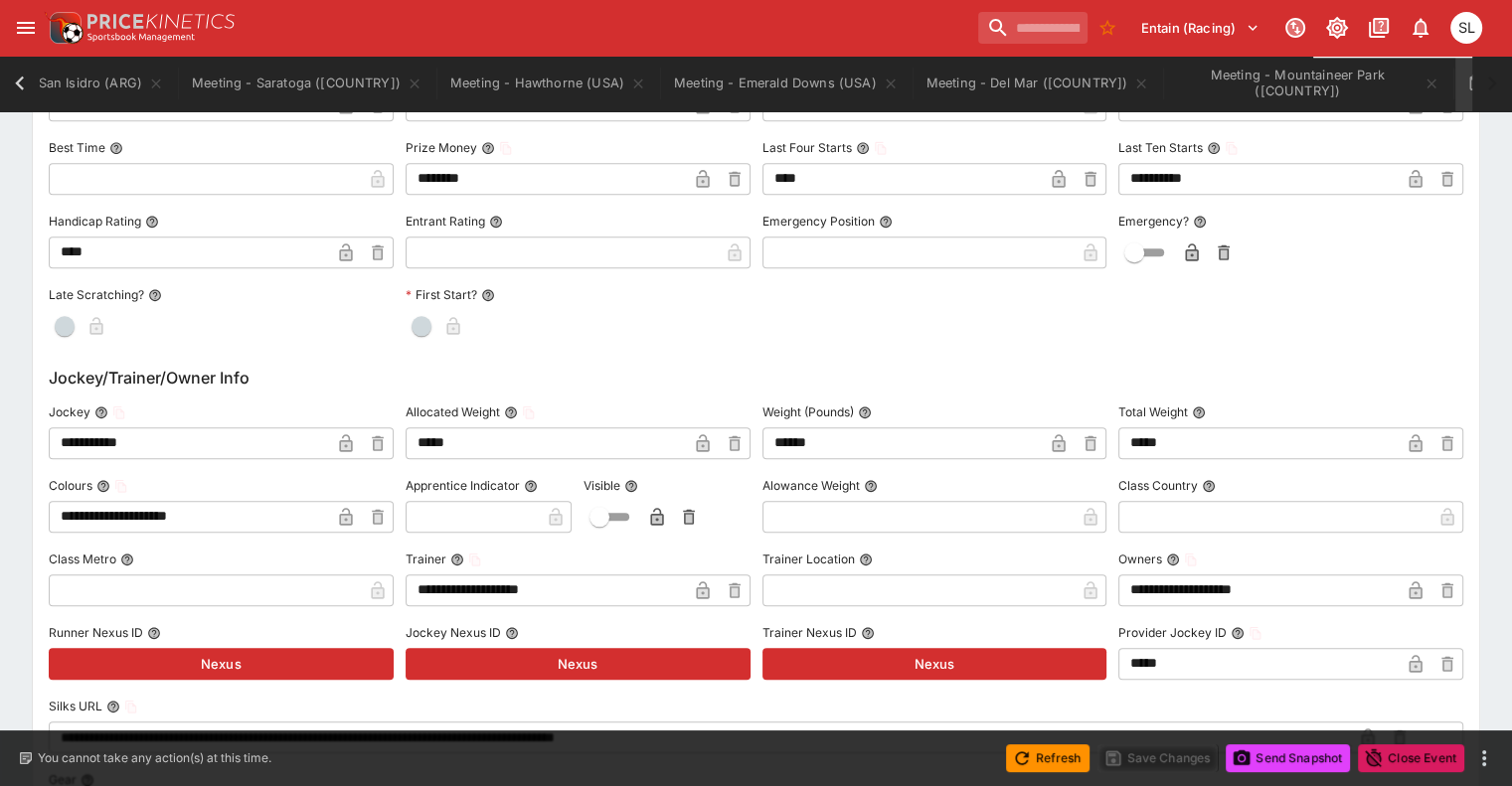scroll, scrollTop: 2068, scrollLeft: 0, axis: vertical 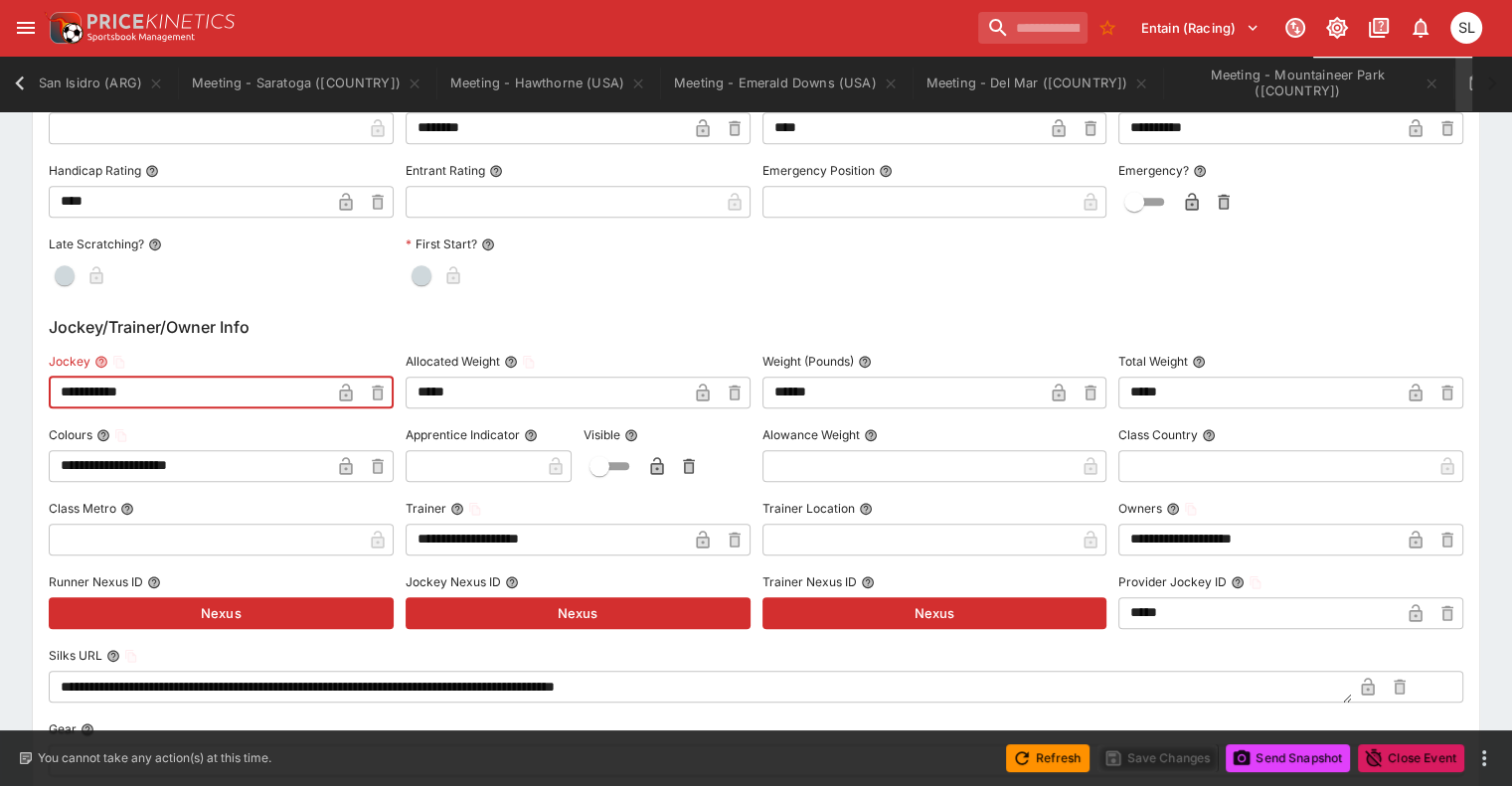 drag, startPoint x: 171, startPoint y: 391, endPoint x: 4, endPoint y: 394, distance: 167.0269 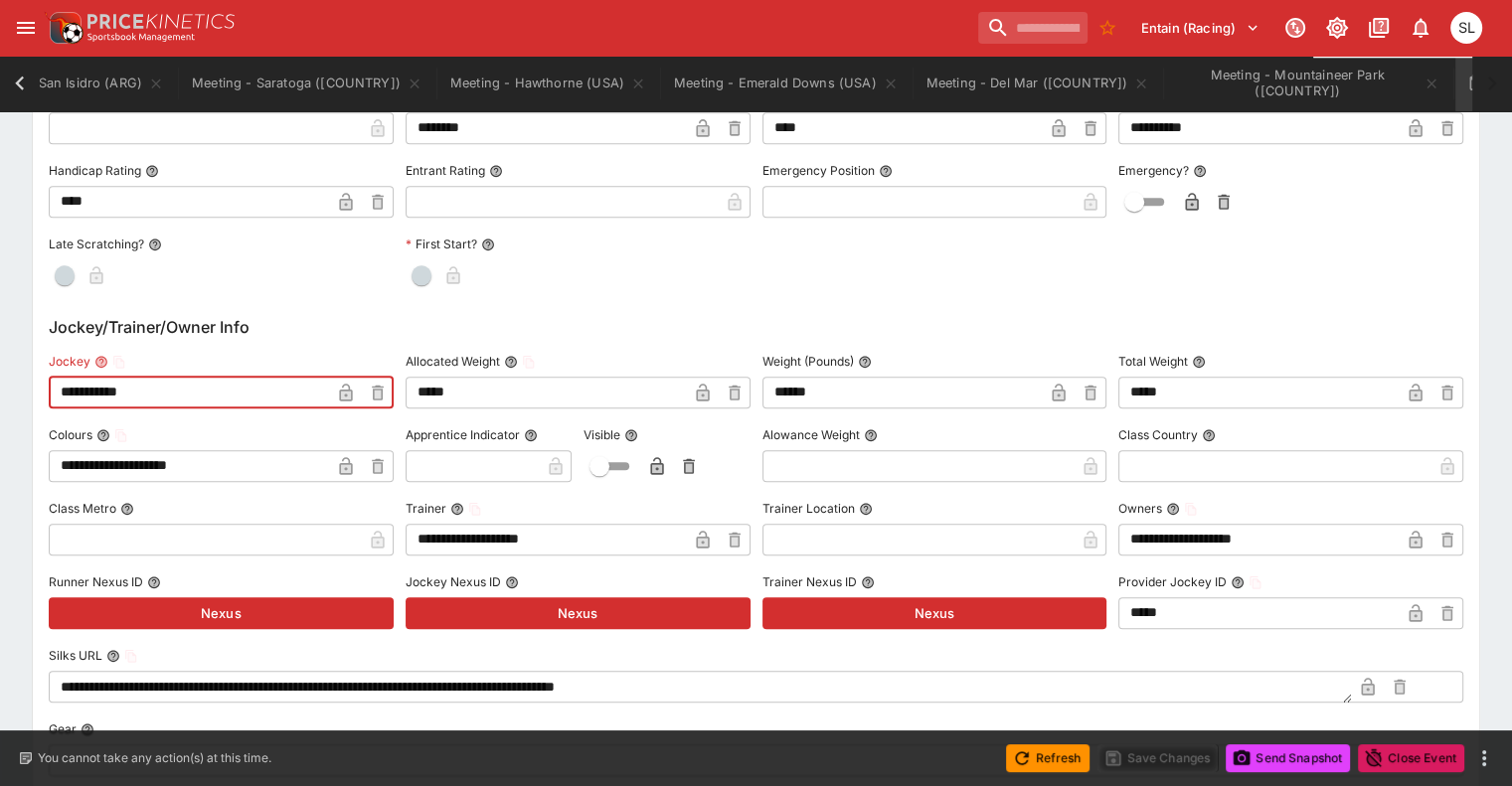 click on "**********" at bounding box center [756, 72] 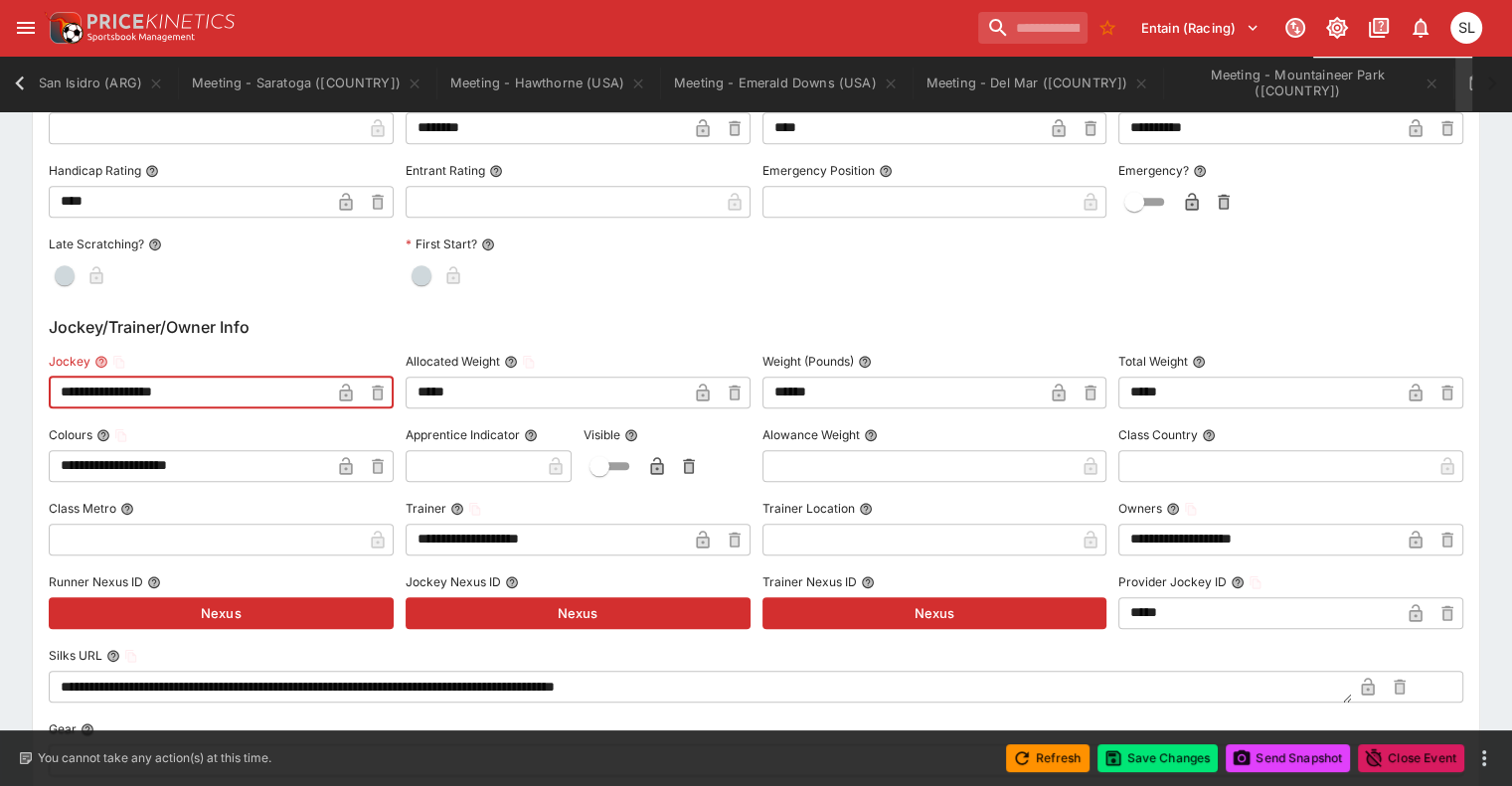 type on "**********" 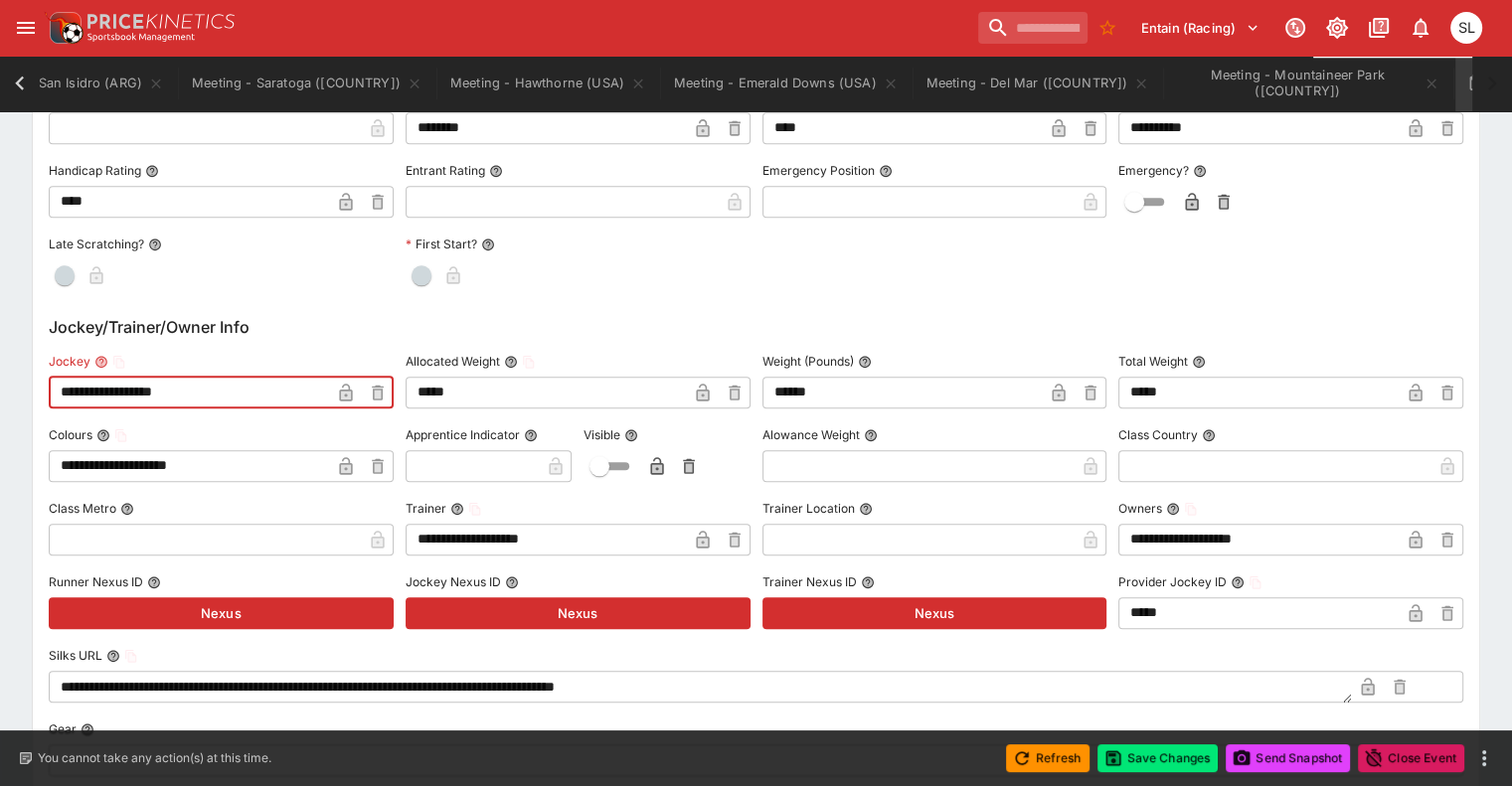 click 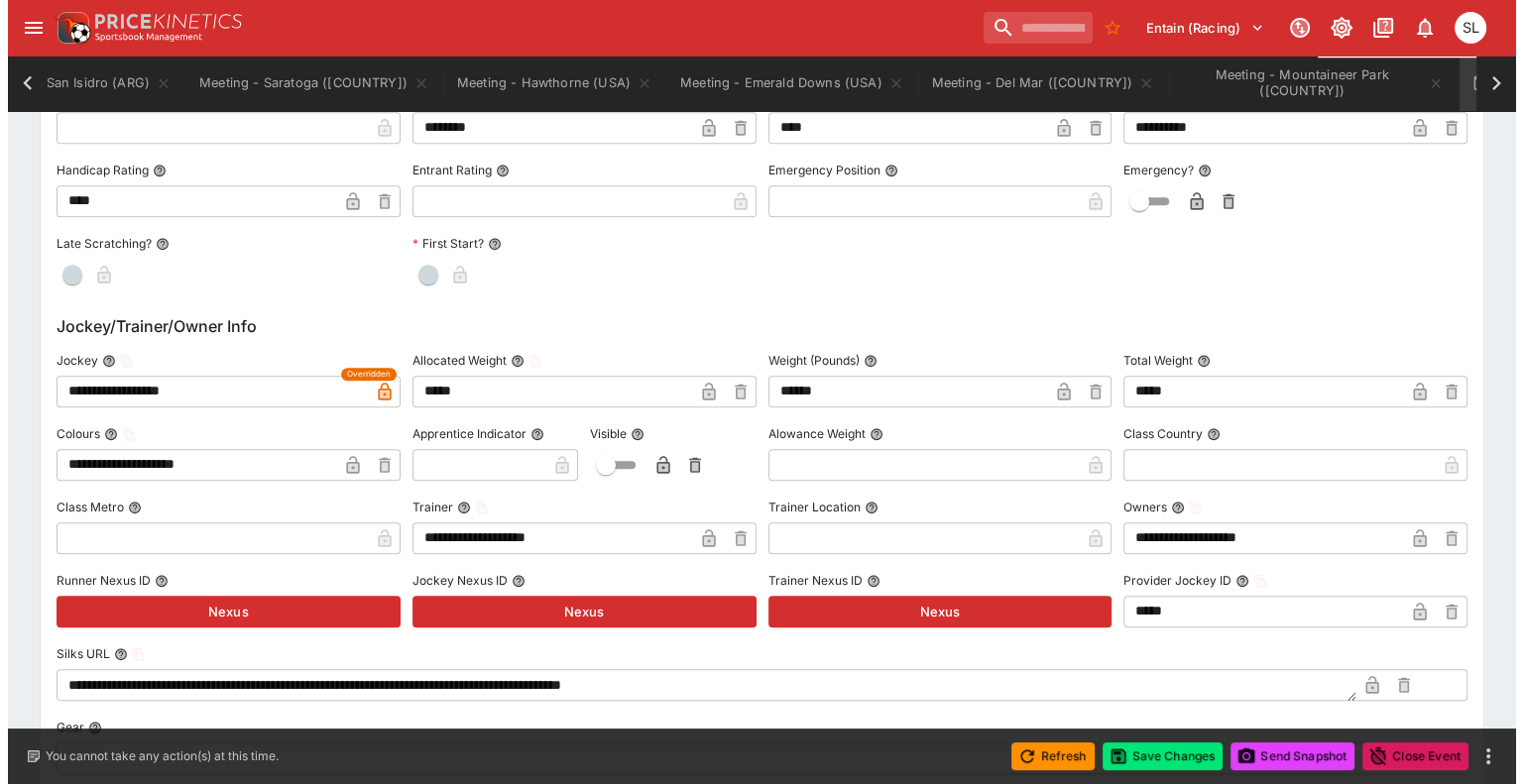 scroll, scrollTop: 0, scrollLeft: 996, axis: horizontal 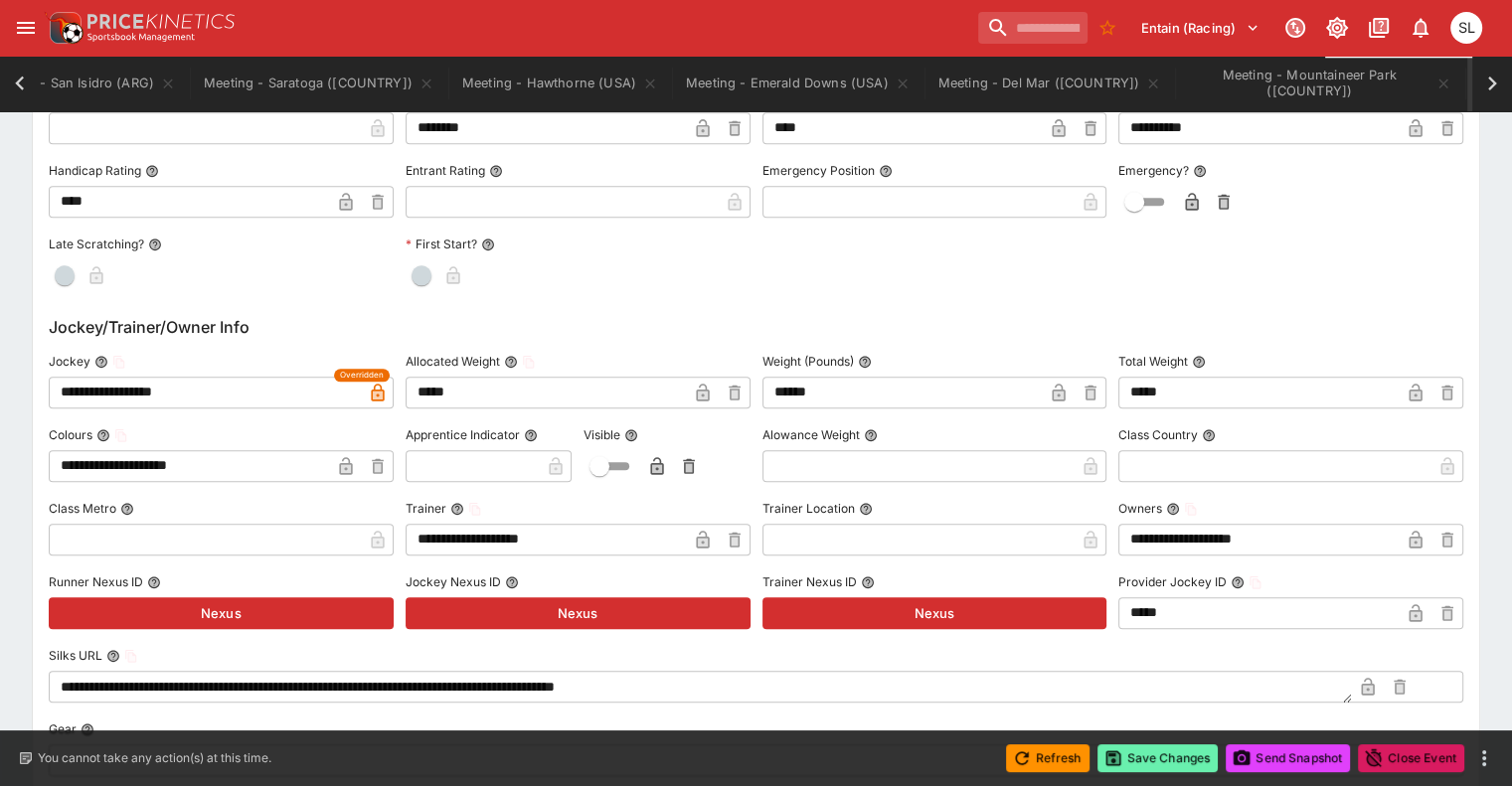 click on "Save Changes" at bounding box center [1158, 758] 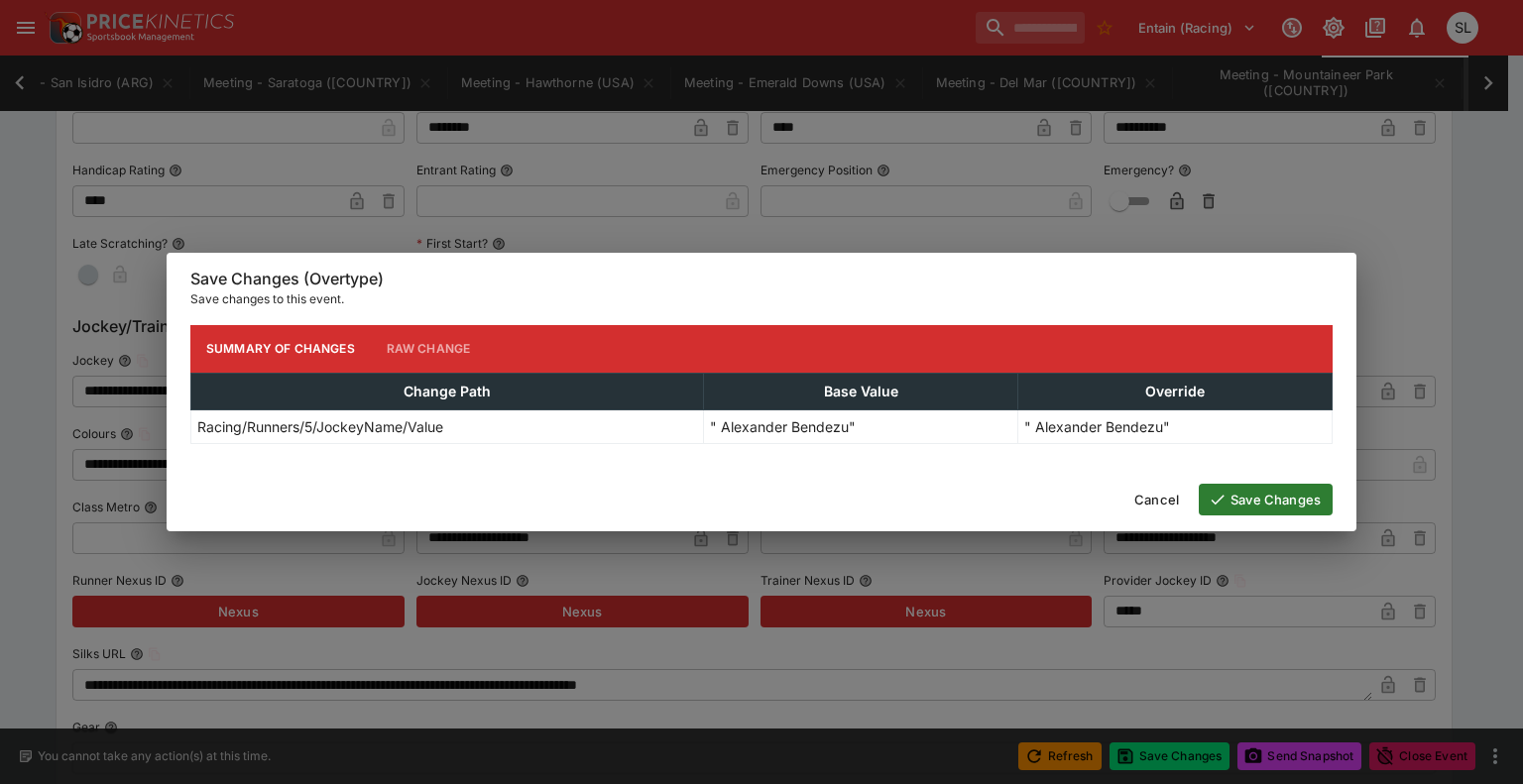 click on "Save Changes" at bounding box center (1265, 500) 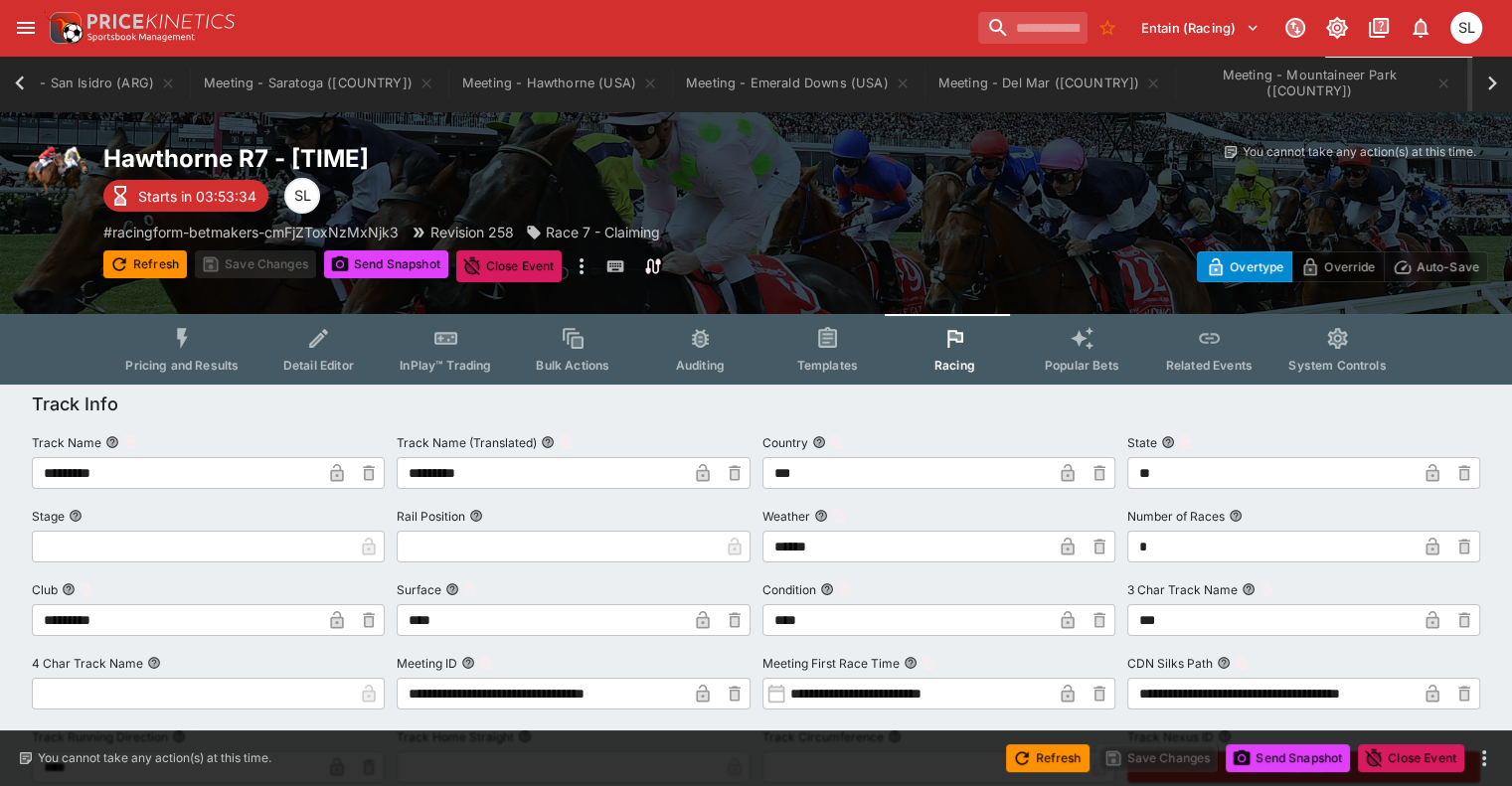 click 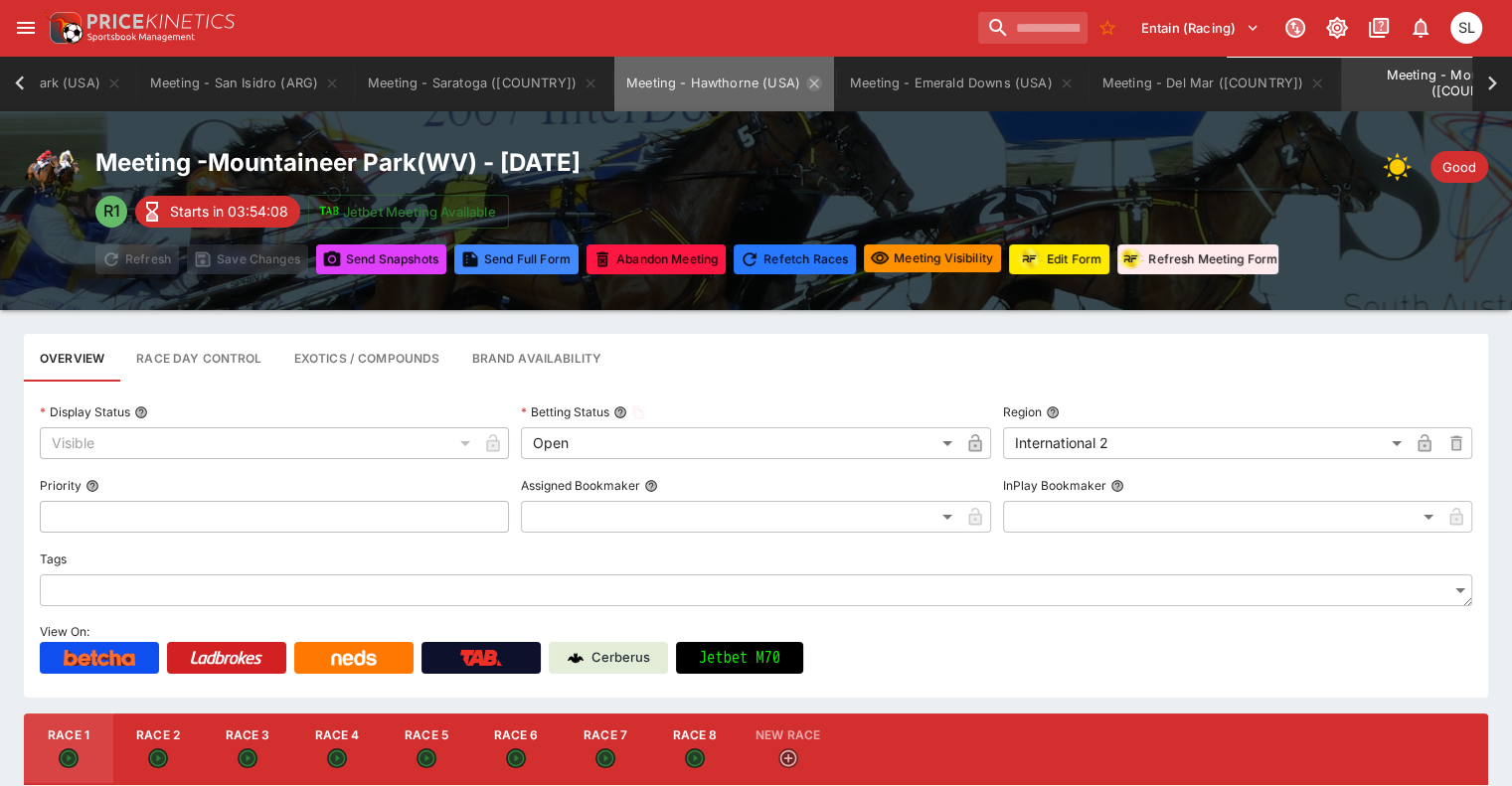 click 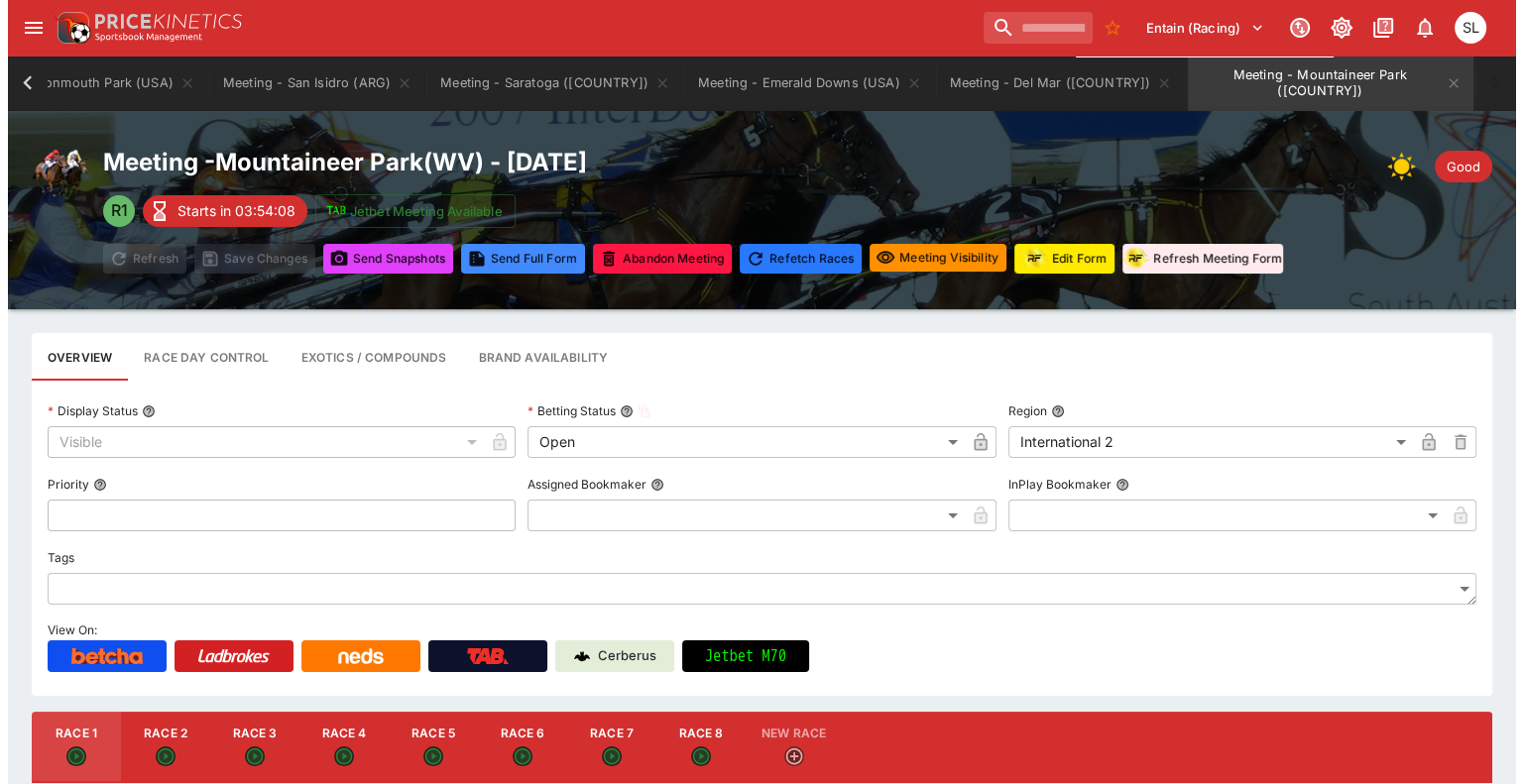 scroll, scrollTop: 0, scrollLeft: 628, axis: horizontal 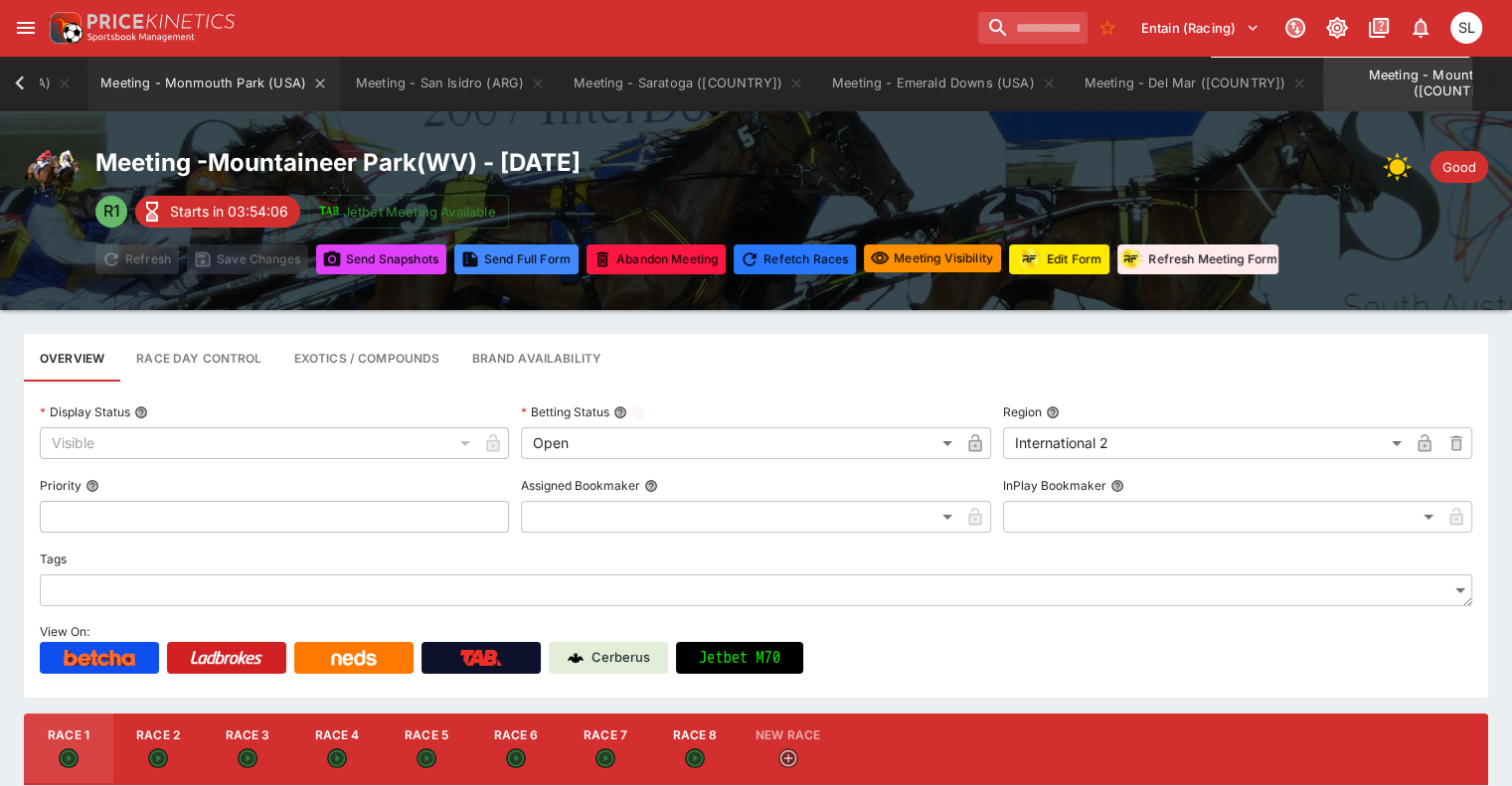 click on "Meeting - Monmouth Park (USA)" at bounding box center (214, 83) 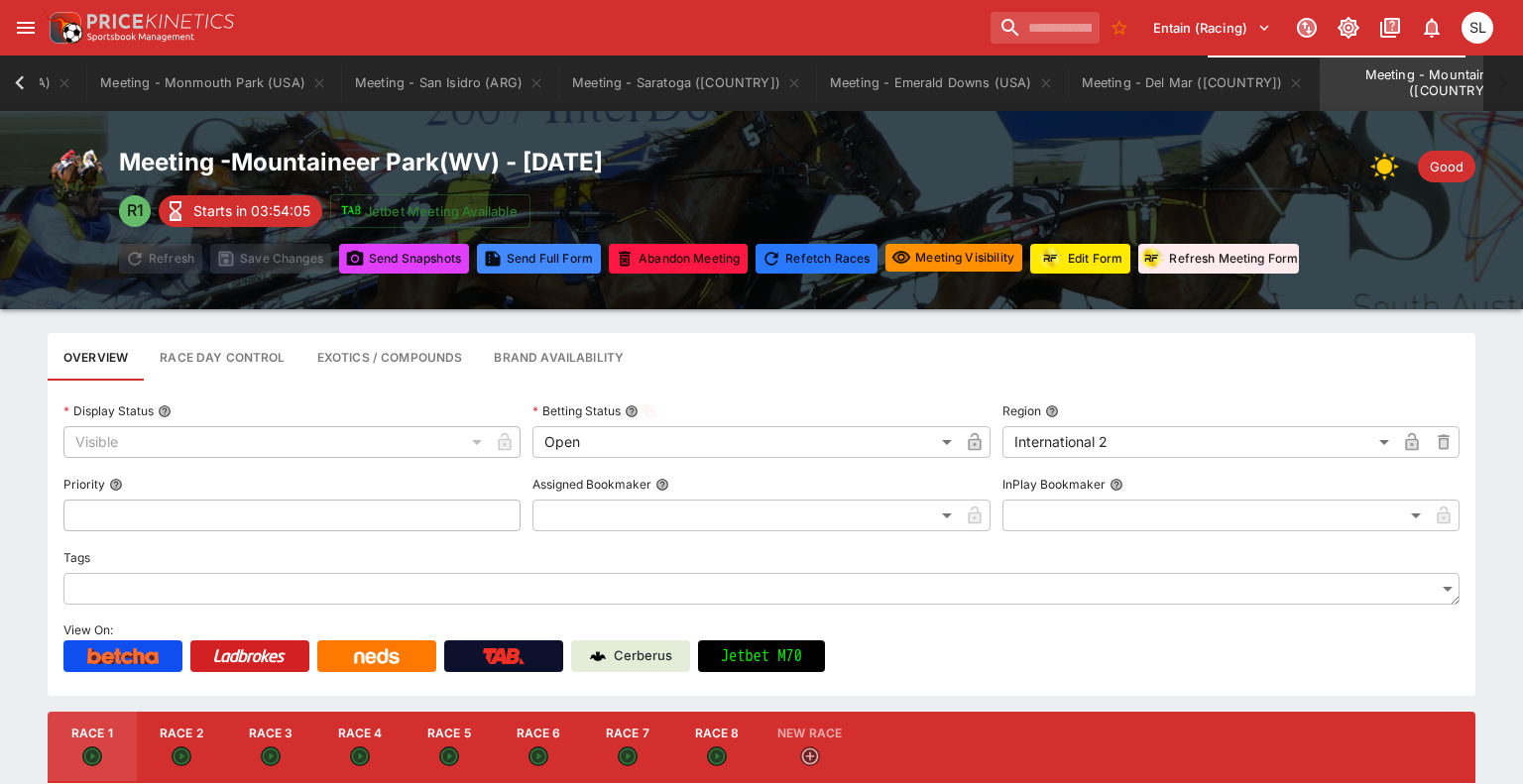 scroll, scrollTop: 0, scrollLeft: 613, axis: horizontal 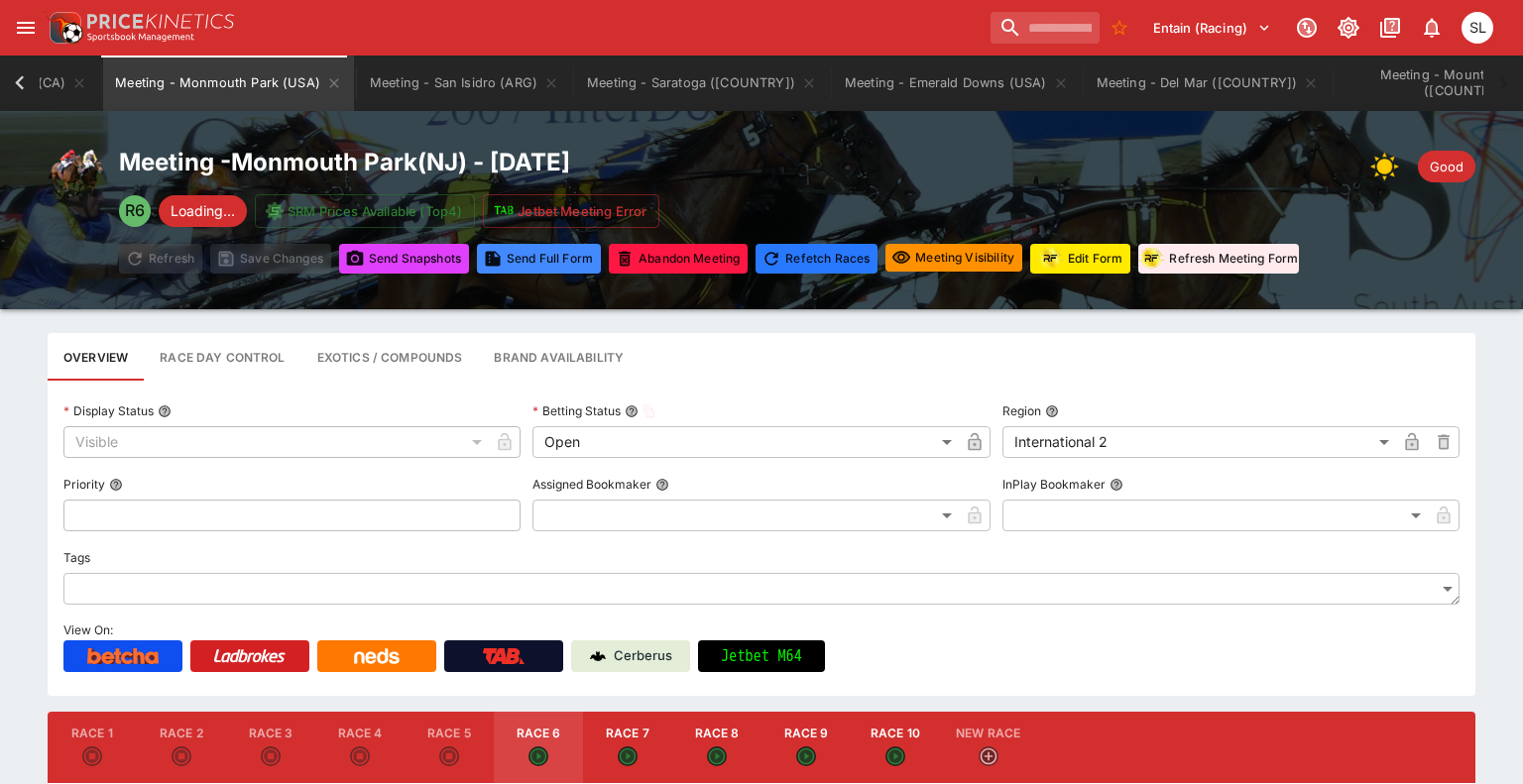 type on "**********" 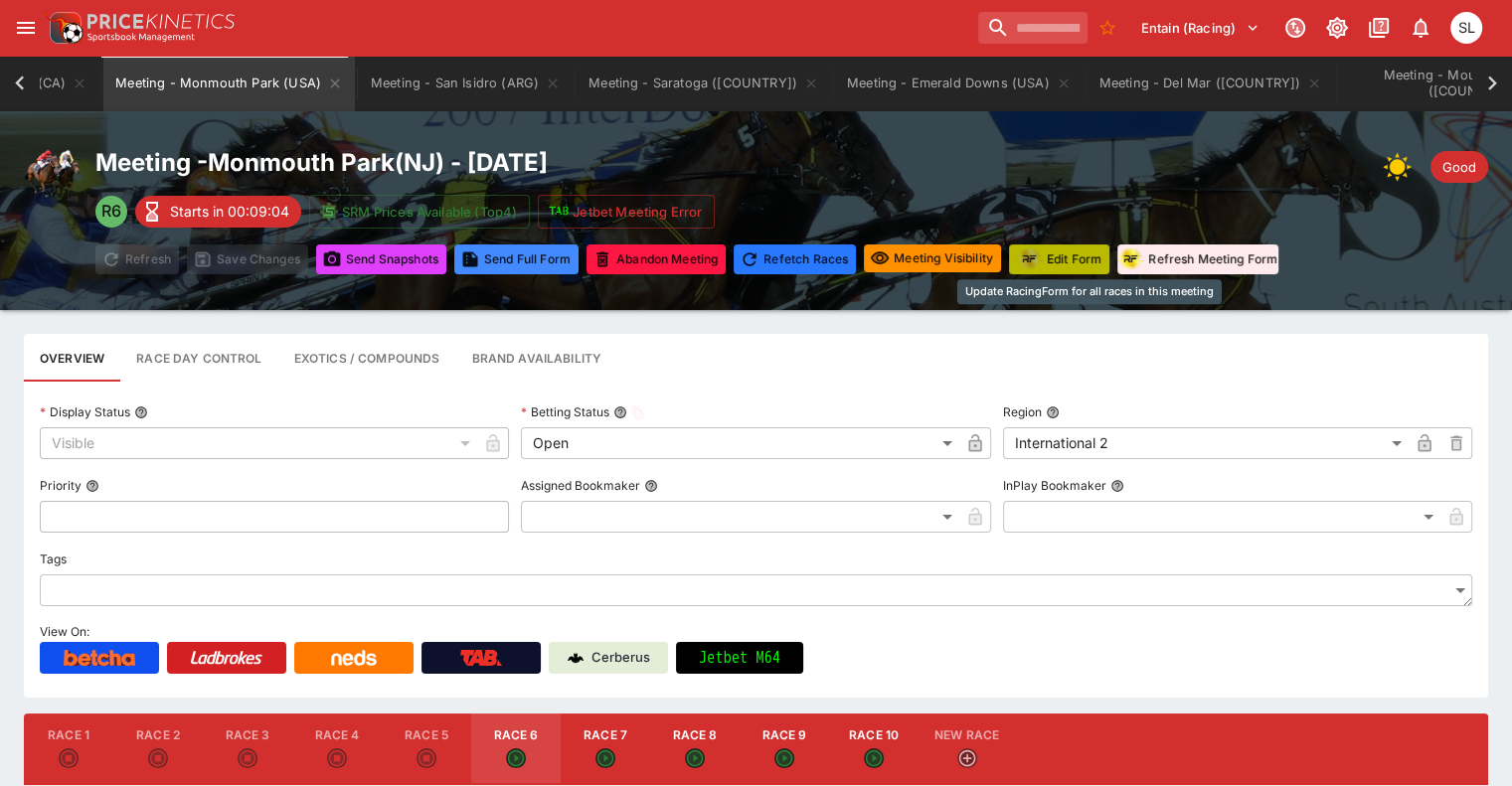 click on "Edit Form" at bounding box center (1059, 259) 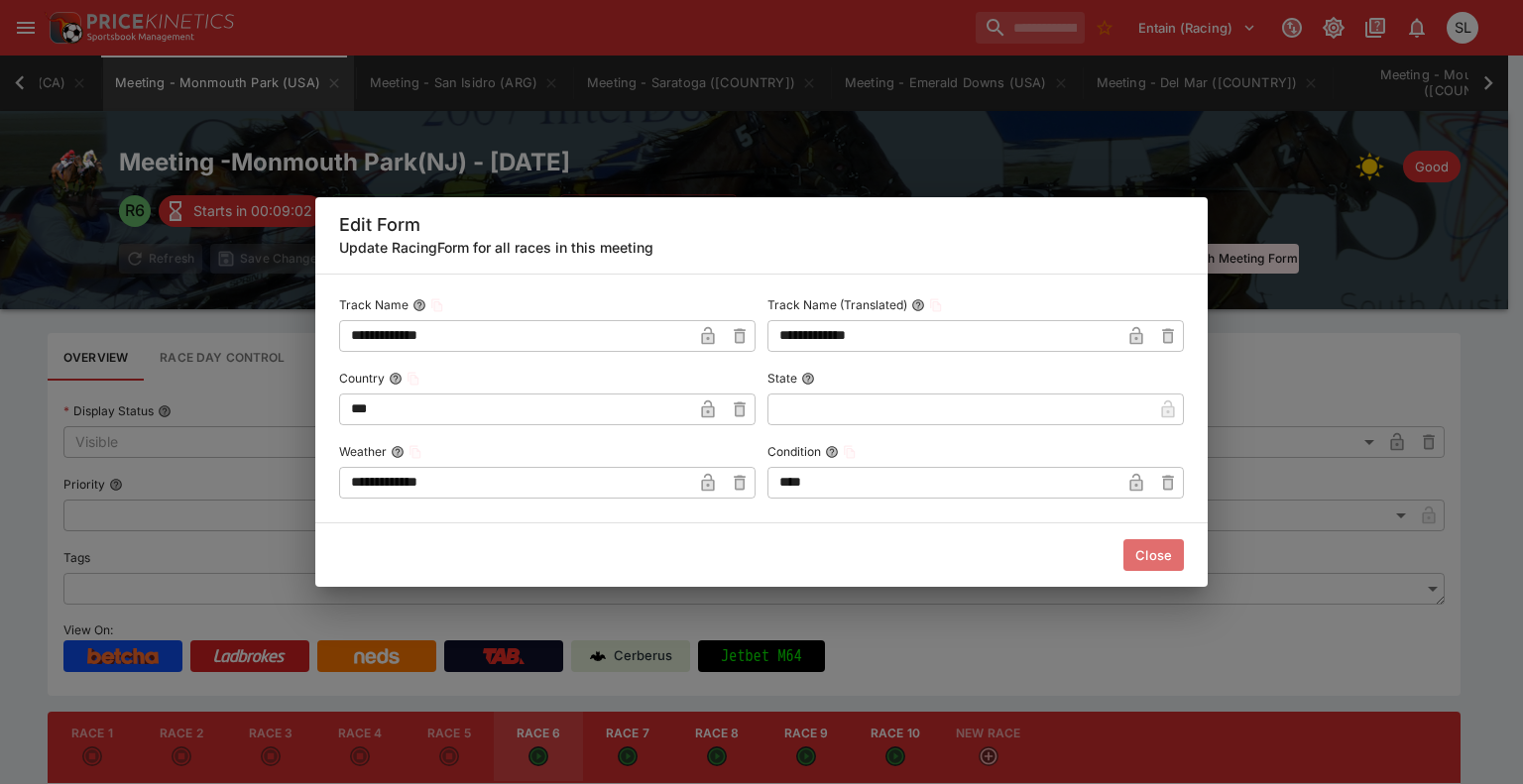 click on "Close" at bounding box center [1153, 555] 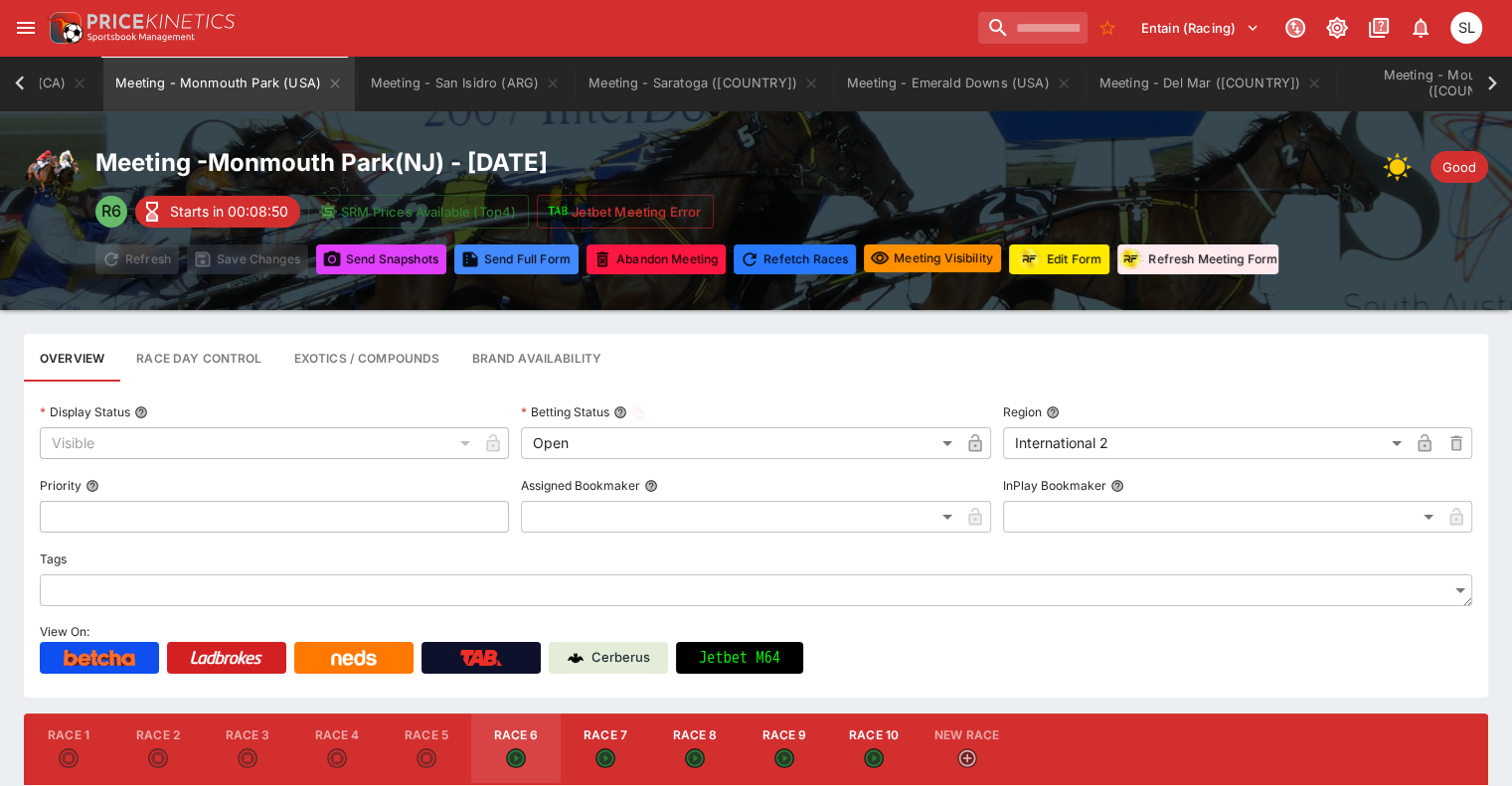 drag, startPoint x: 1276, startPoint y: 380, endPoint x: 1253, endPoint y: 338, distance: 47.88528 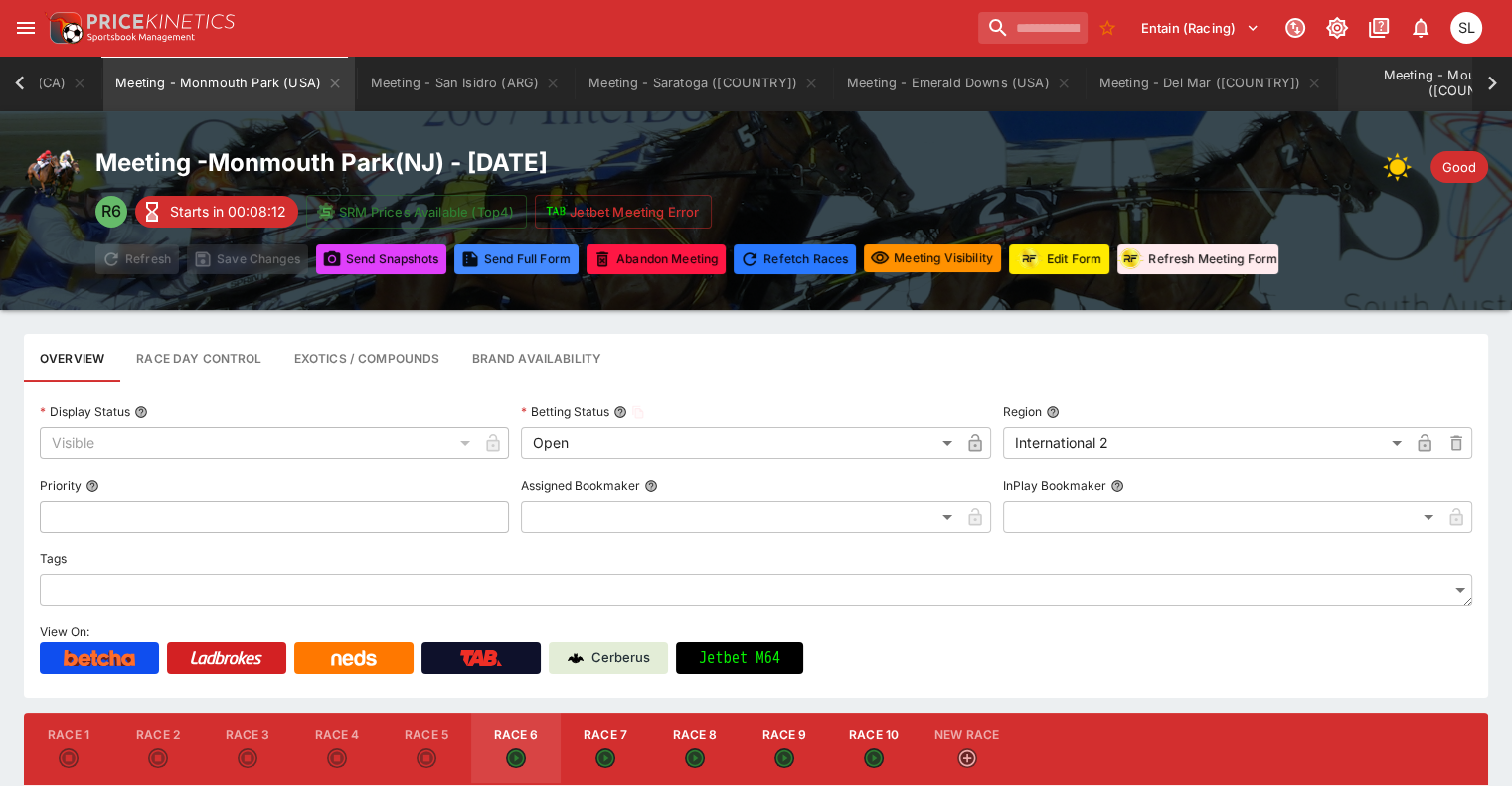 click on "Meeting - Mountaineer Park ([COUNTRY])" at bounding box center [1481, 83] 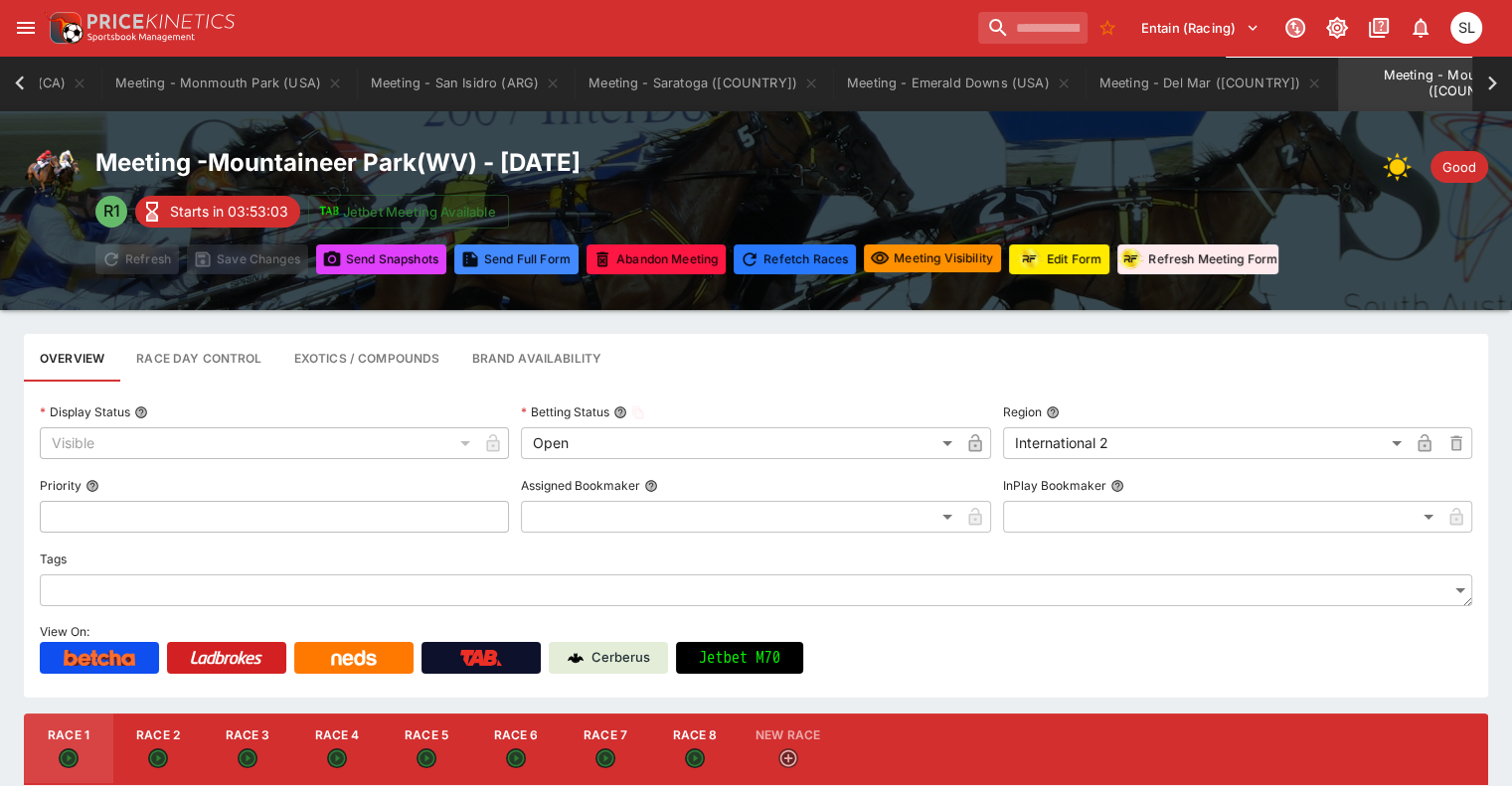 click on "**********" at bounding box center [756, 540] 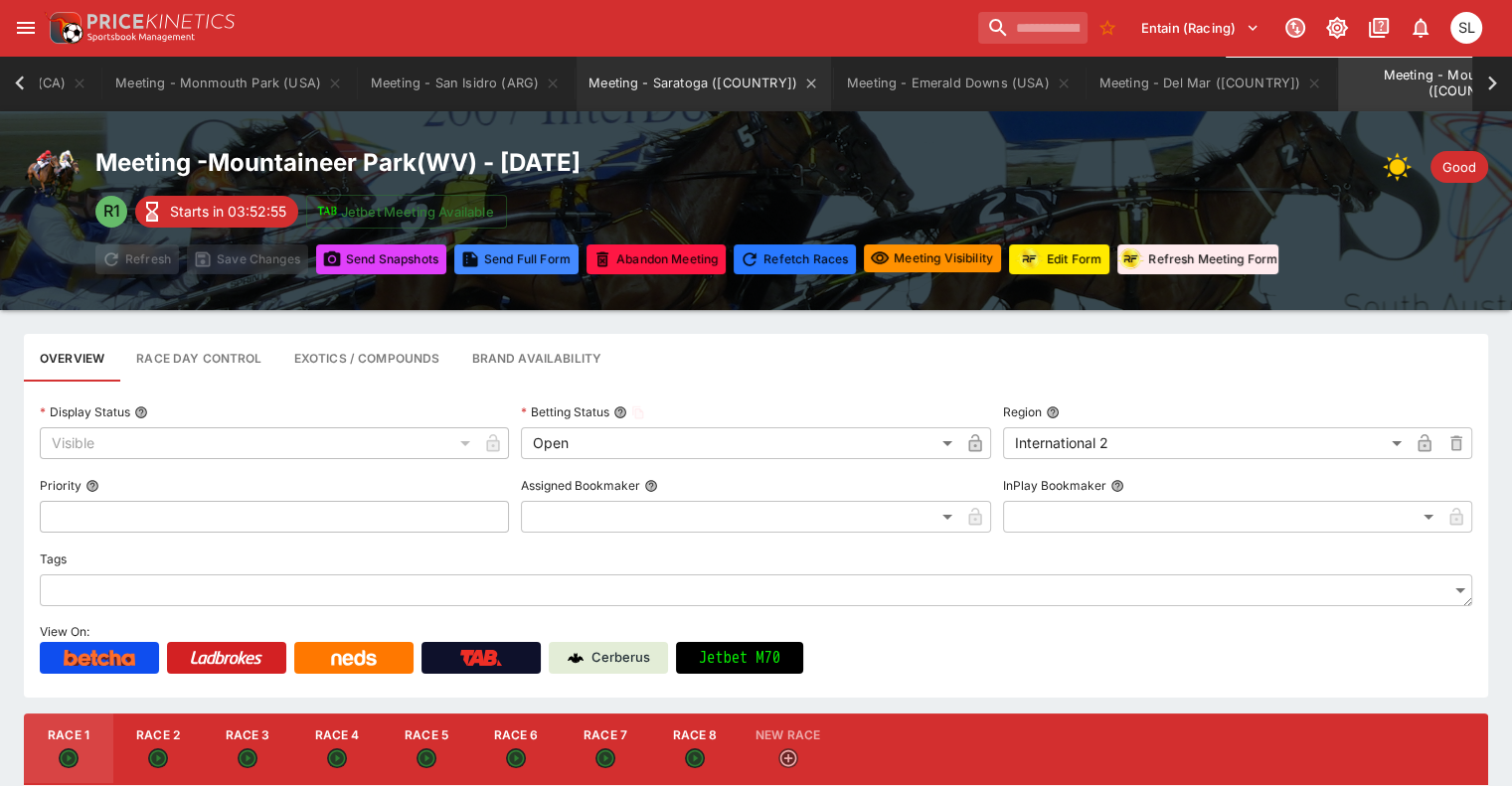 click on "Meeting - Saratoga ([COUNTRY])" at bounding box center [704, 83] 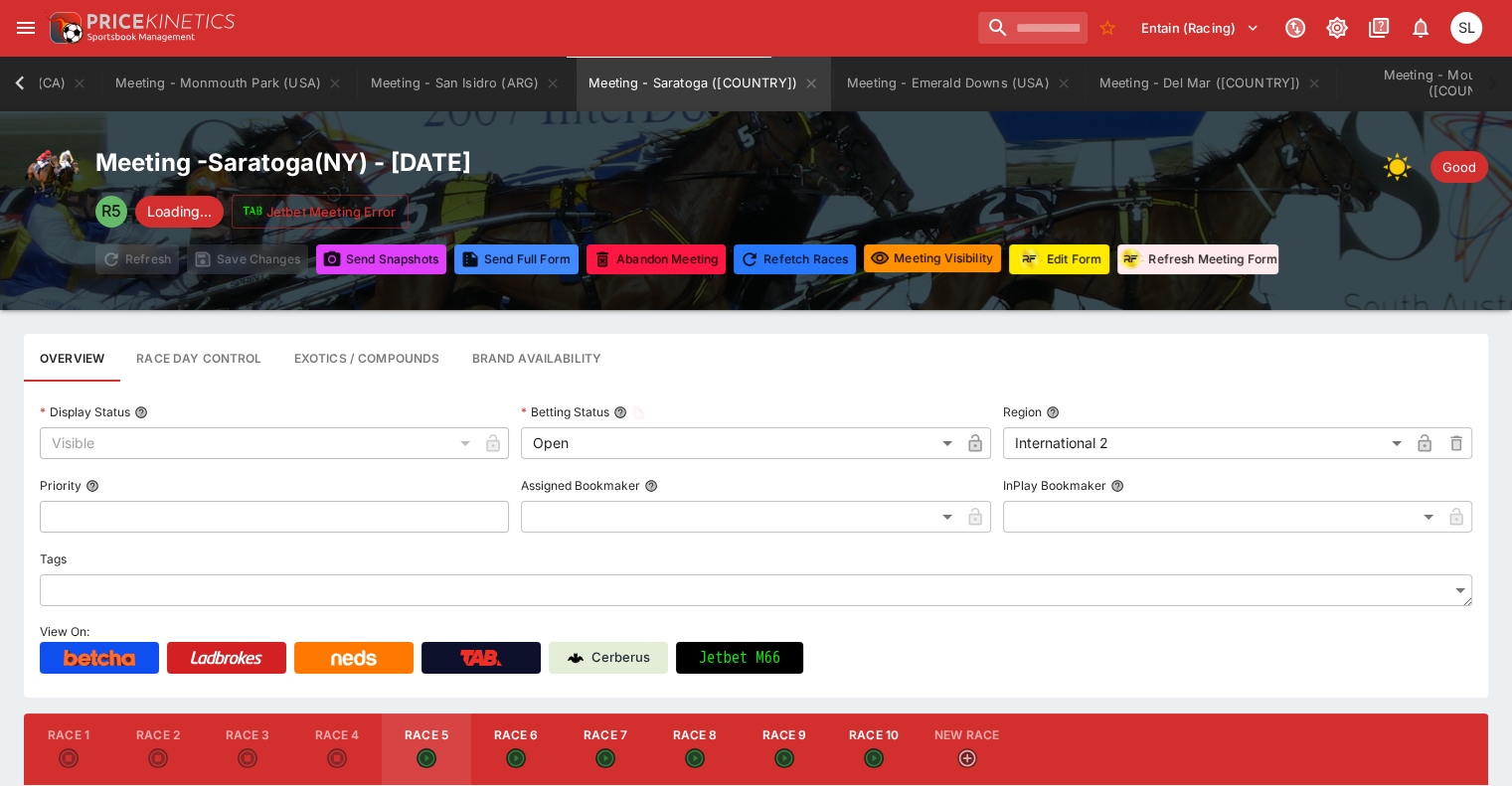 type on "**********" 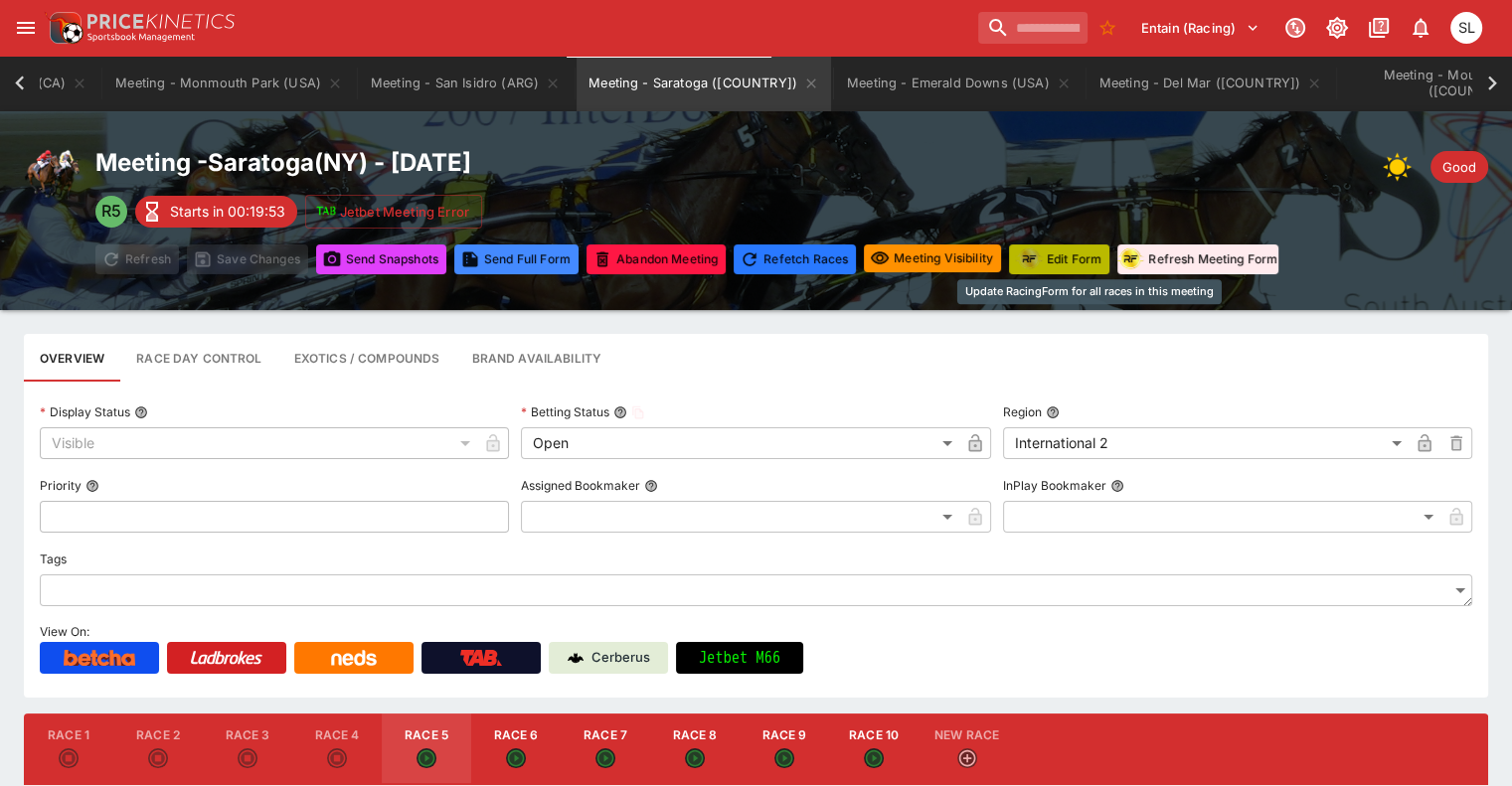 click on "Edit Form" at bounding box center (1059, 259) 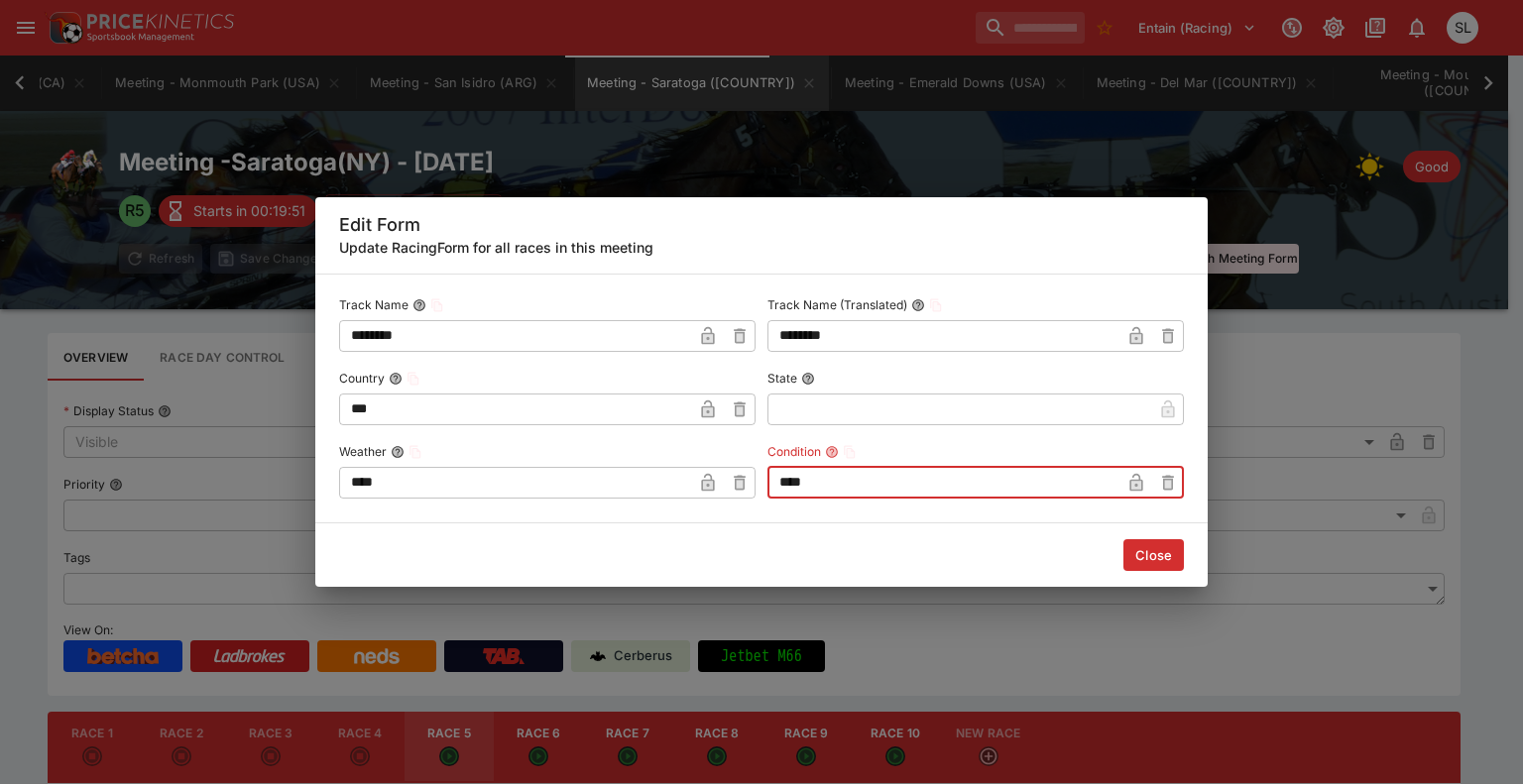 drag, startPoint x: 834, startPoint y: 482, endPoint x: 697, endPoint y: 484, distance: 137.0146 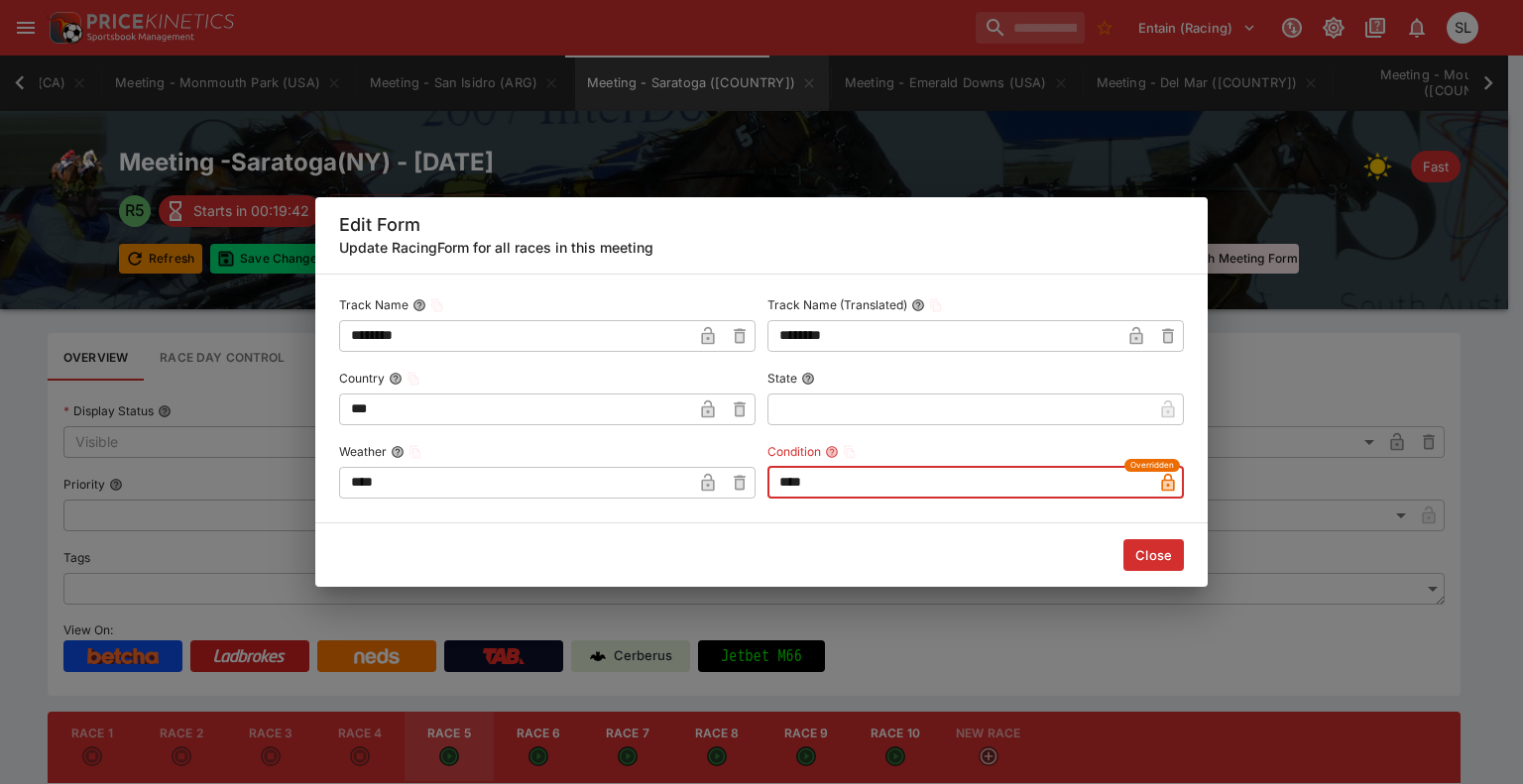 type on "****" 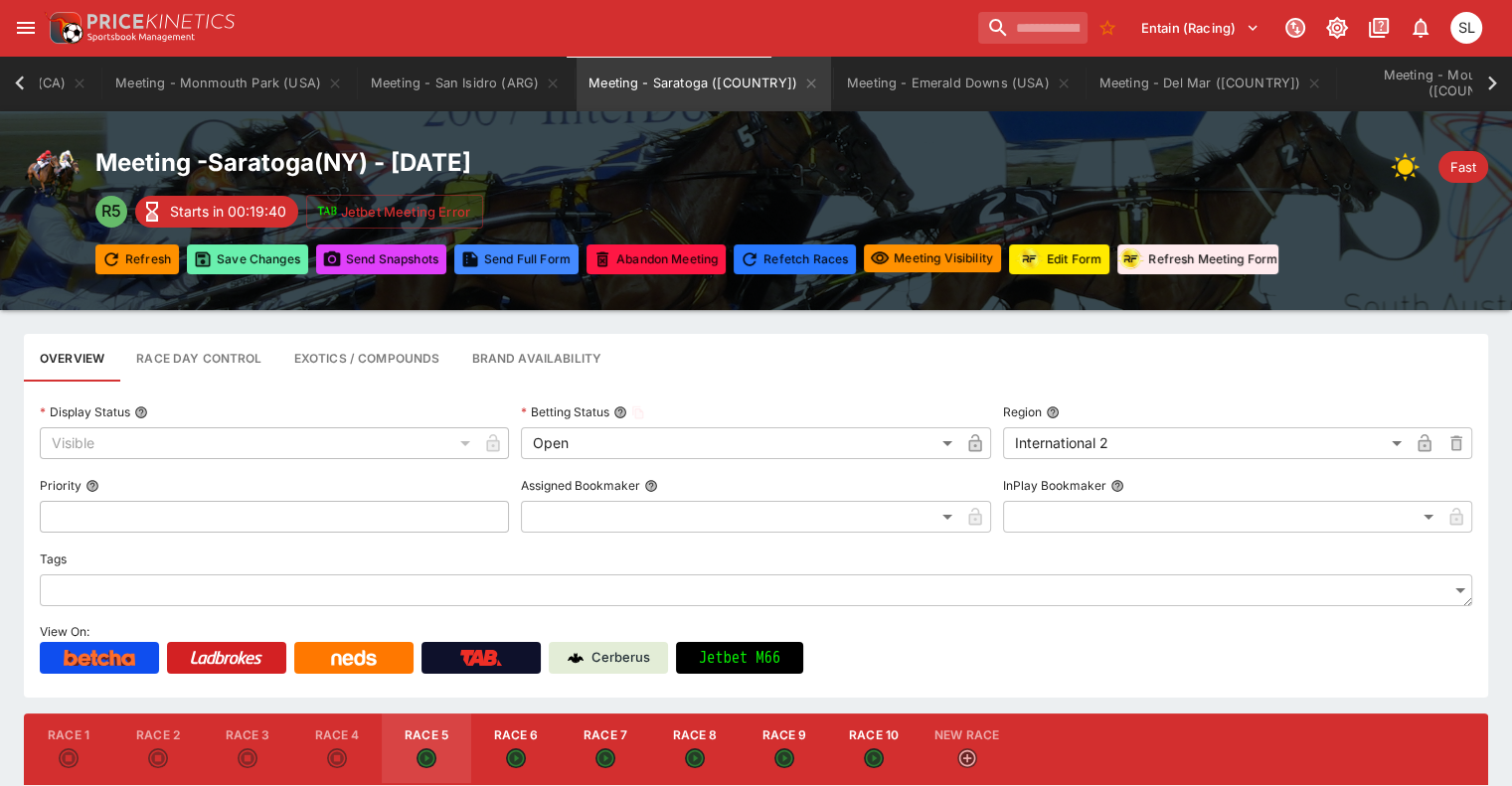 click on "Save Changes" at bounding box center (248, 259) 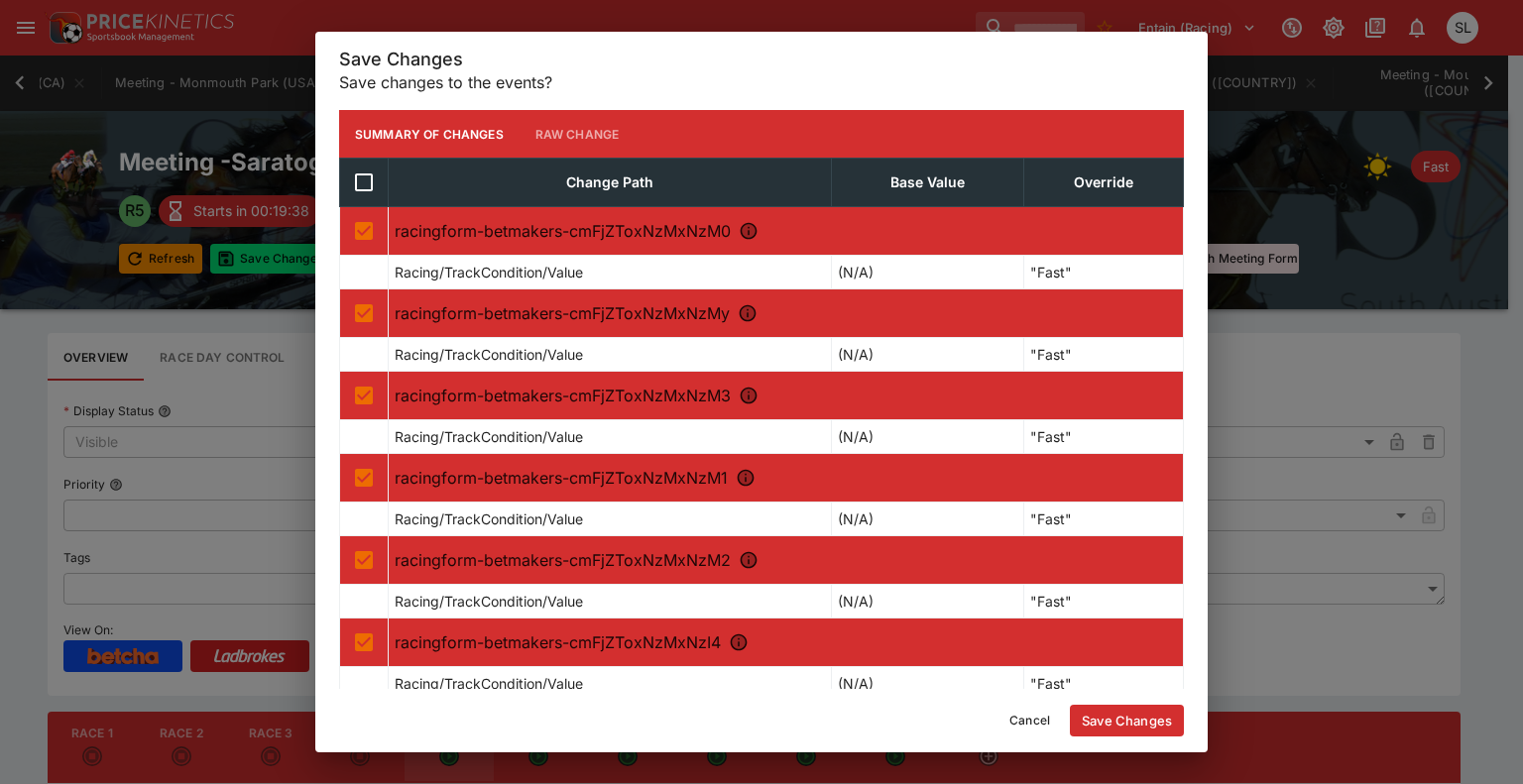 click on "Save Changes" at bounding box center (1126, 721) 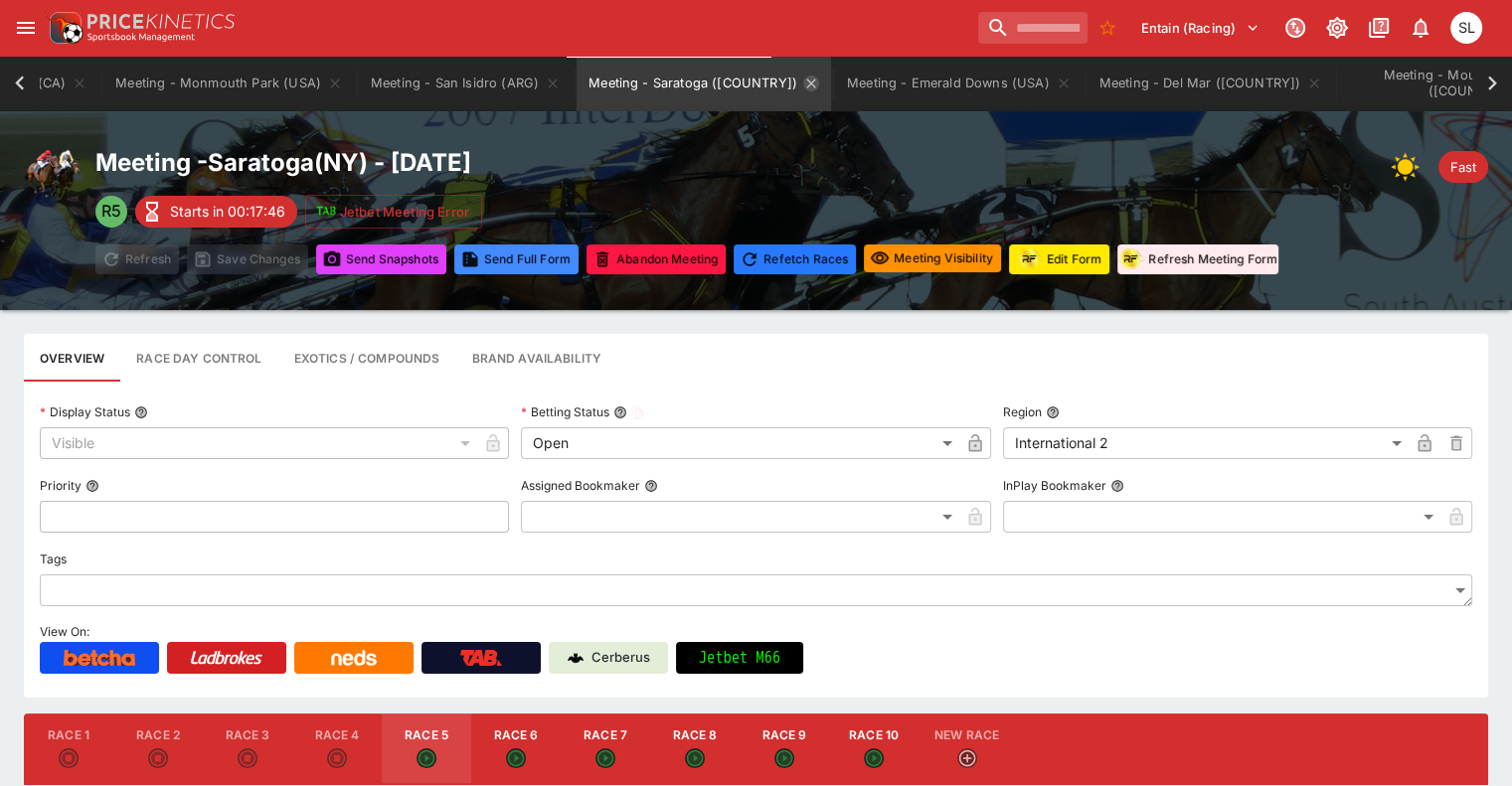 click 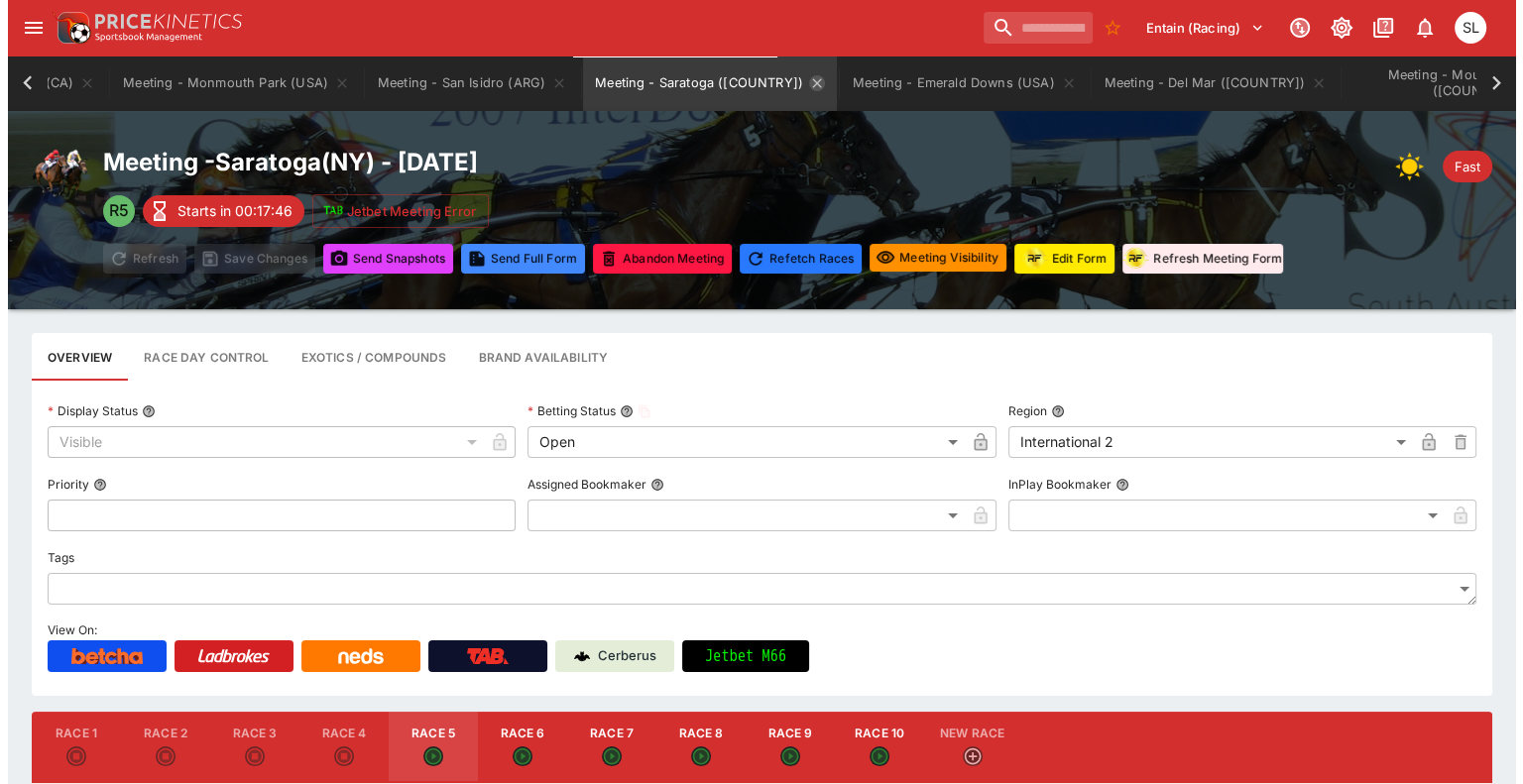 scroll, scrollTop: 0, scrollLeft: 405, axis: horizontal 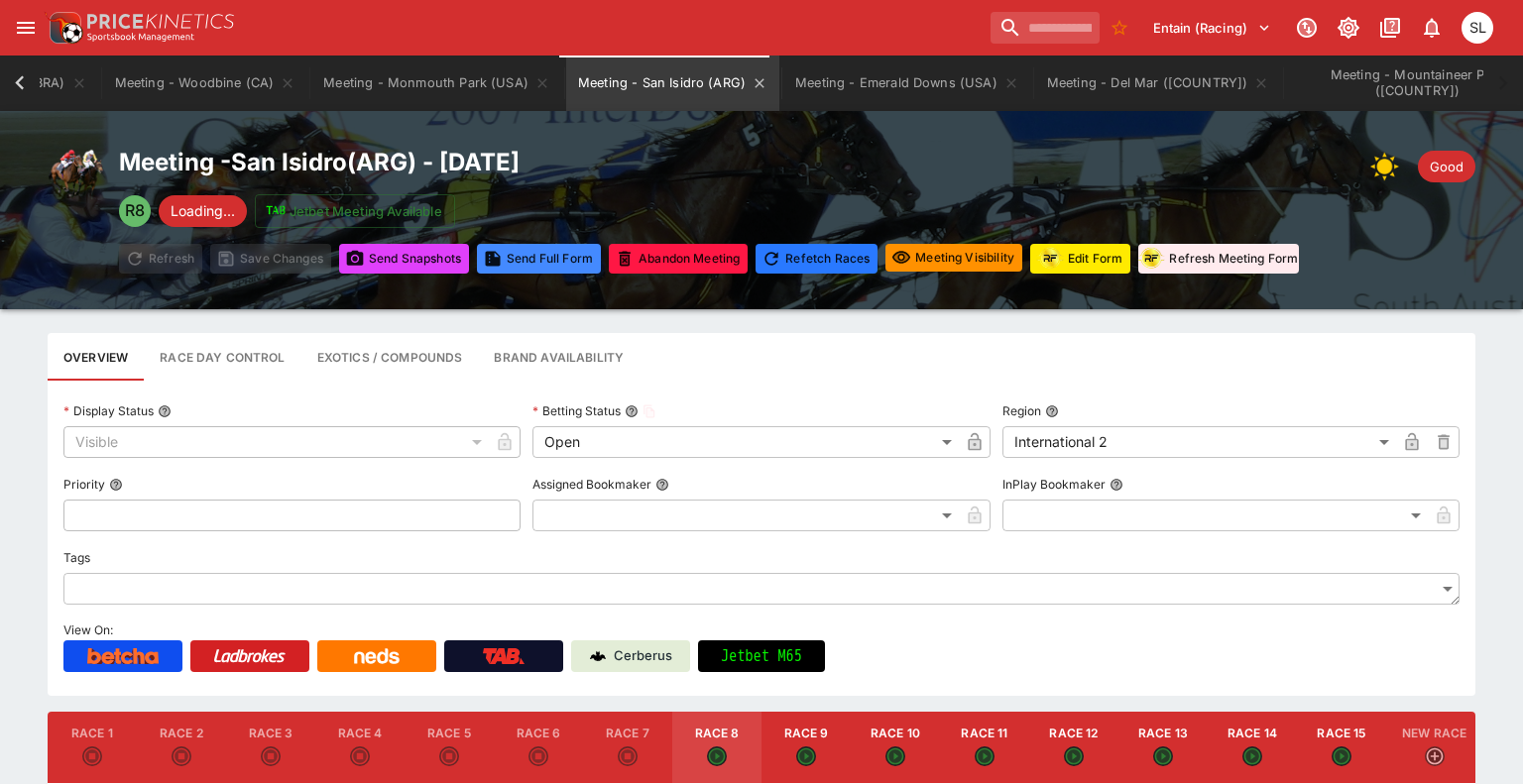 type on "**********" 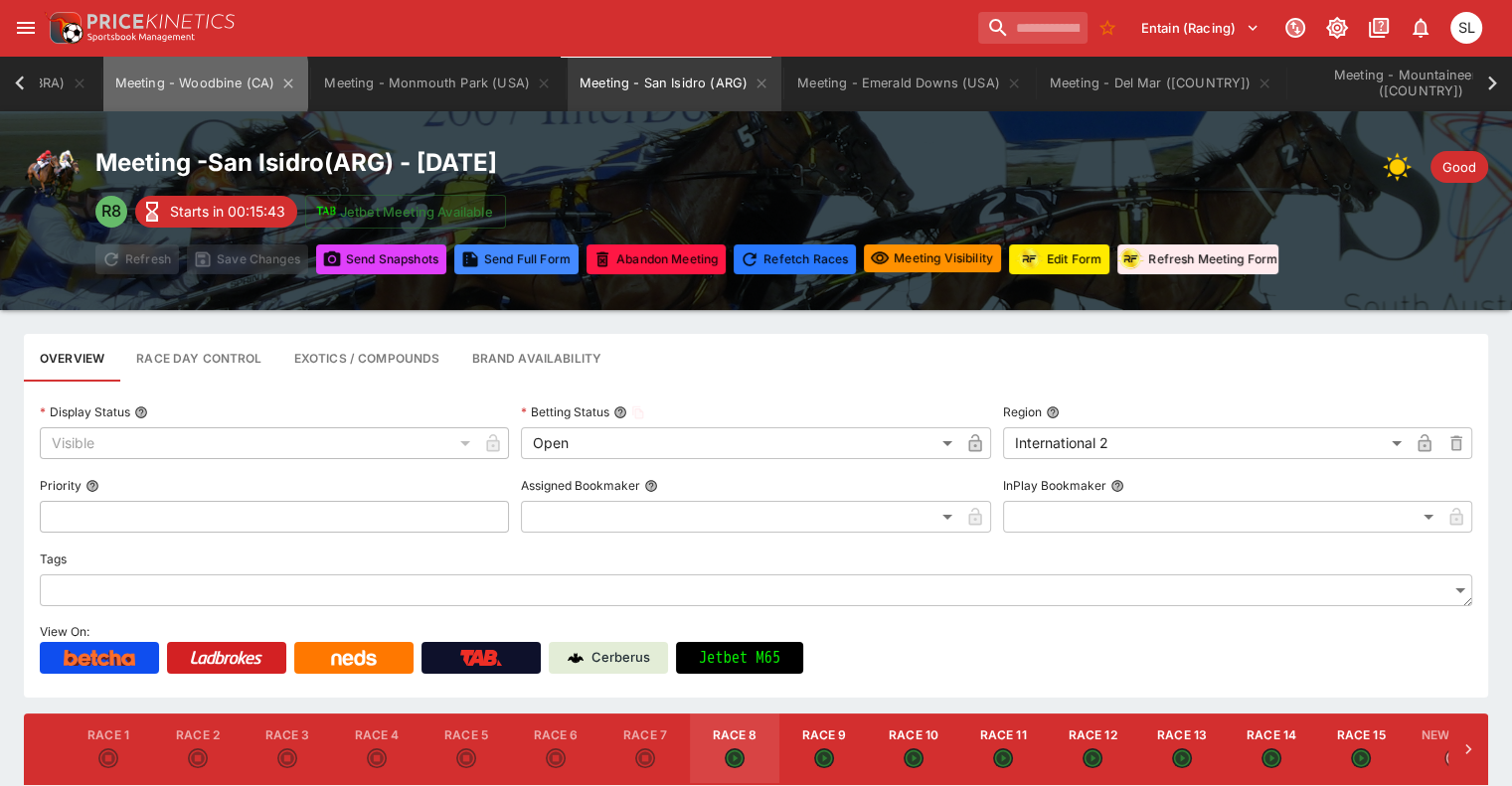 click on "Meeting - Woodbine (CA)" at bounding box center [206, 83] 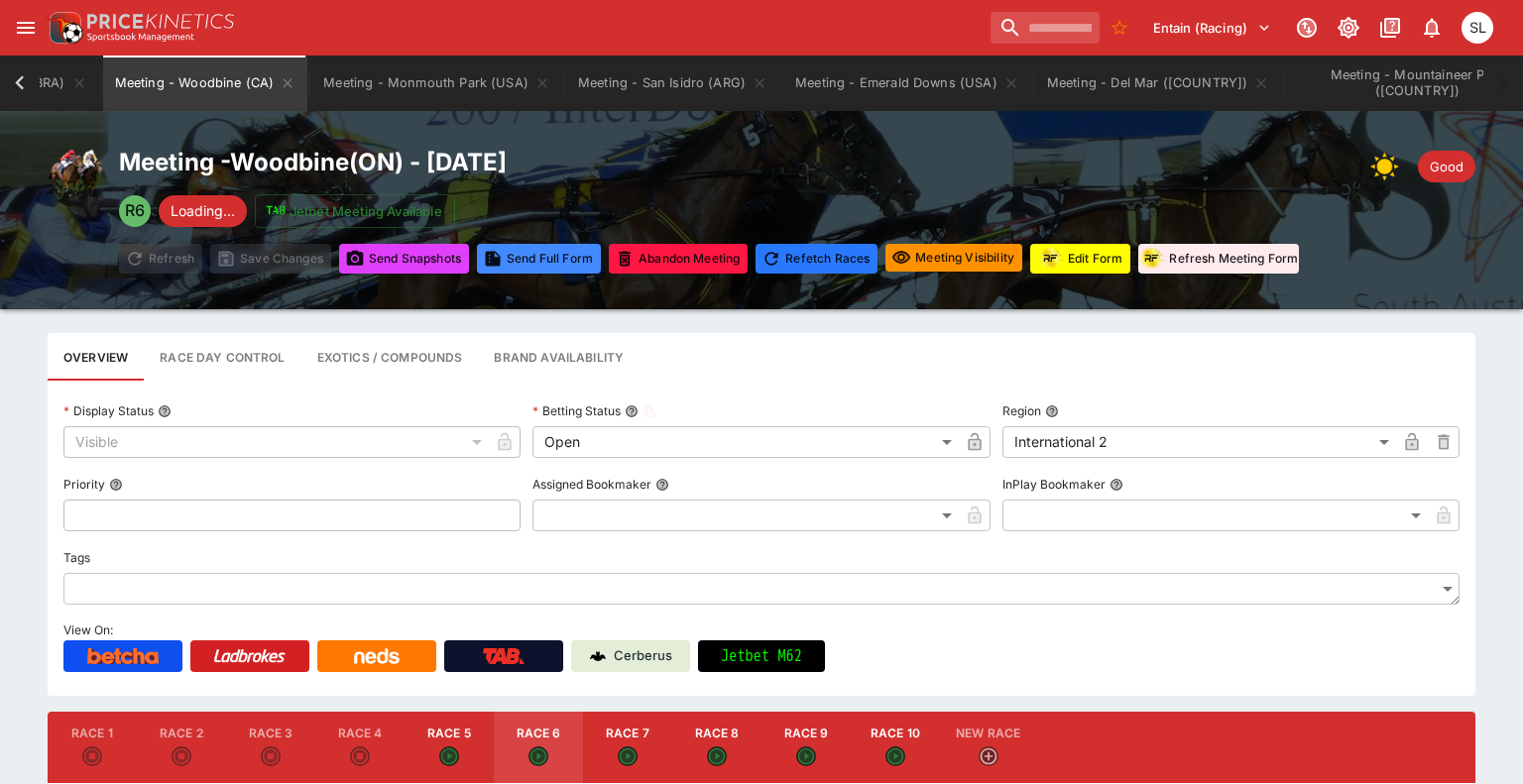 type on "**********" 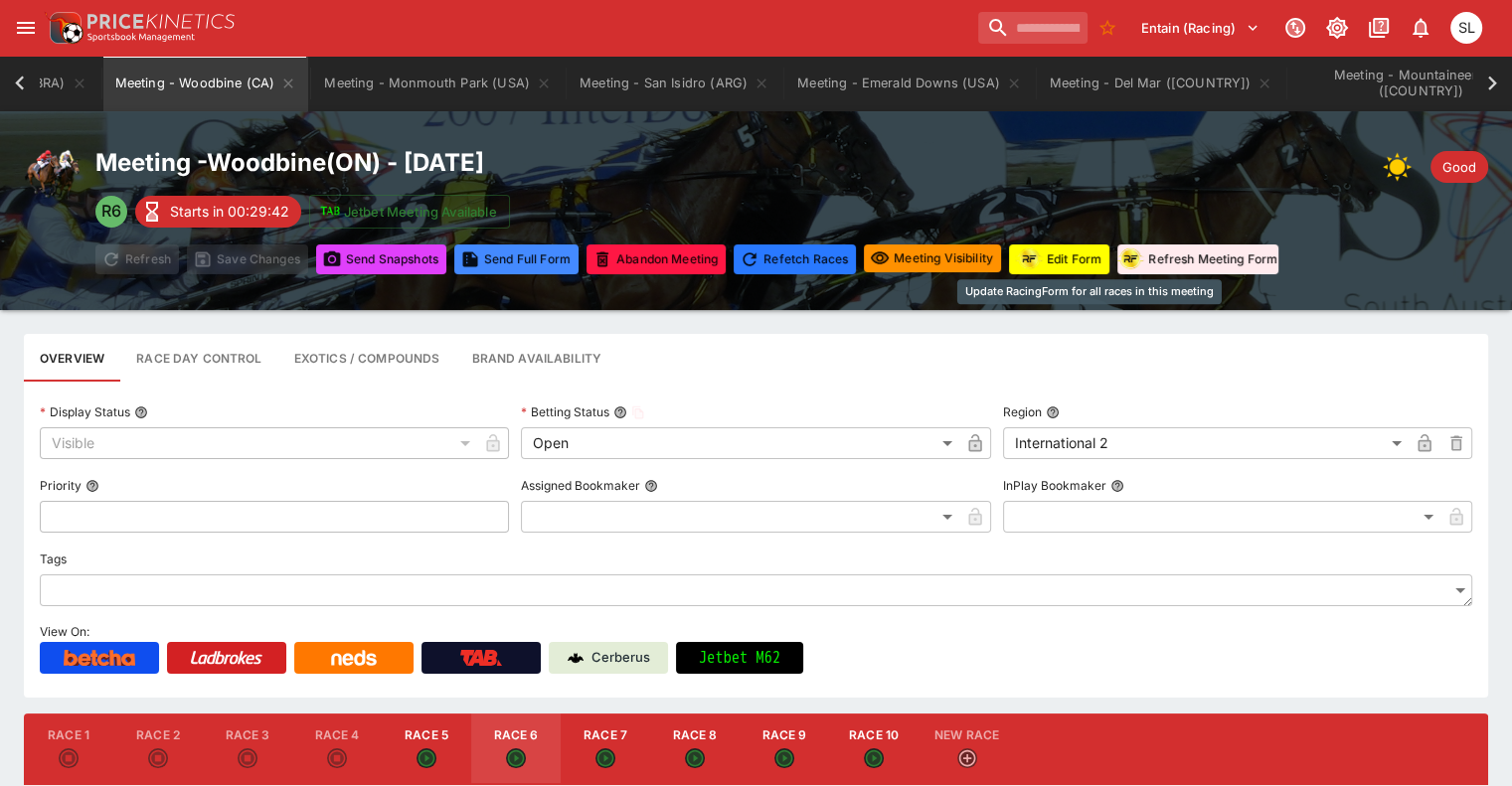 click on "Edit Form" at bounding box center (1059, 259) 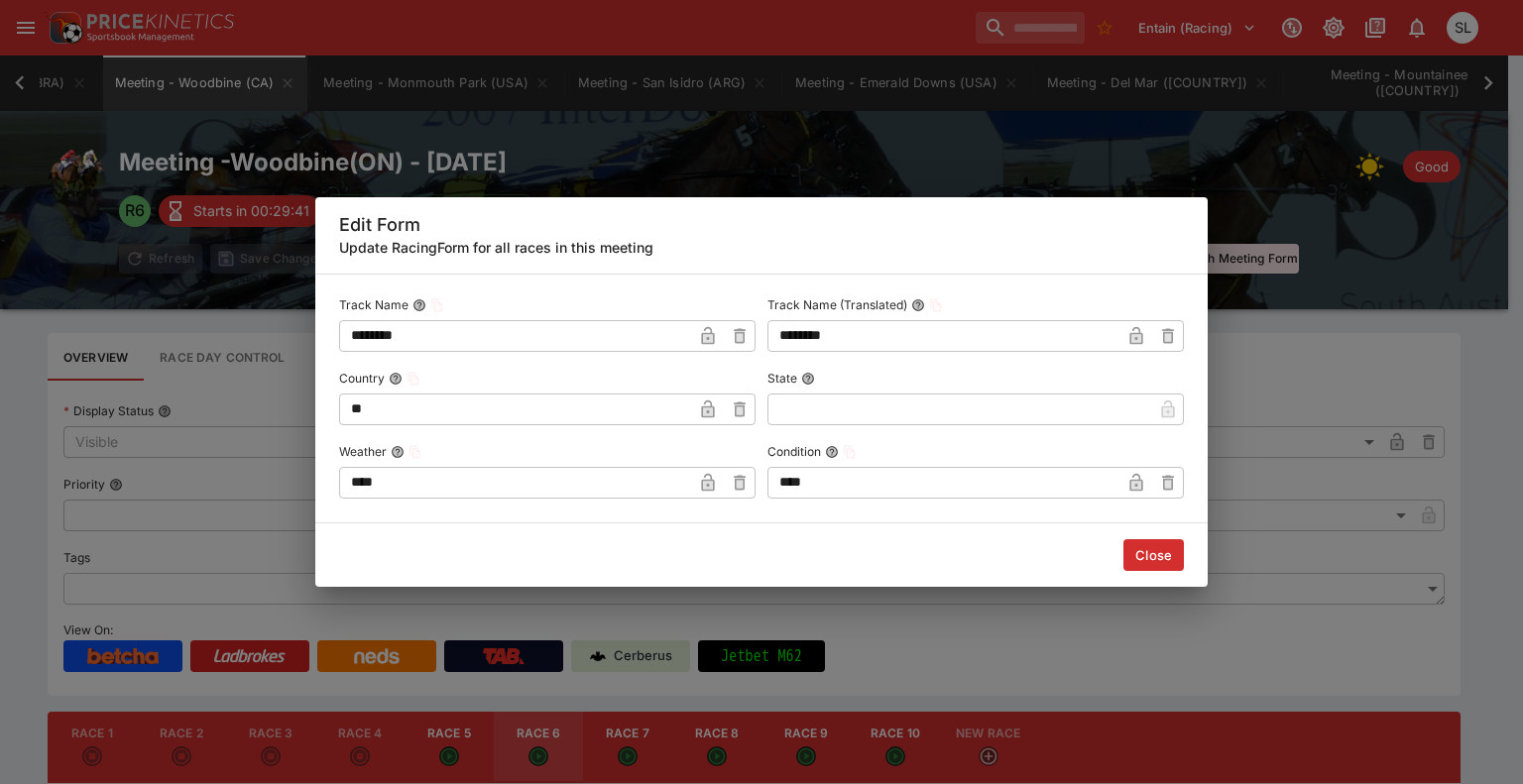 click on "Close" at bounding box center (1153, 555) 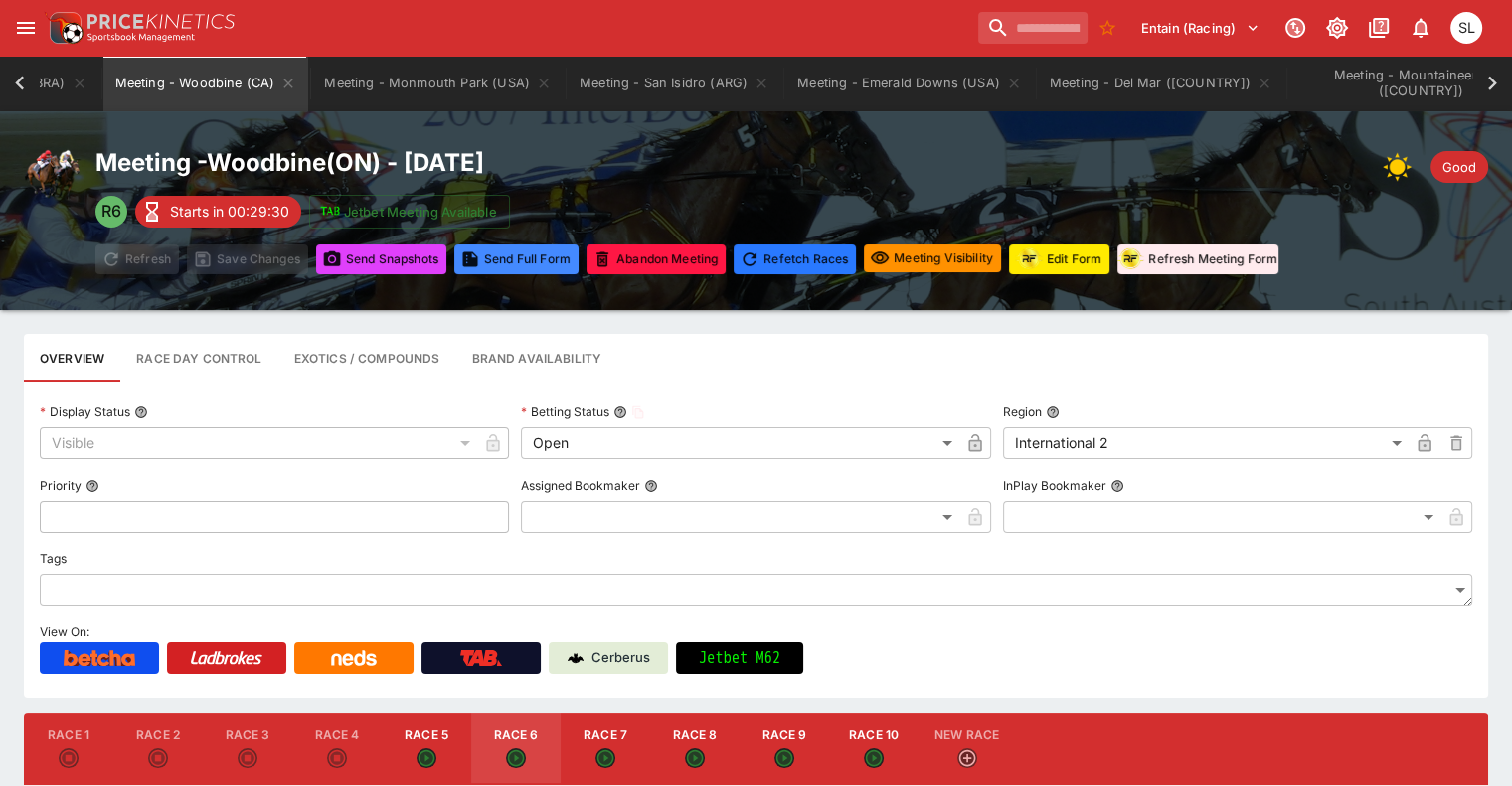 click on "Overview Race Day Control Exotics / Compounds Brand Availability" at bounding box center [756, 358] 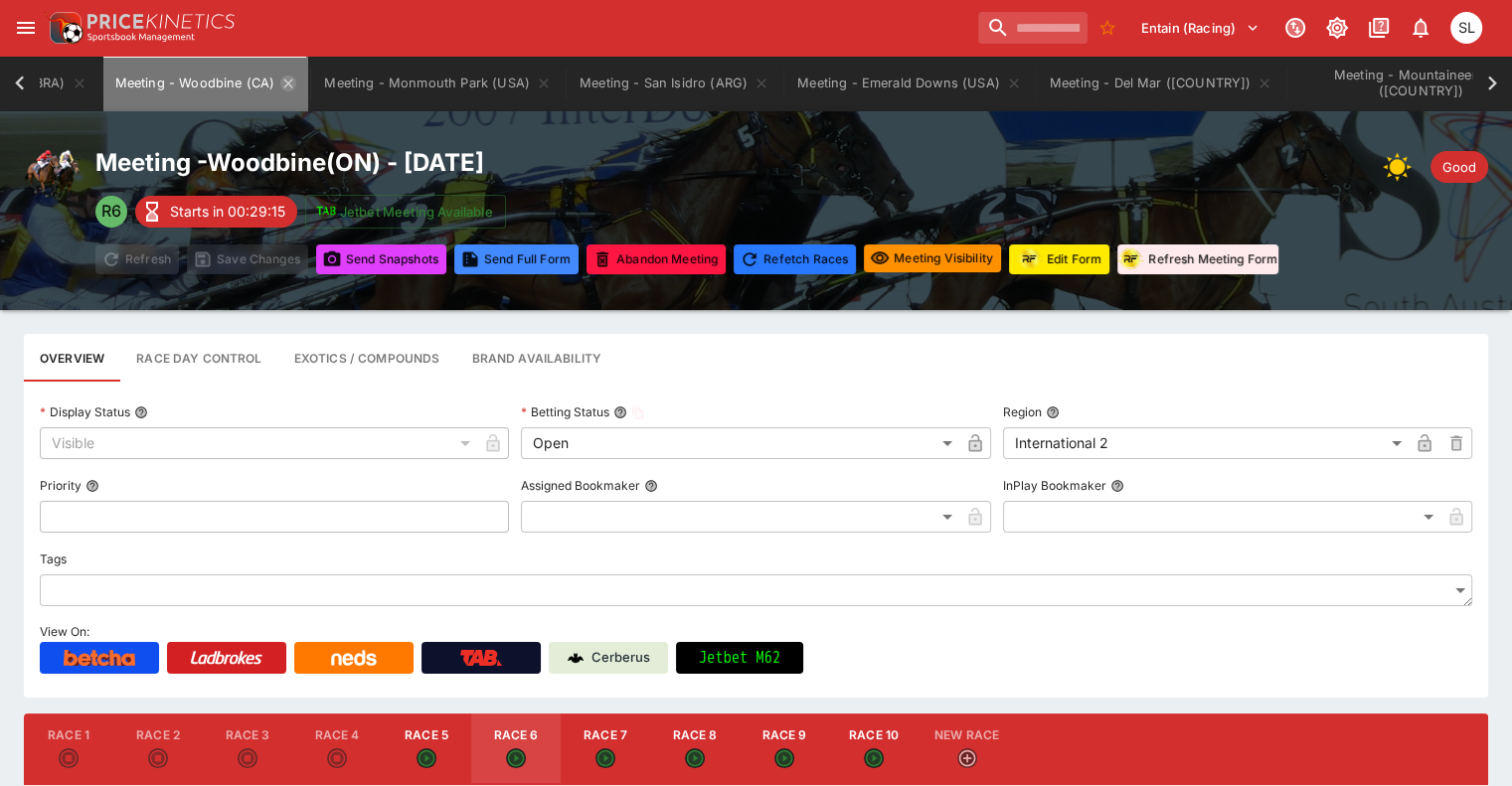 click 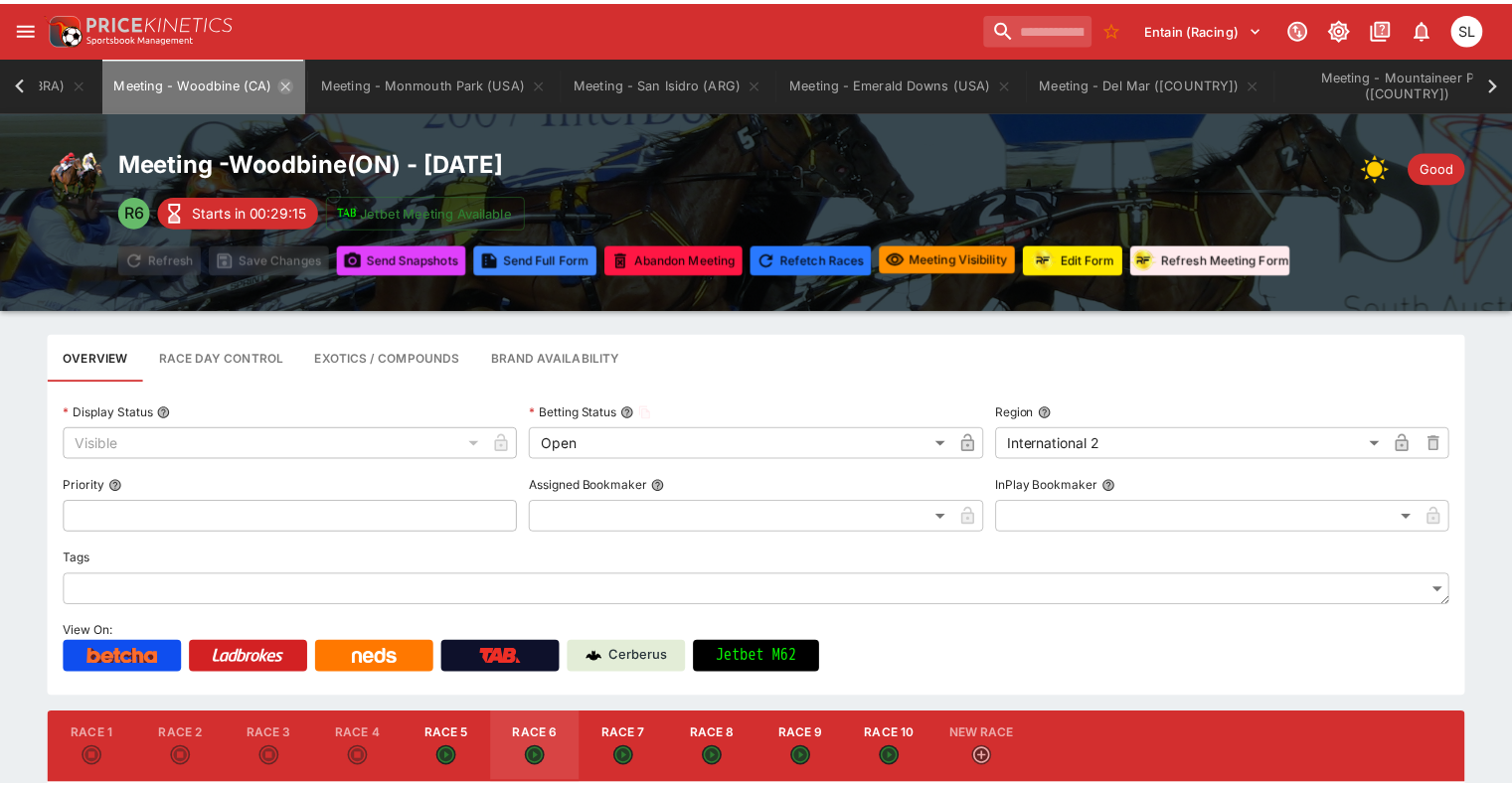 scroll, scrollTop: 0, scrollLeft: 199, axis: horizontal 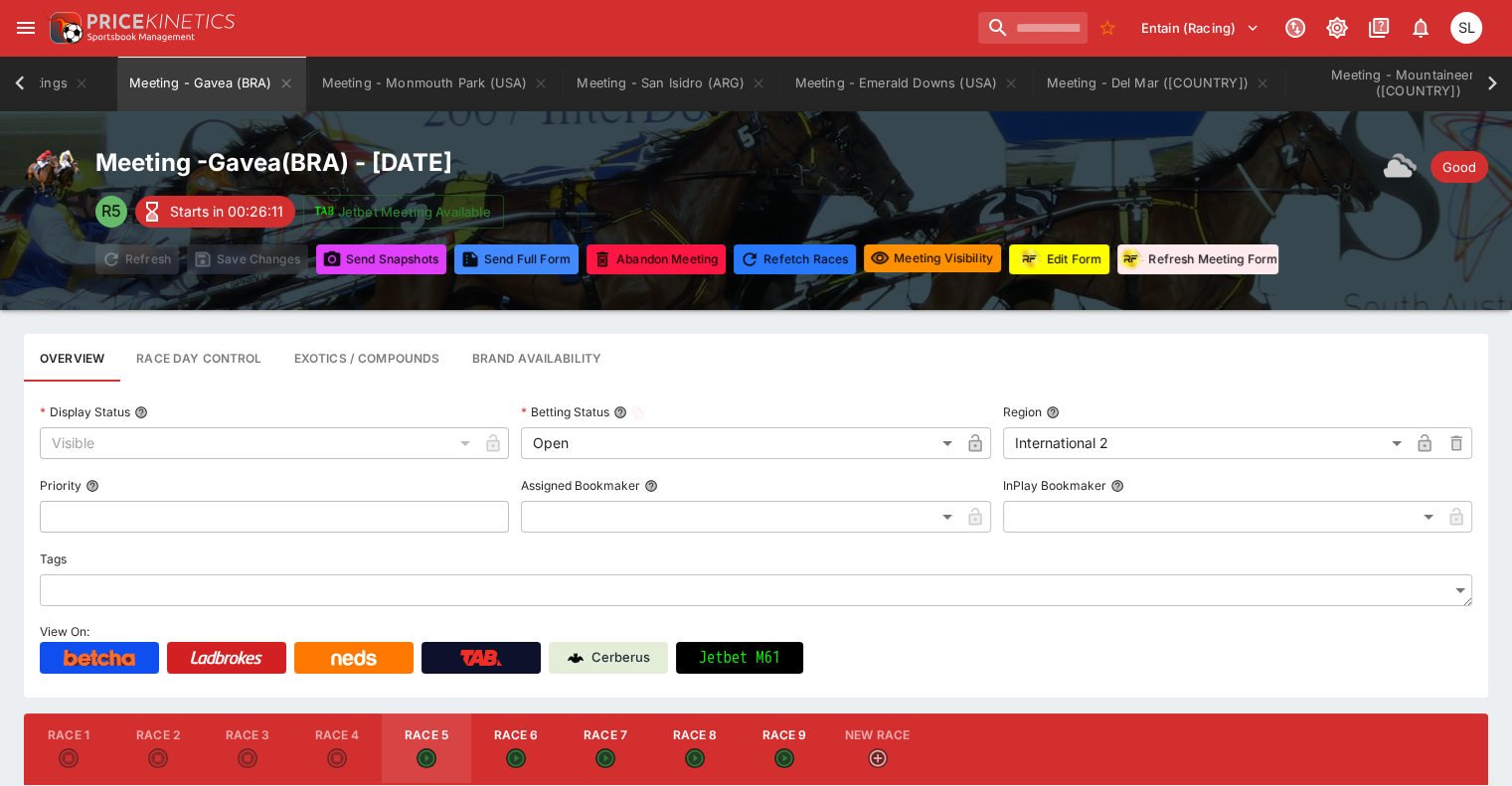click on "Edit Form" at bounding box center (1059, 259) 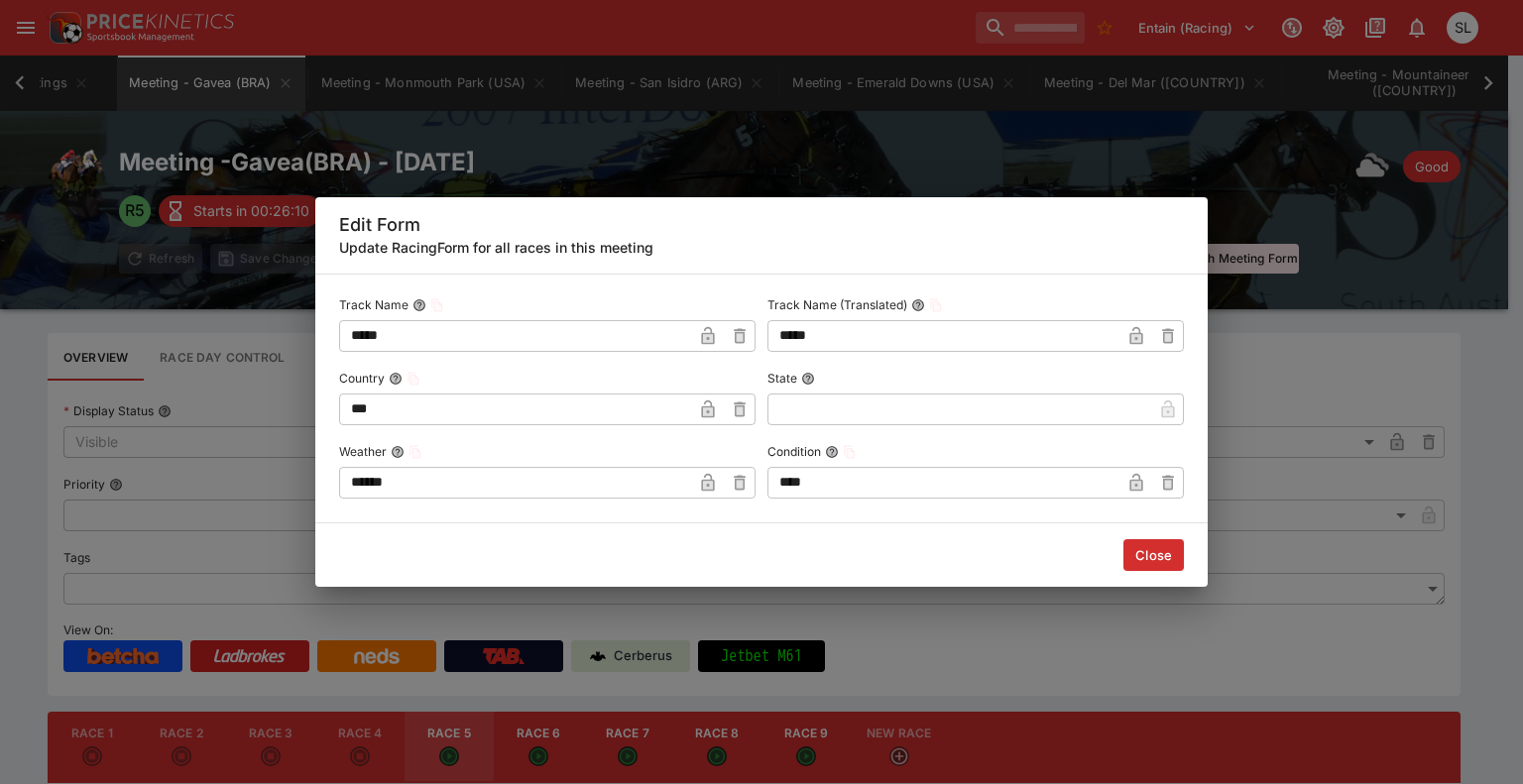 click on "Update RacingForm for all races in this meeting" at bounding box center [762, 247] 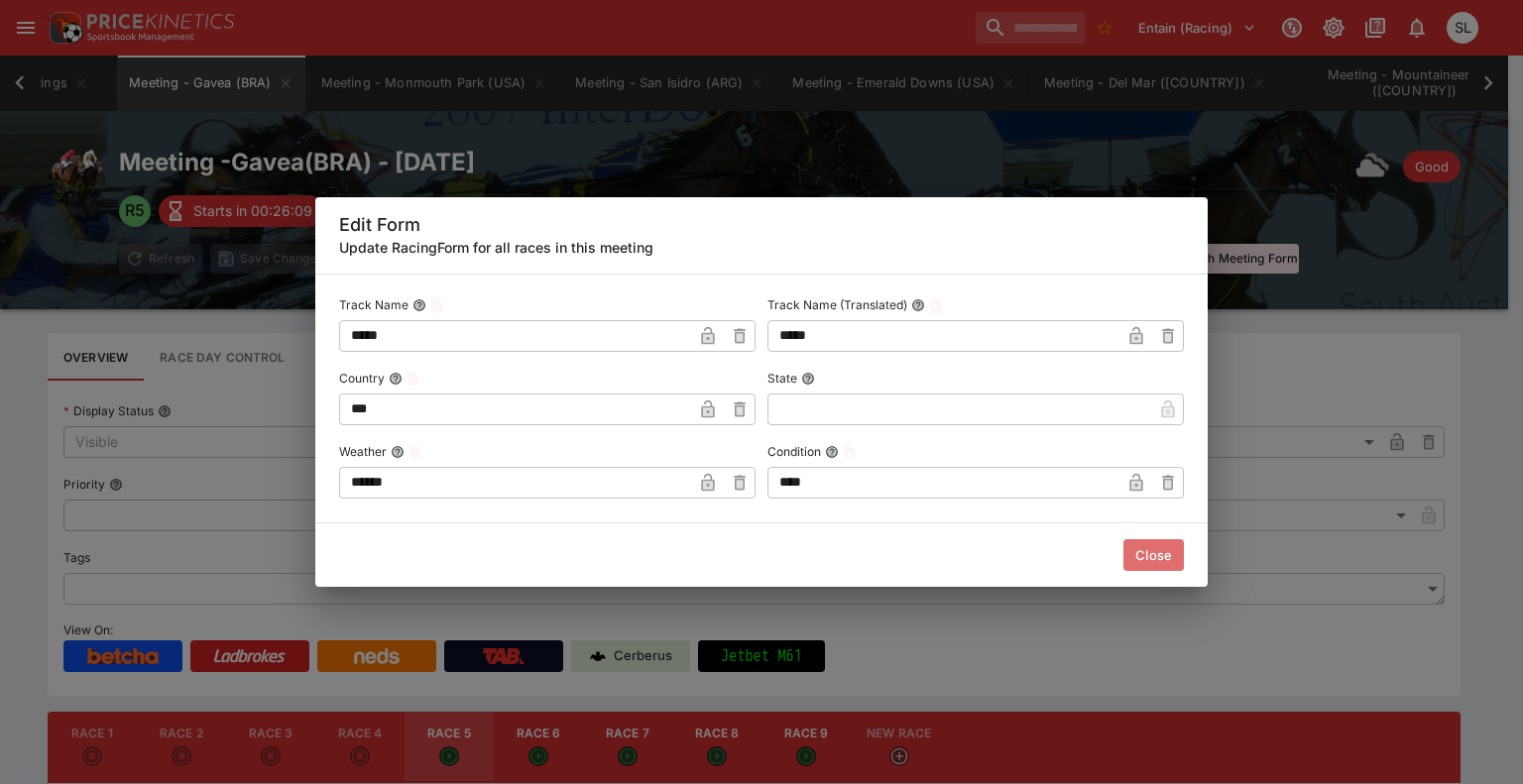 click on "Close" at bounding box center [1153, 555] 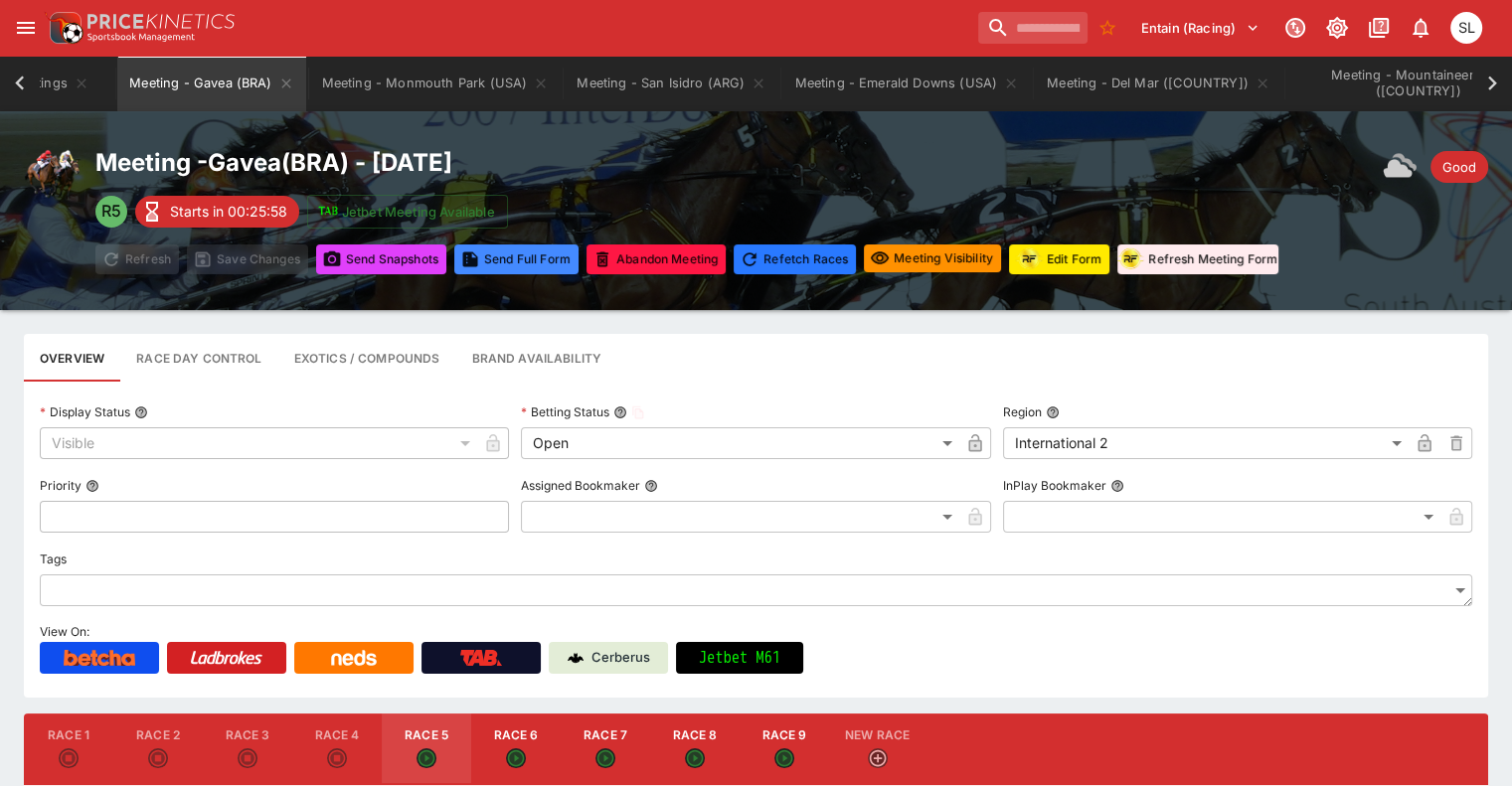 click on "Overview Race Day Control Exotics / Compounds Brand Availability" at bounding box center (756, 358) 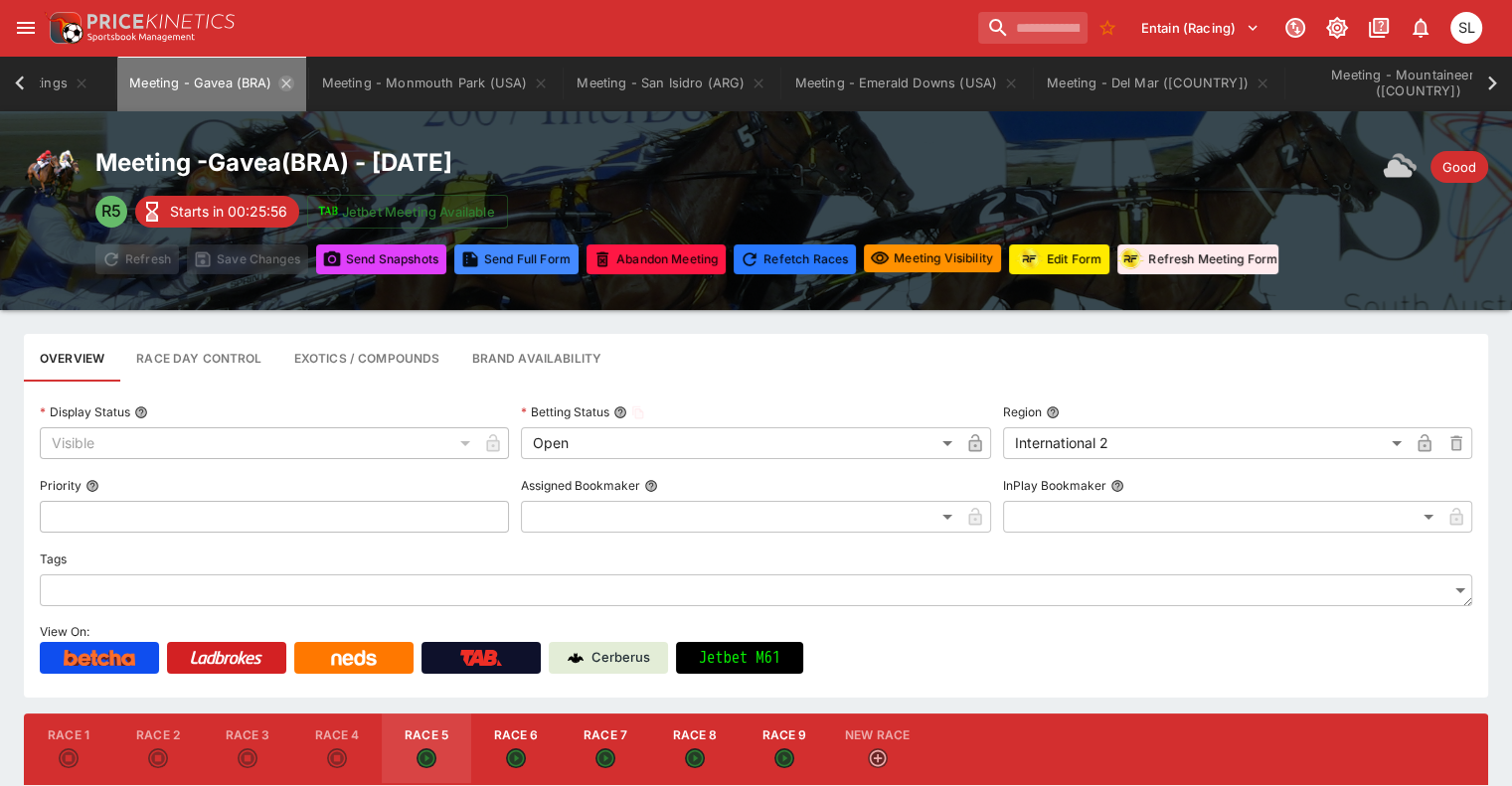 click 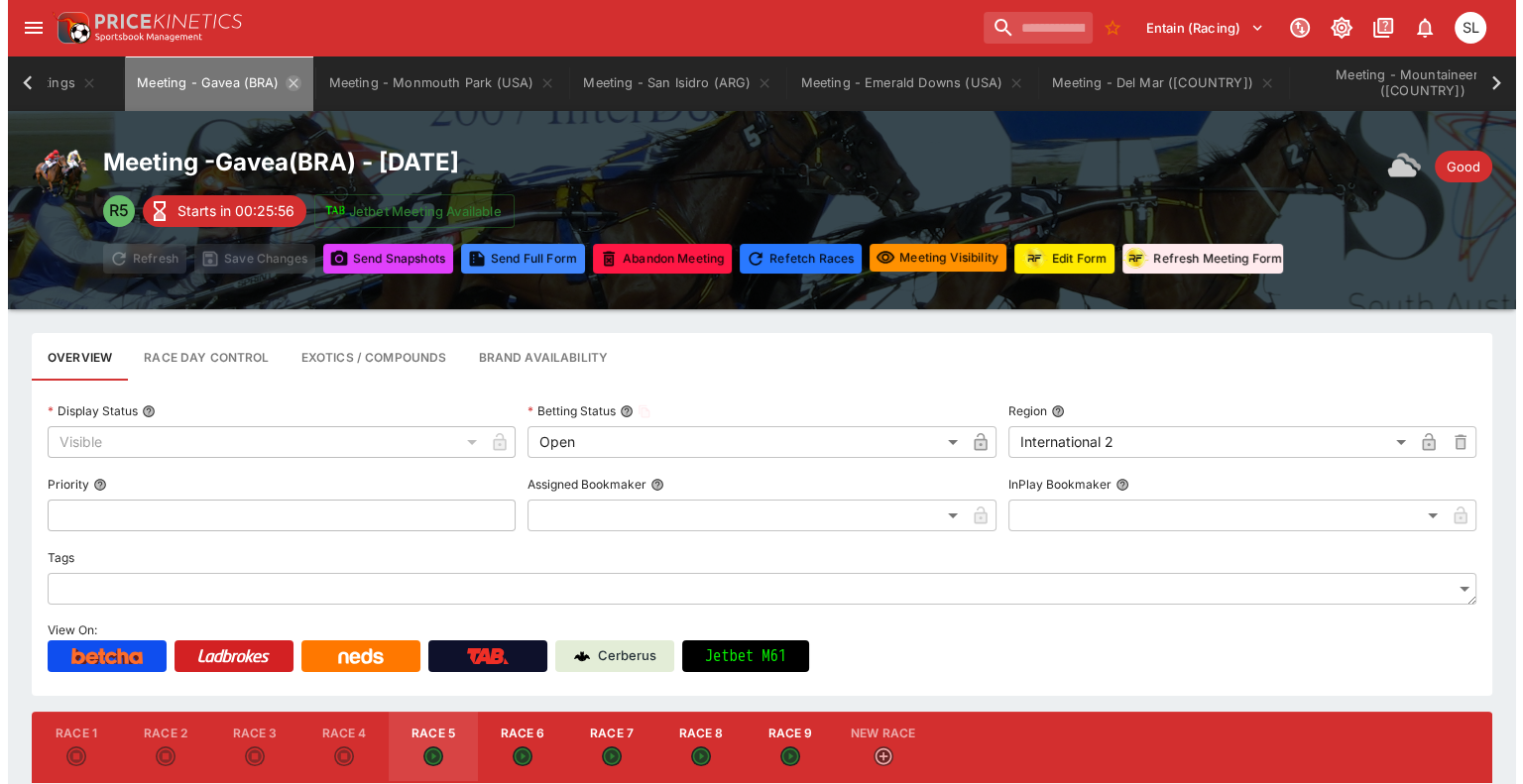 scroll, scrollTop: 0, scrollLeft: 23, axis: horizontal 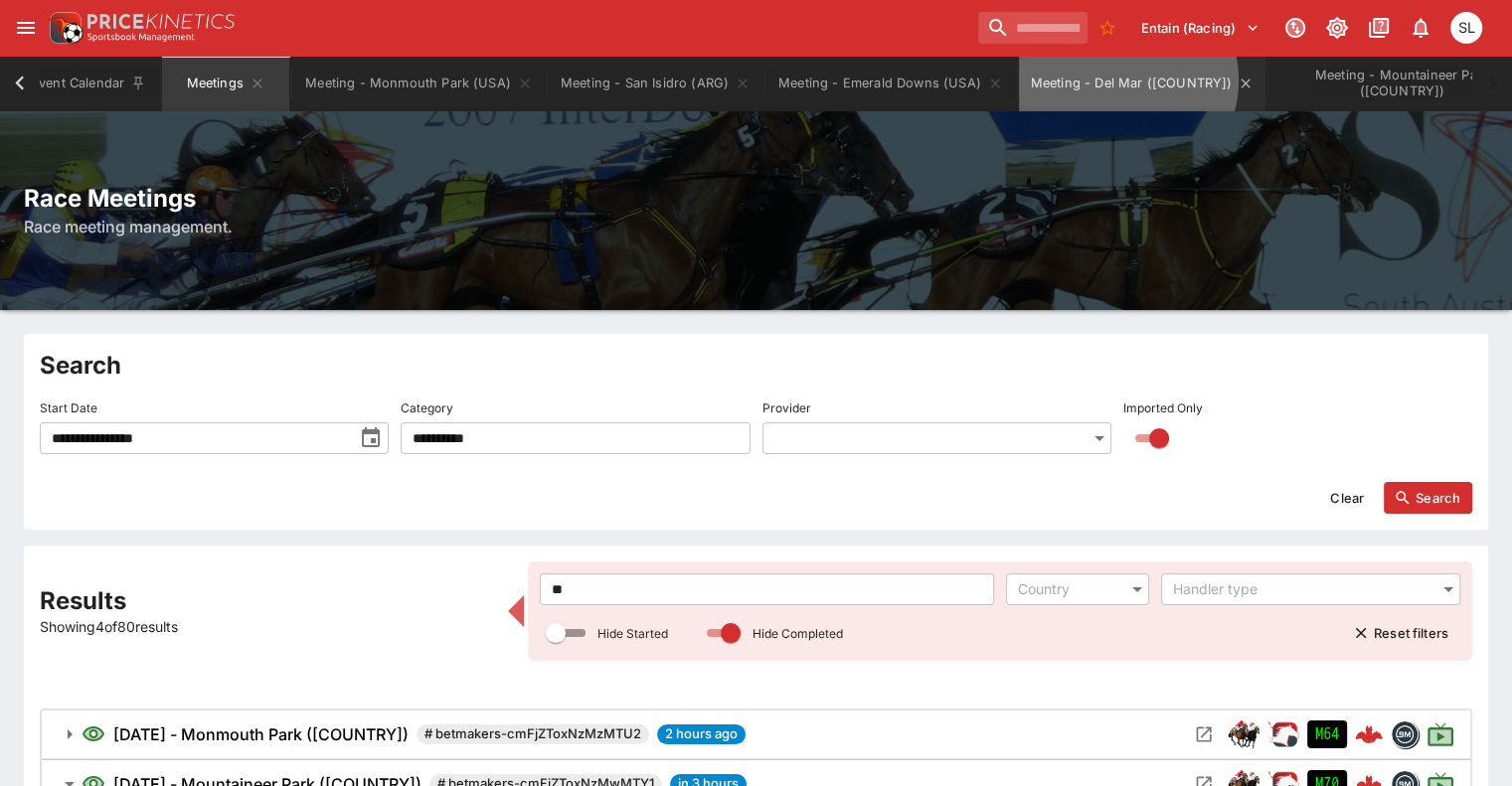 click on "Meeting - Del Mar ([COUNTRY])" at bounding box center (1142, 83) 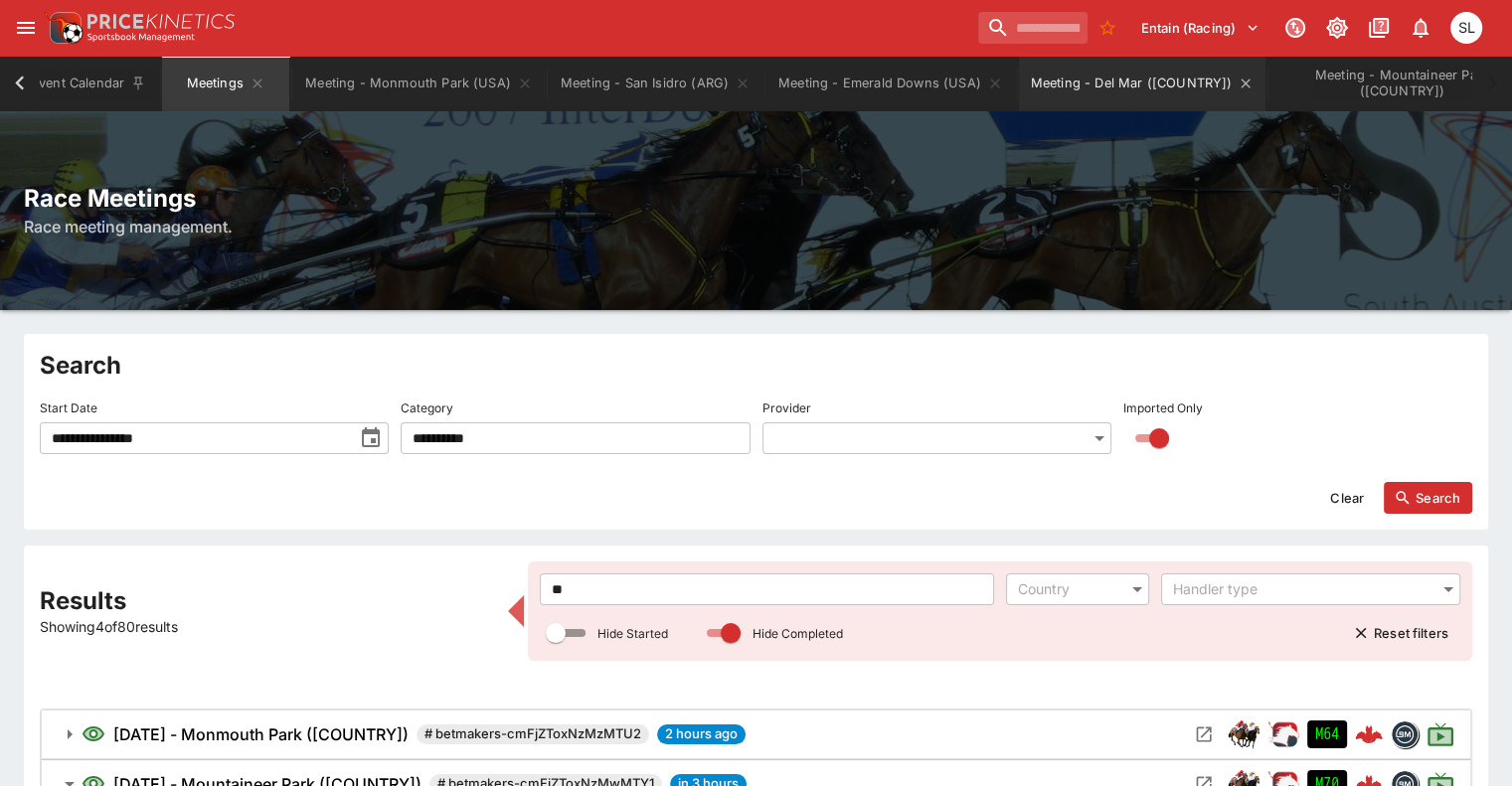 scroll, scrollTop: 0, scrollLeft: 8, axis: horizontal 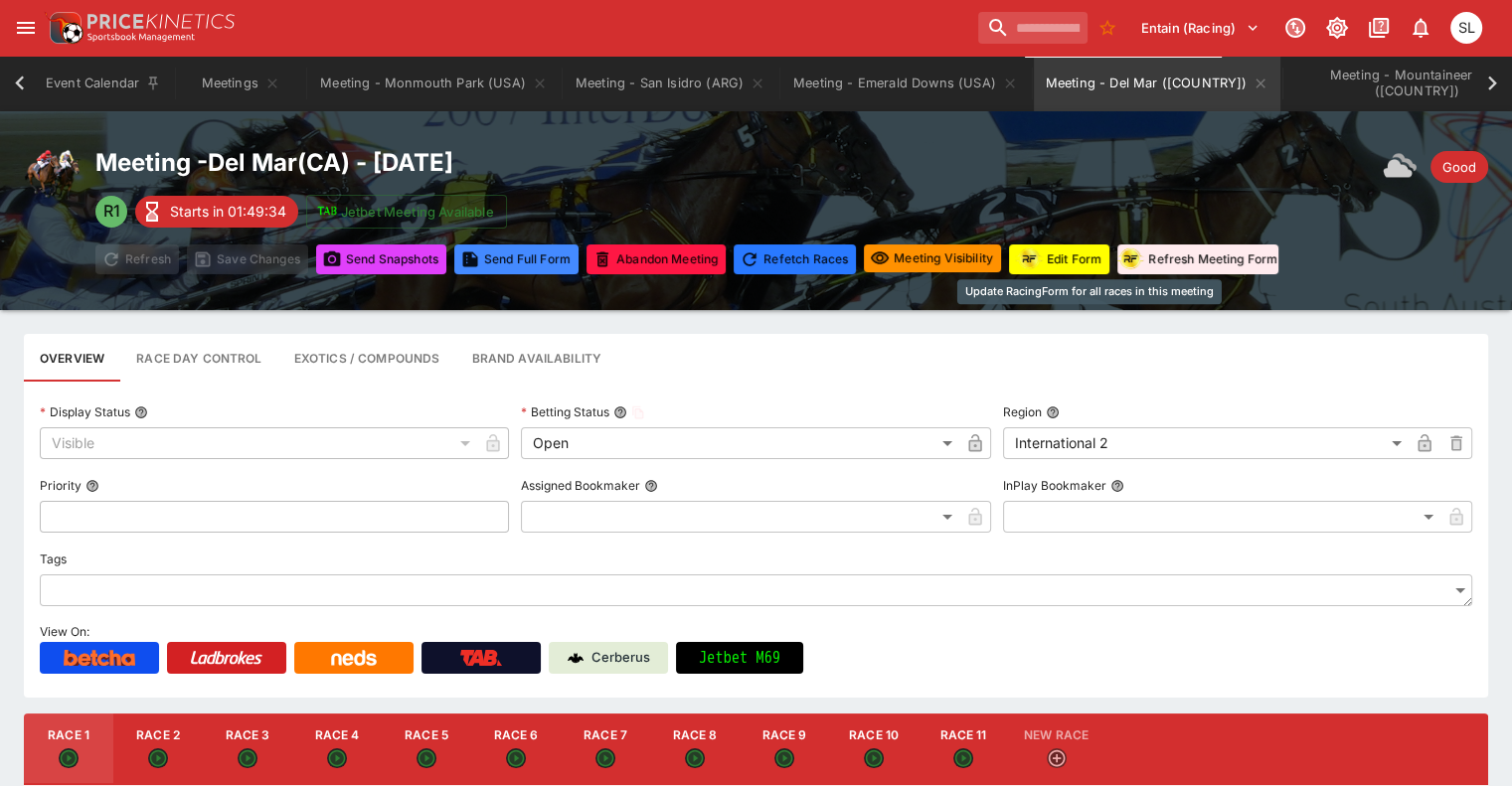 click on "Edit Form" at bounding box center (1059, 259) 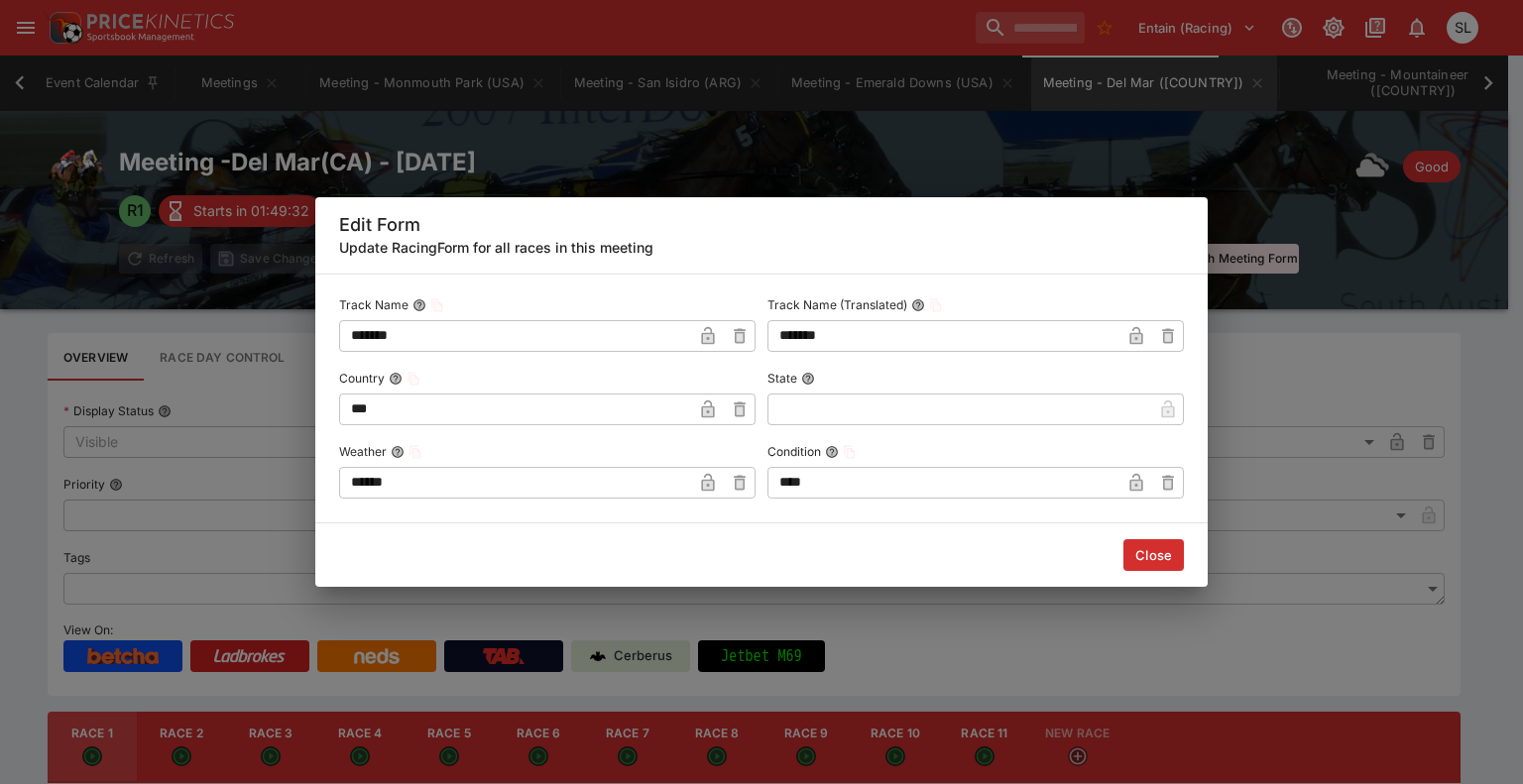 click on "Update RacingForm for all races in this meeting" at bounding box center (762, 247) 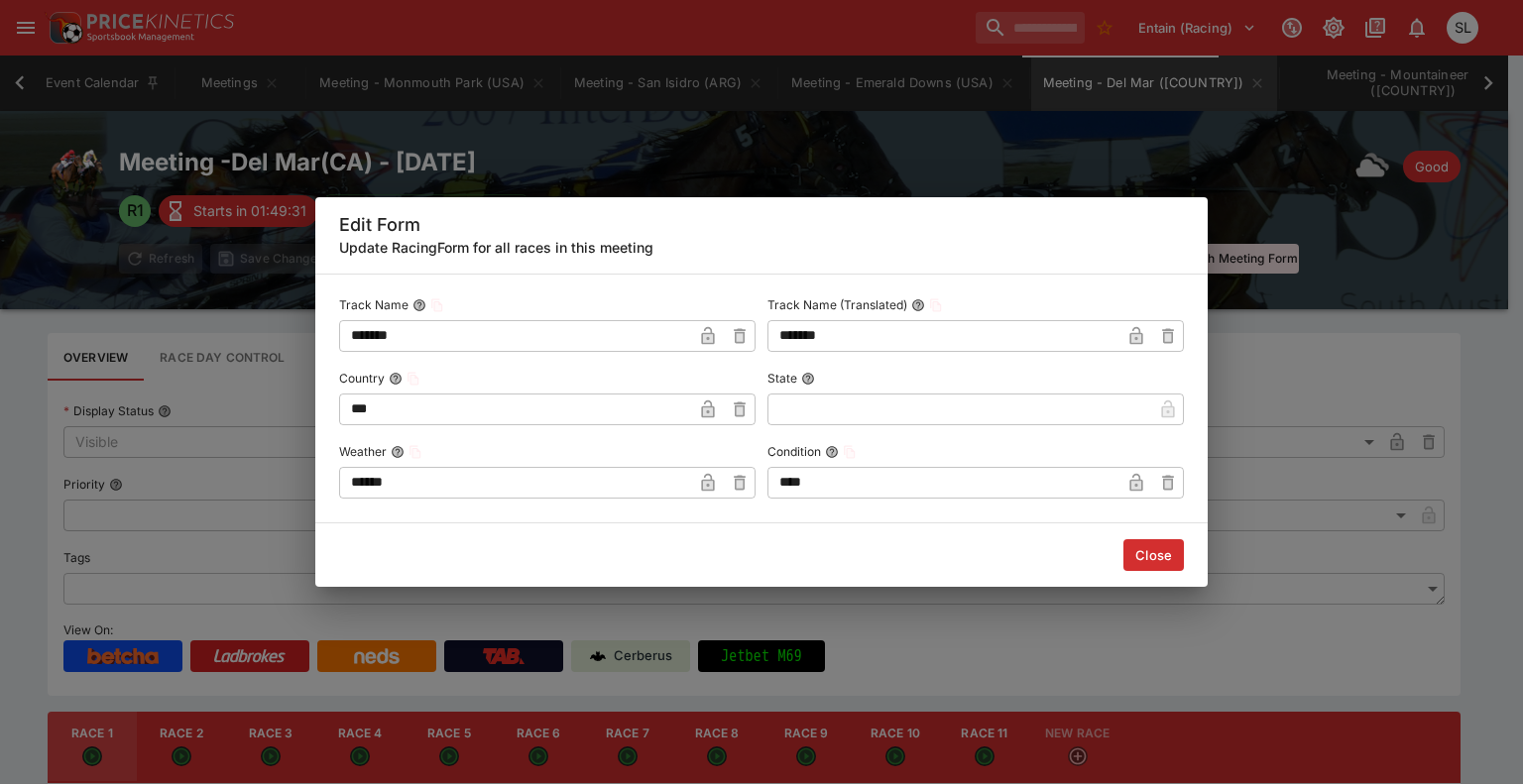 click on "Close" at bounding box center (1153, 555) 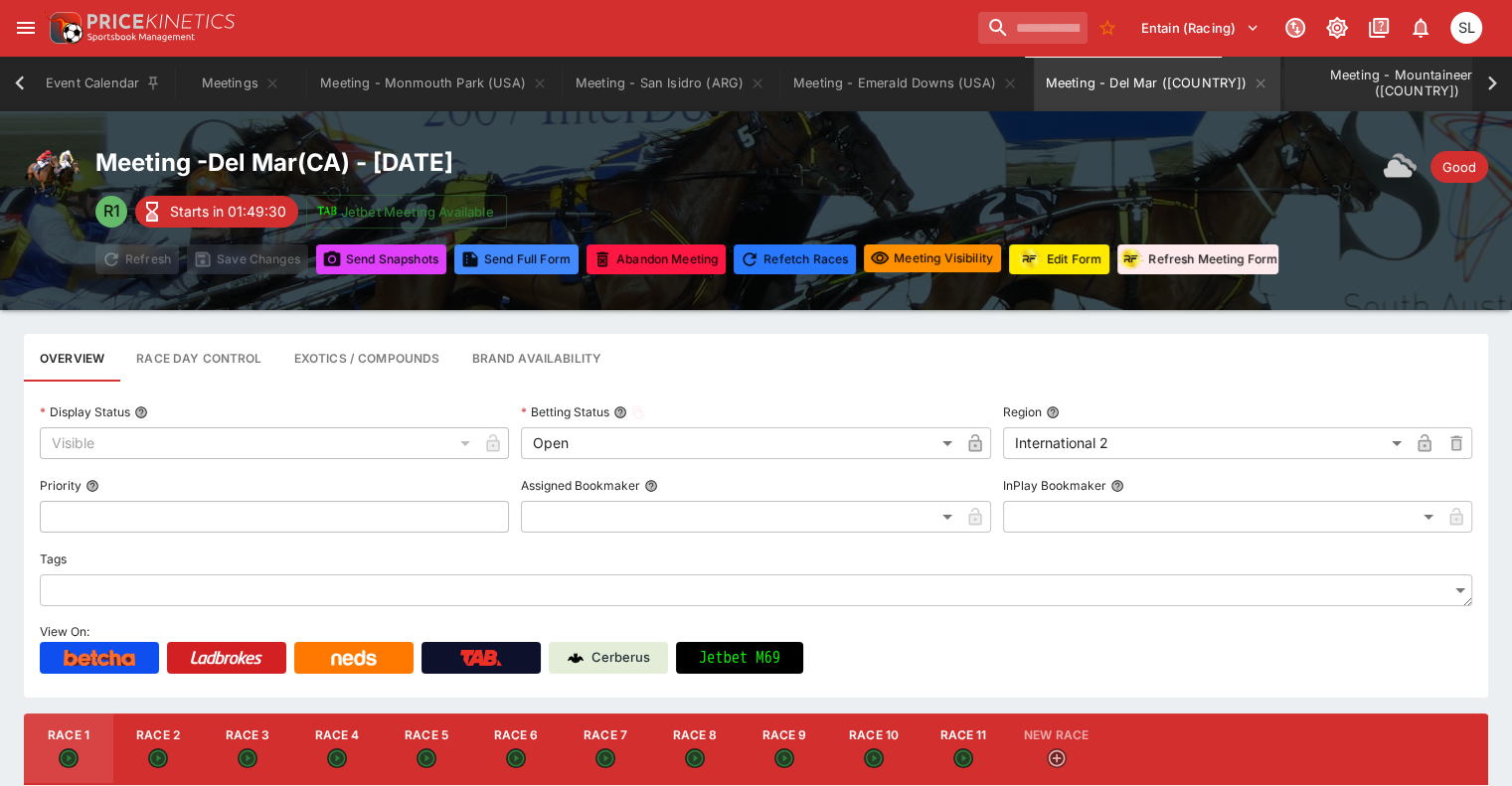 click on "Meeting - Mountaineer Park ([COUNTRY])" at bounding box center [1428, 83] 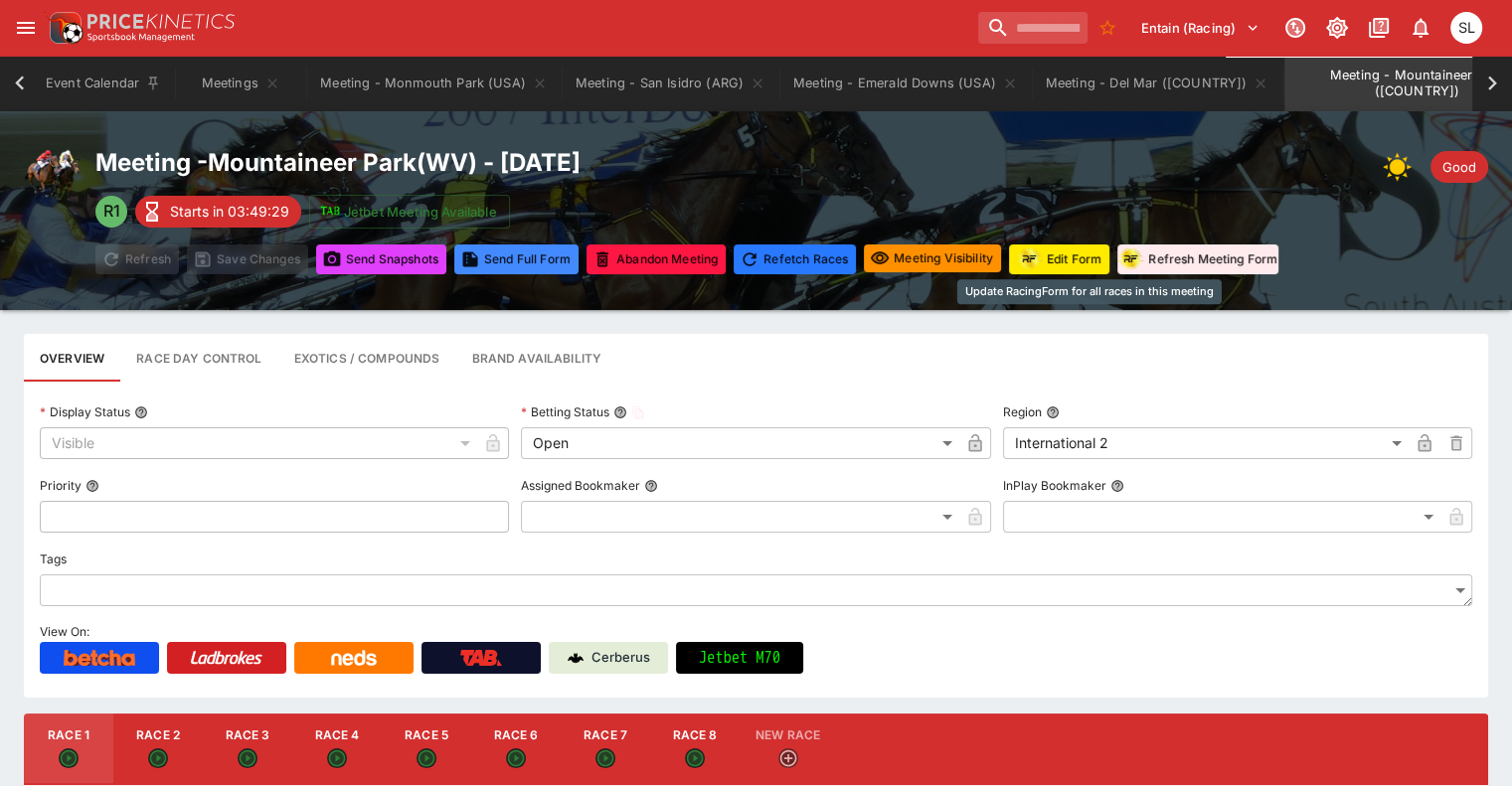 click on "Edit Form" at bounding box center [1059, 259] 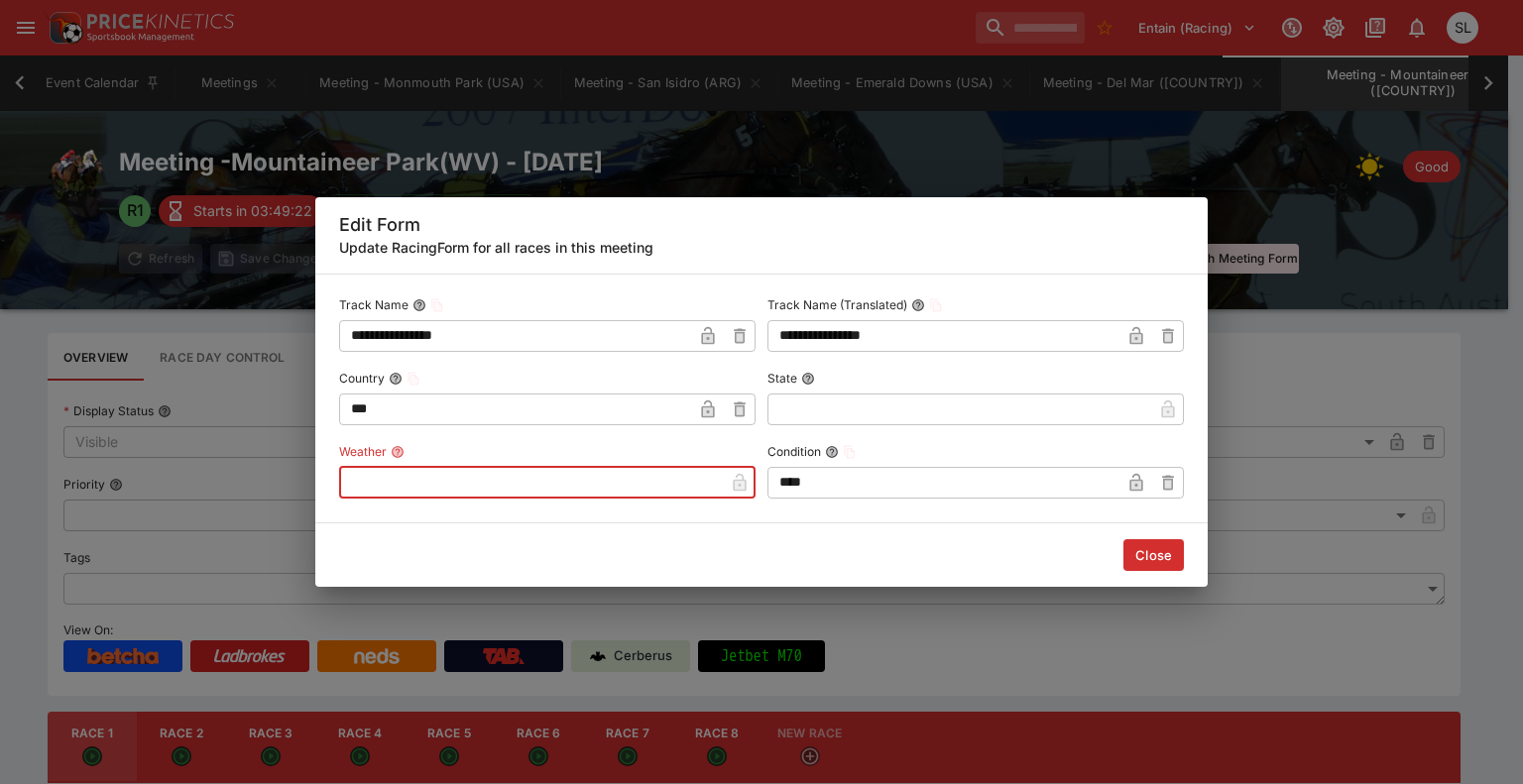 click at bounding box center [531, 483] 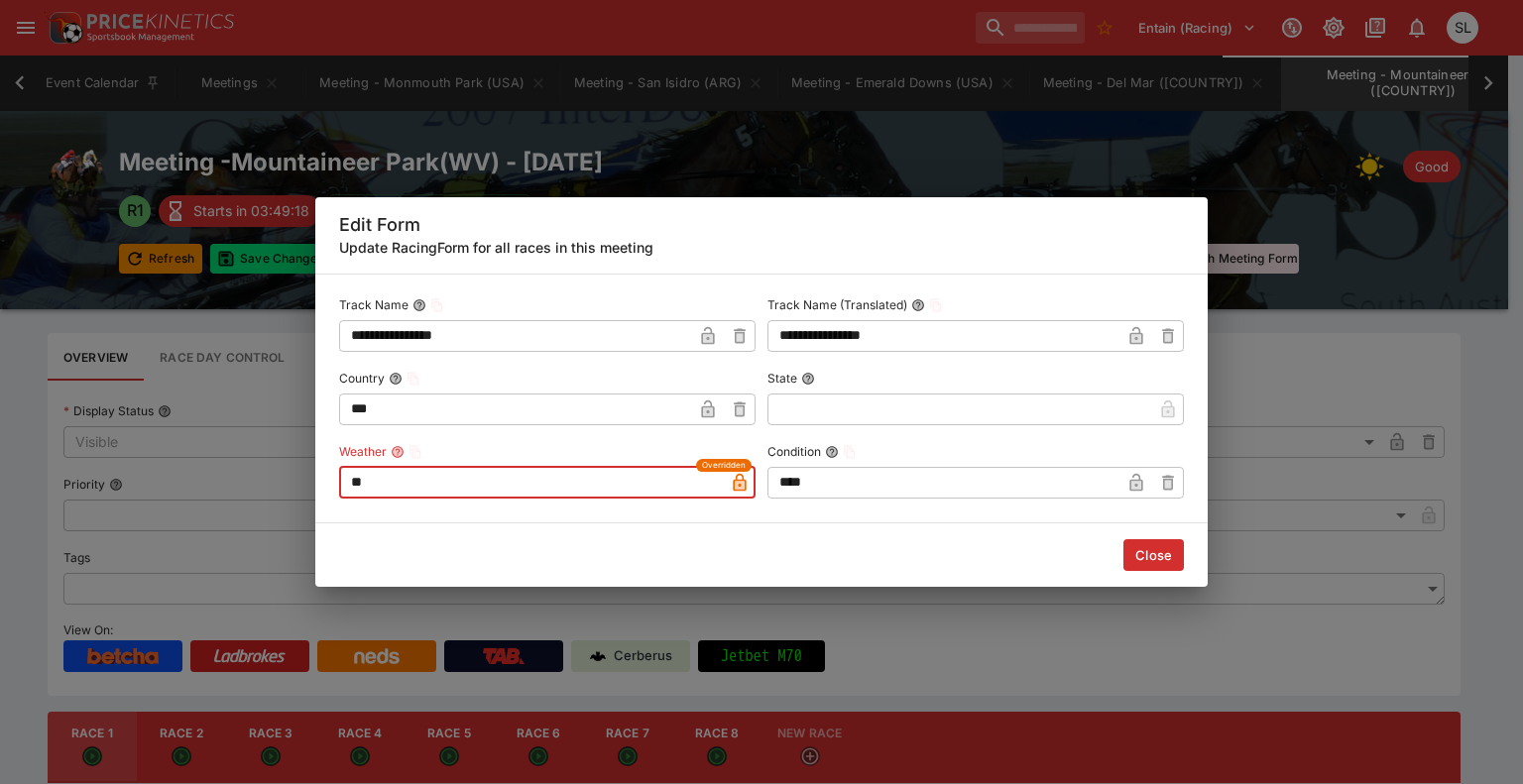 type on "*" 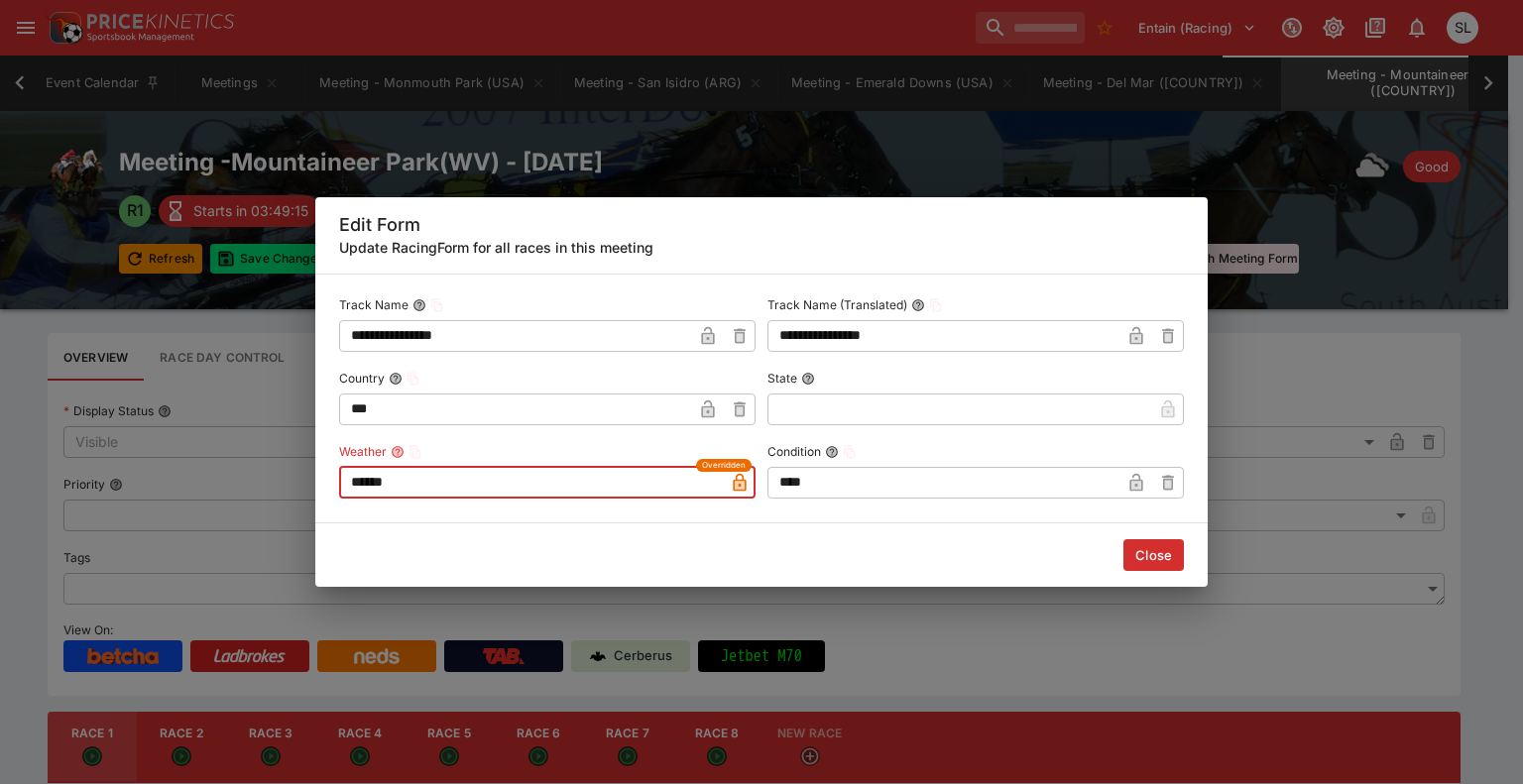type on "******" 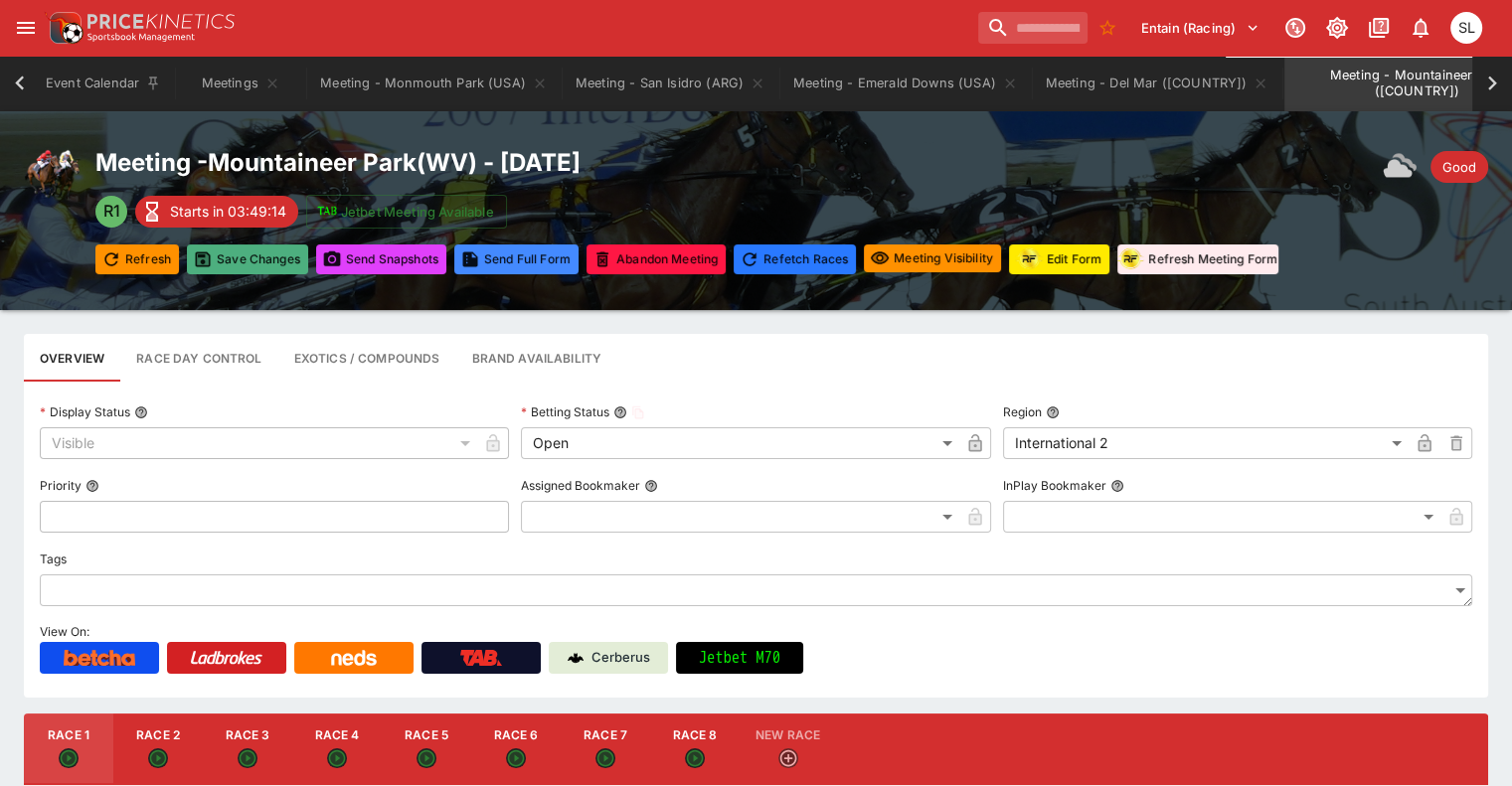click on "Save Changes" at bounding box center (248, 259) 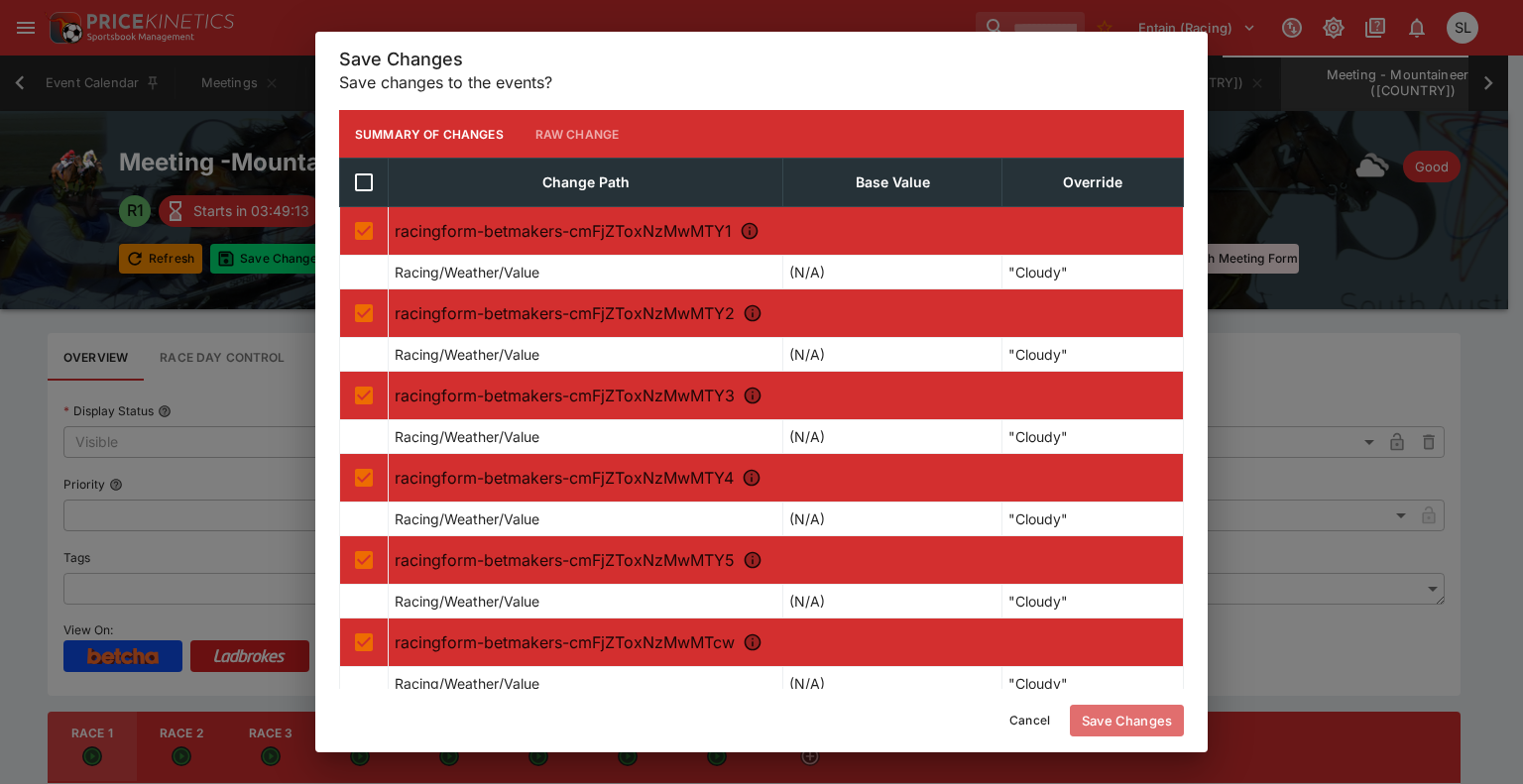 click on "Save Changes" at bounding box center [1126, 721] 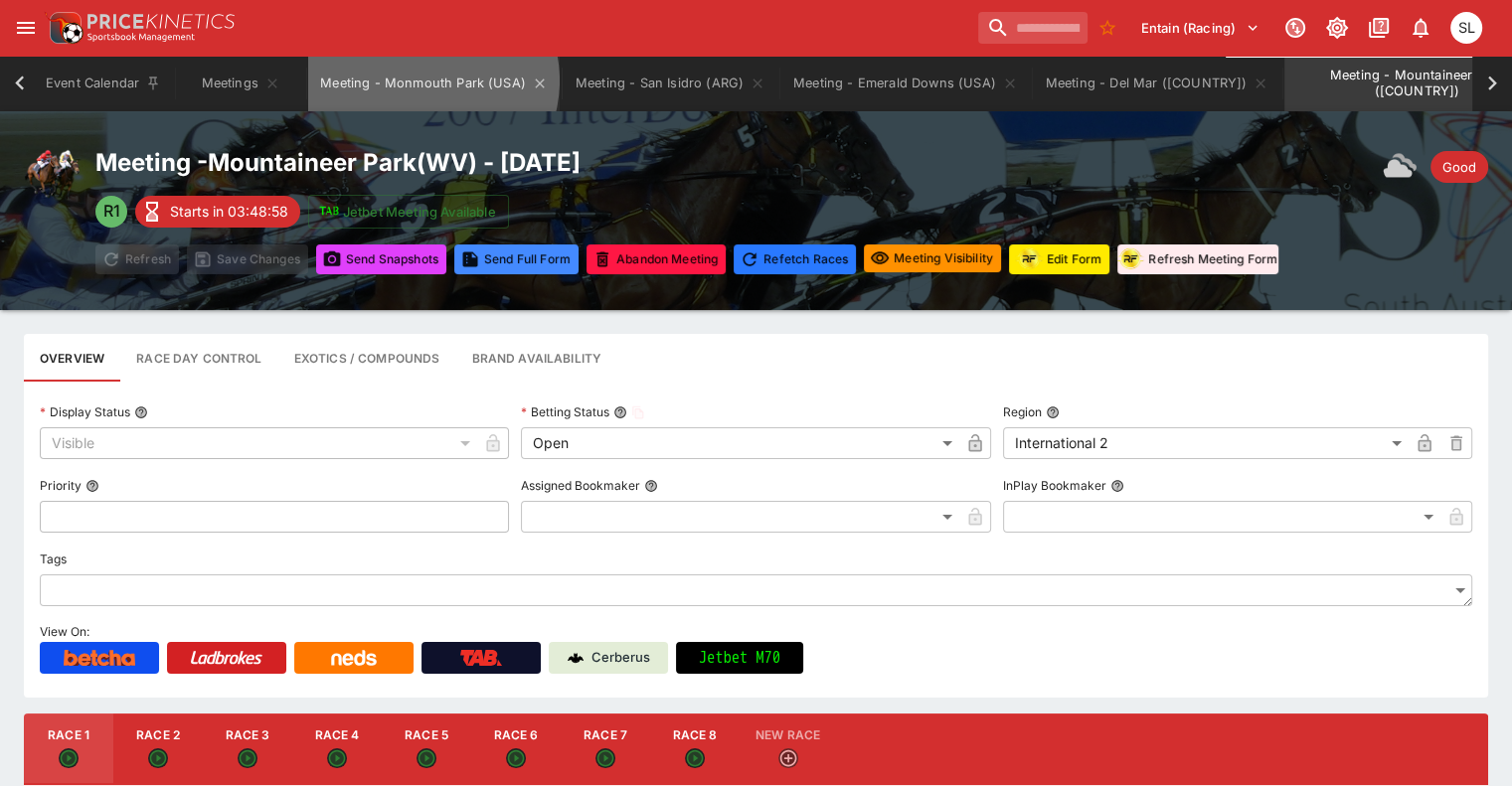 click on "Meeting - Monmouth Park (USA)" at bounding box center (433, 83) 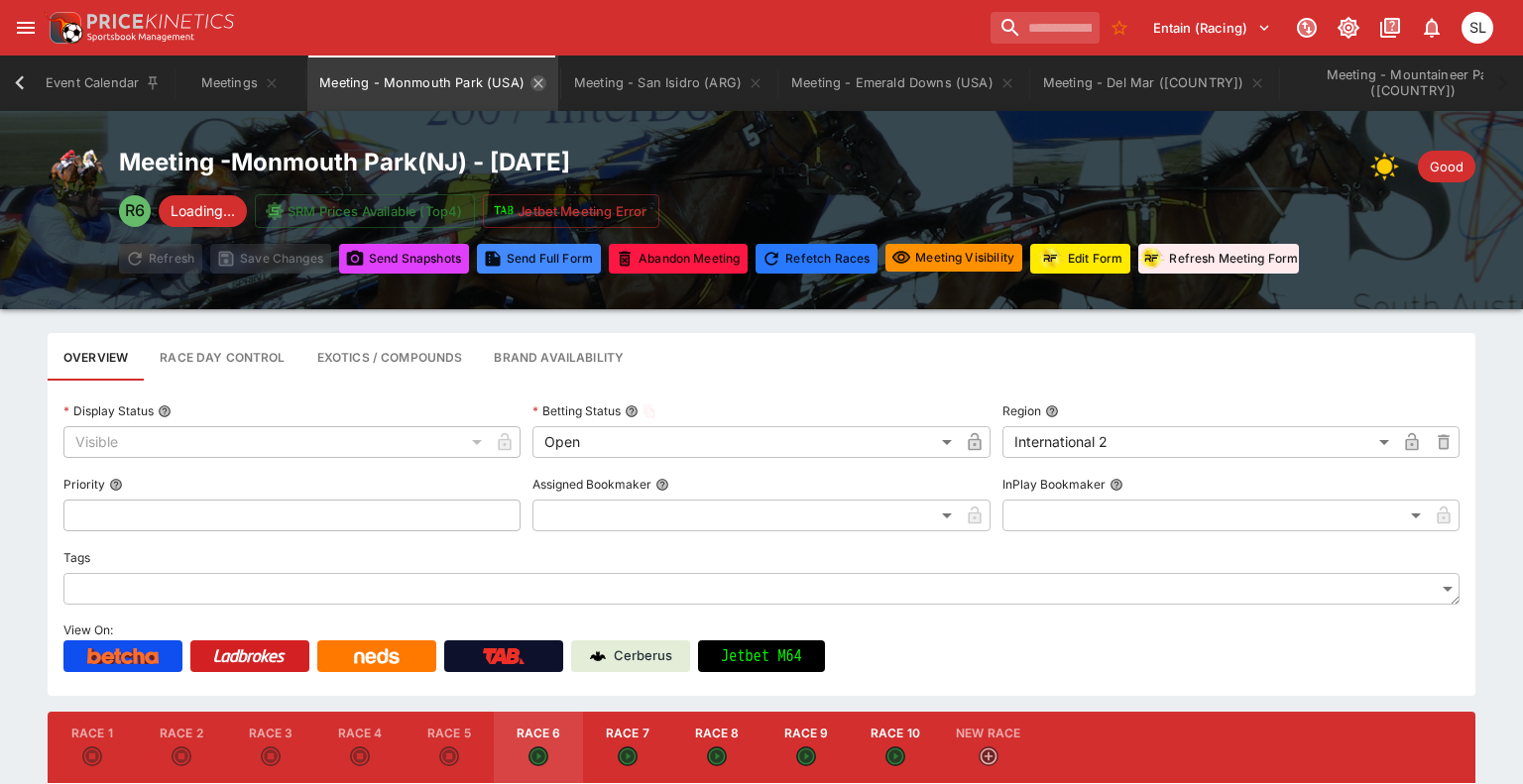 type on "**********" 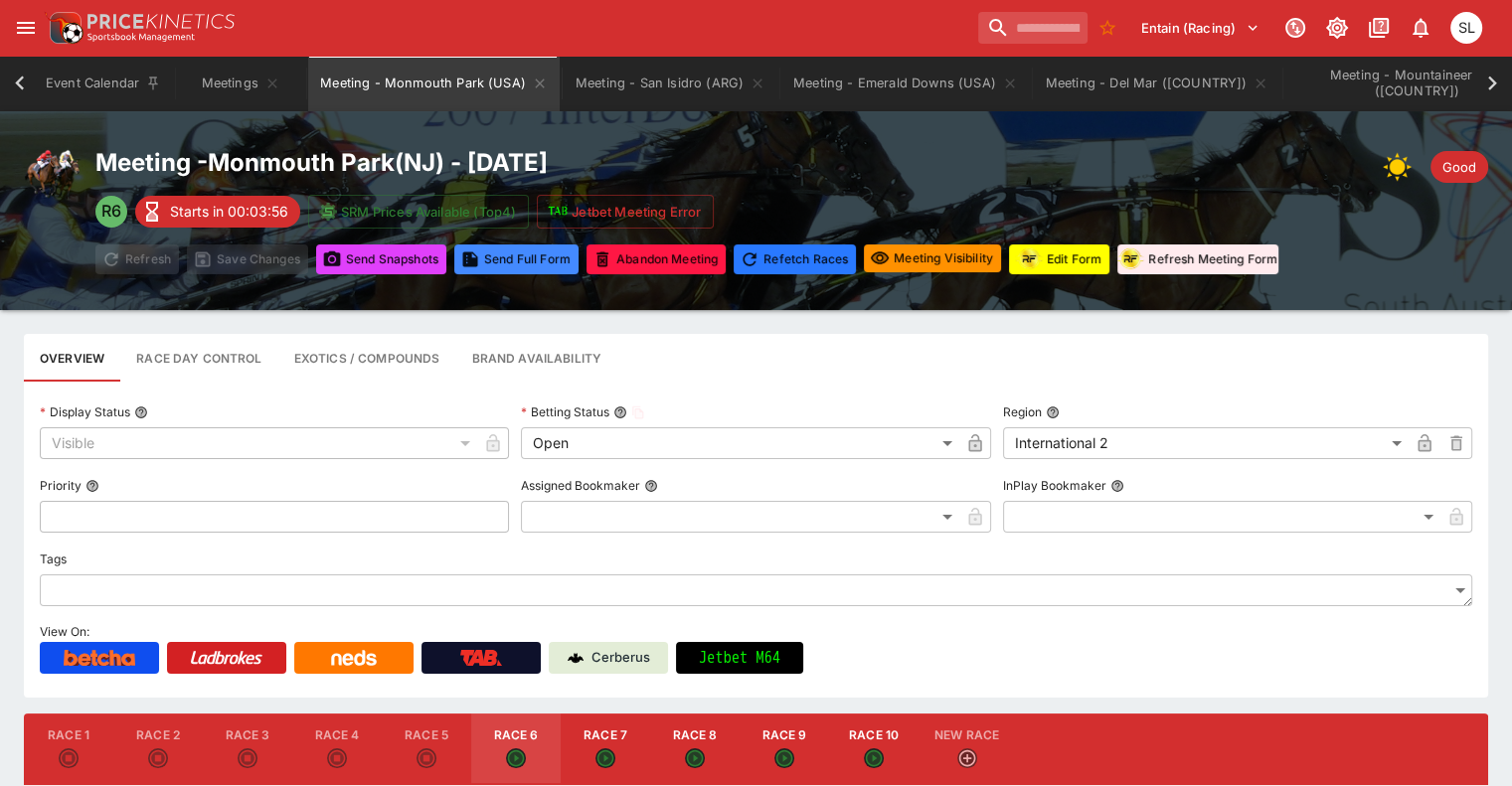 click on "Edit Form" at bounding box center (1059, 259) 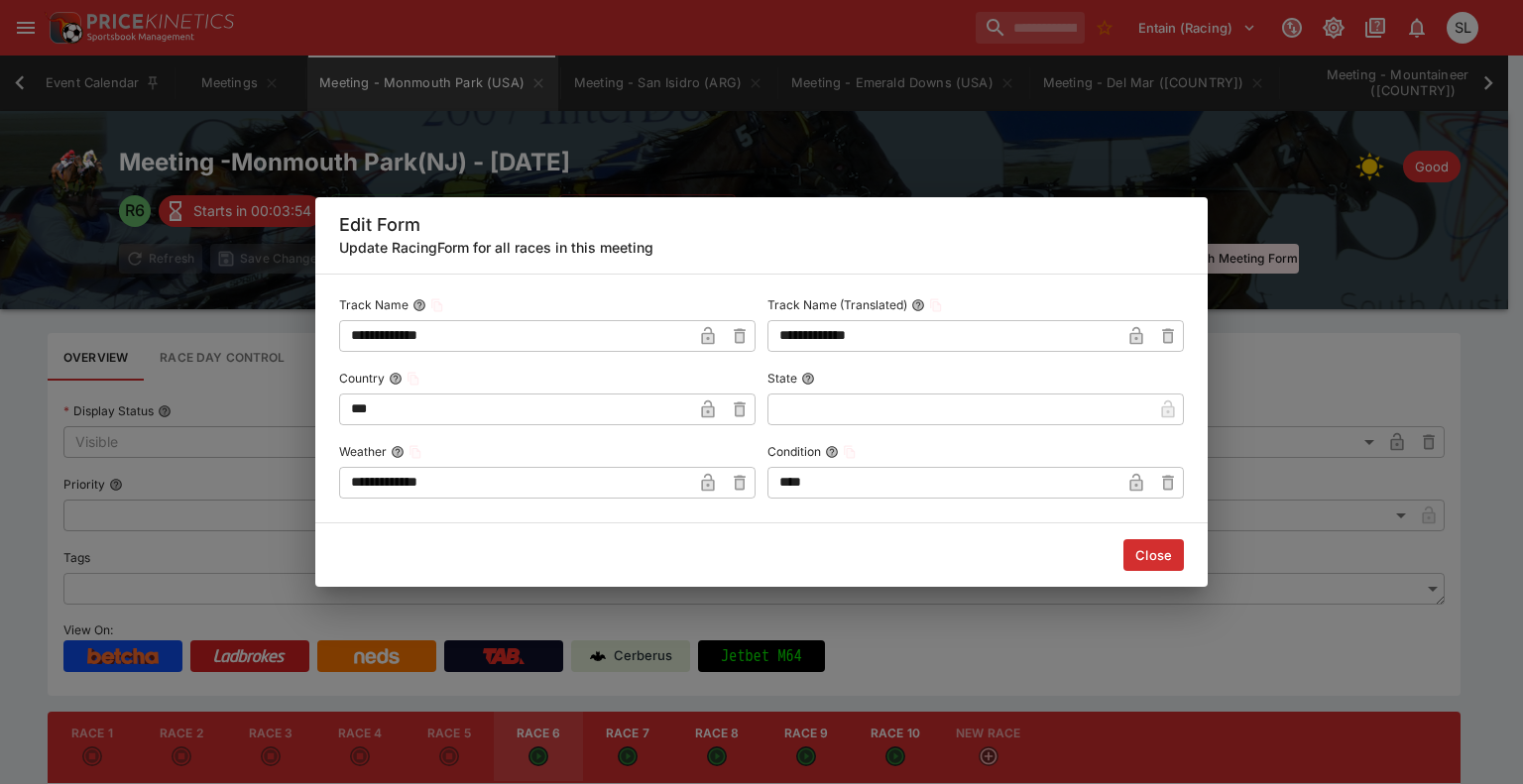 click on "Close" at bounding box center [1153, 555] 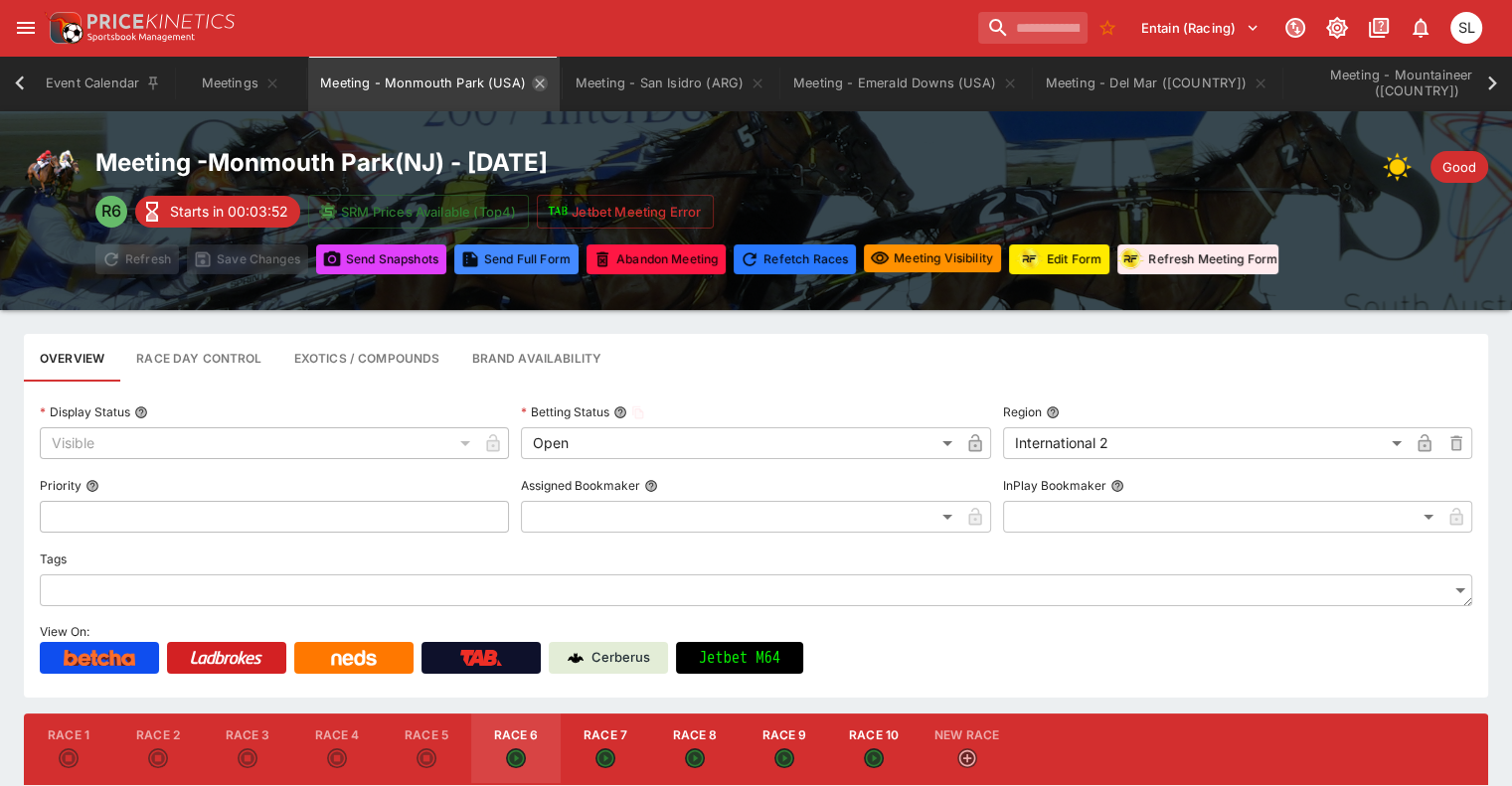 click 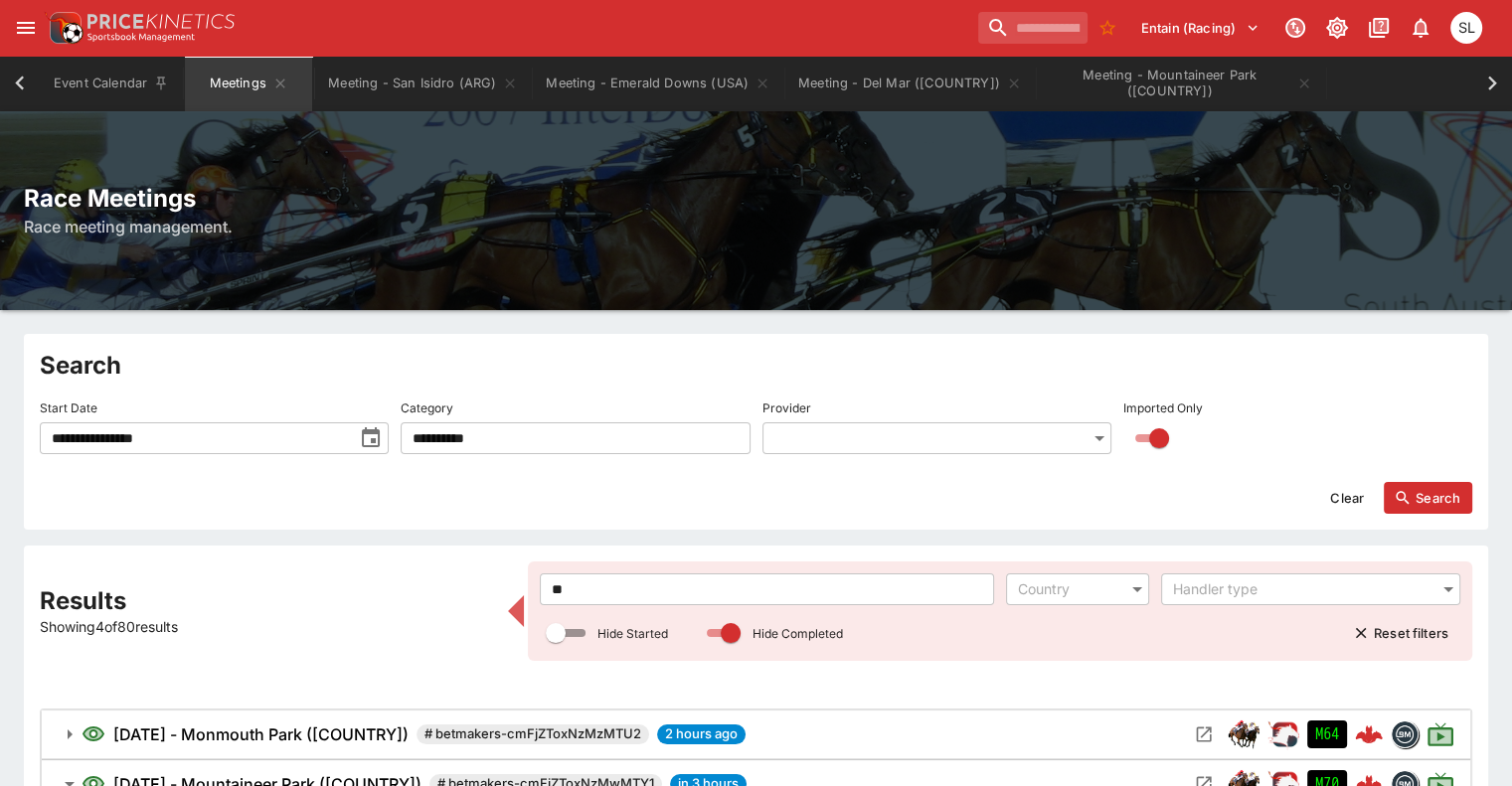 scroll, scrollTop: 0, scrollLeft: 0, axis: both 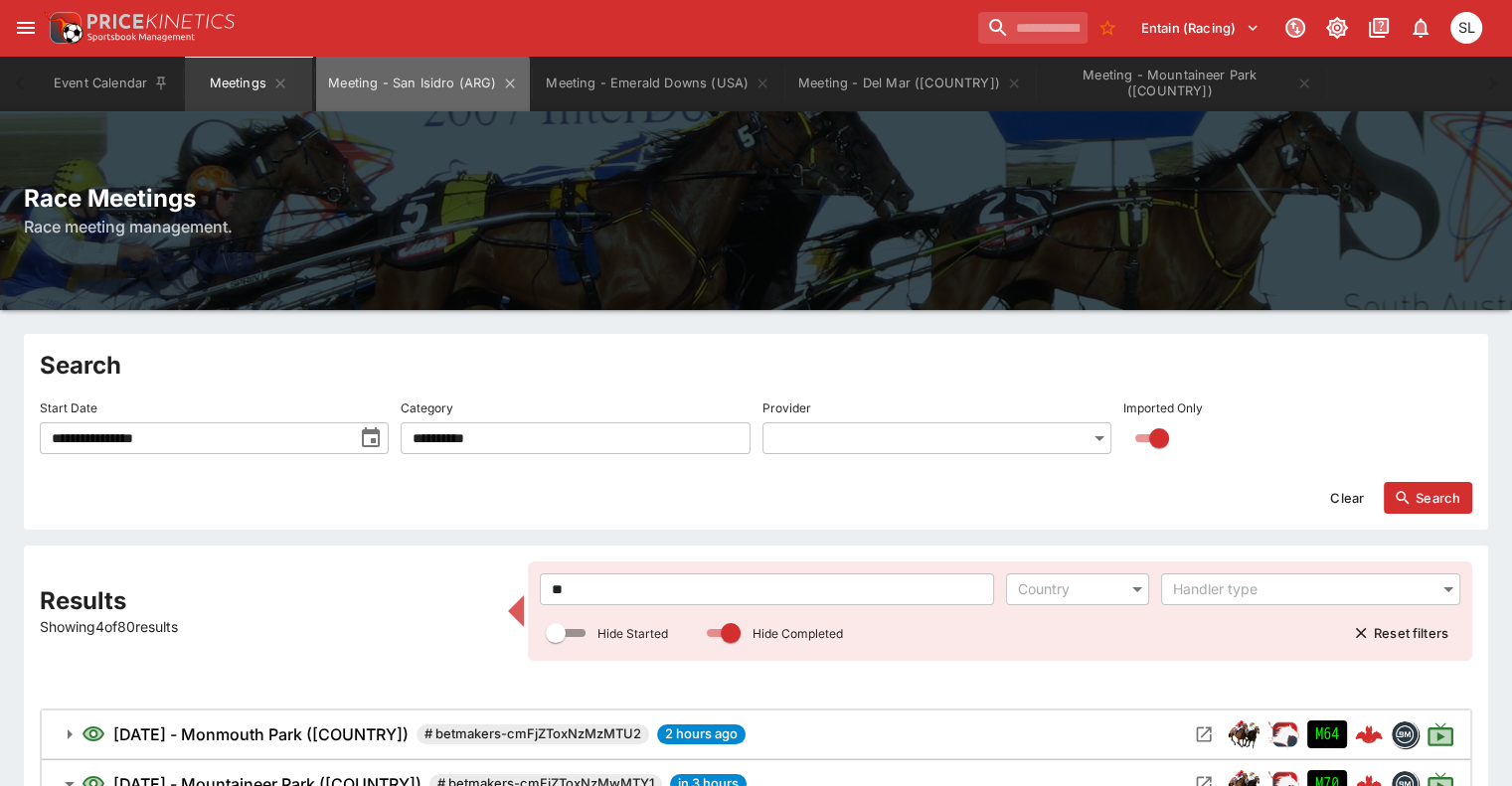 click on "Meeting - San Isidro (ARG)" at bounding box center [422, 83] 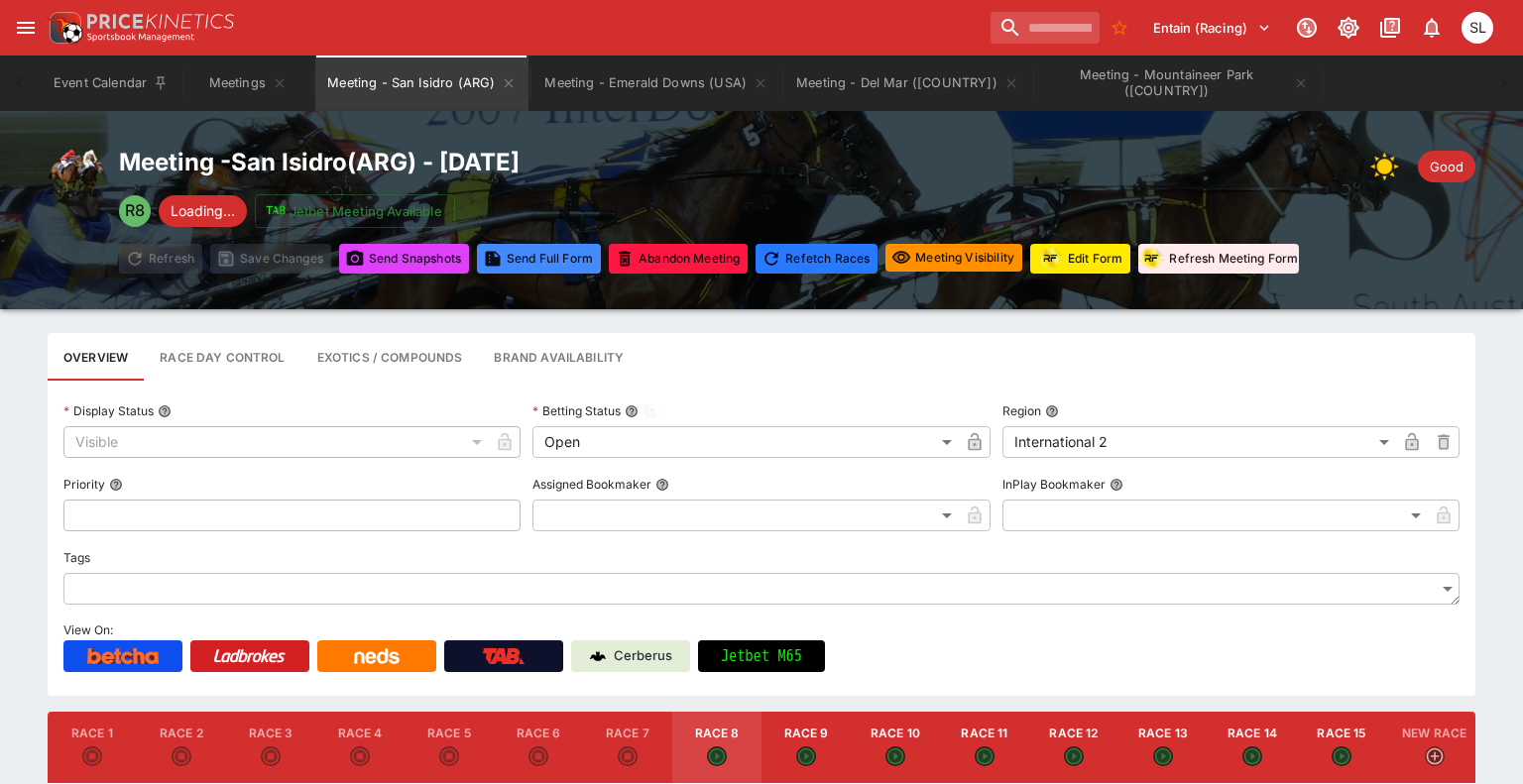 type on "**********" 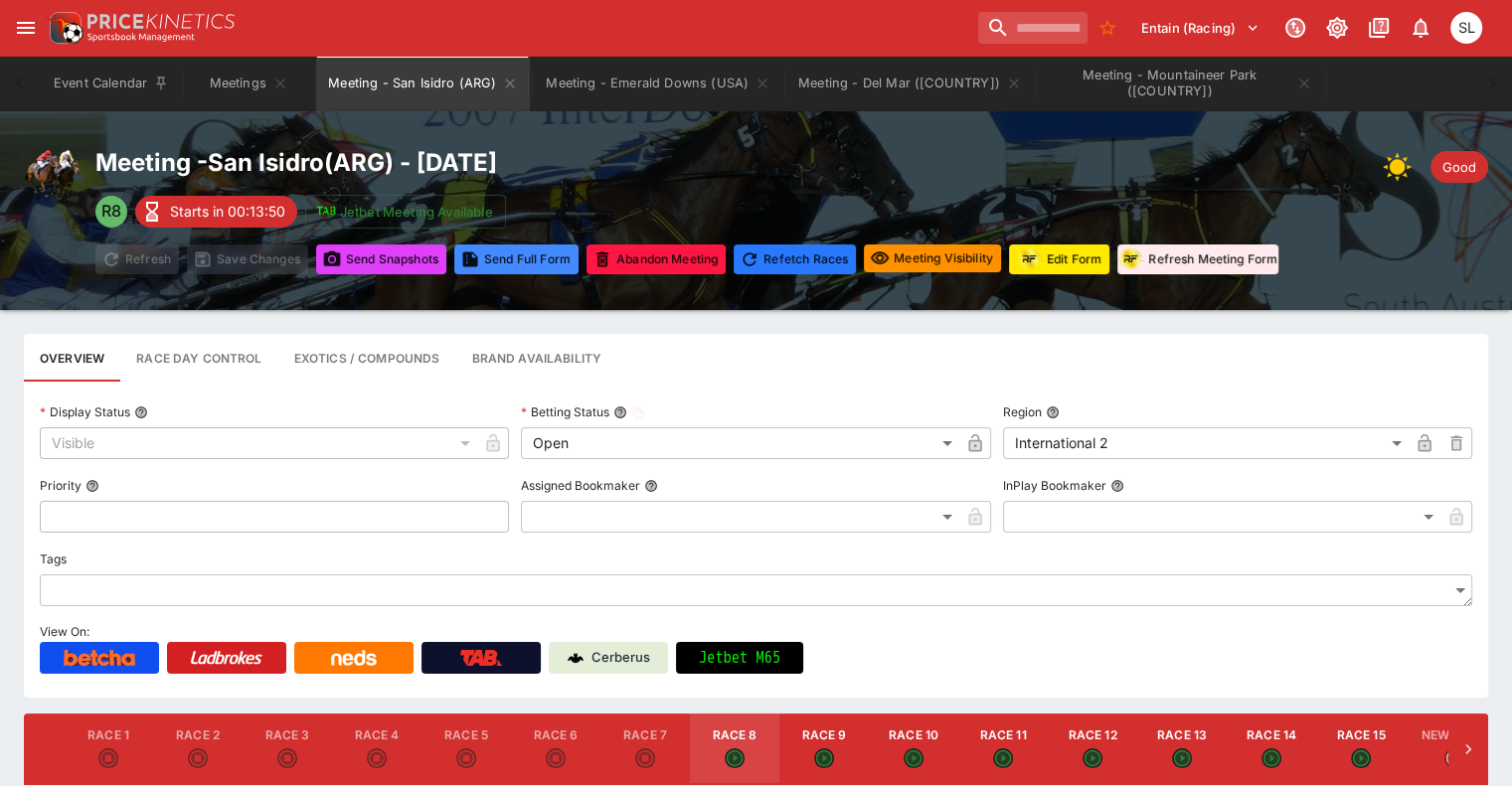 click on "Meeting -  San Isidro  ( ARG ) -   [DATE] R8 Starts in 00:13:50 Jetbet Meeting Available Refresh Save Changes Send Snapshot s Send Full Form Abandon Meeting Refetch Races Meeting Visibility Edit Form Refresh Meeting Form Good" at bounding box center (756, 211) 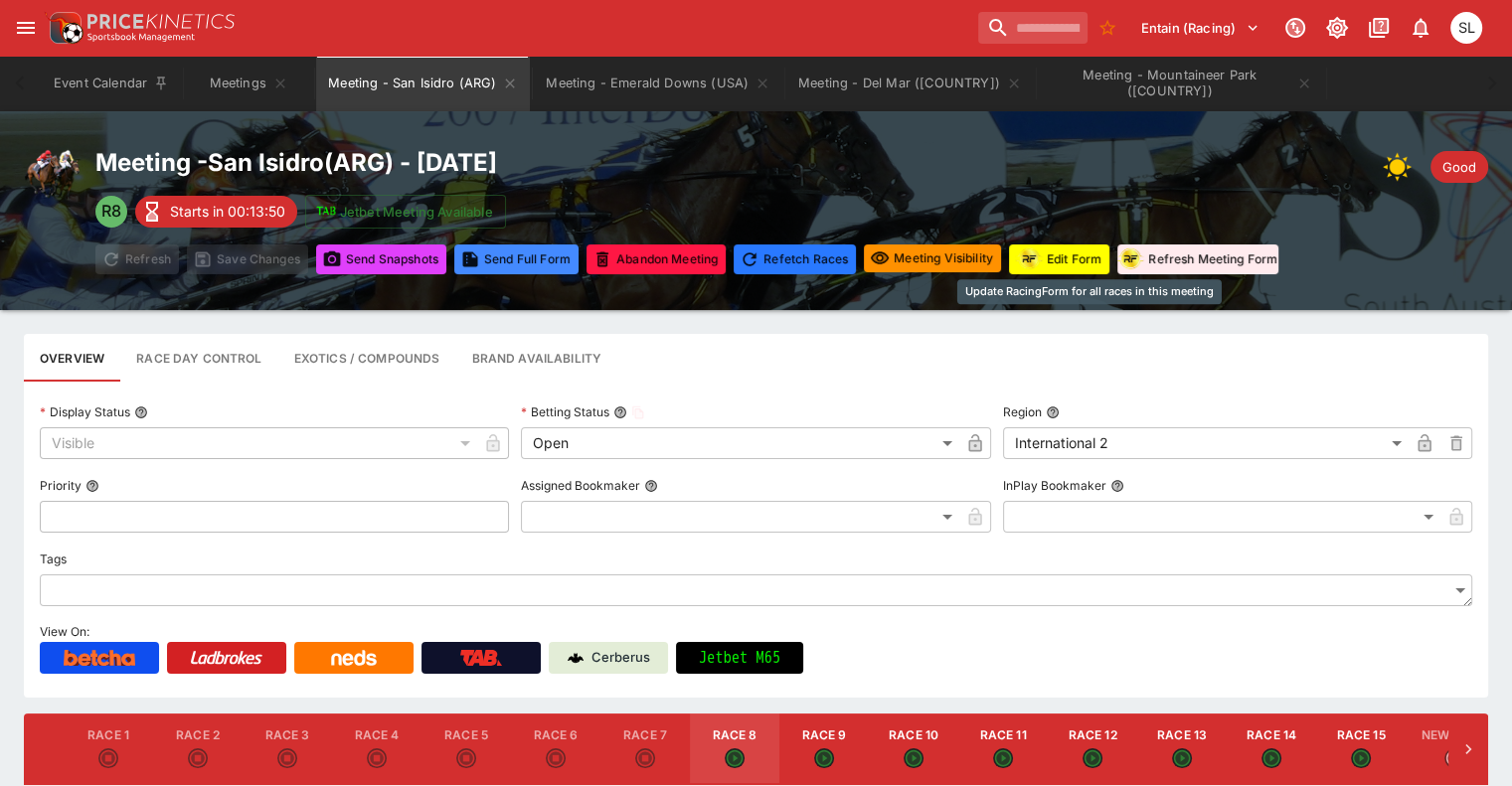 click on "Edit Form" at bounding box center (1059, 259) 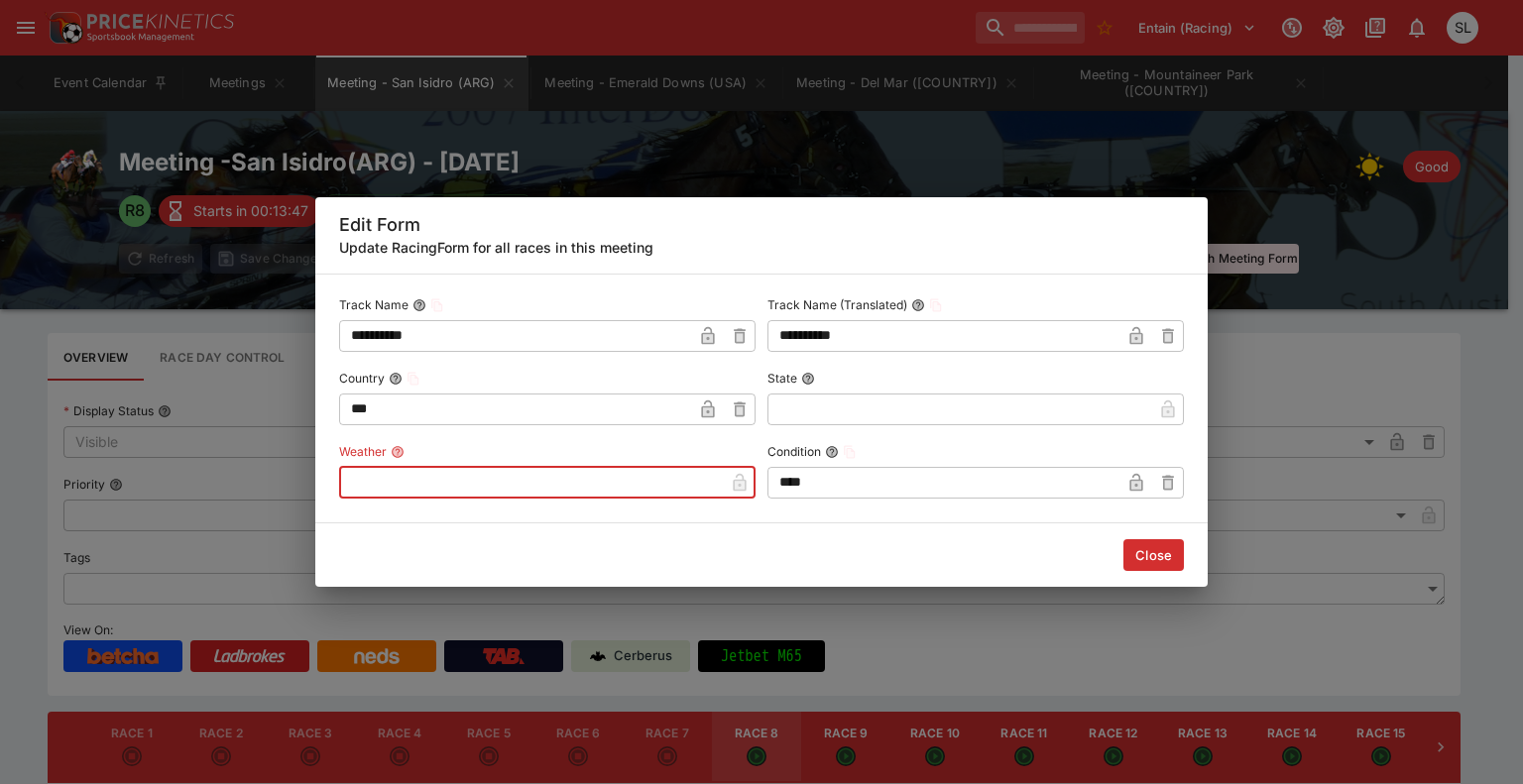 drag, startPoint x: 571, startPoint y: 490, endPoint x: 574, endPoint y: 470, distance: 20.22375 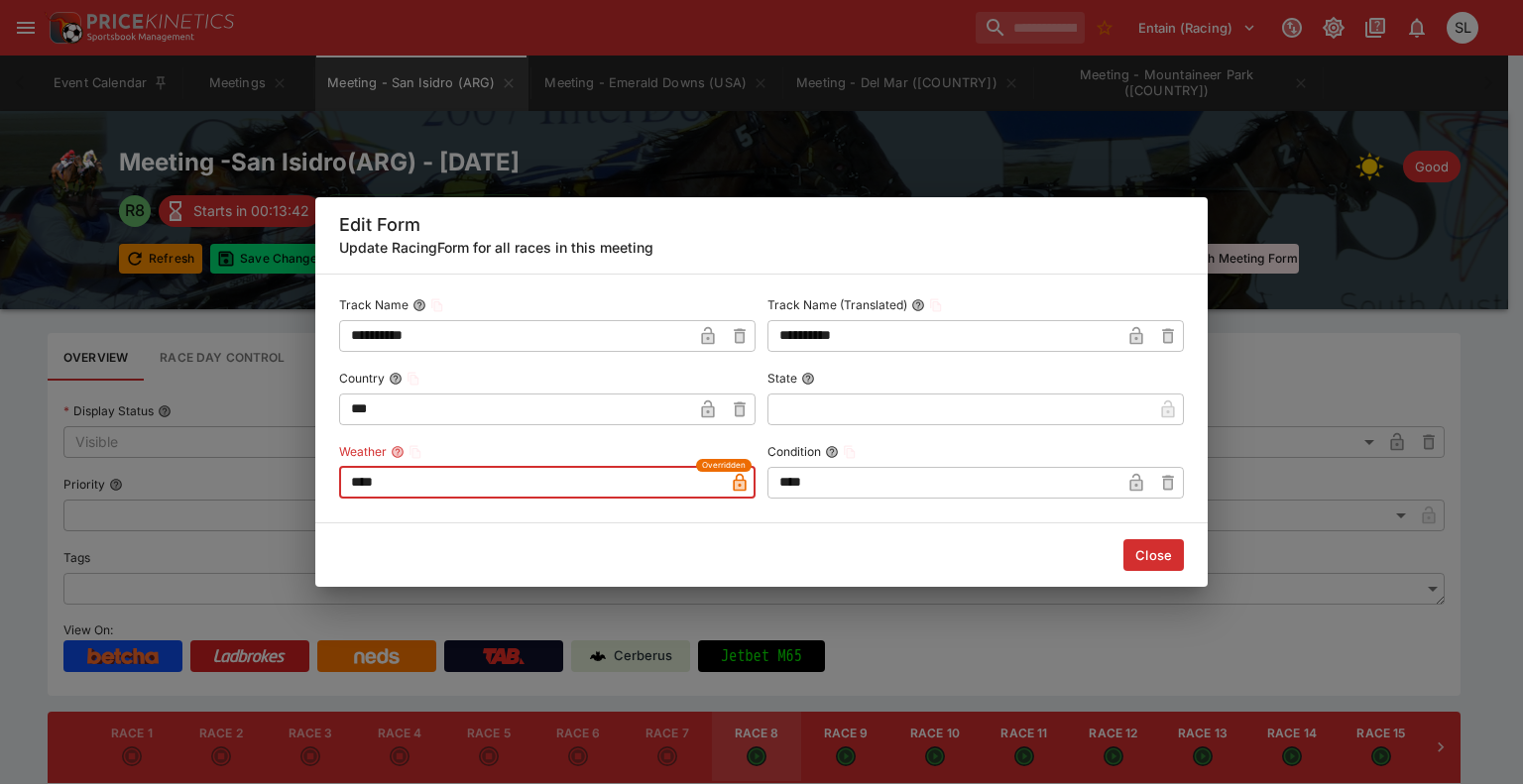 type on "****" 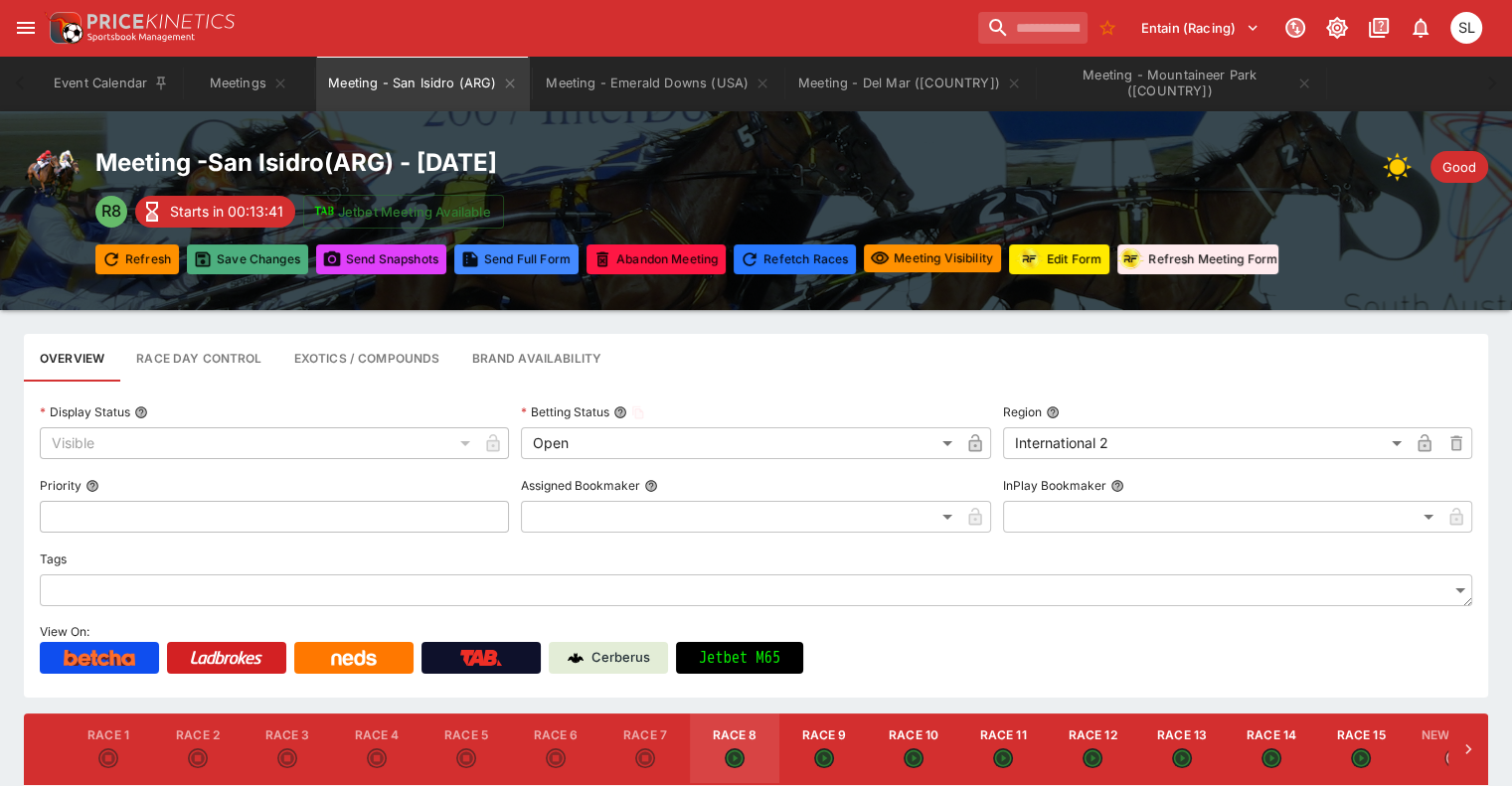 click on "Save Changes" at bounding box center (248, 259) 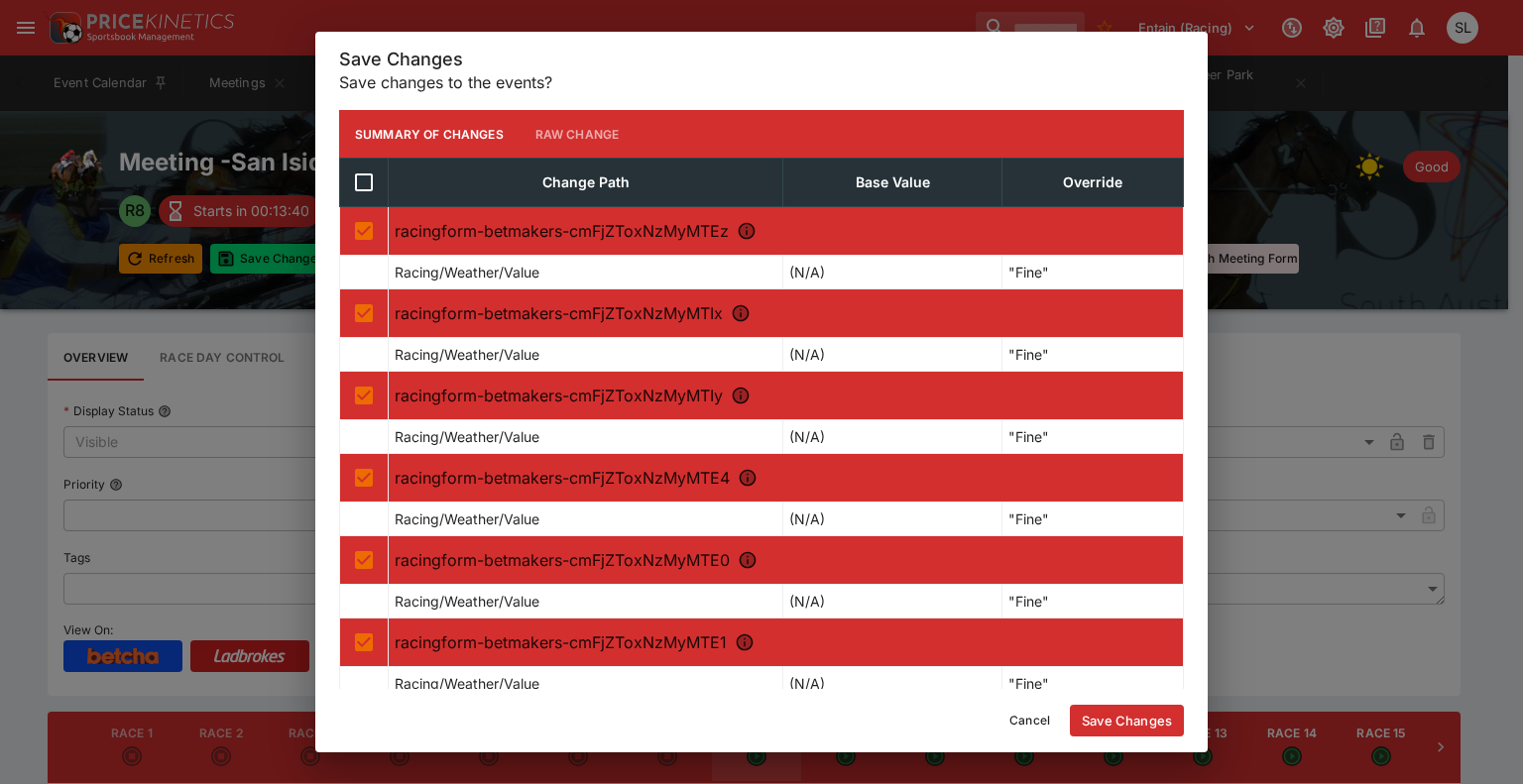 click on "Save Changes" at bounding box center [1126, 721] 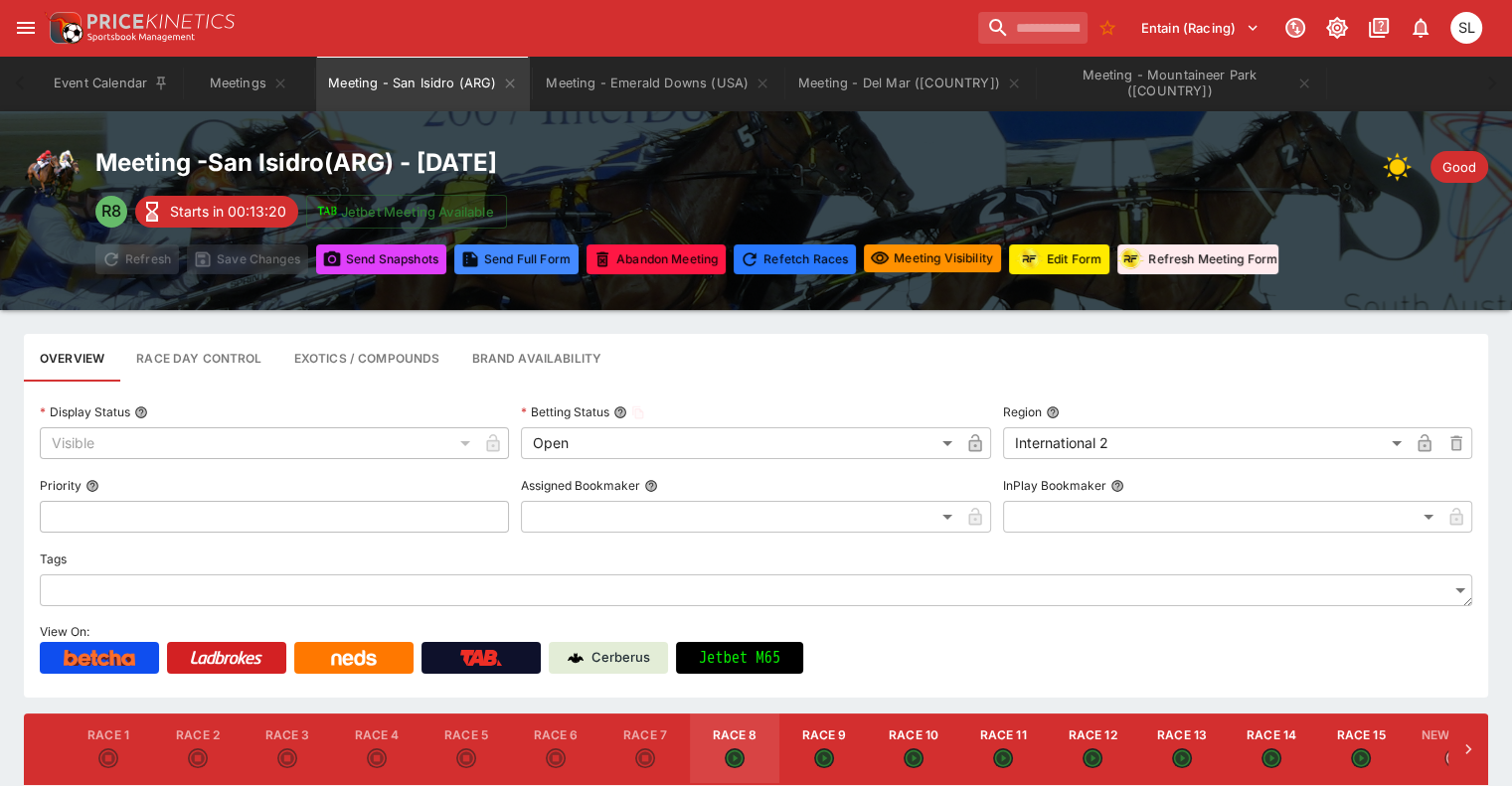 click on "**********" at bounding box center (756, 540) 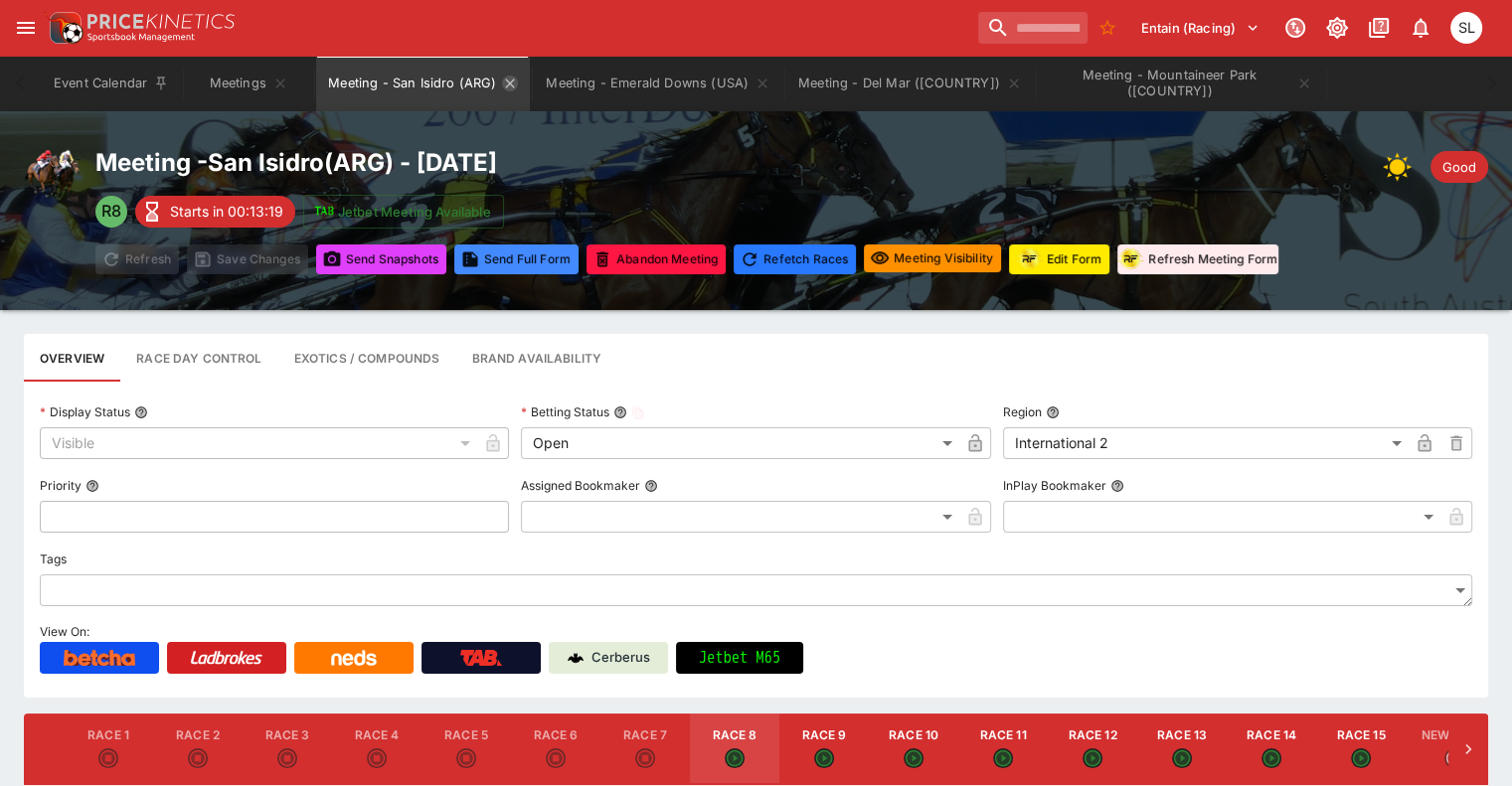 click 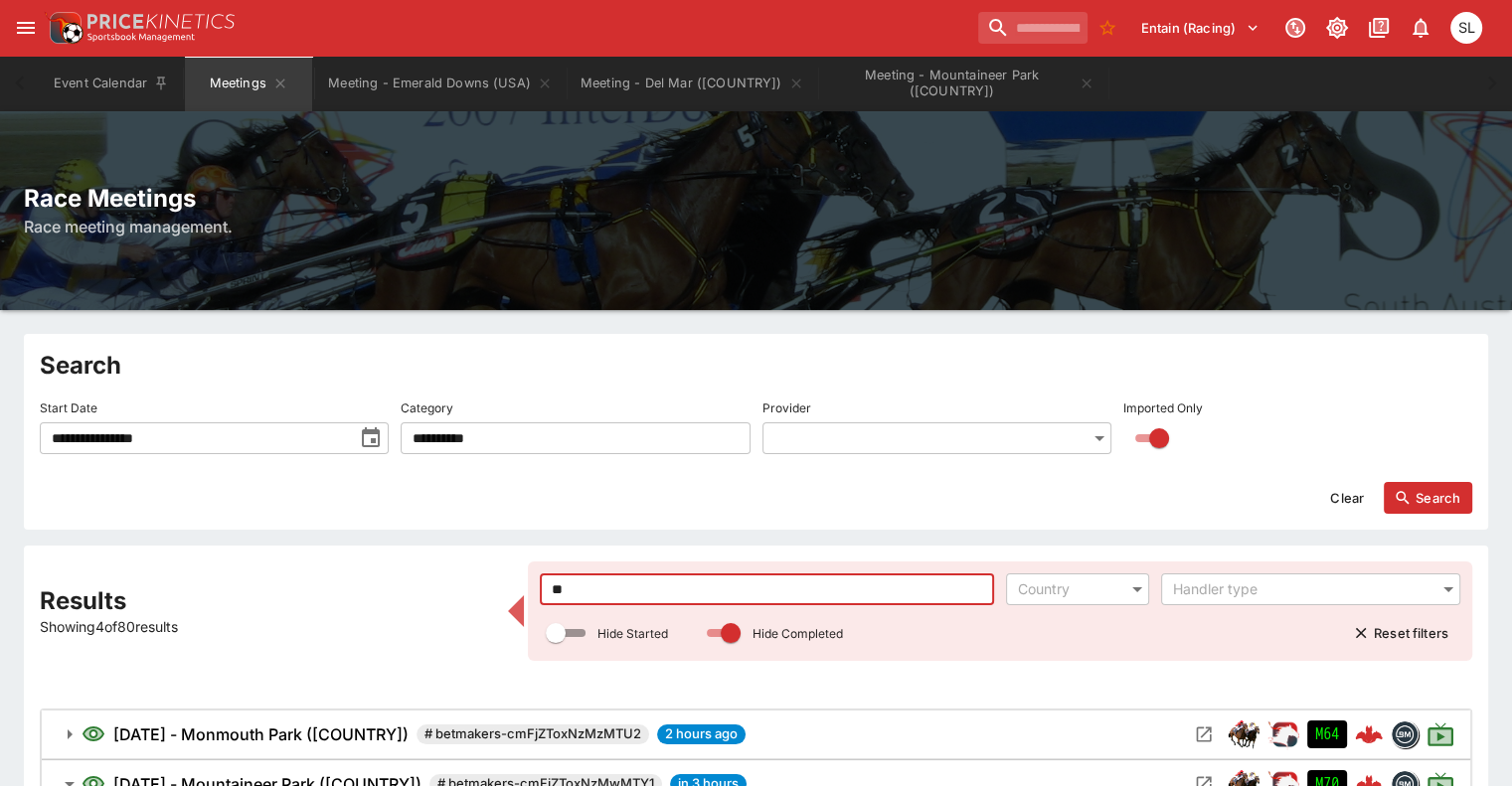 drag, startPoint x: 597, startPoint y: 590, endPoint x: 537, endPoint y: 583, distance: 60.406953 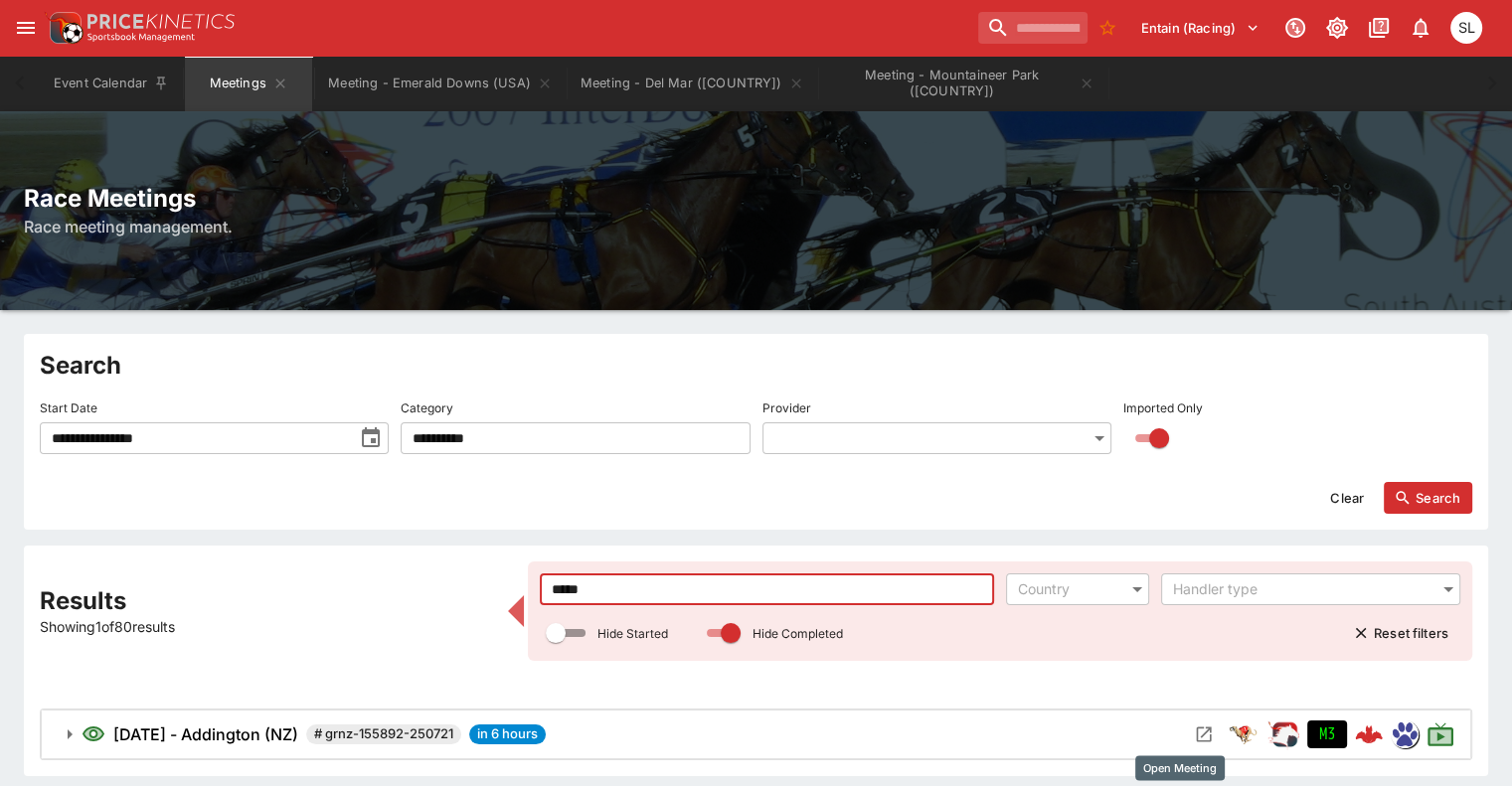 click 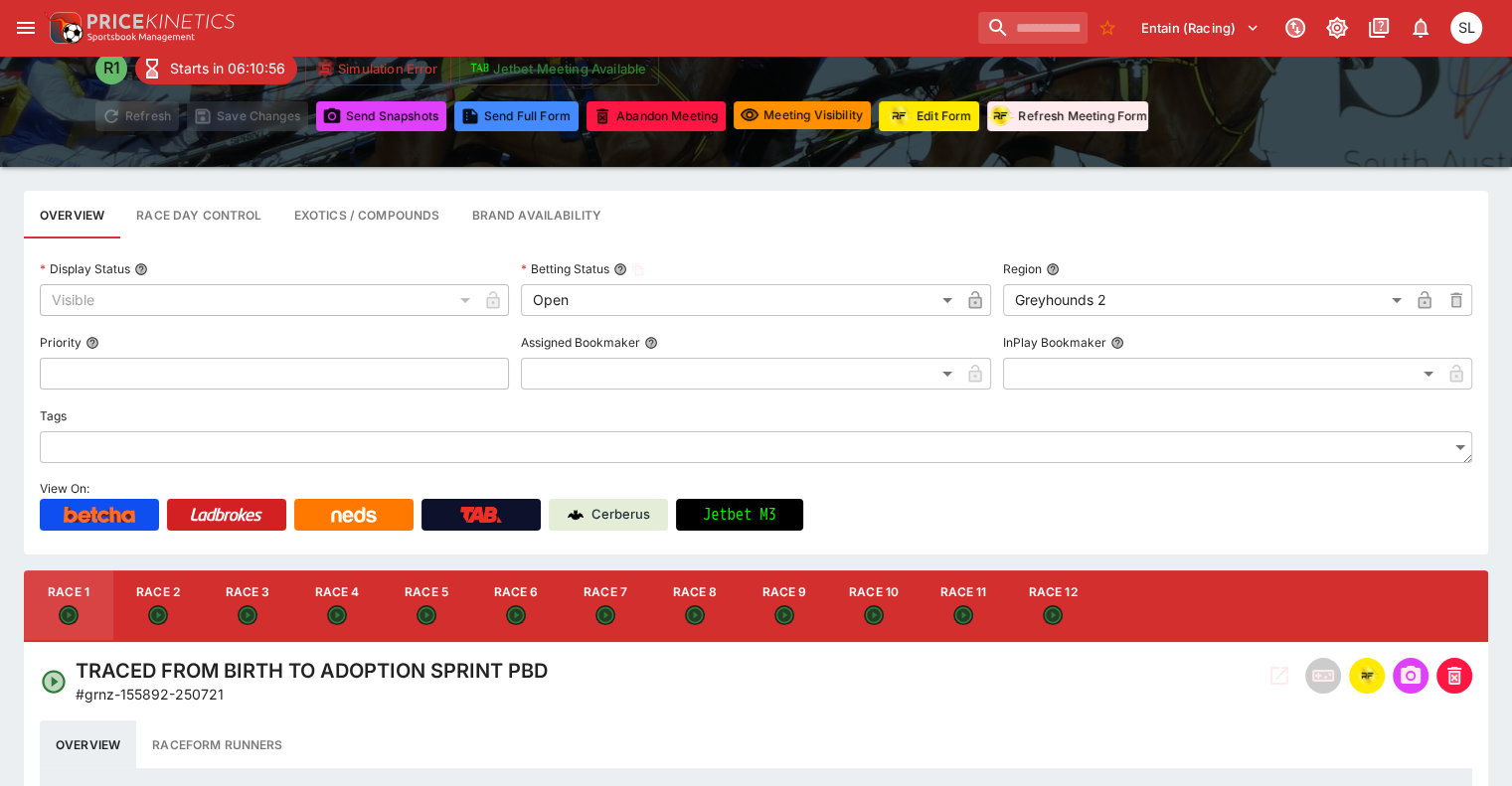 scroll, scrollTop: 0, scrollLeft: 0, axis: both 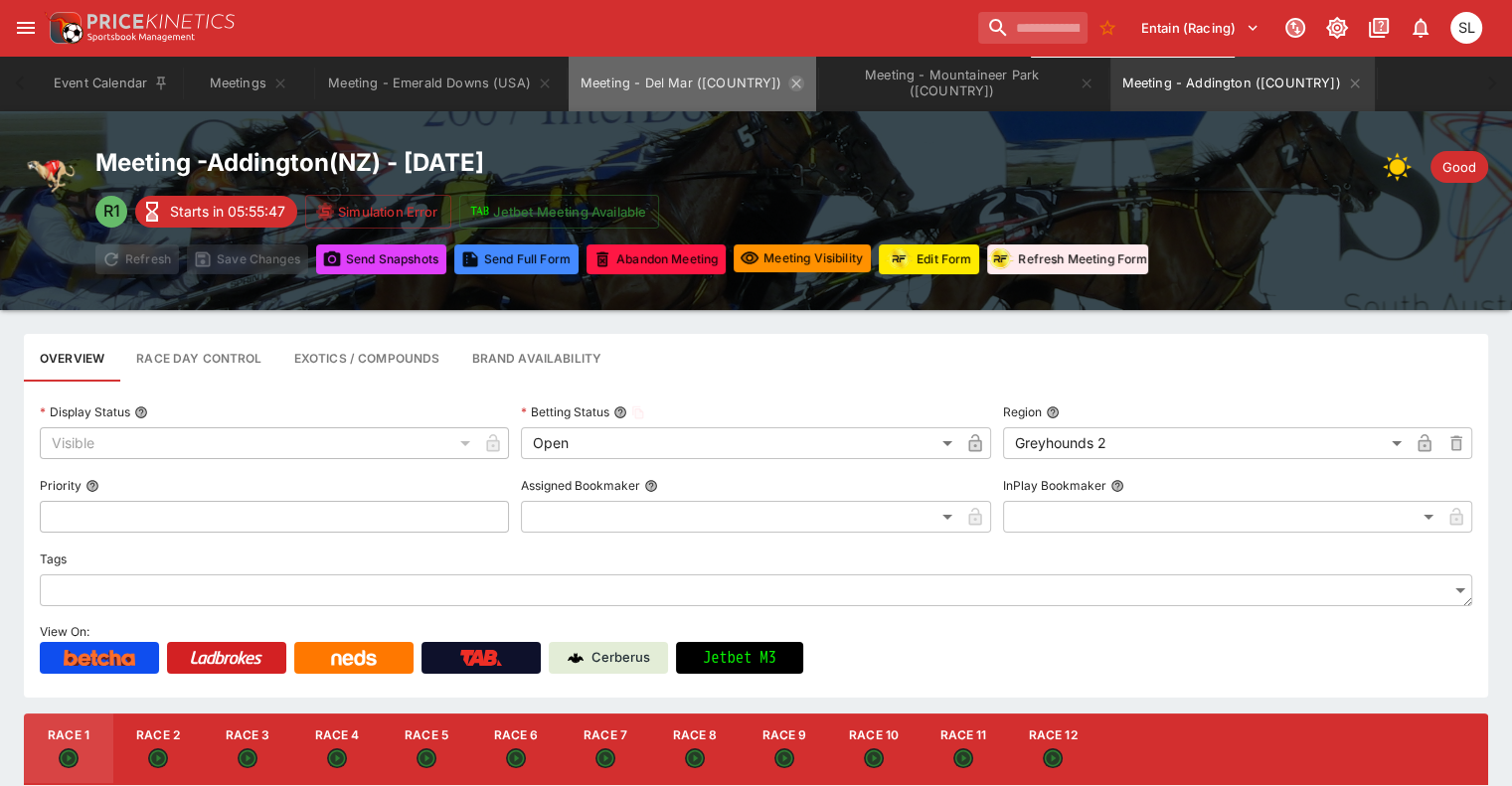 click 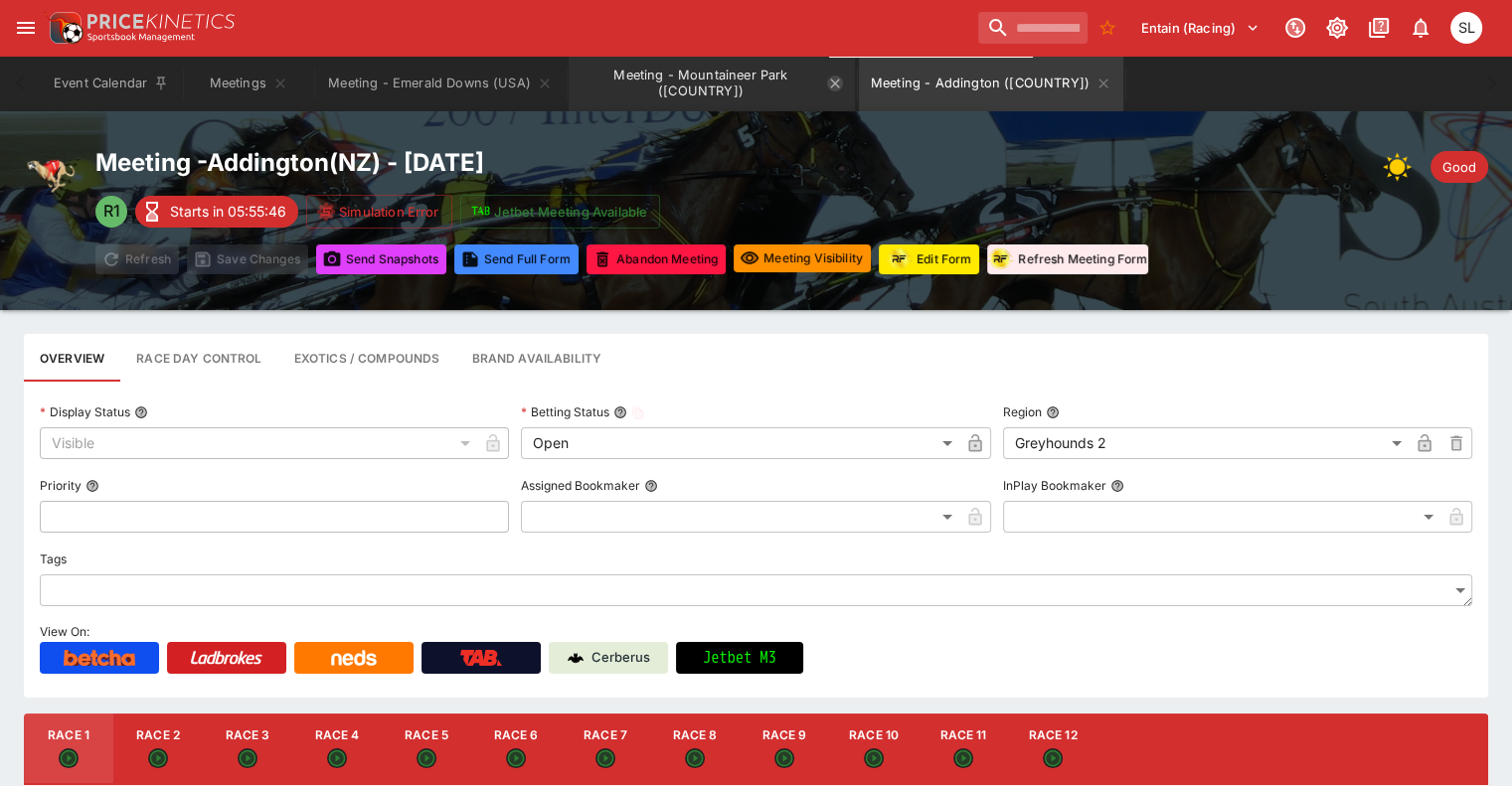 click 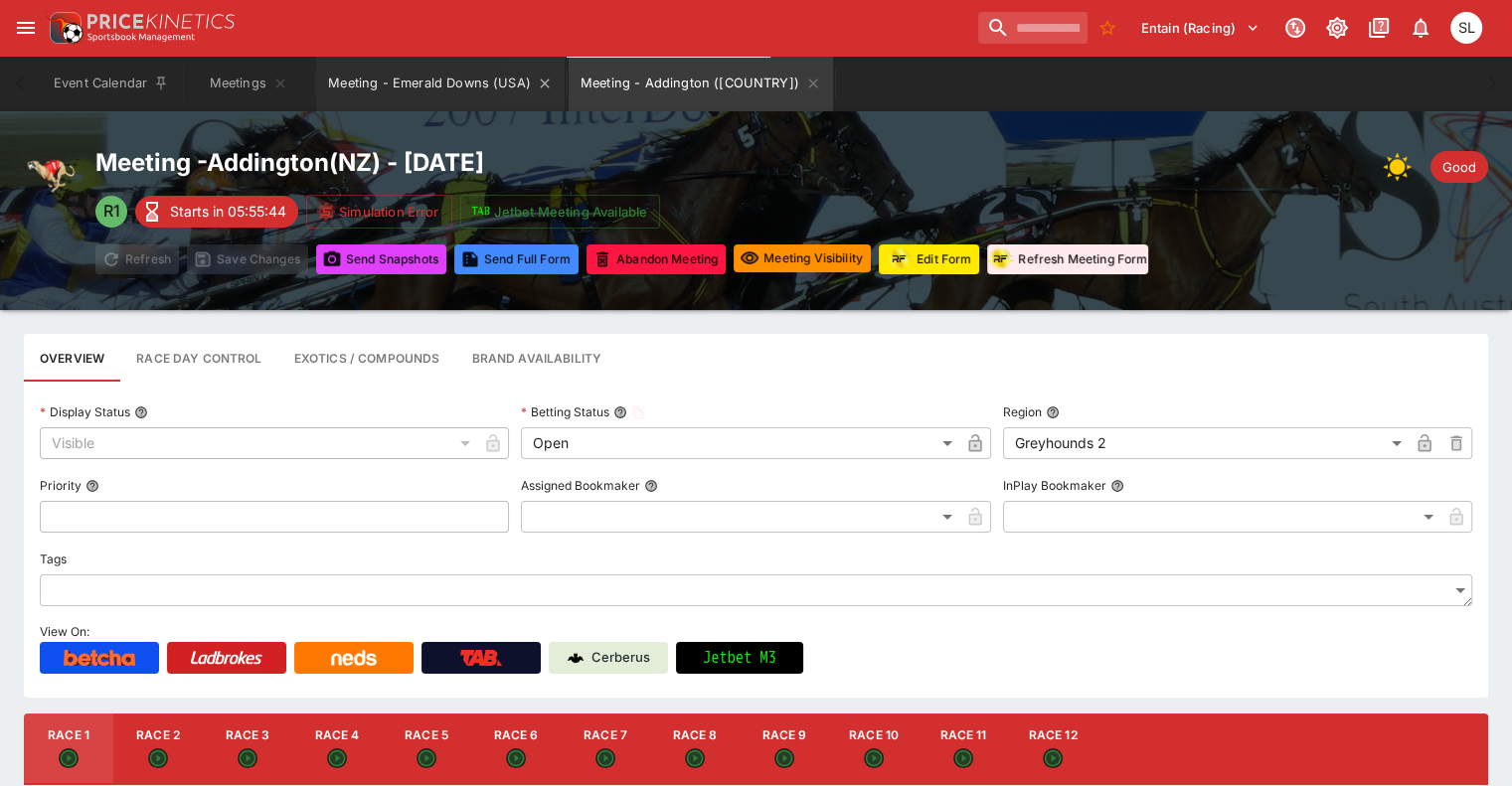 click on "Meeting - Emerald Downs (USA)" at bounding box center [440, 83] 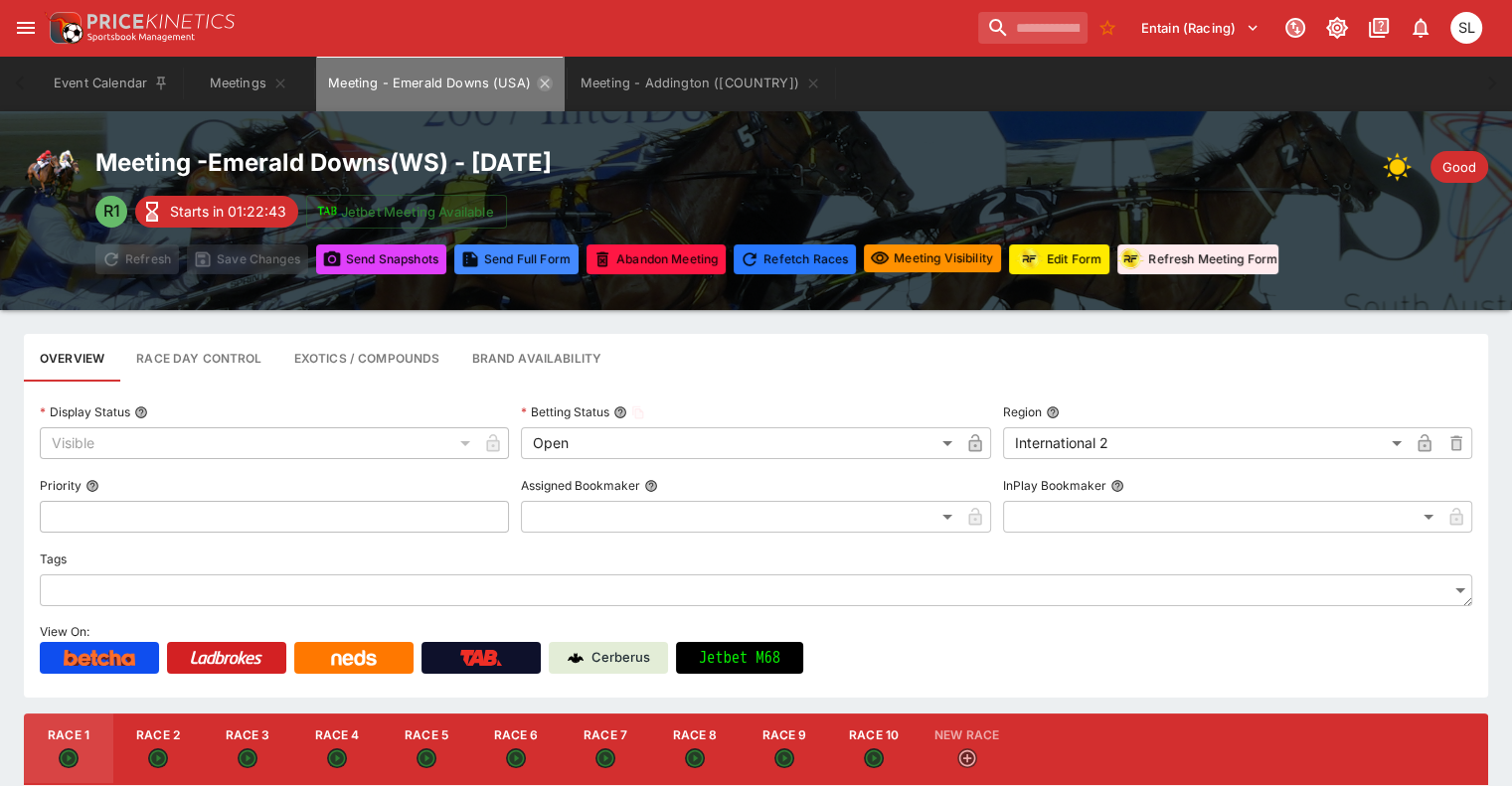 click 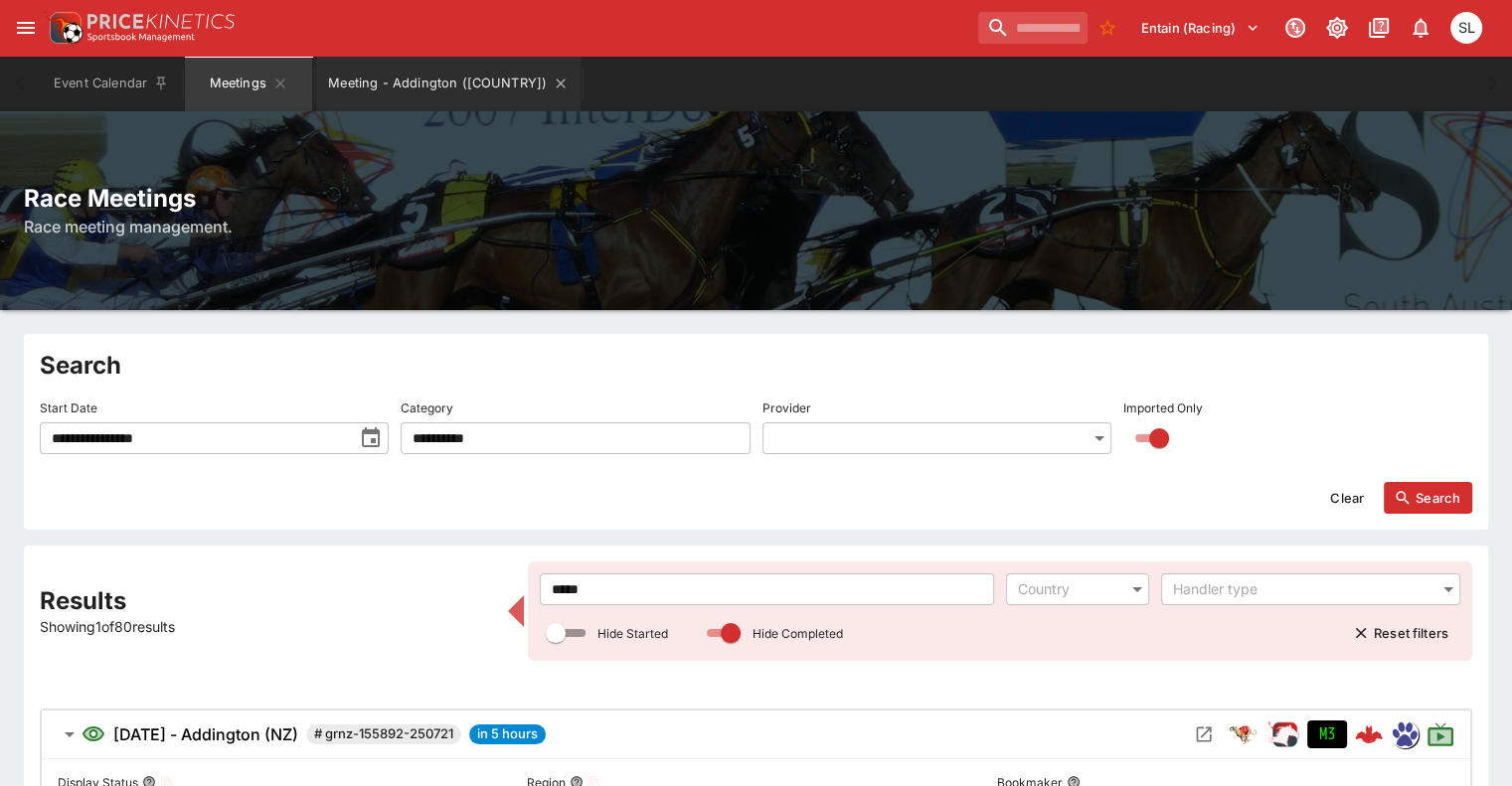 click on "Meeting - Addington ([COUNTRY])" at bounding box center (448, 83) 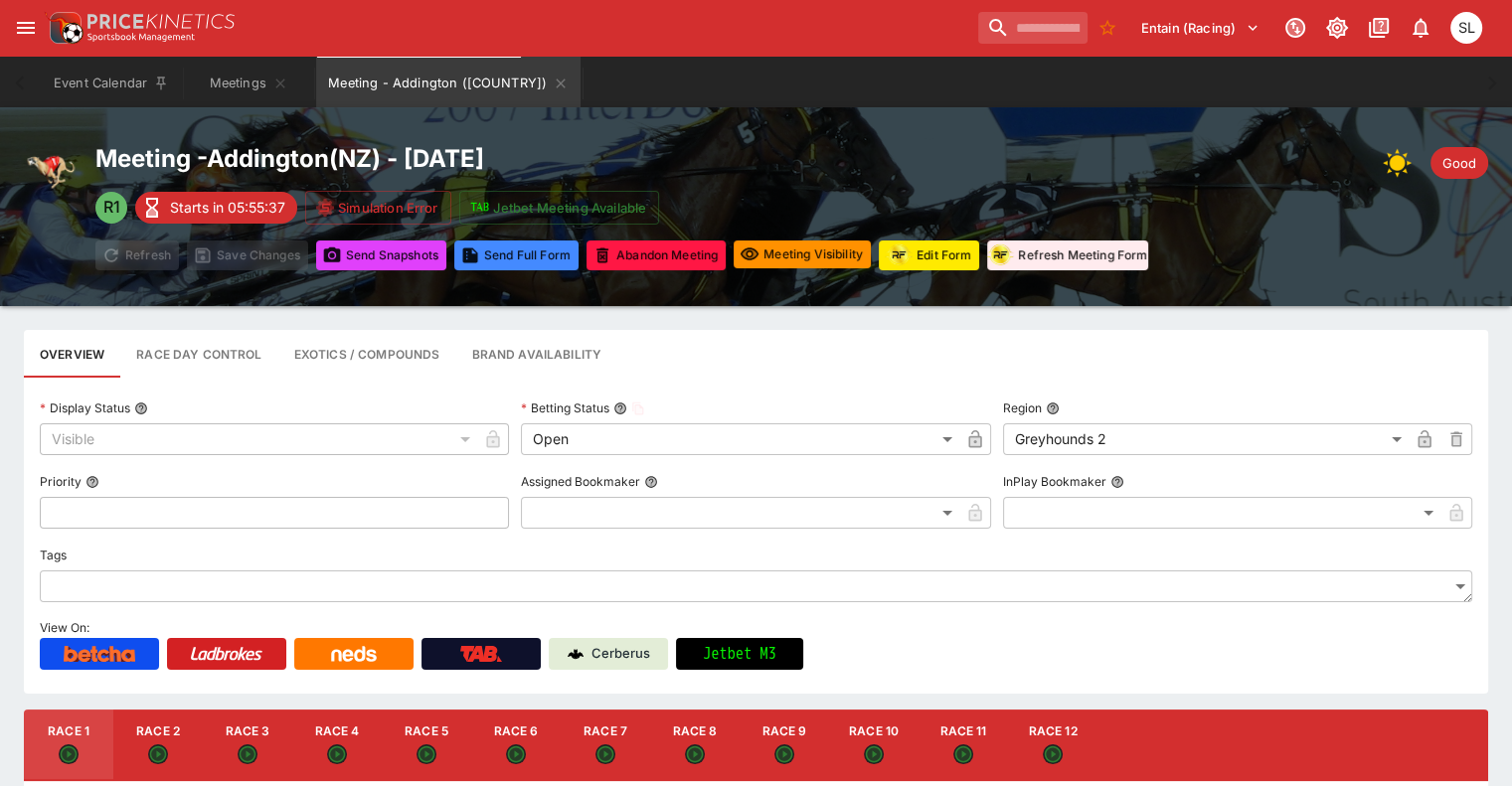scroll, scrollTop: 0, scrollLeft: 0, axis: both 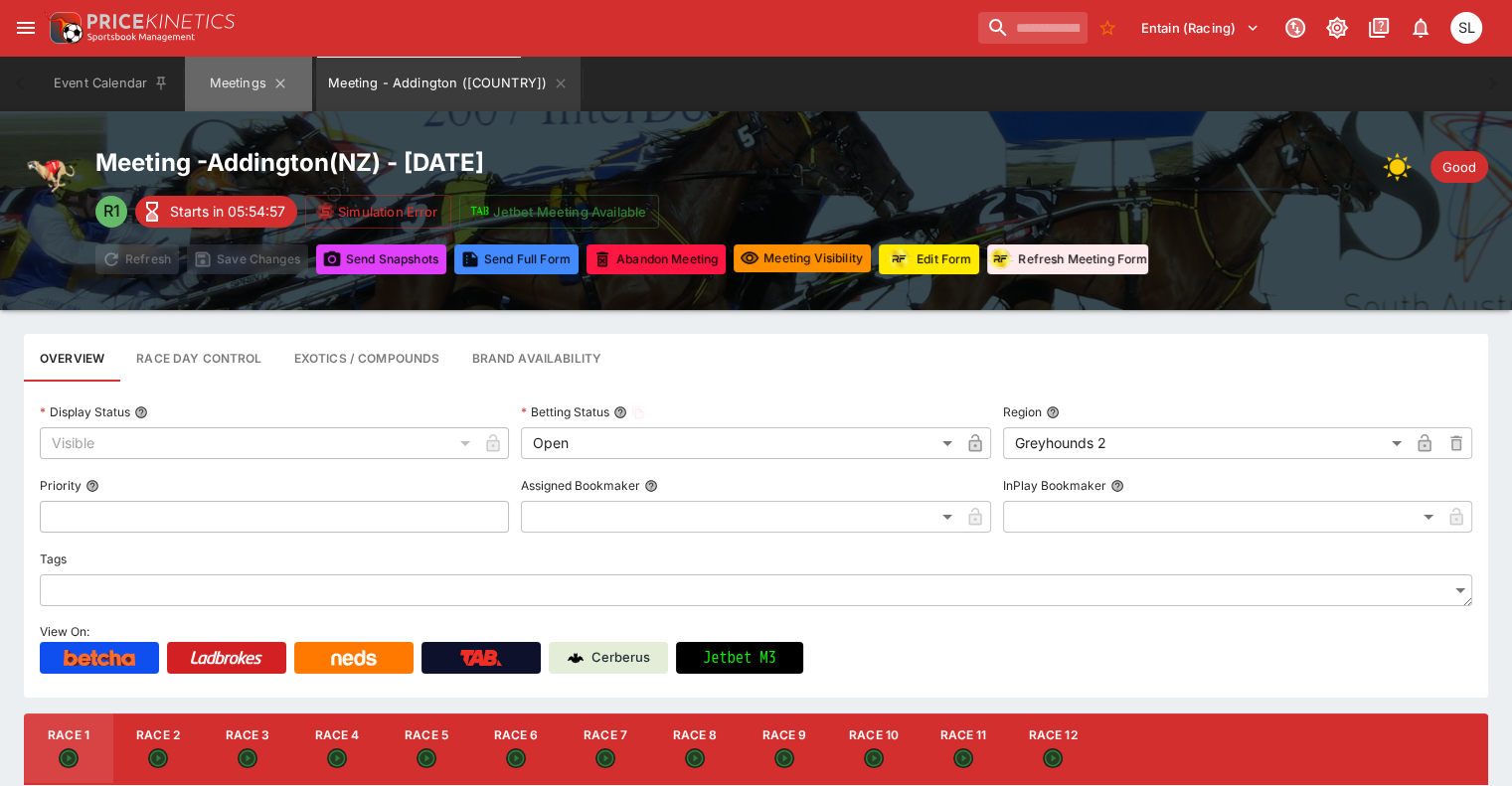 click on "Meetings" at bounding box center [249, 83] 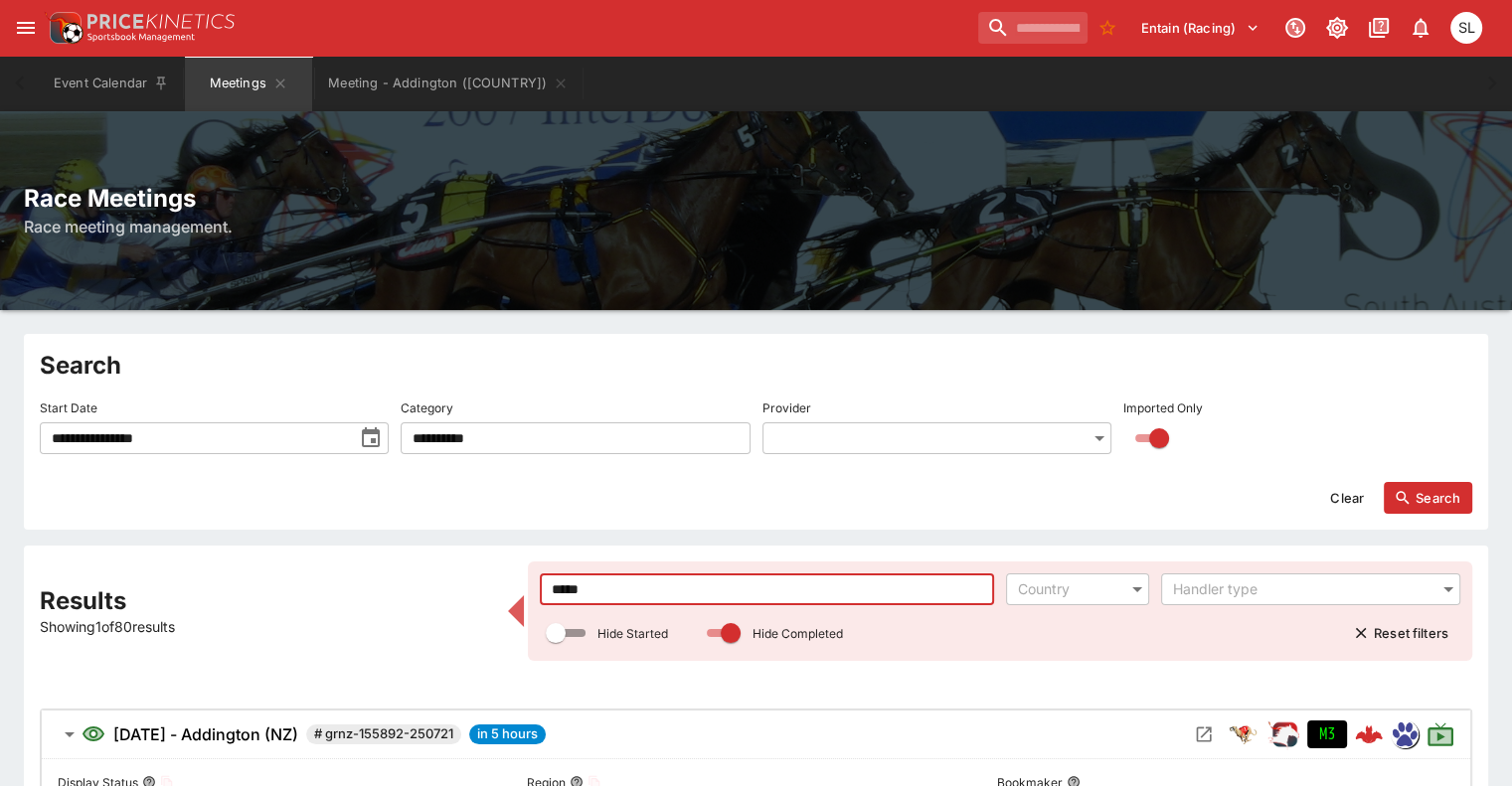 drag, startPoint x: 617, startPoint y: 589, endPoint x: 505, endPoint y: 587, distance: 112.0179 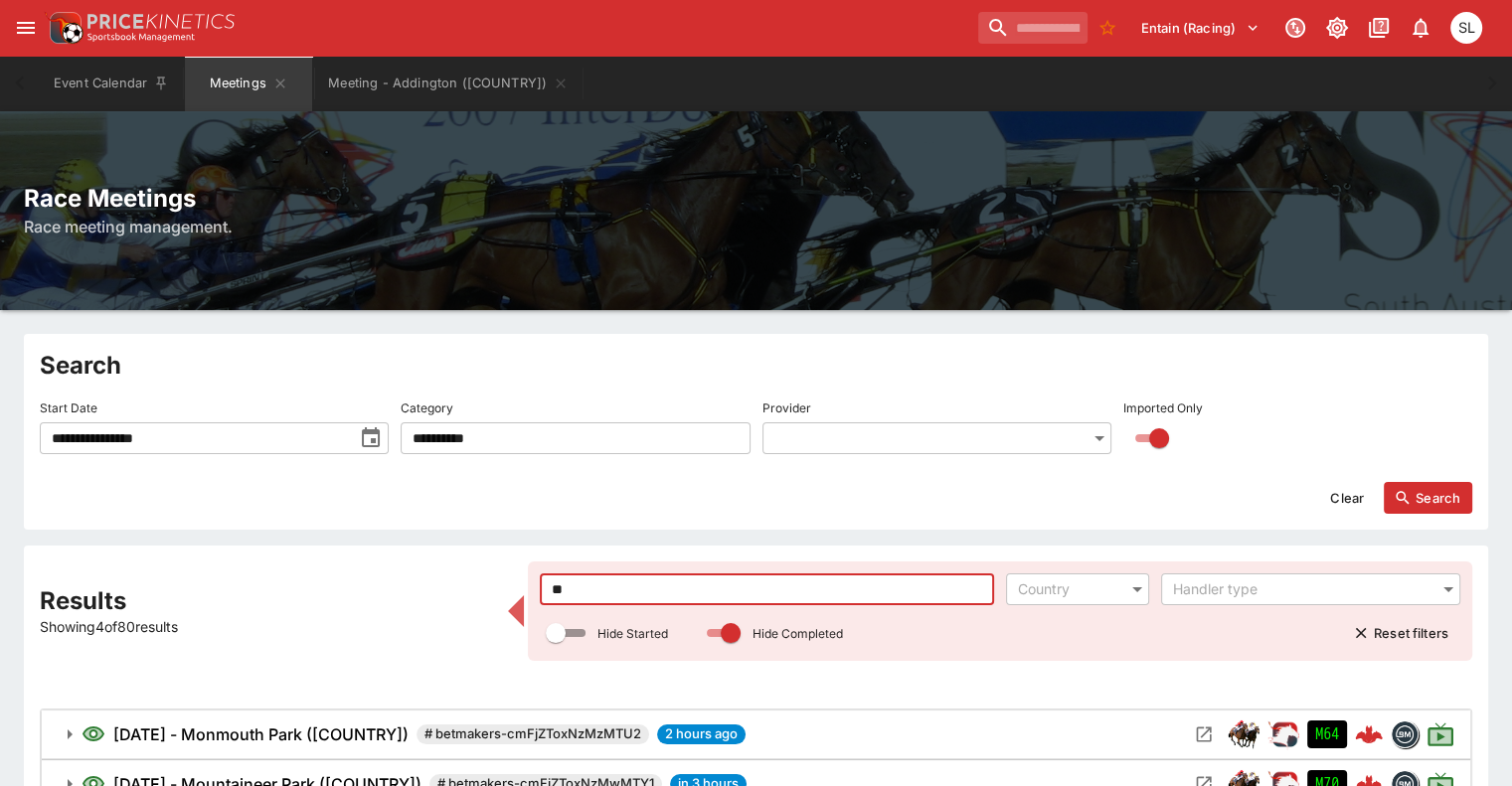 type on "*" 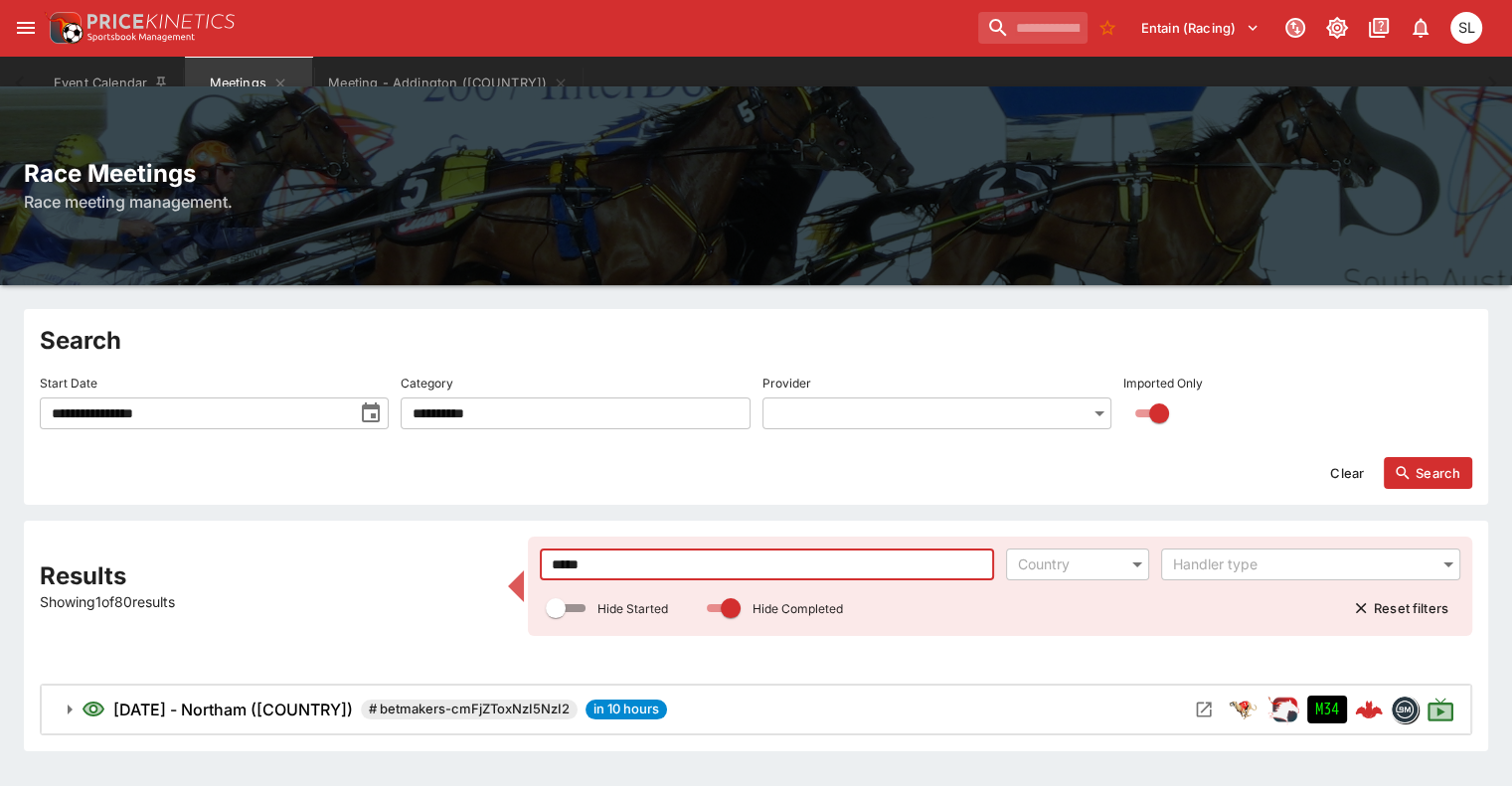 scroll, scrollTop: 0, scrollLeft: 0, axis: both 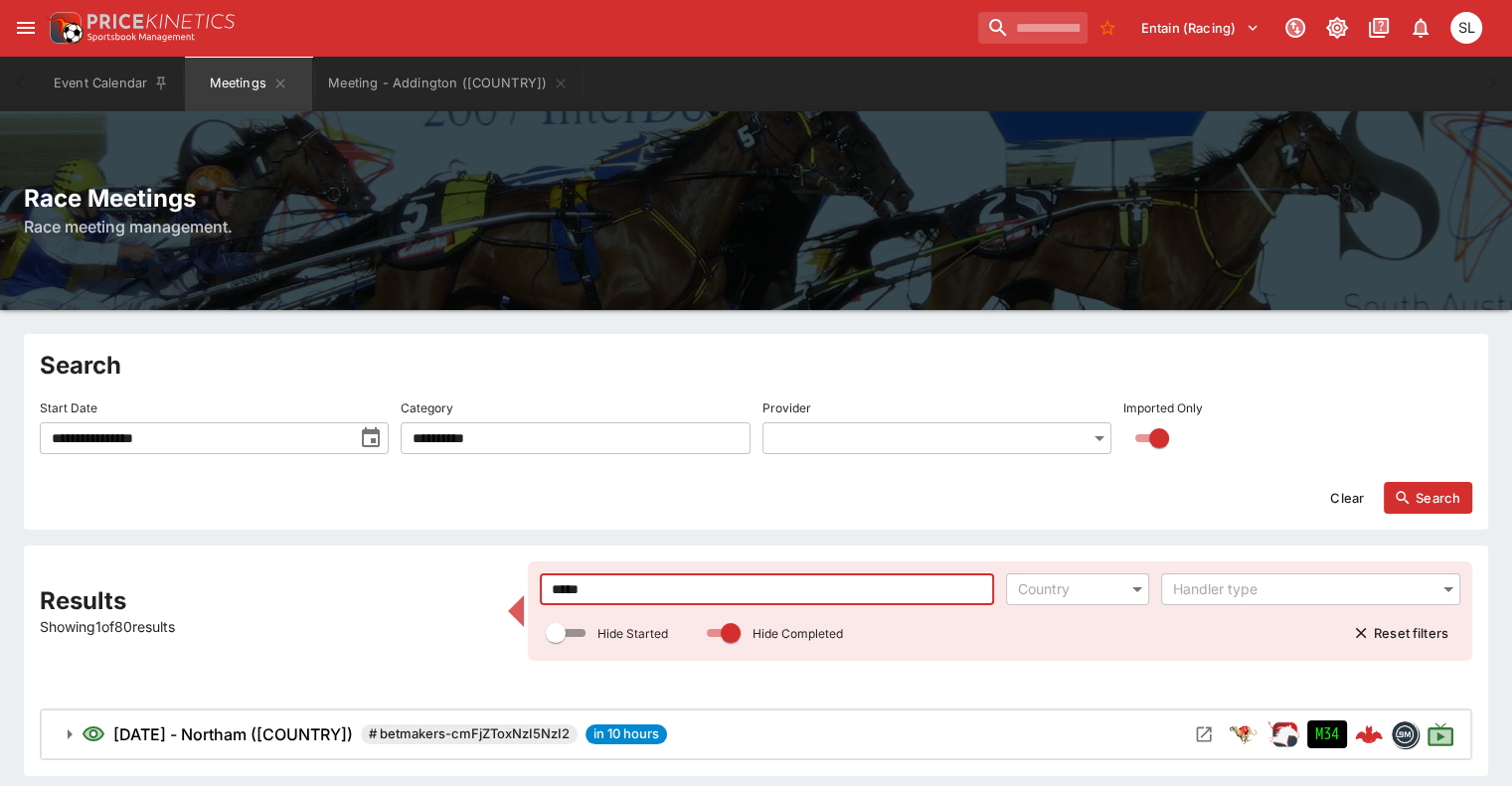 type on "*****" 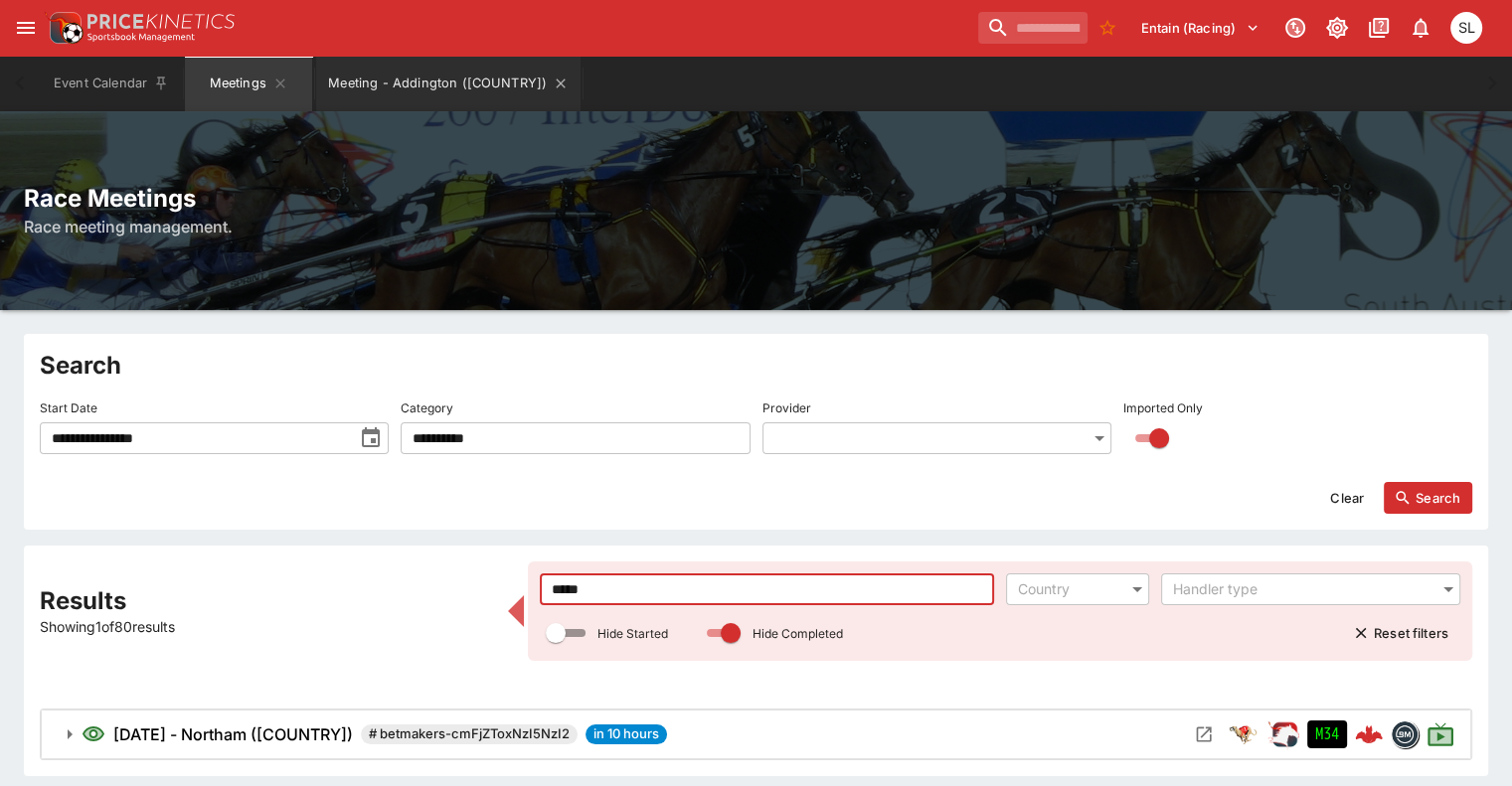 click on "Meeting - Addington ([COUNTRY])" at bounding box center [448, 83] 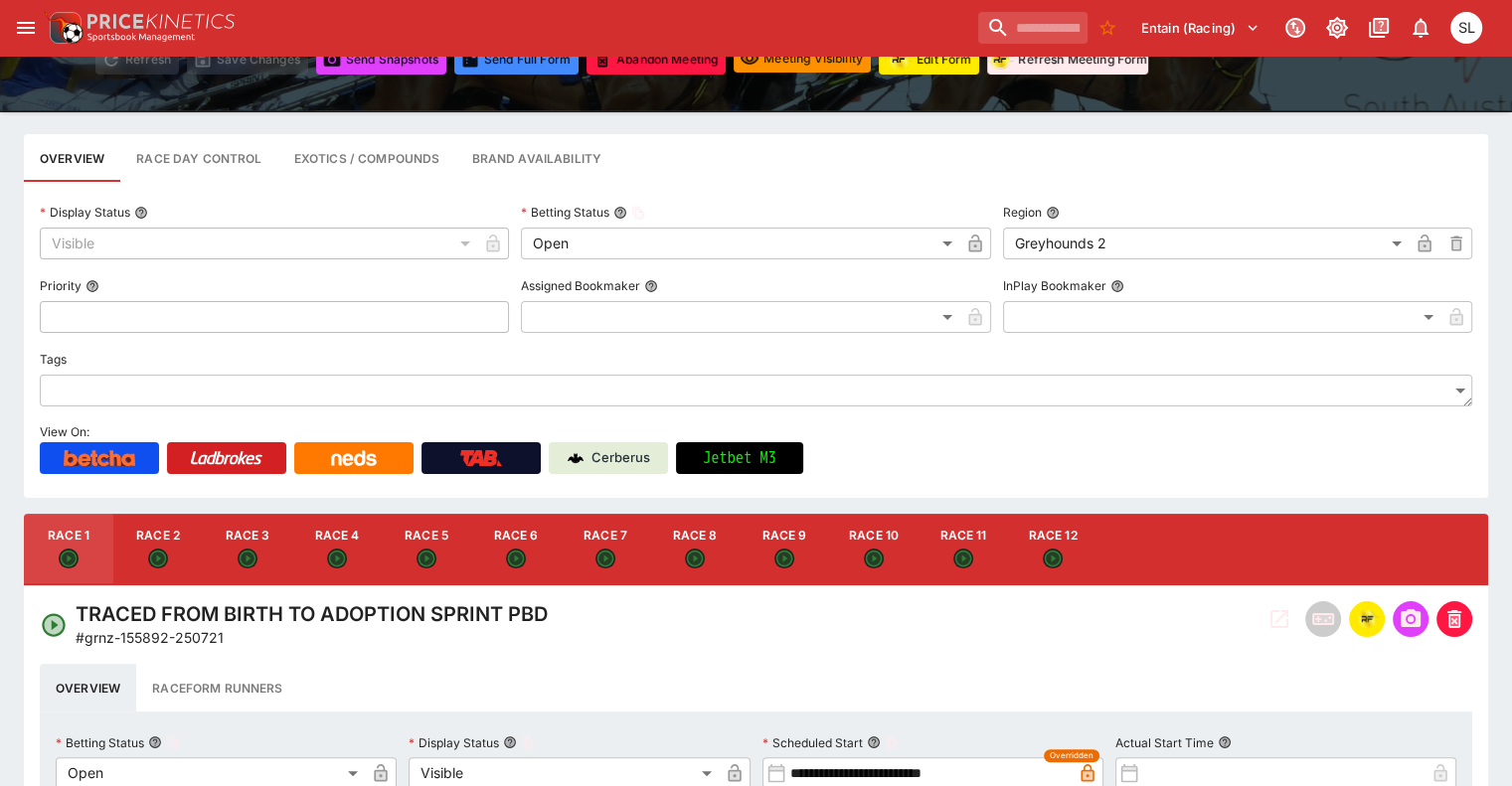scroll, scrollTop: 298, scrollLeft: 0, axis: vertical 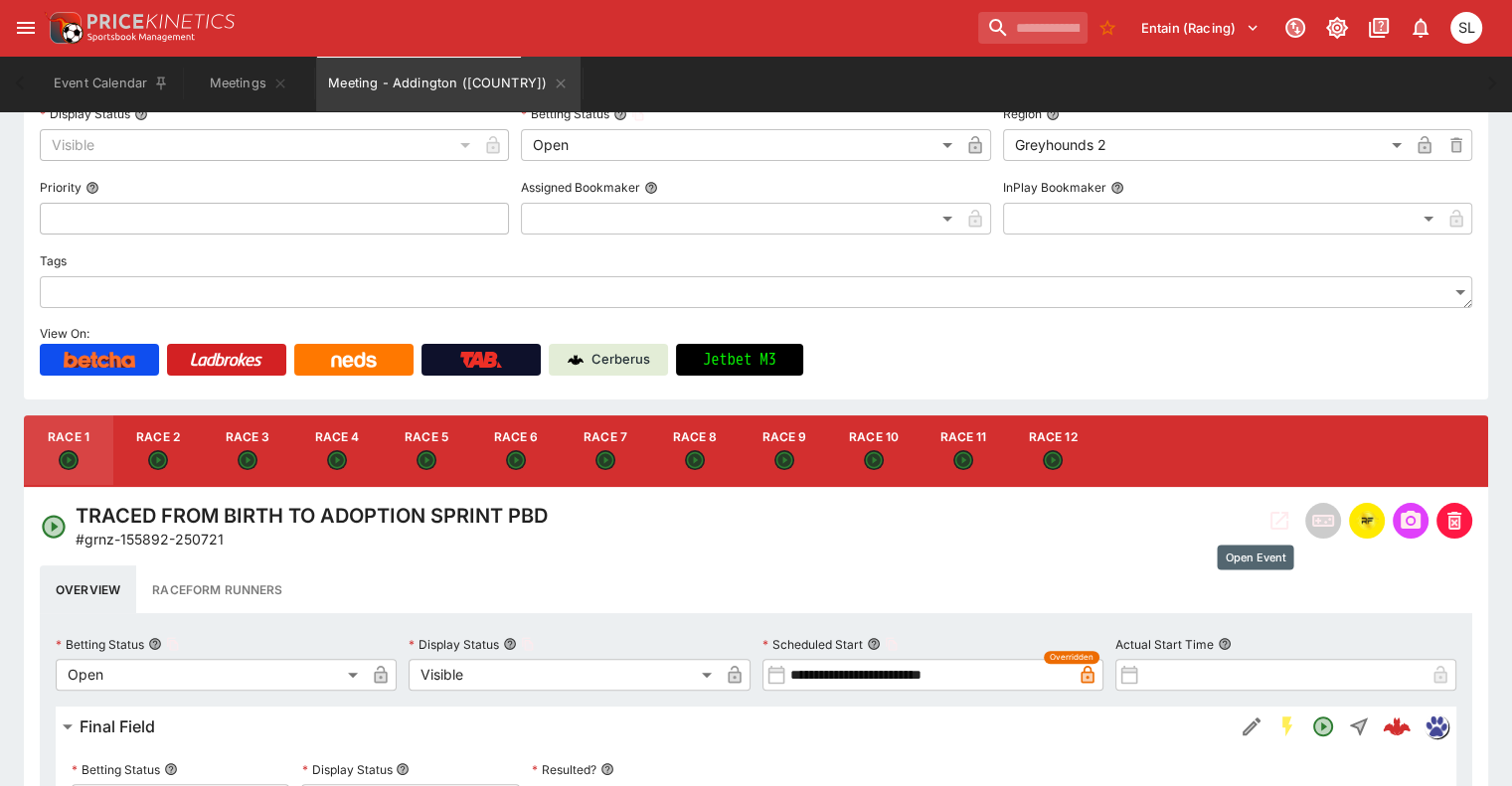click 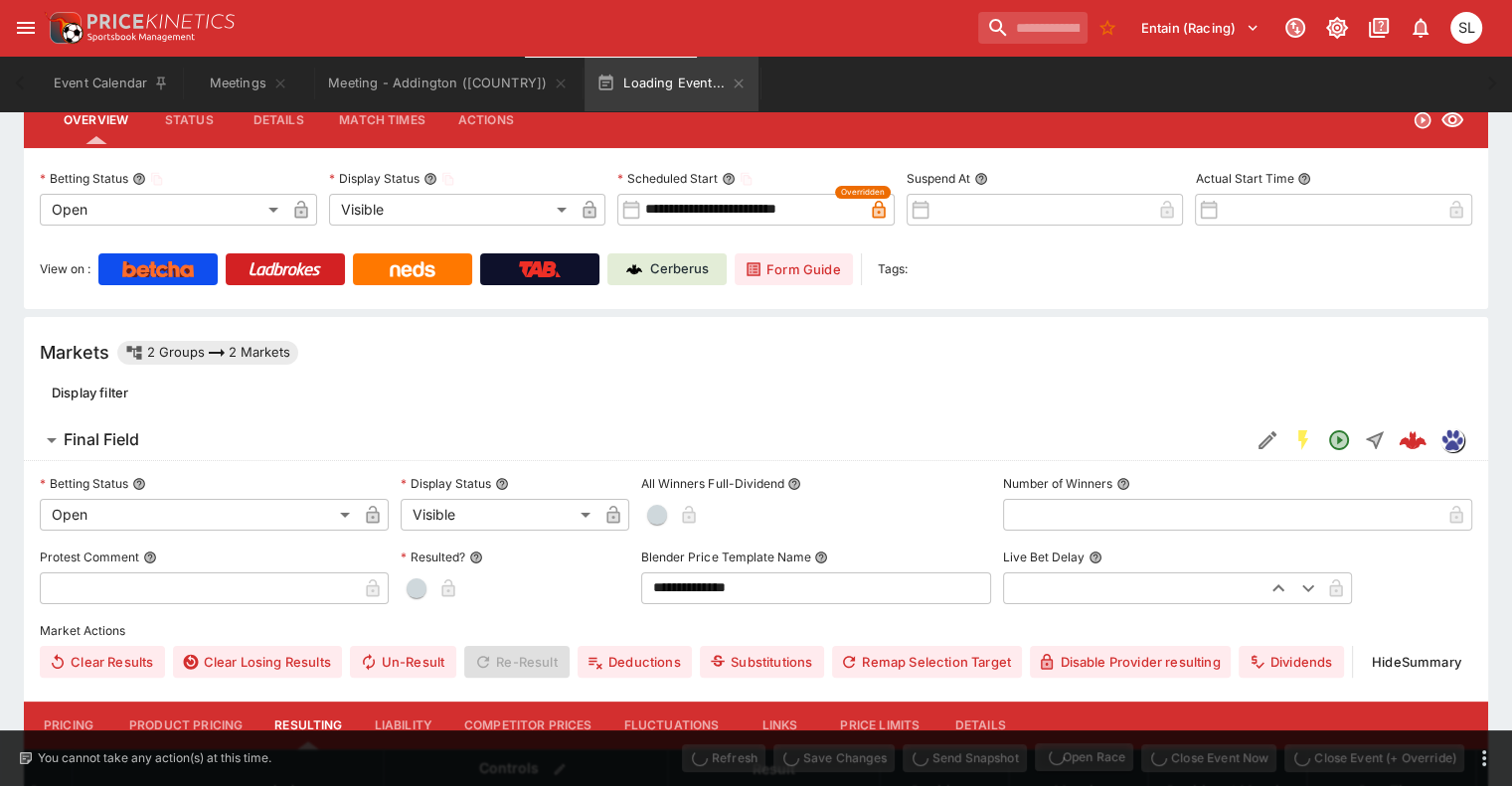 scroll, scrollTop: 0, scrollLeft: 0, axis: both 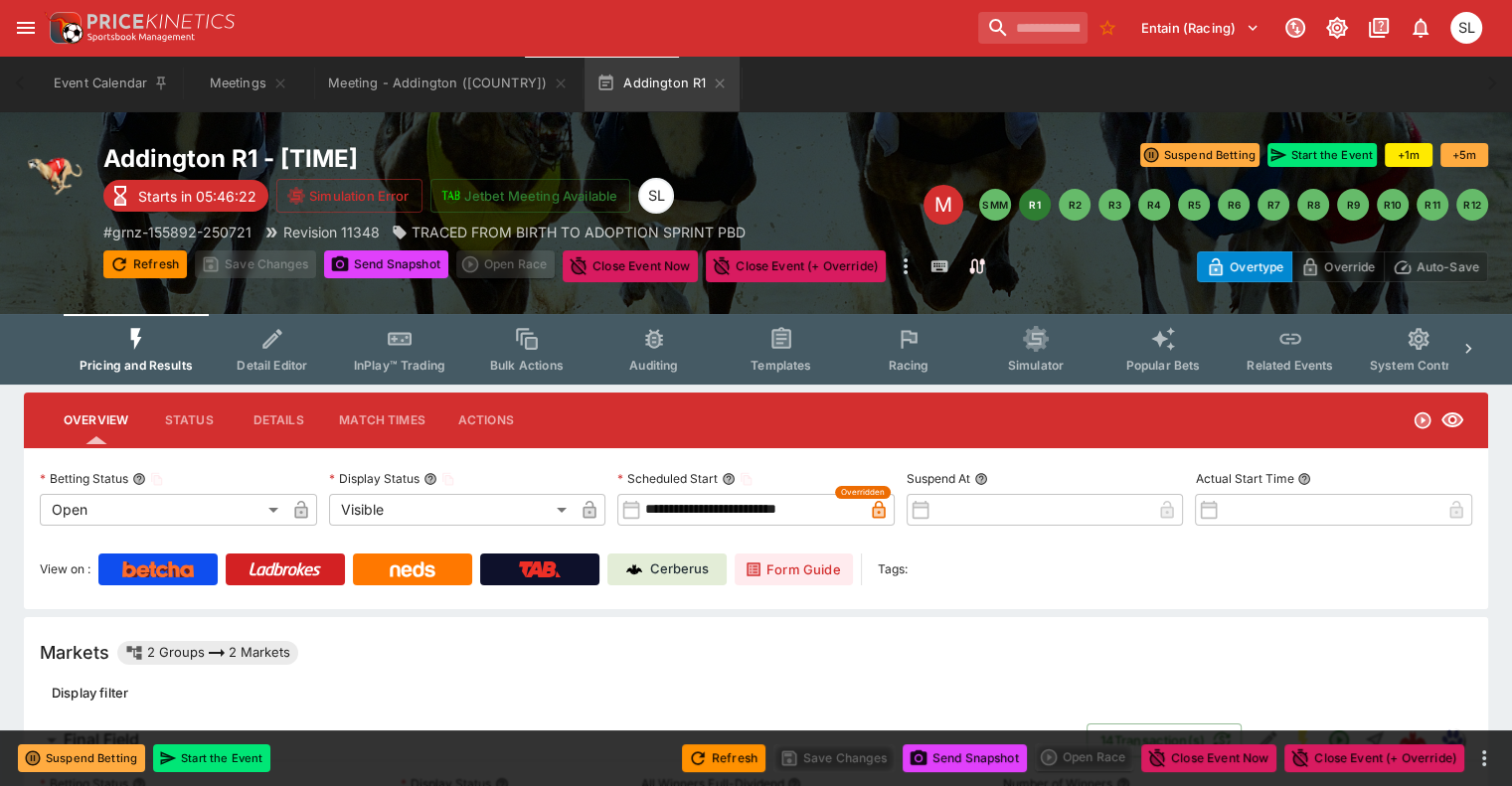 click on "View on :  Cerberus Form Guide Tags:" at bounding box center [756, 569] 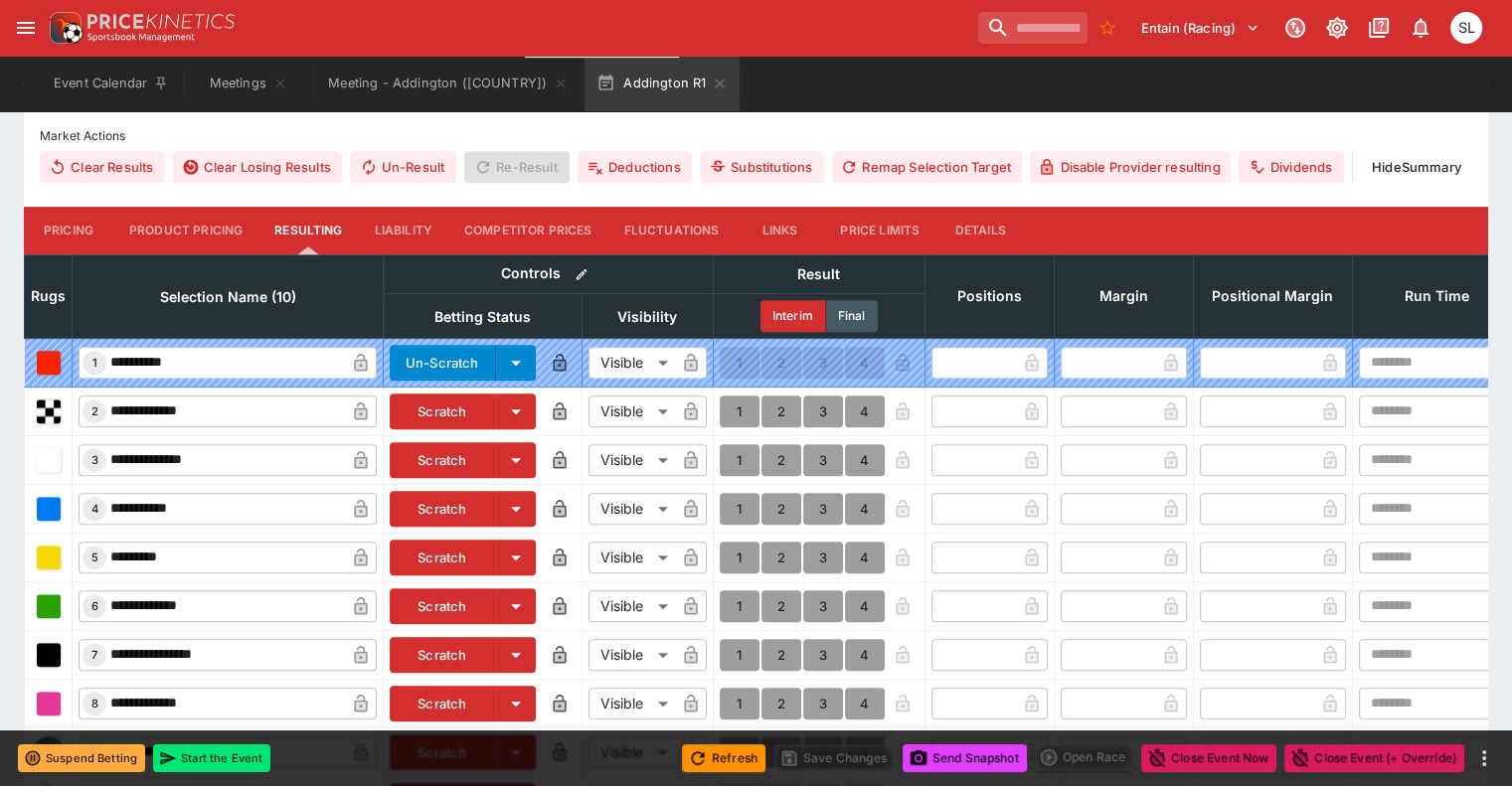 scroll, scrollTop: 894, scrollLeft: 0, axis: vertical 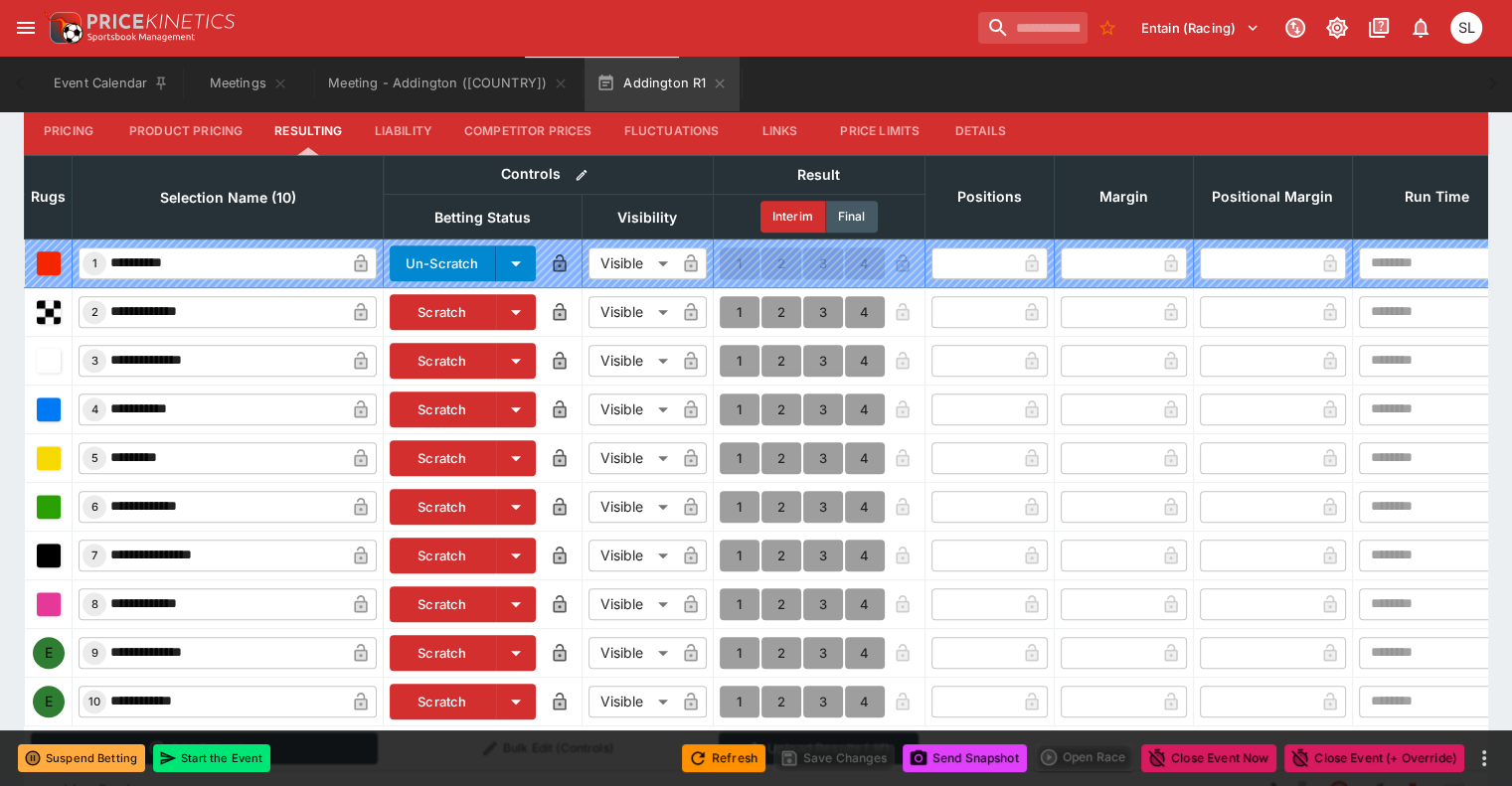 click on "Event Calendar Meetings Meeting - Addington ([COUNTRY]) Addington R1" at bounding box center [756, 83] 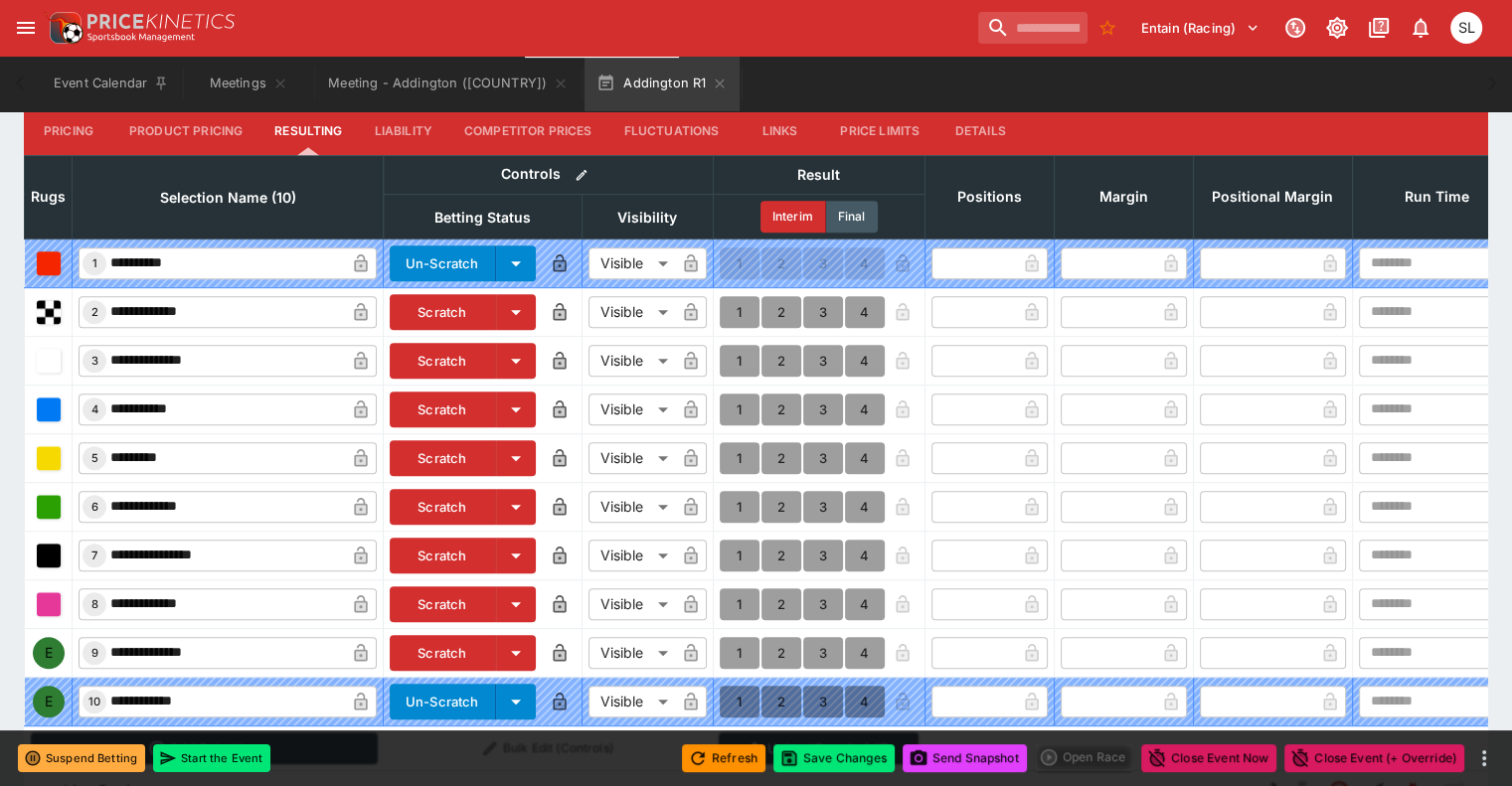click on "Scratch" at bounding box center (442, 653) 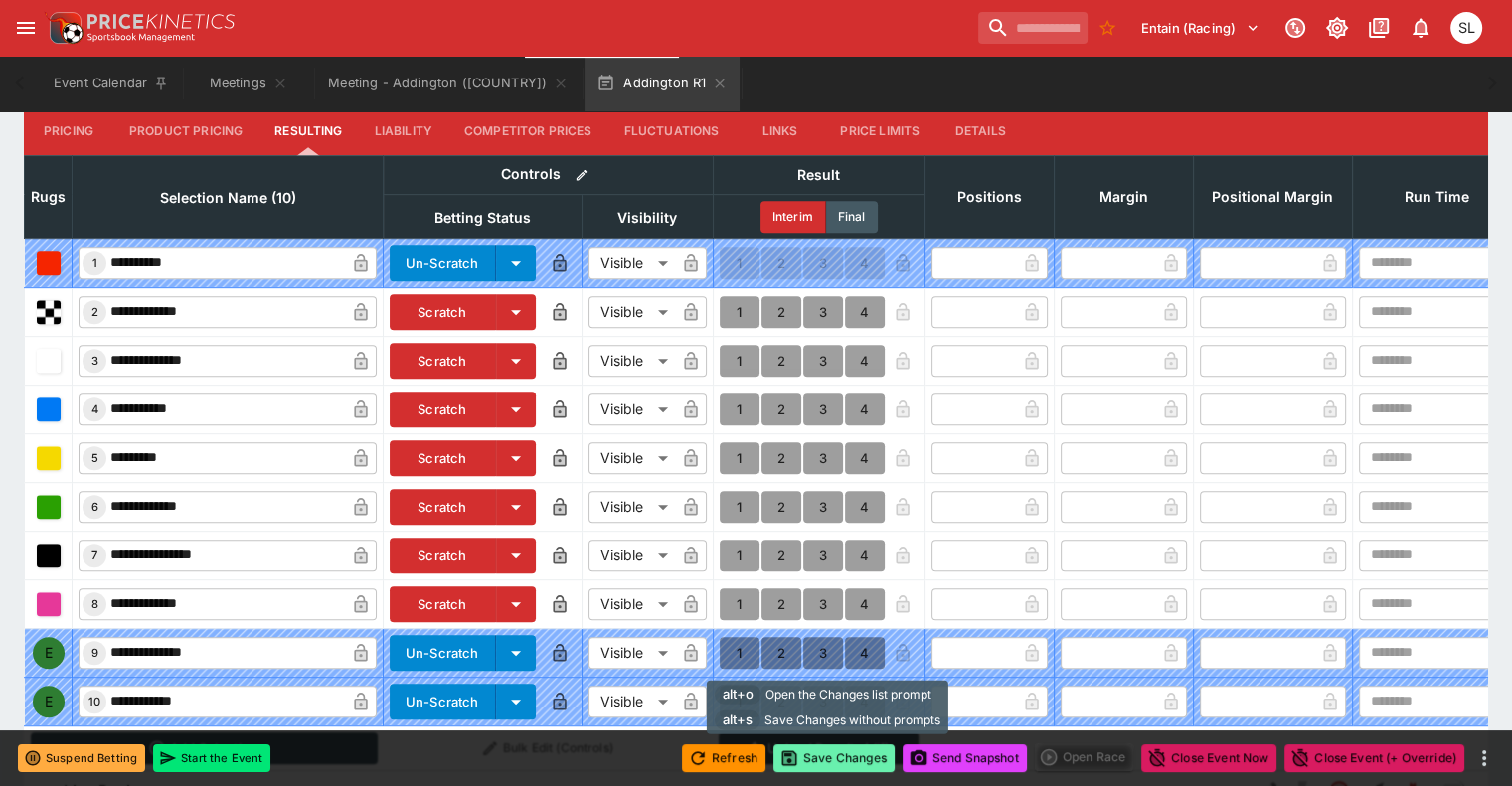 click on "Save Changes" at bounding box center (834, 758) 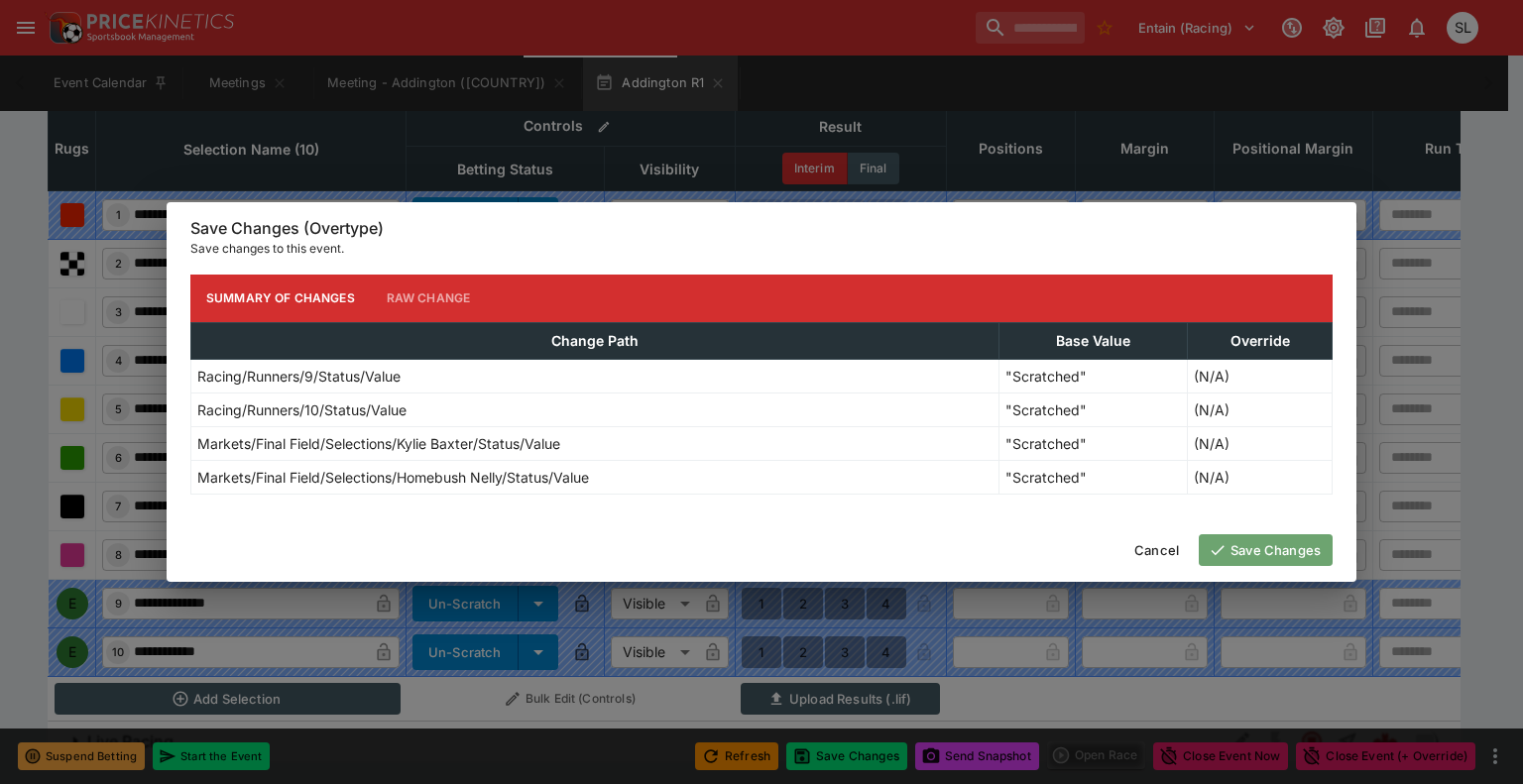 click on "Save Changes" at bounding box center (1265, 550) 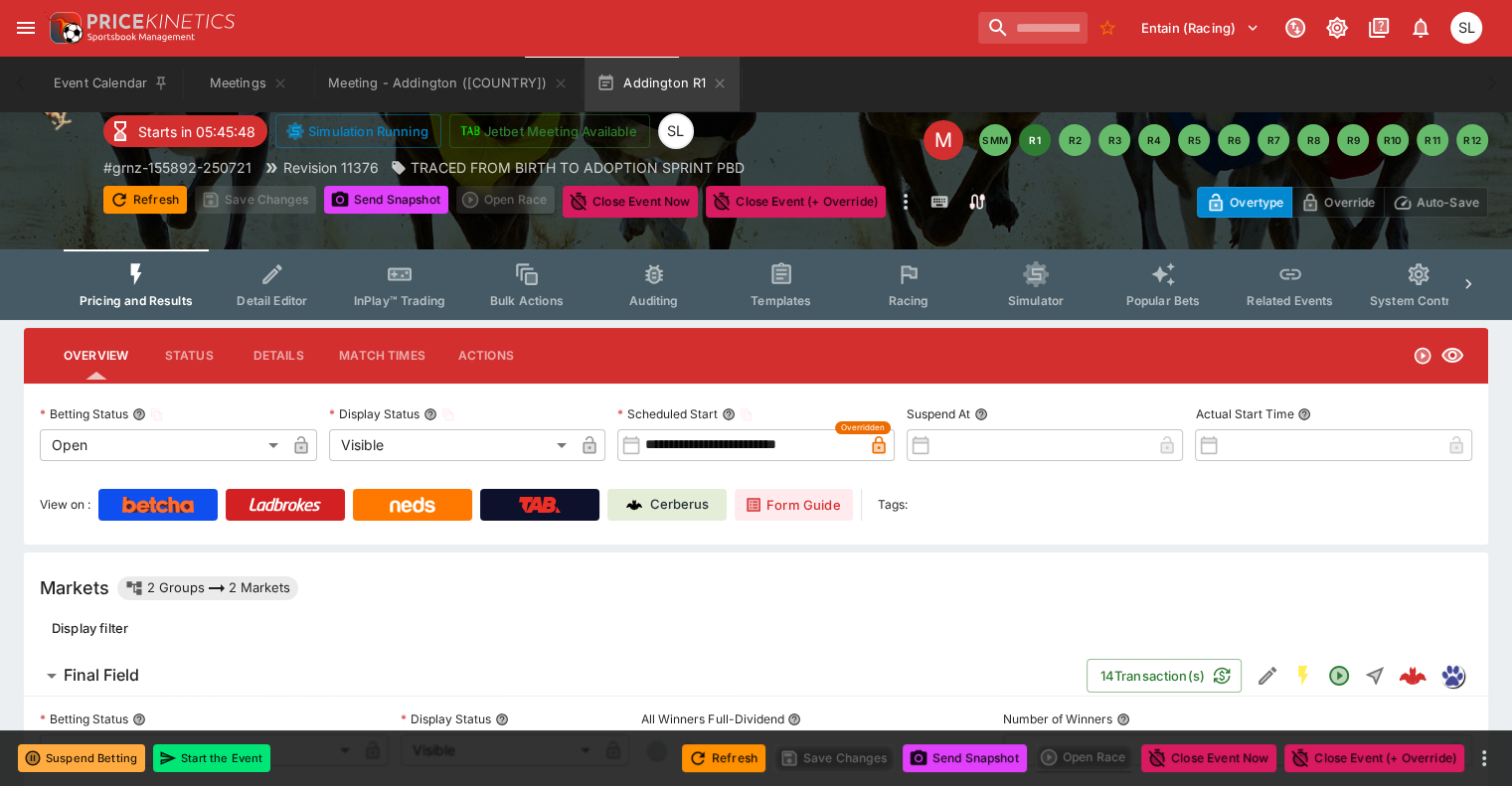 scroll, scrollTop: 0, scrollLeft: 0, axis: both 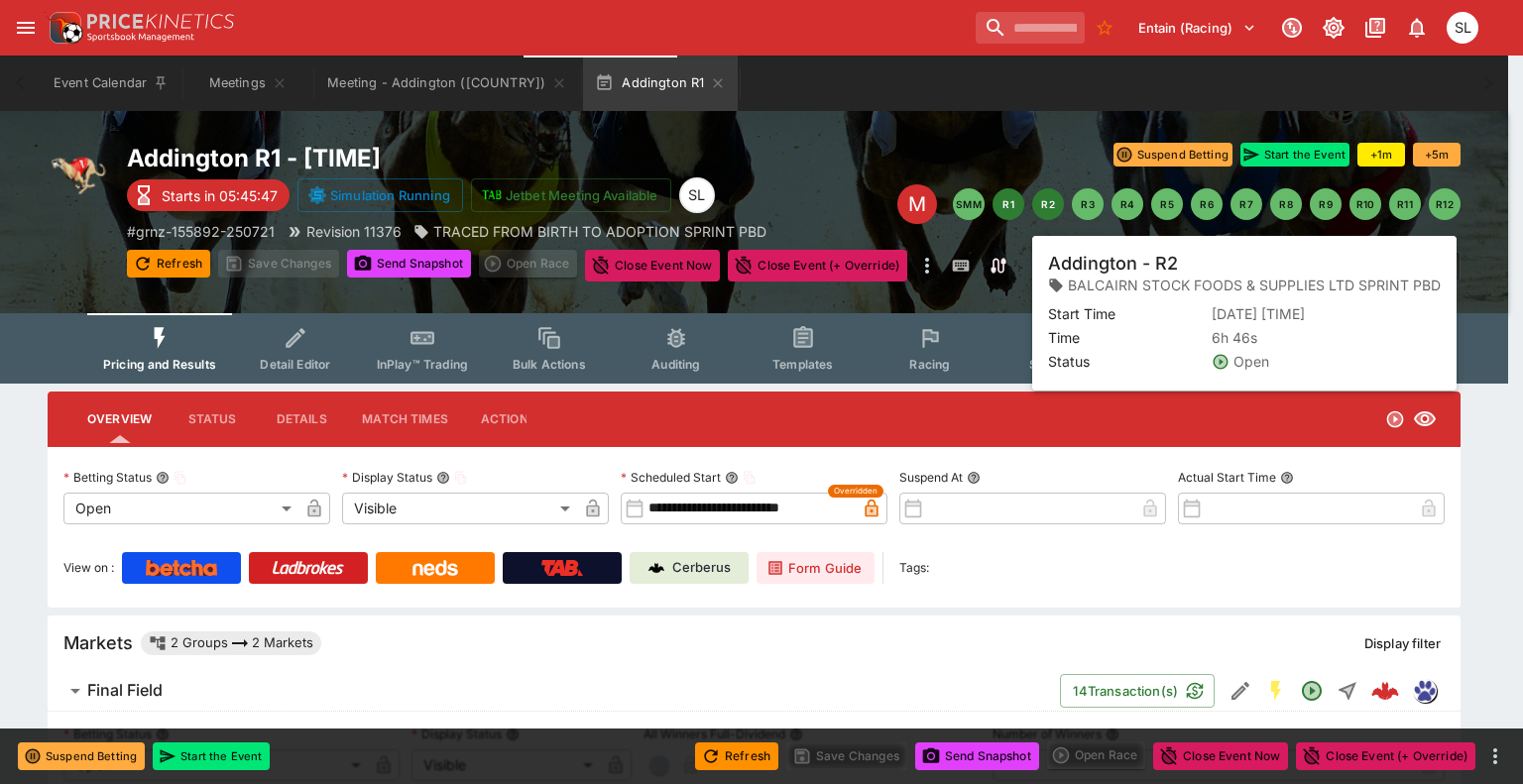 click on "R2" at bounding box center (1048, 204) 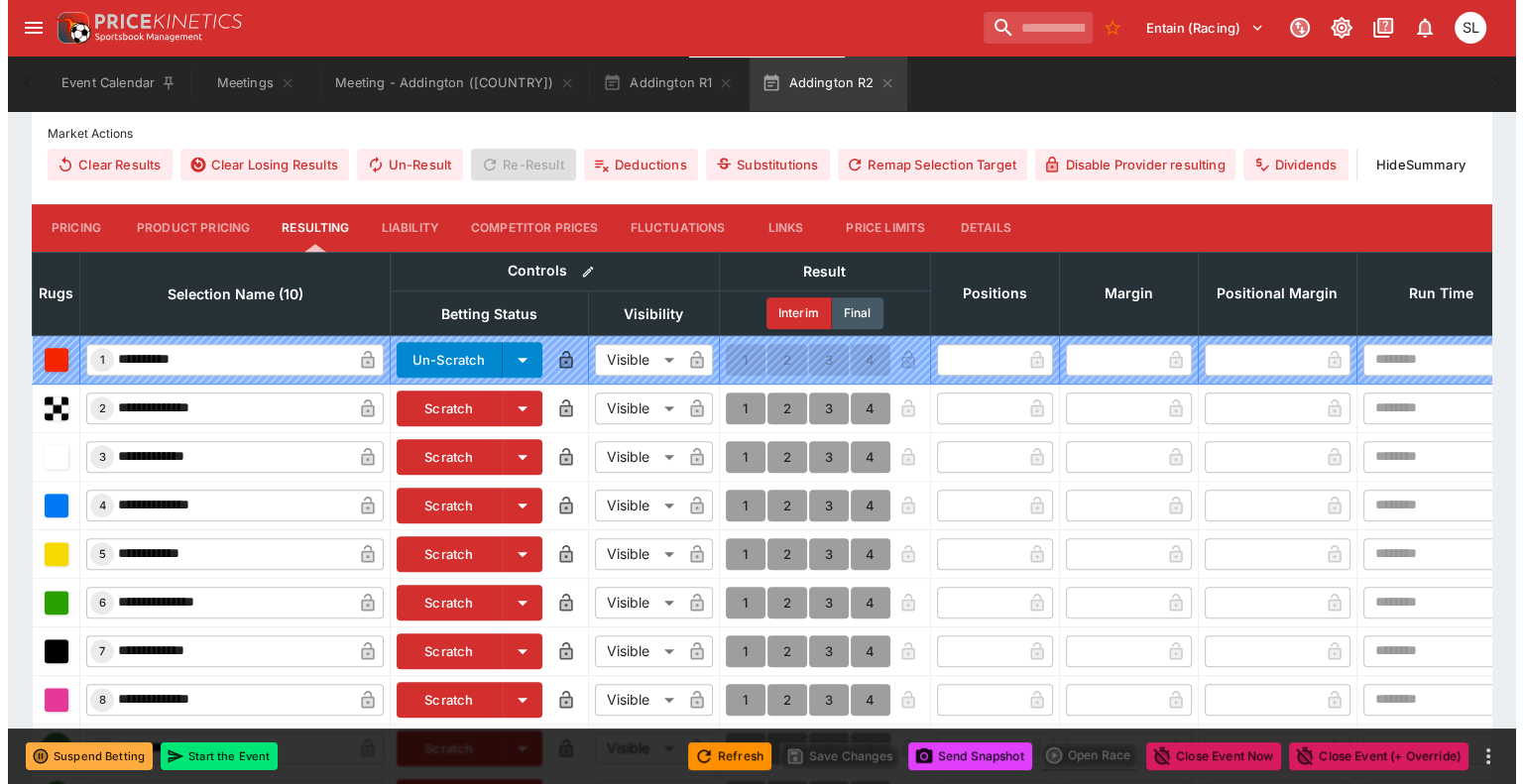 scroll, scrollTop: 947, scrollLeft: 0, axis: vertical 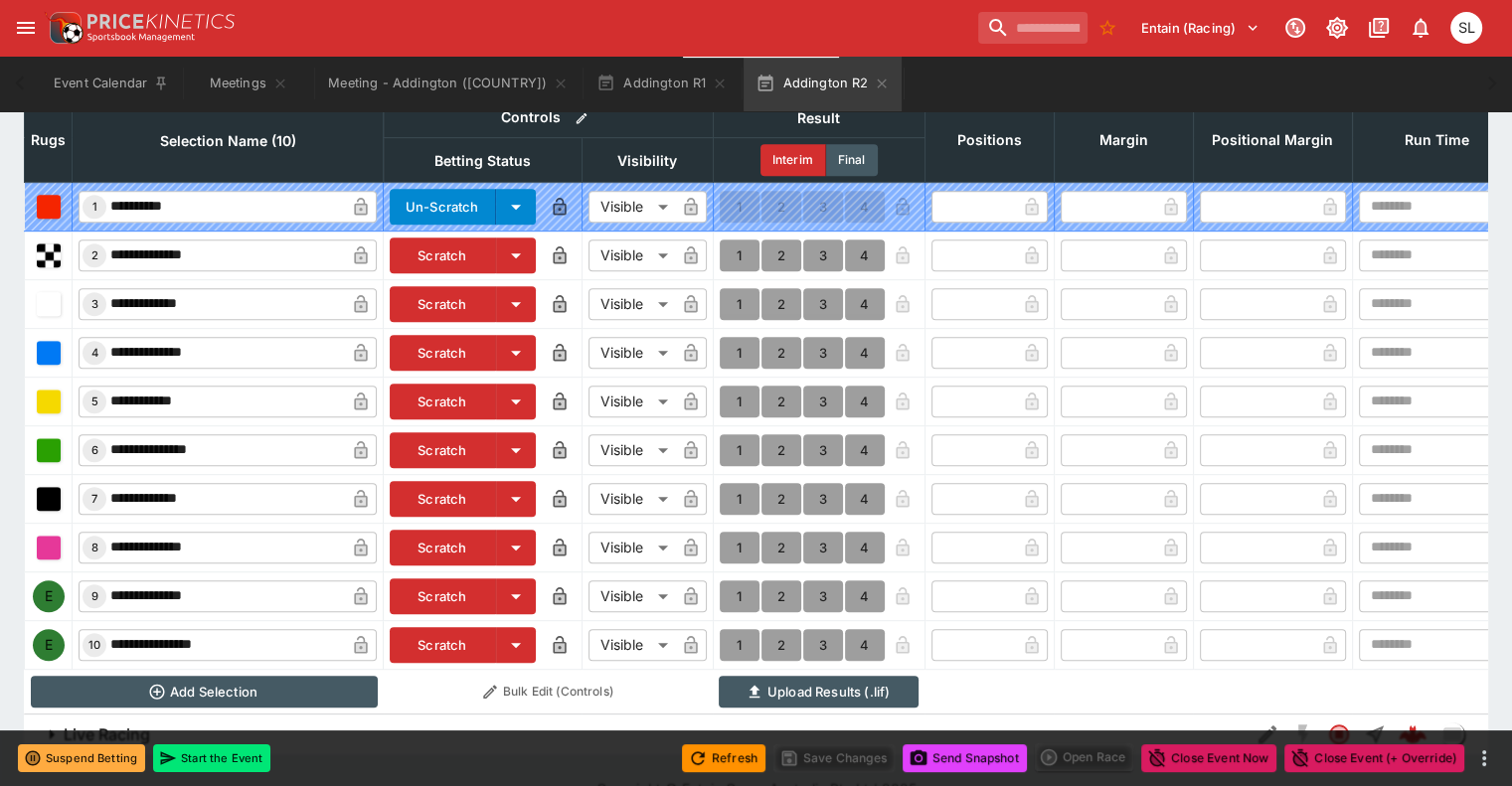 click on "Scratch" at bounding box center [442, 596] 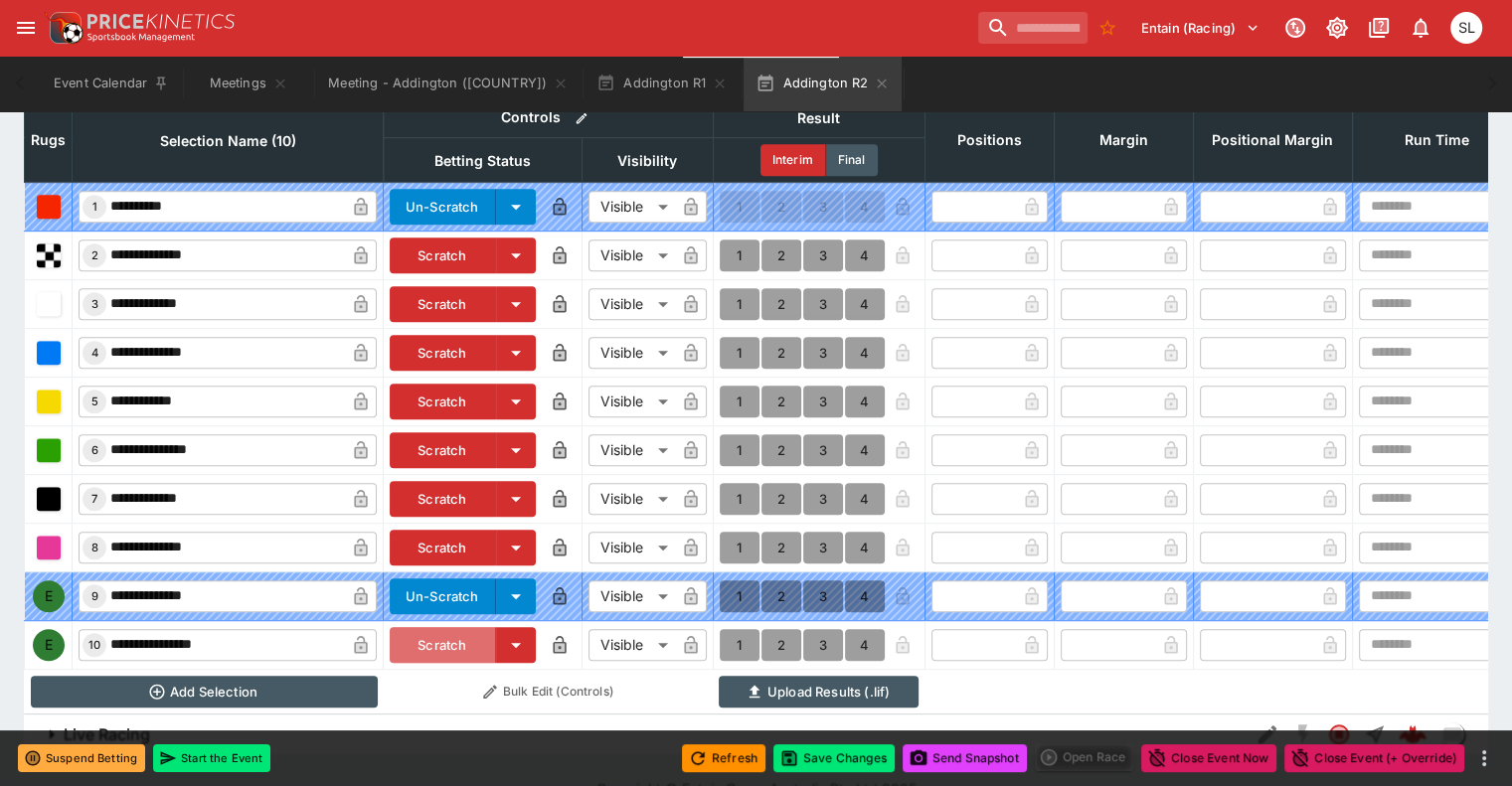 click on "Scratch" at bounding box center (442, 645) 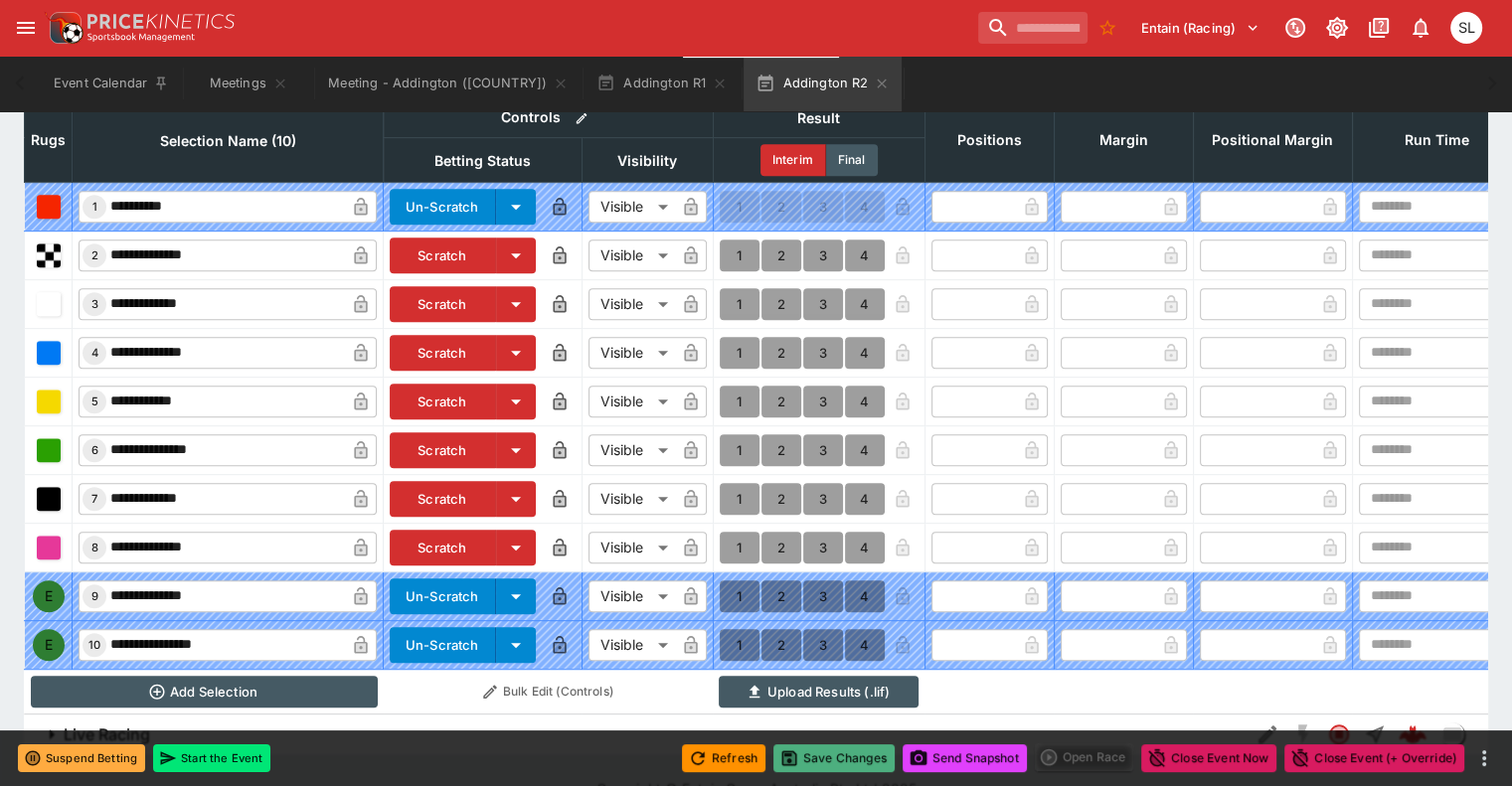 click on "Save Changes" at bounding box center (834, 758) 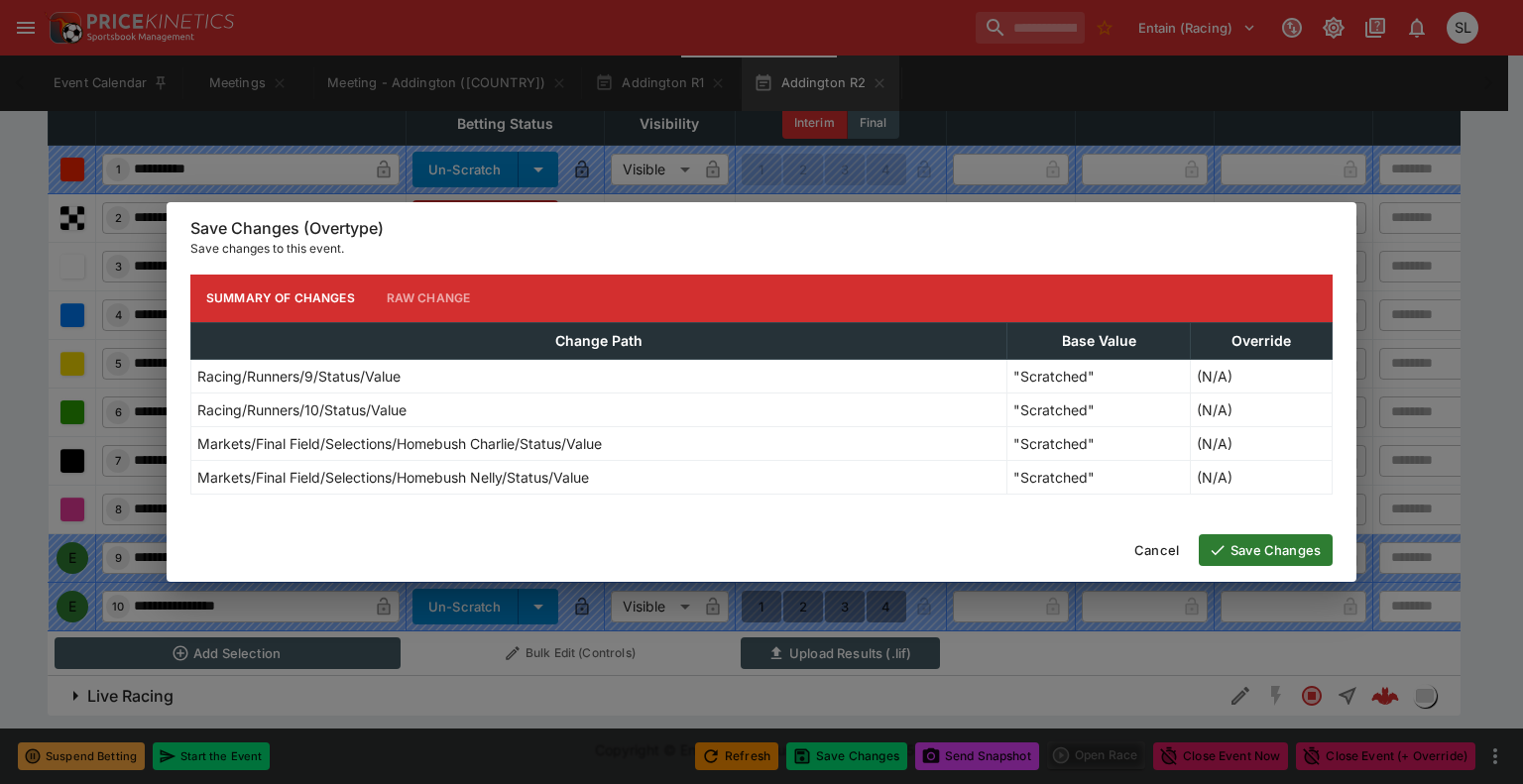 click on "Save Changes" at bounding box center (1265, 550) 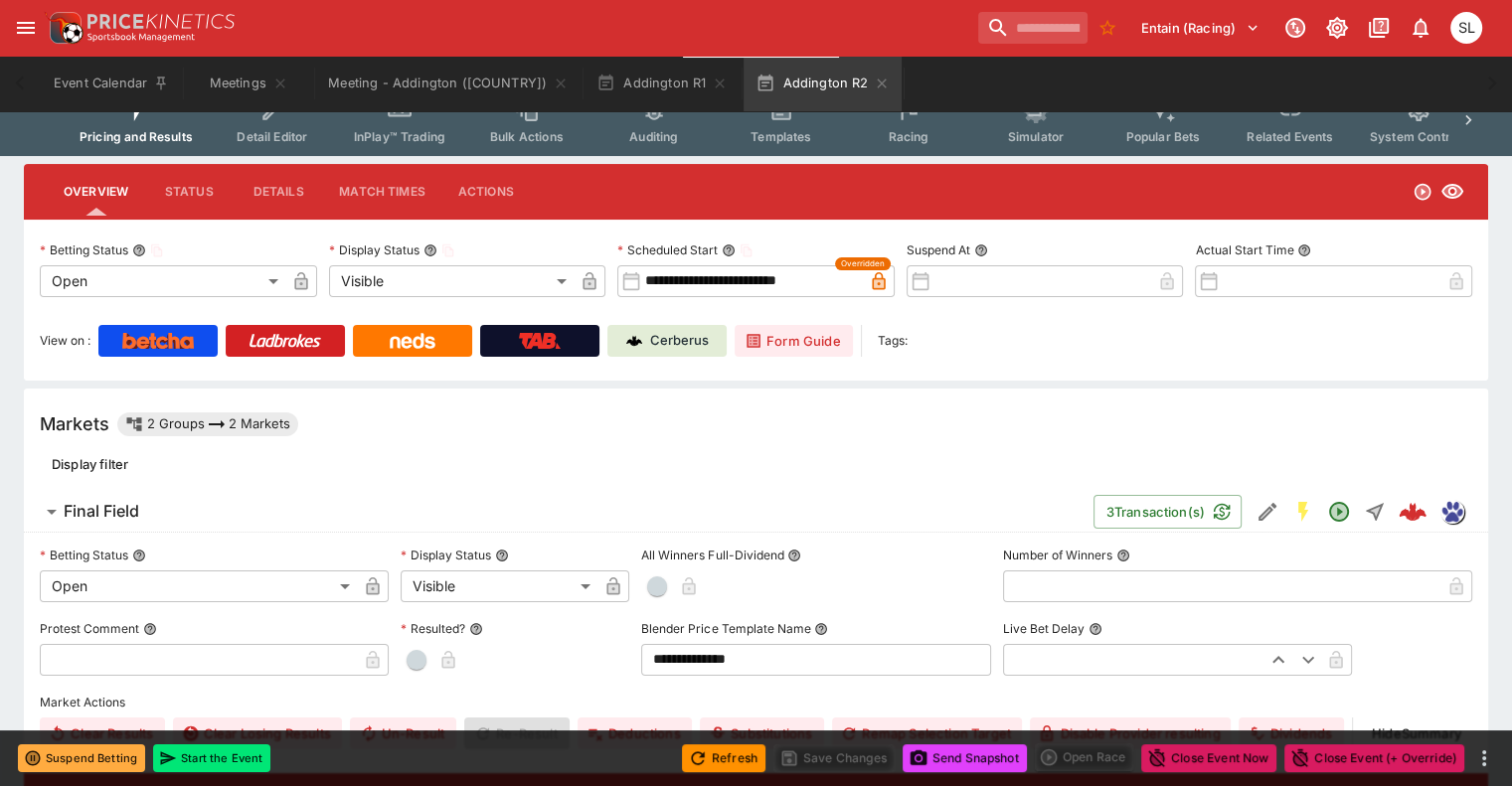 scroll, scrollTop: 0, scrollLeft: 0, axis: both 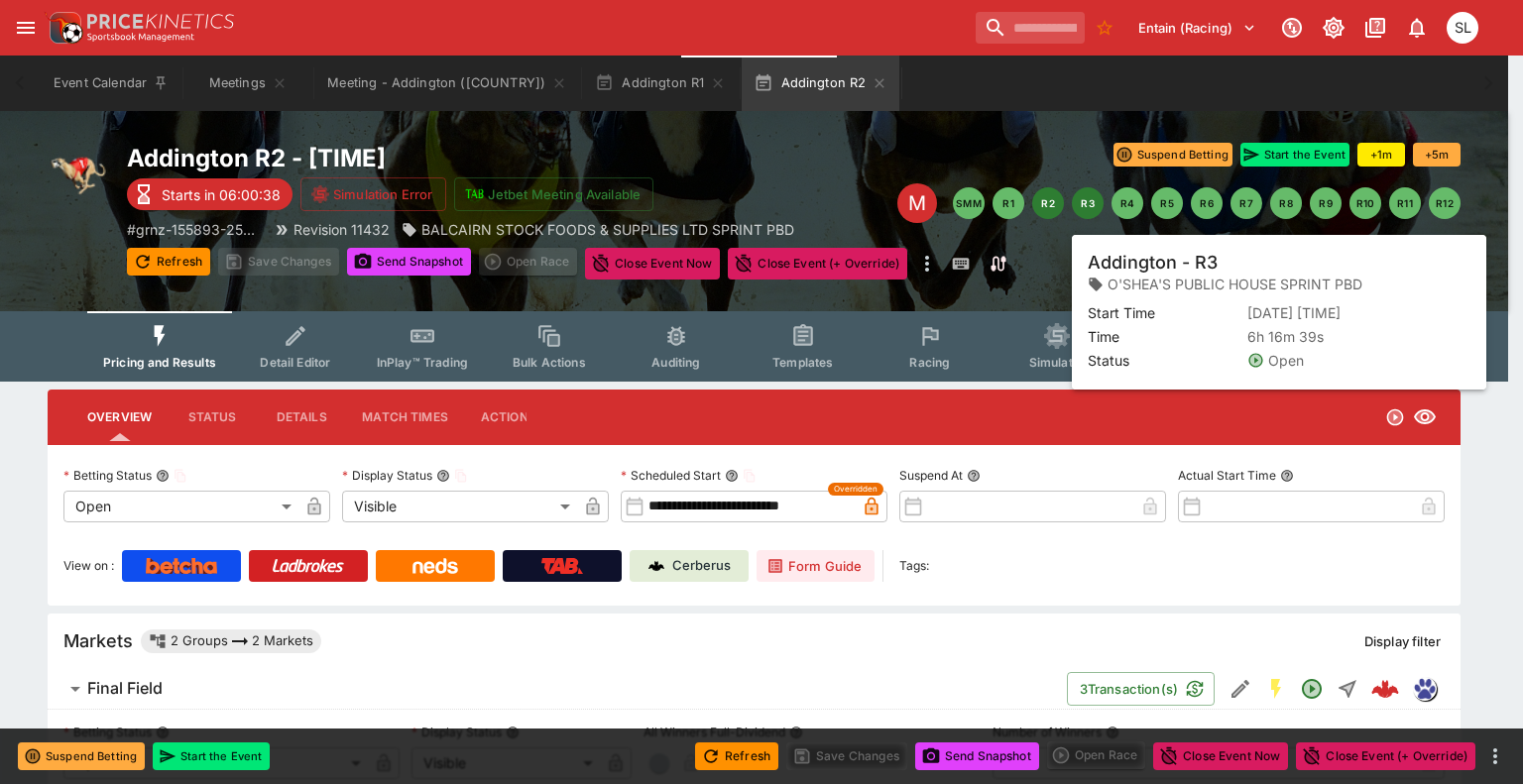 click on "R3" at bounding box center (1088, 203) 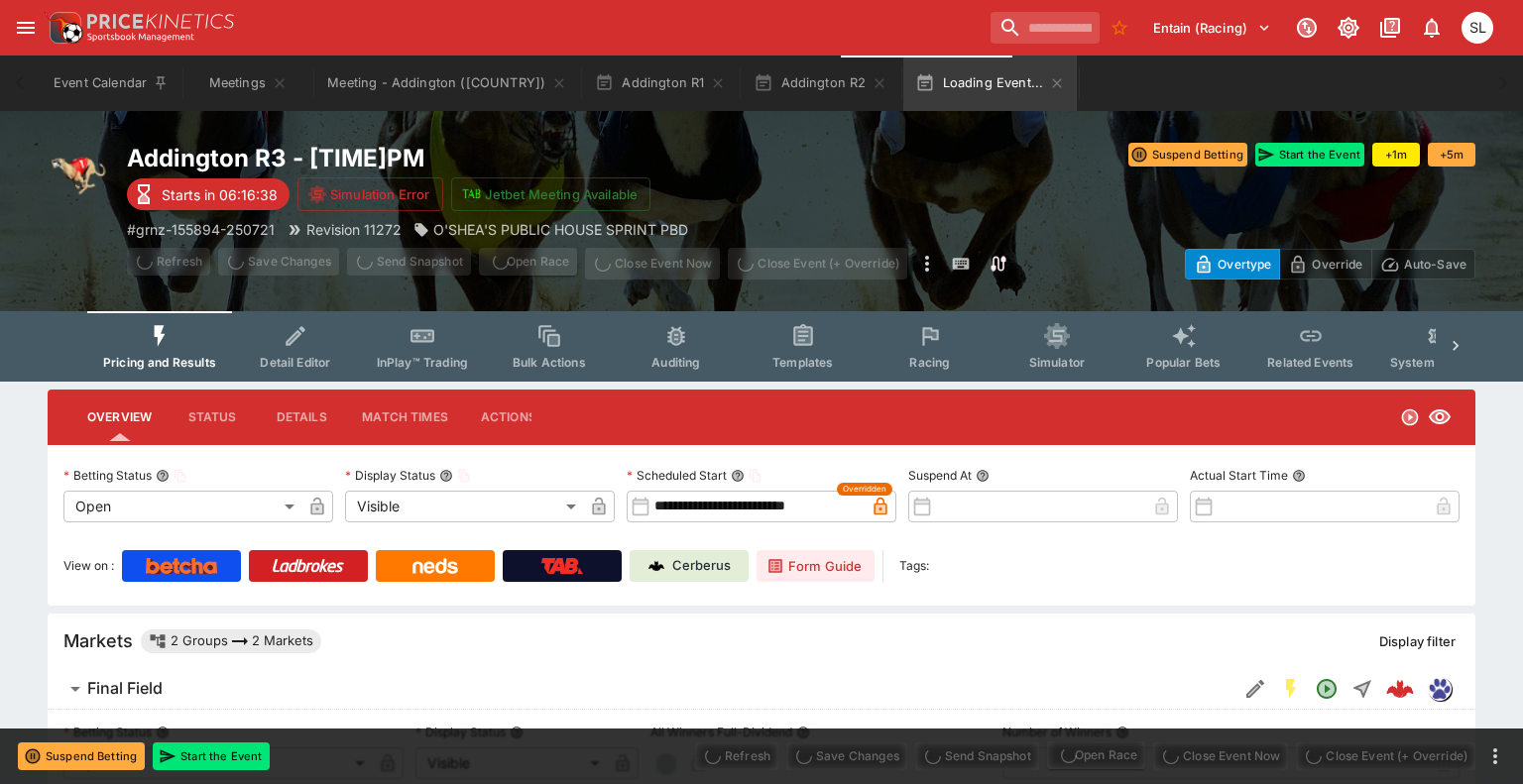 type on "**********" 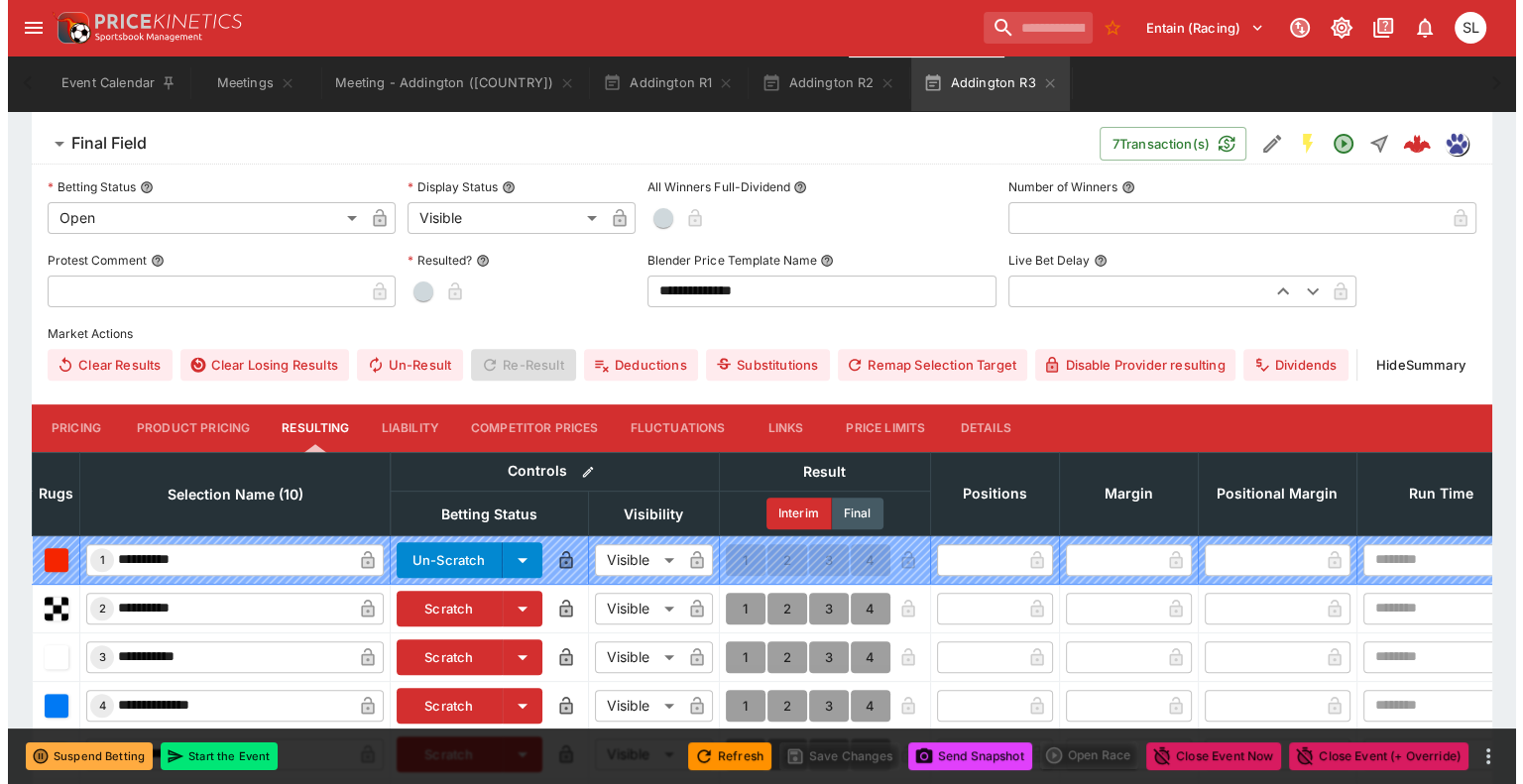 scroll, scrollTop: 948, scrollLeft: 0, axis: vertical 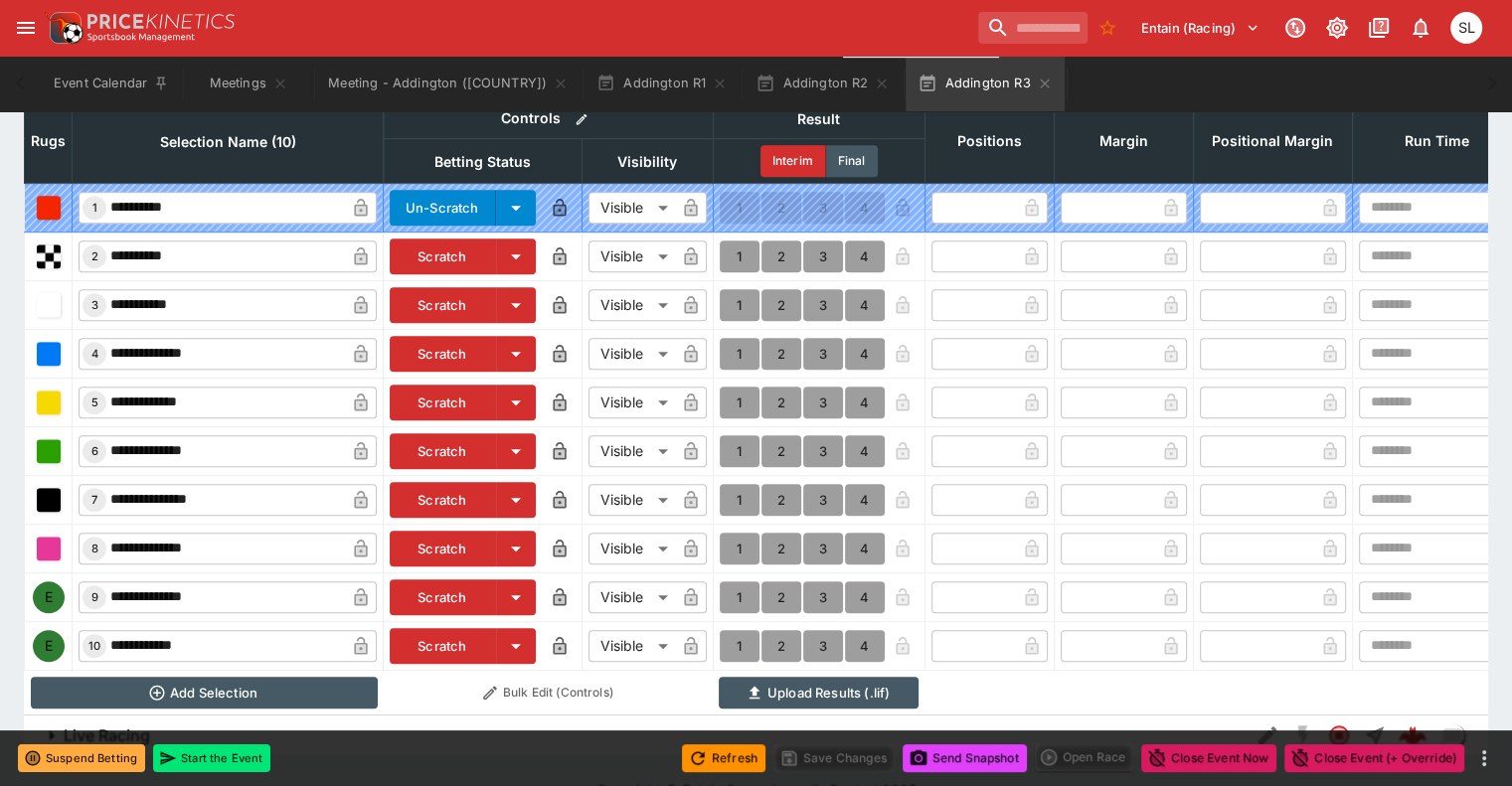 click on "Scratch" at bounding box center (442, 597) 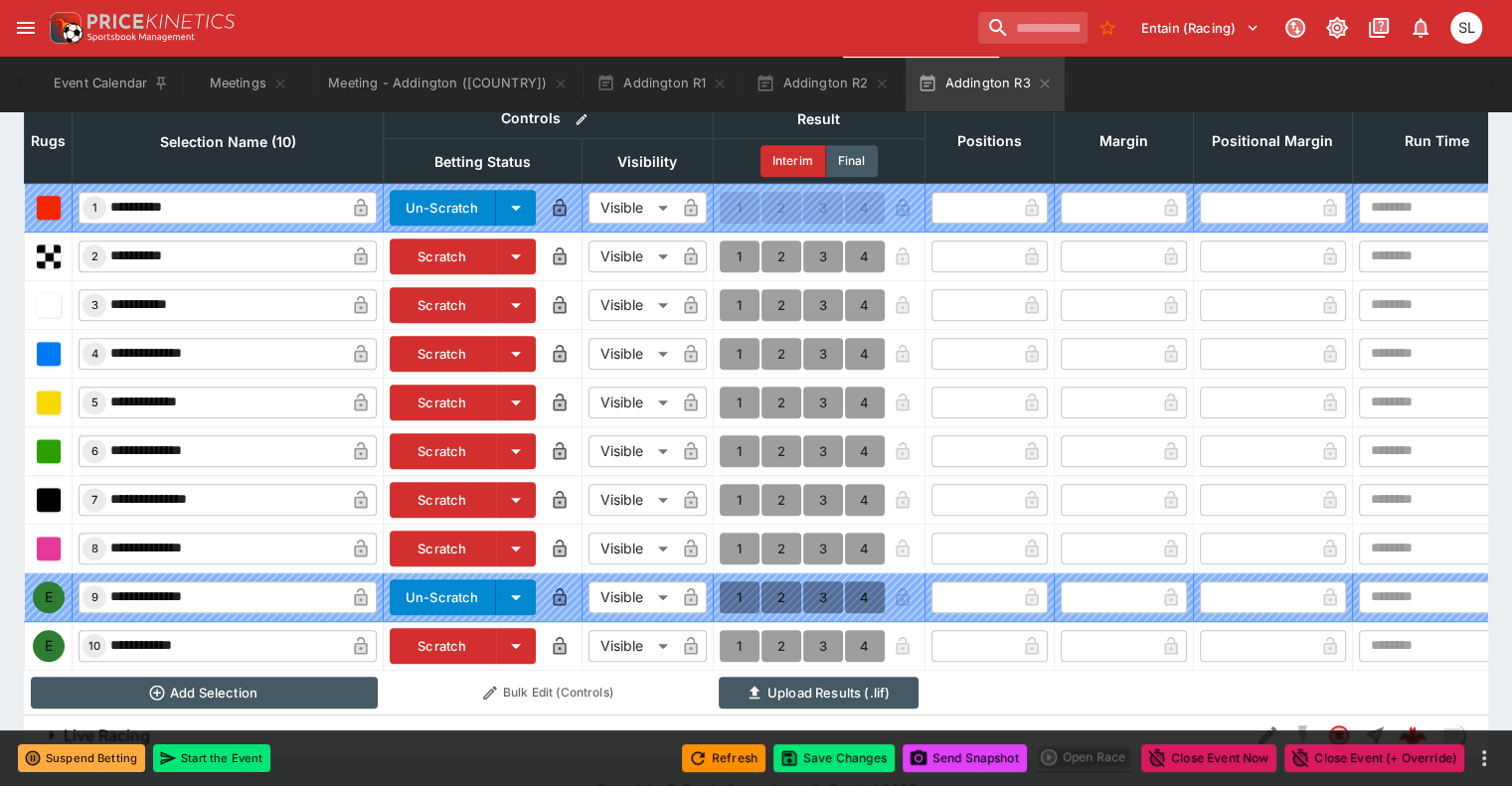 click on "Scratch" at bounding box center (483, 645) 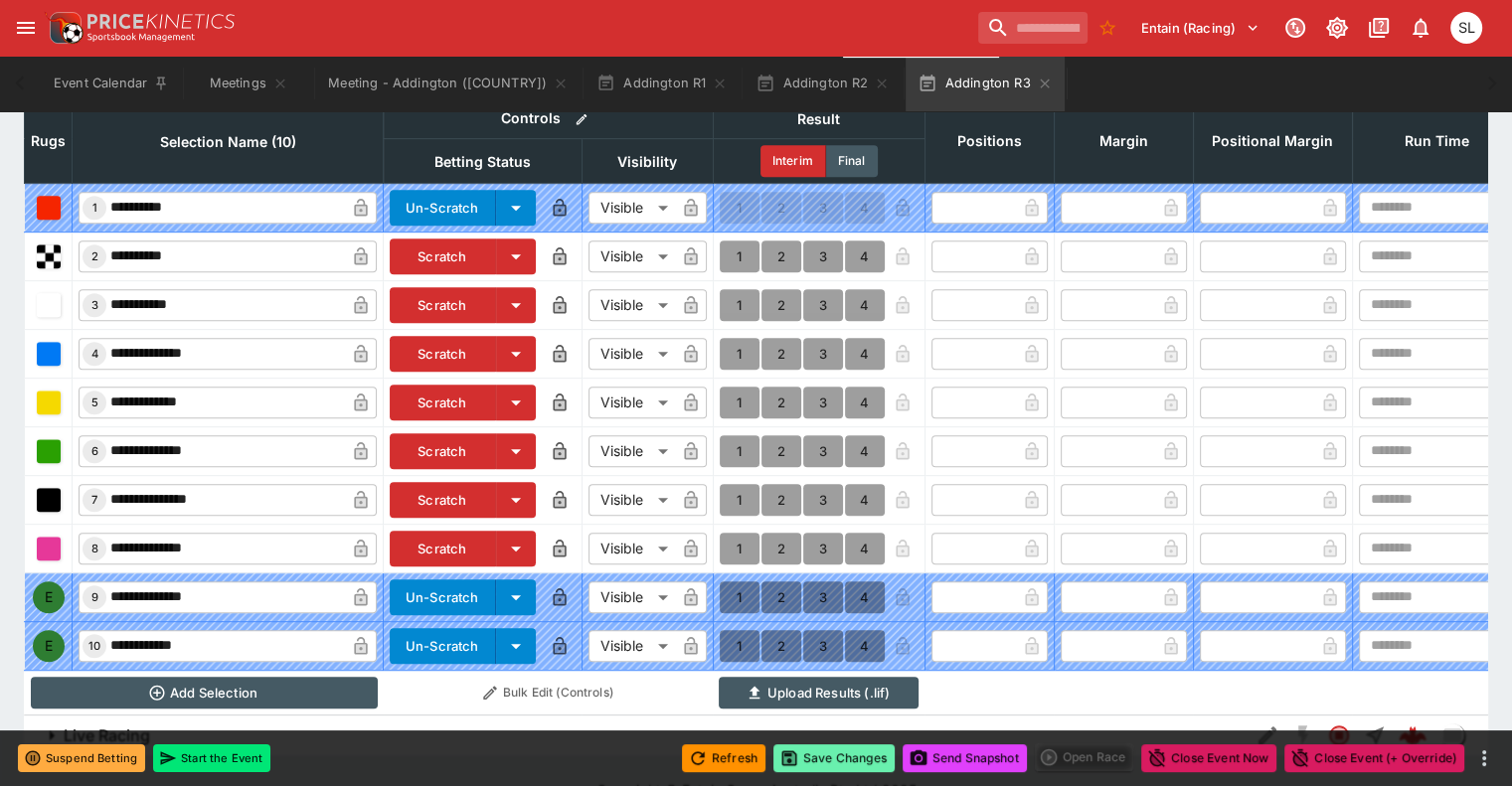 click on "Save Changes" at bounding box center [834, 758] 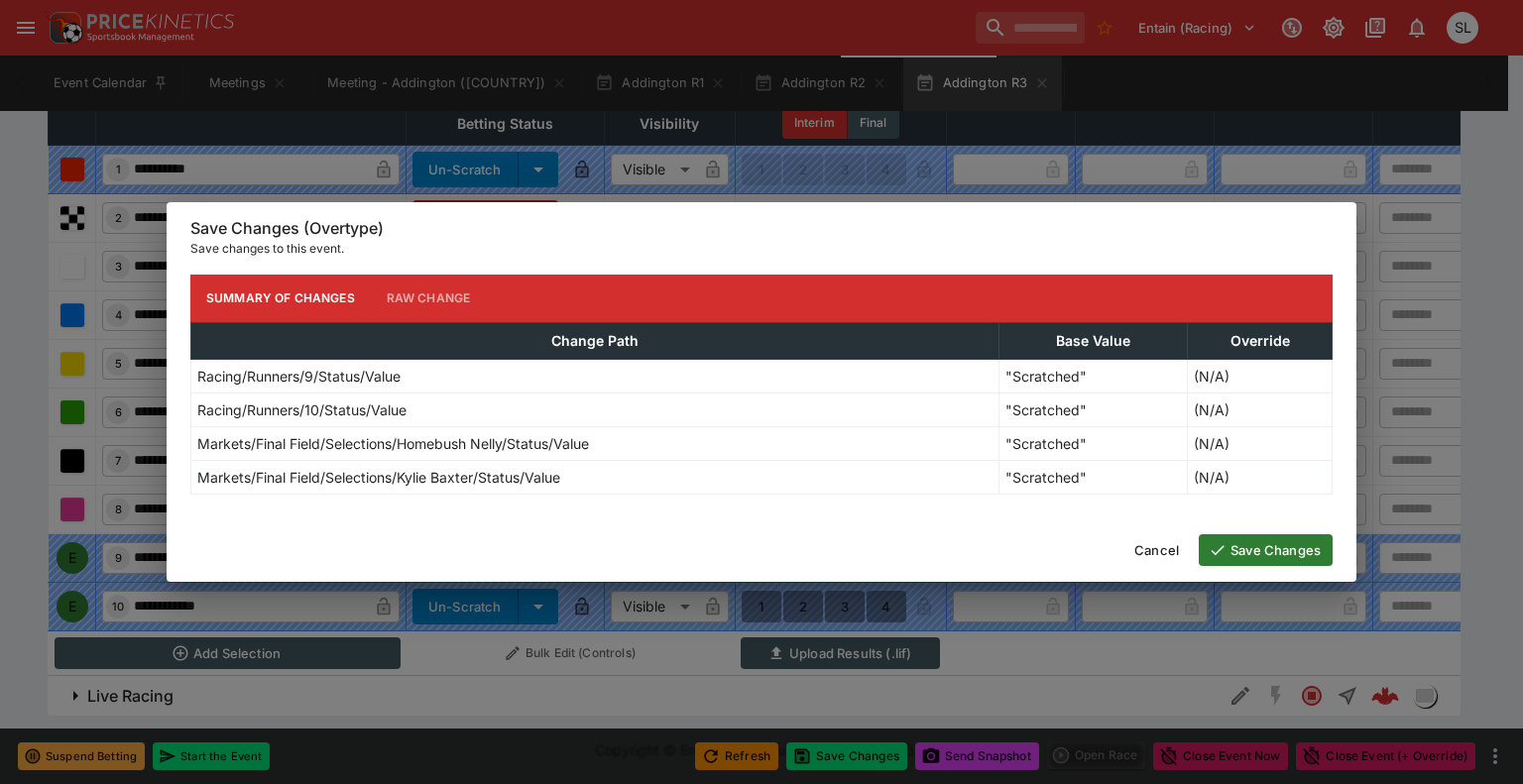 click on "Save Changes" at bounding box center (1265, 550) 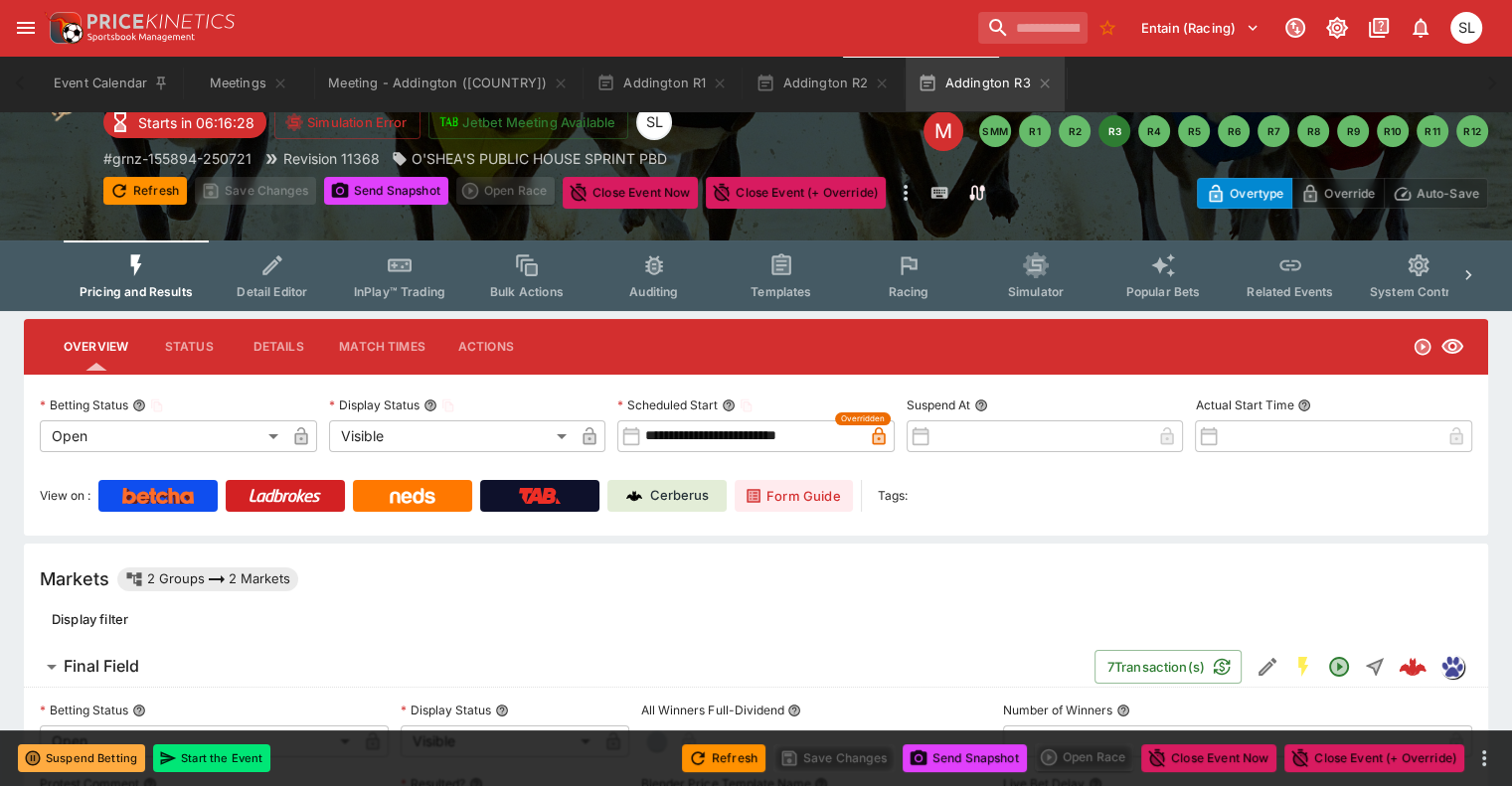 scroll, scrollTop: 0, scrollLeft: 0, axis: both 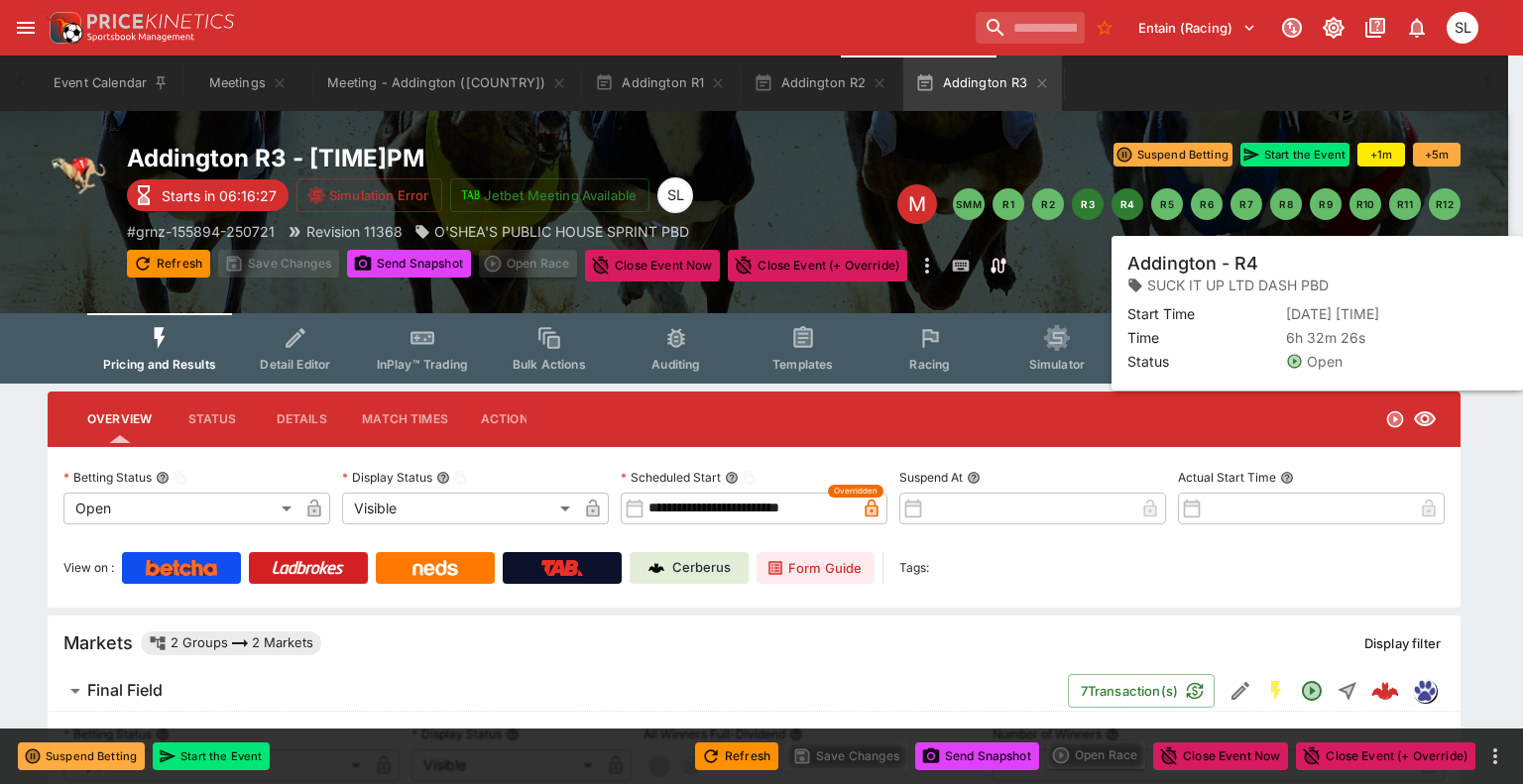 click on "R4" at bounding box center [1127, 204] 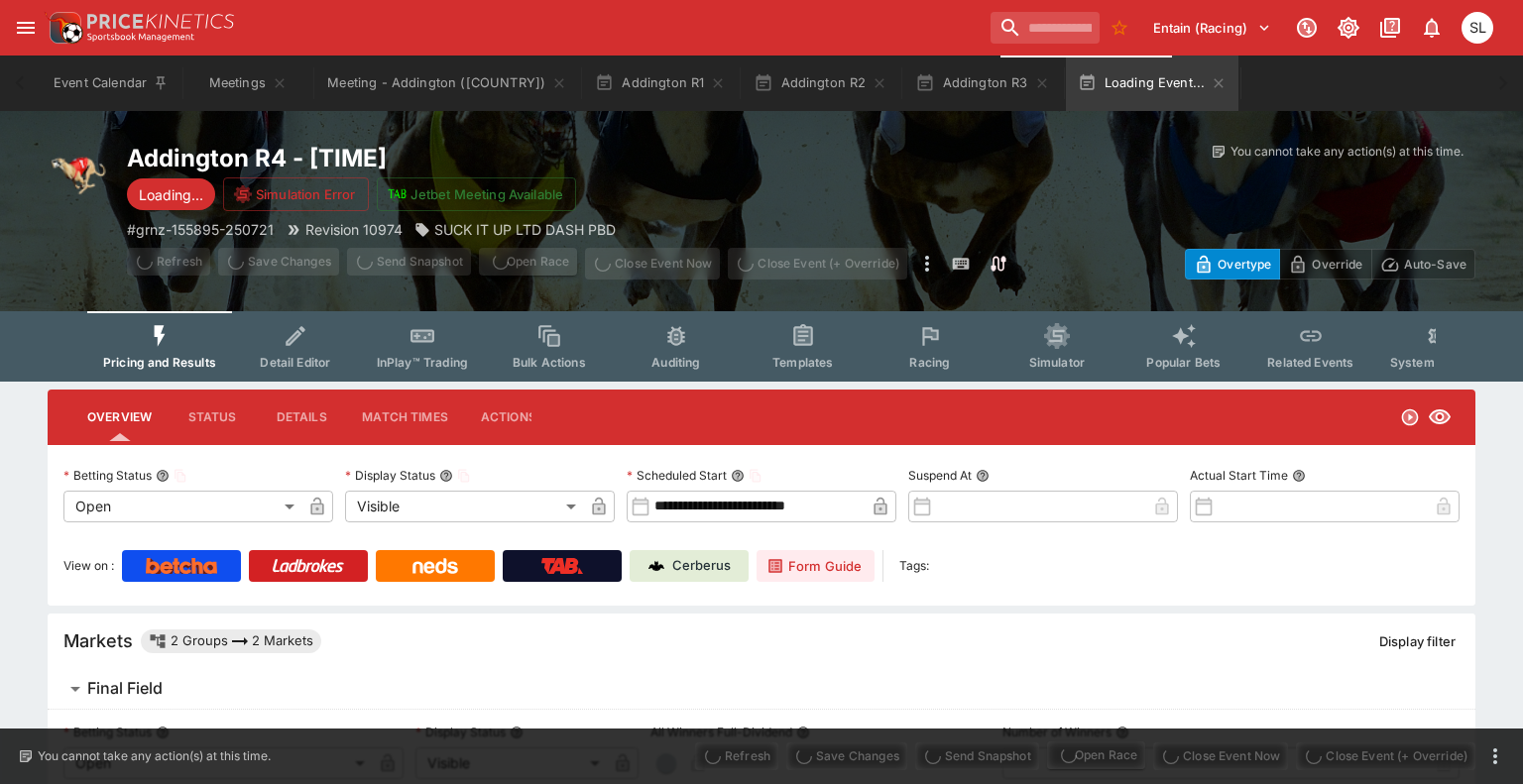 type on "**********" 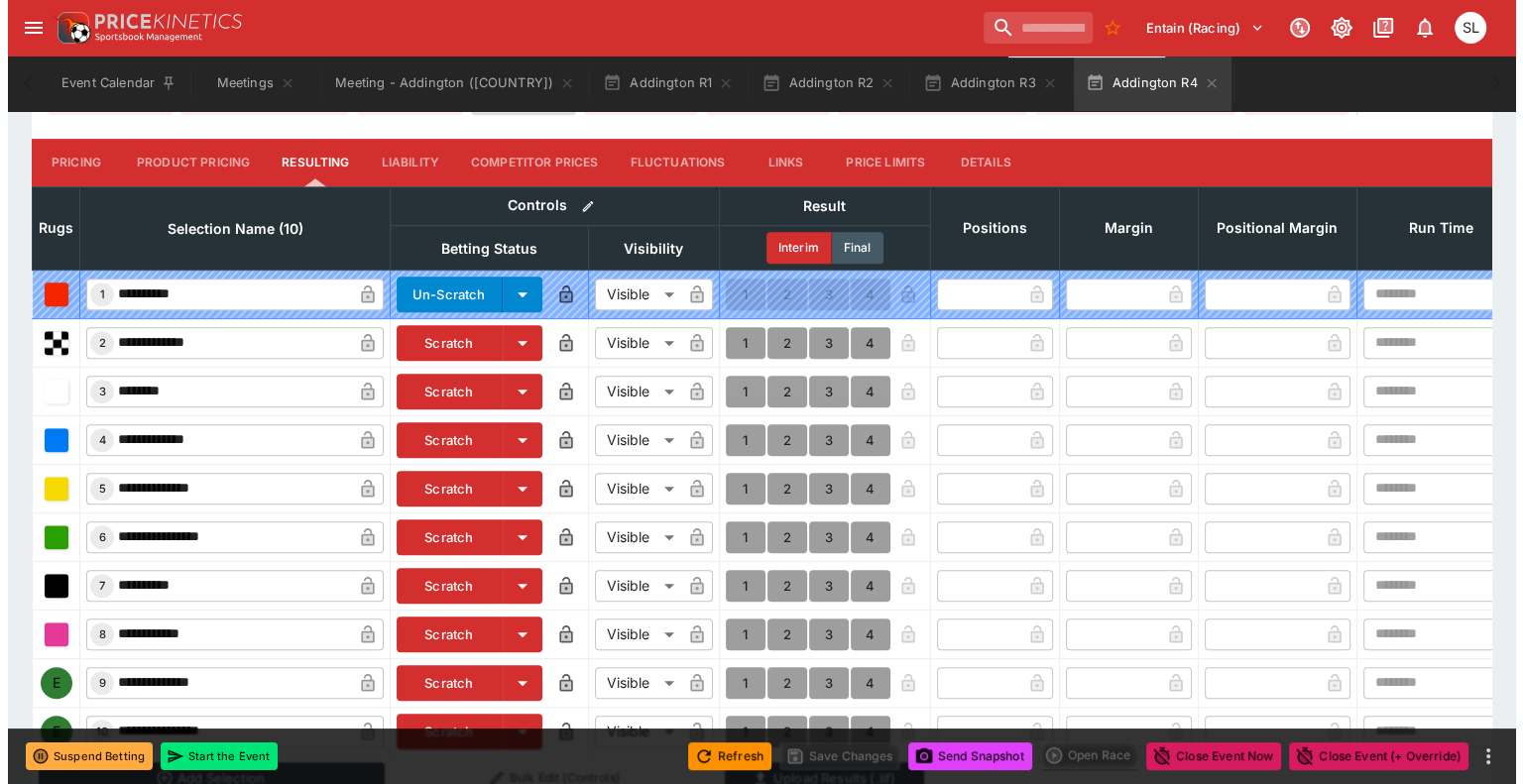 scroll, scrollTop: 947, scrollLeft: 0, axis: vertical 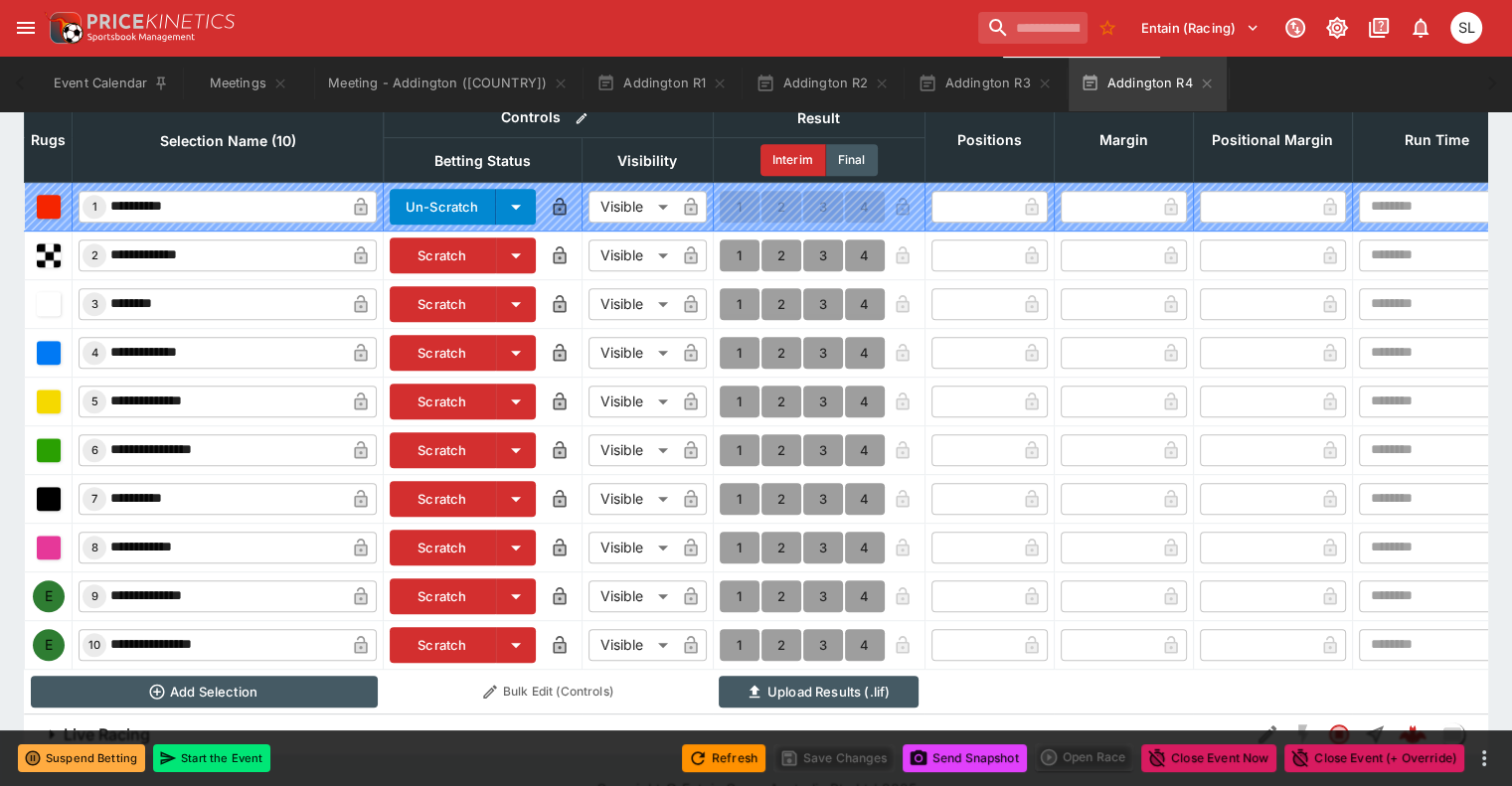 click on "Scratch" at bounding box center [442, 596] 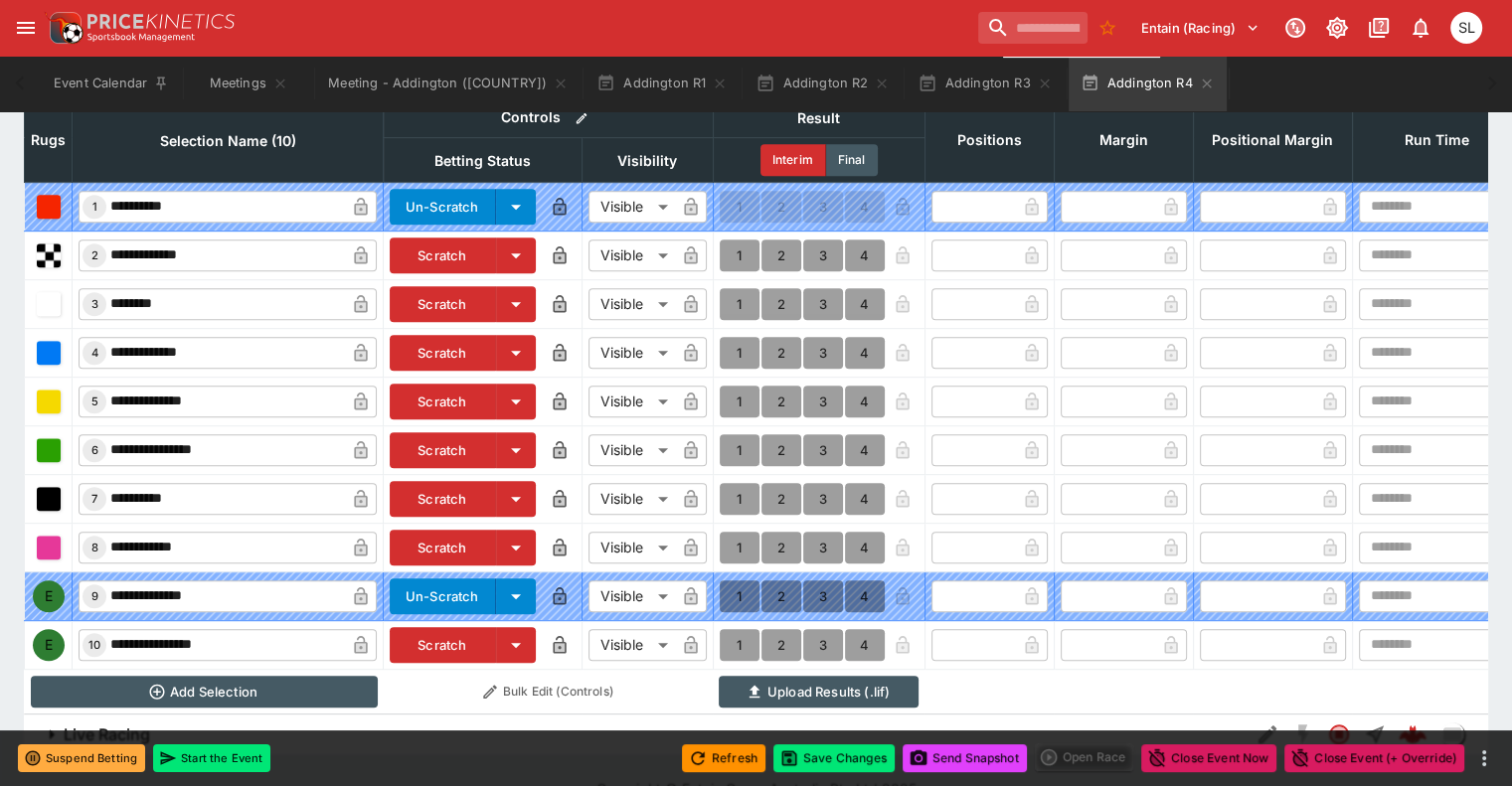 click on "Scratch" at bounding box center [442, 645] 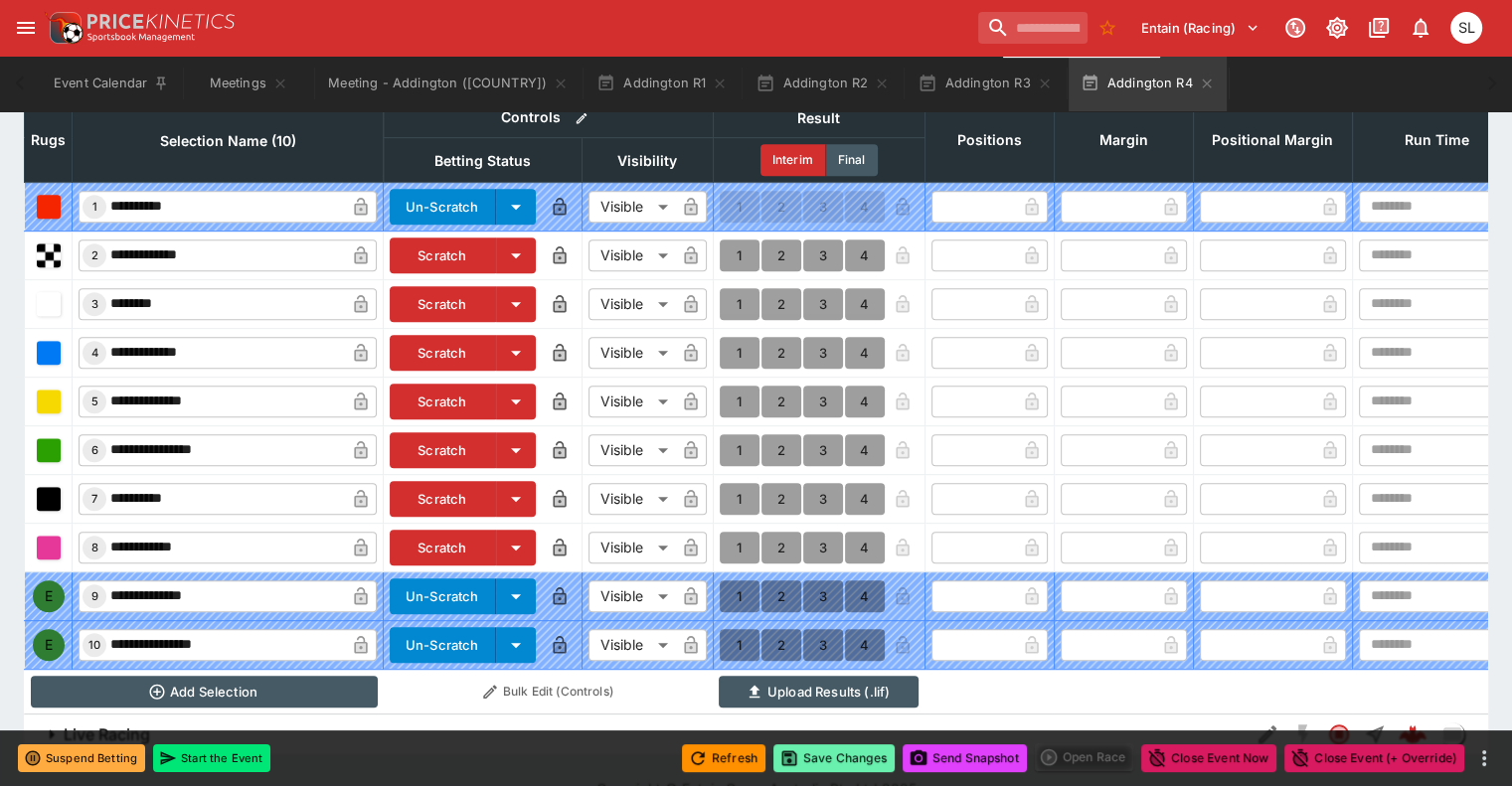 click on "Save Changes" at bounding box center [834, 758] 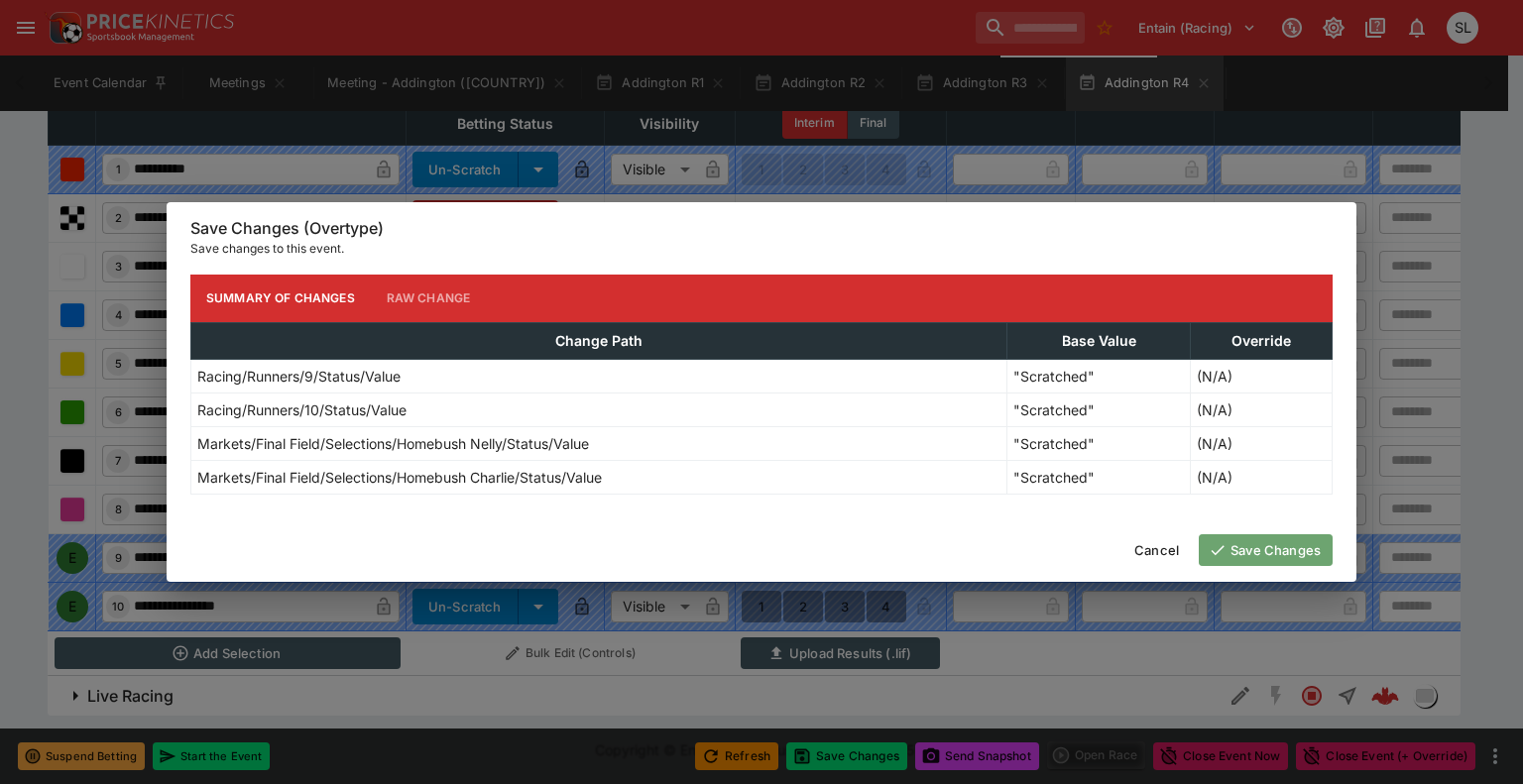 click on "Save Changes" at bounding box center (1265, 550) 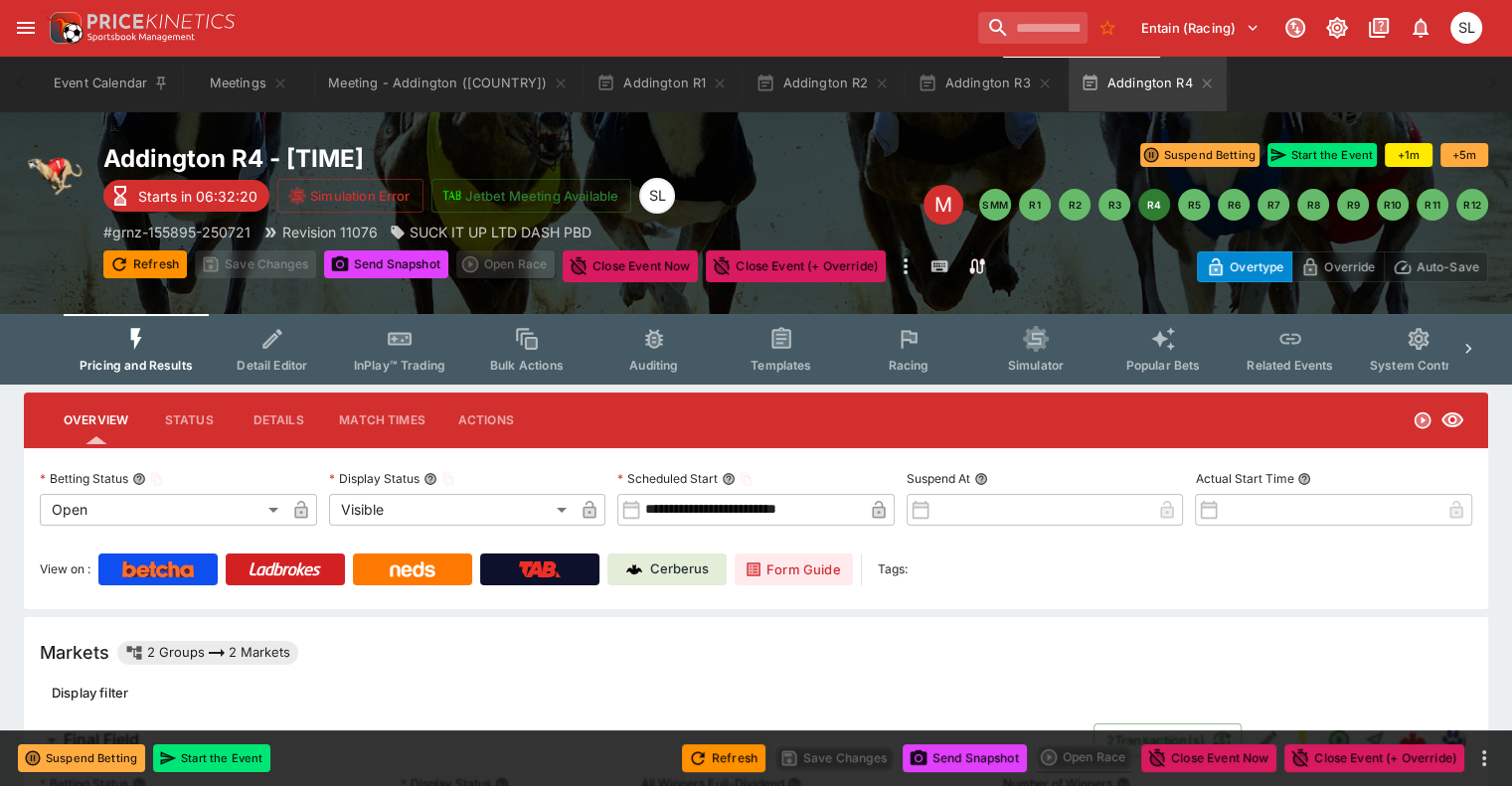 scroll, scrollTop: 0, scrollLeft: 0, axis: both 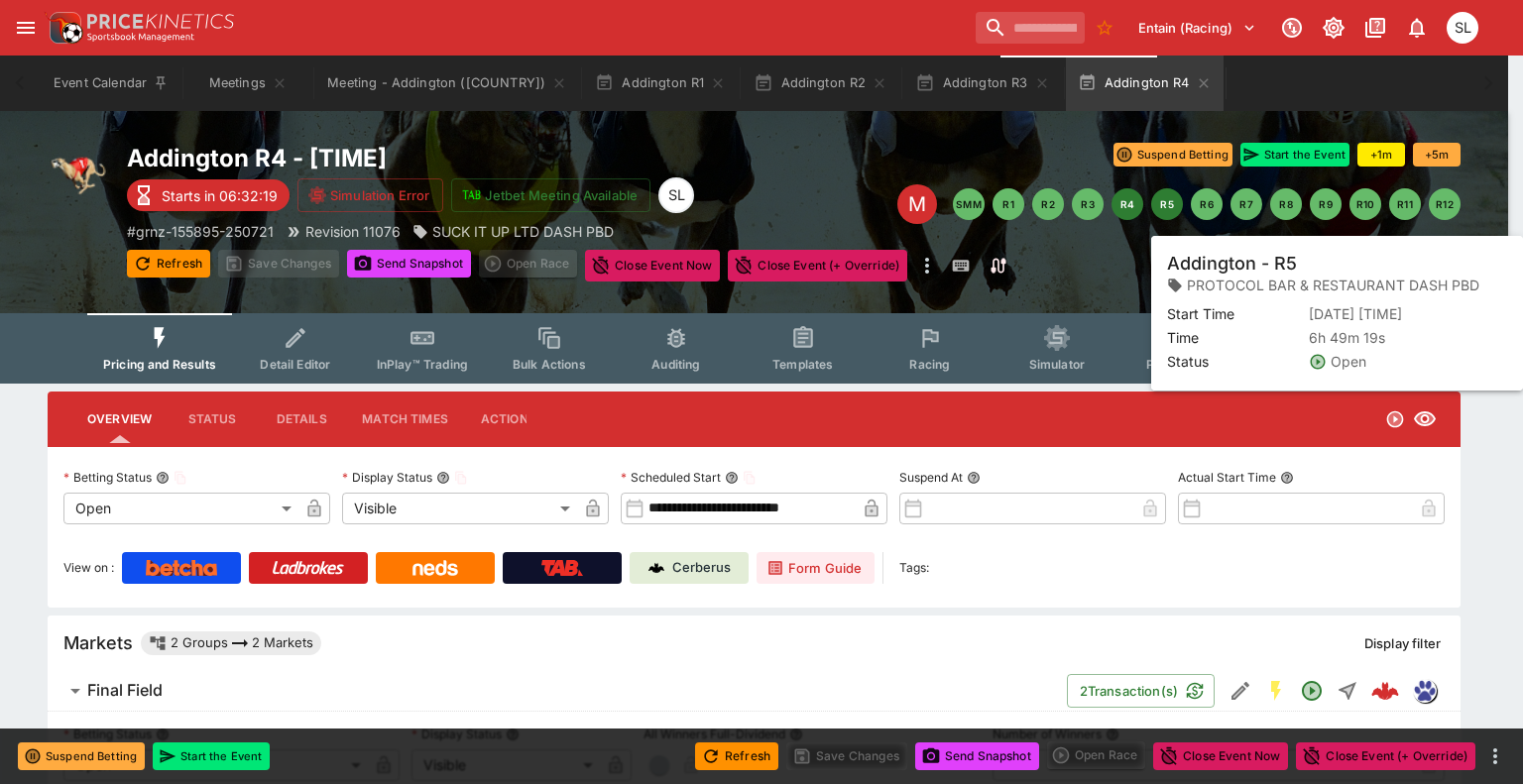 click on "R5" at bounding box center [1167, 204] 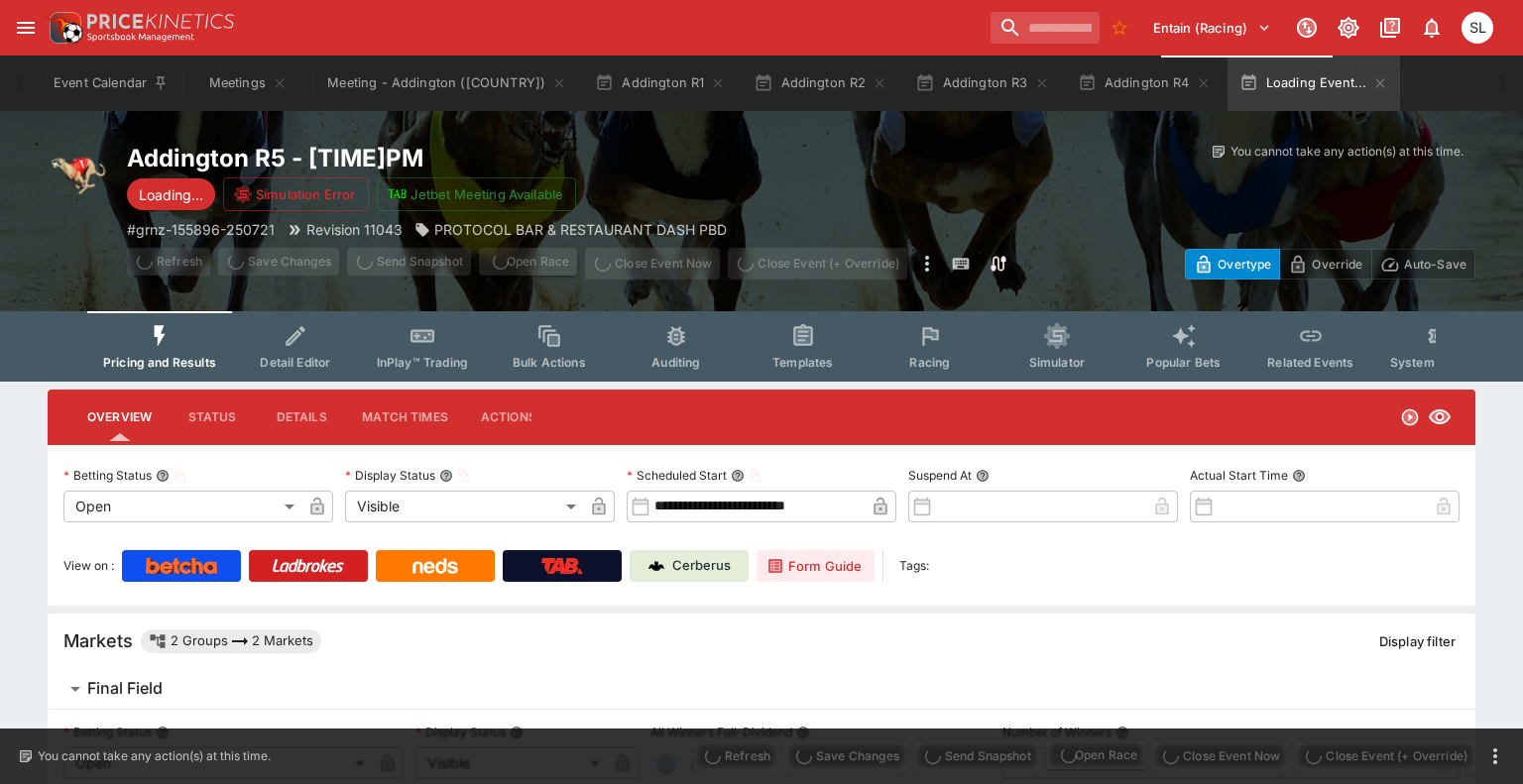 type on "**********" 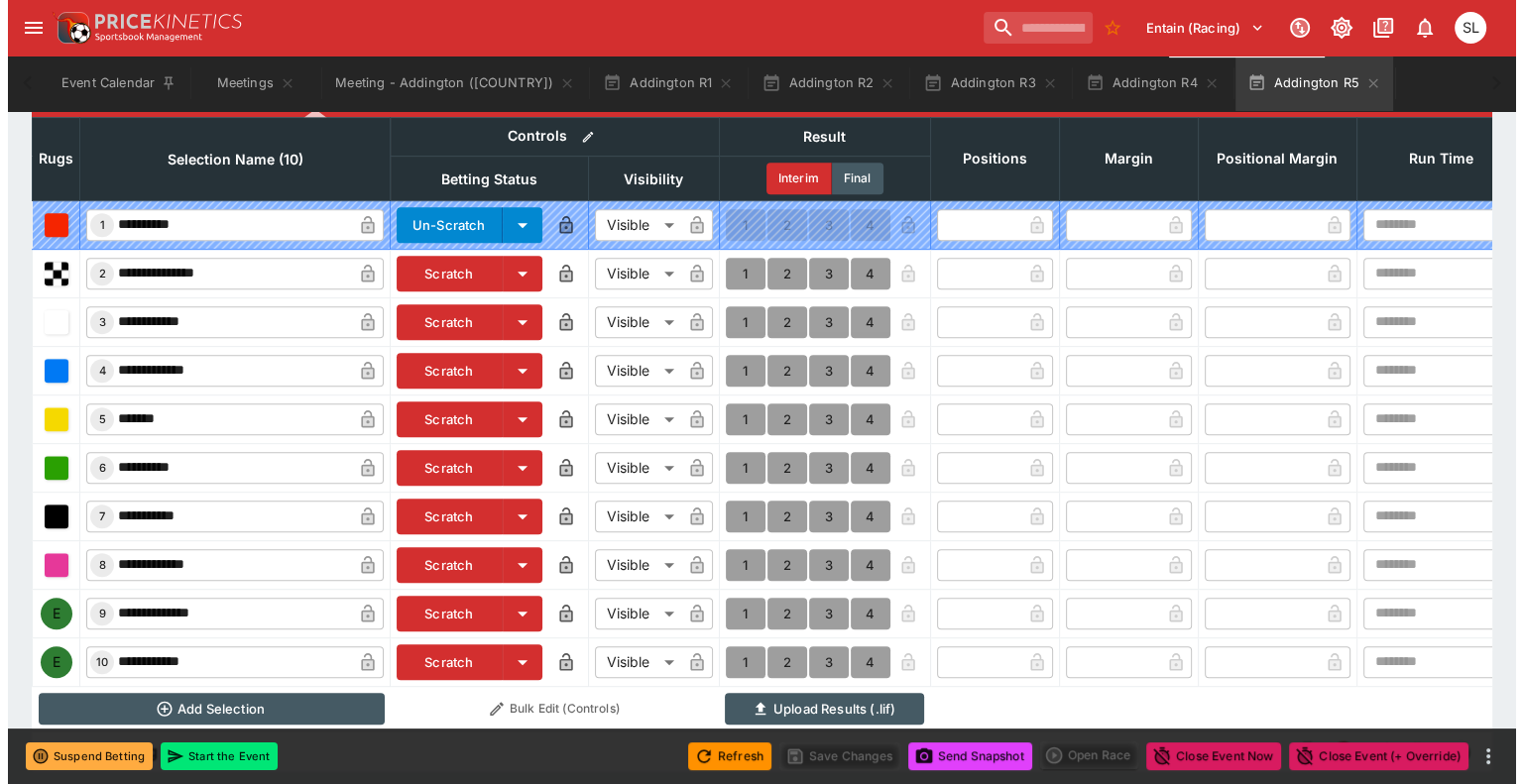 scroll, scrollTop: 947, scrollLeft: 0, axis: vertical 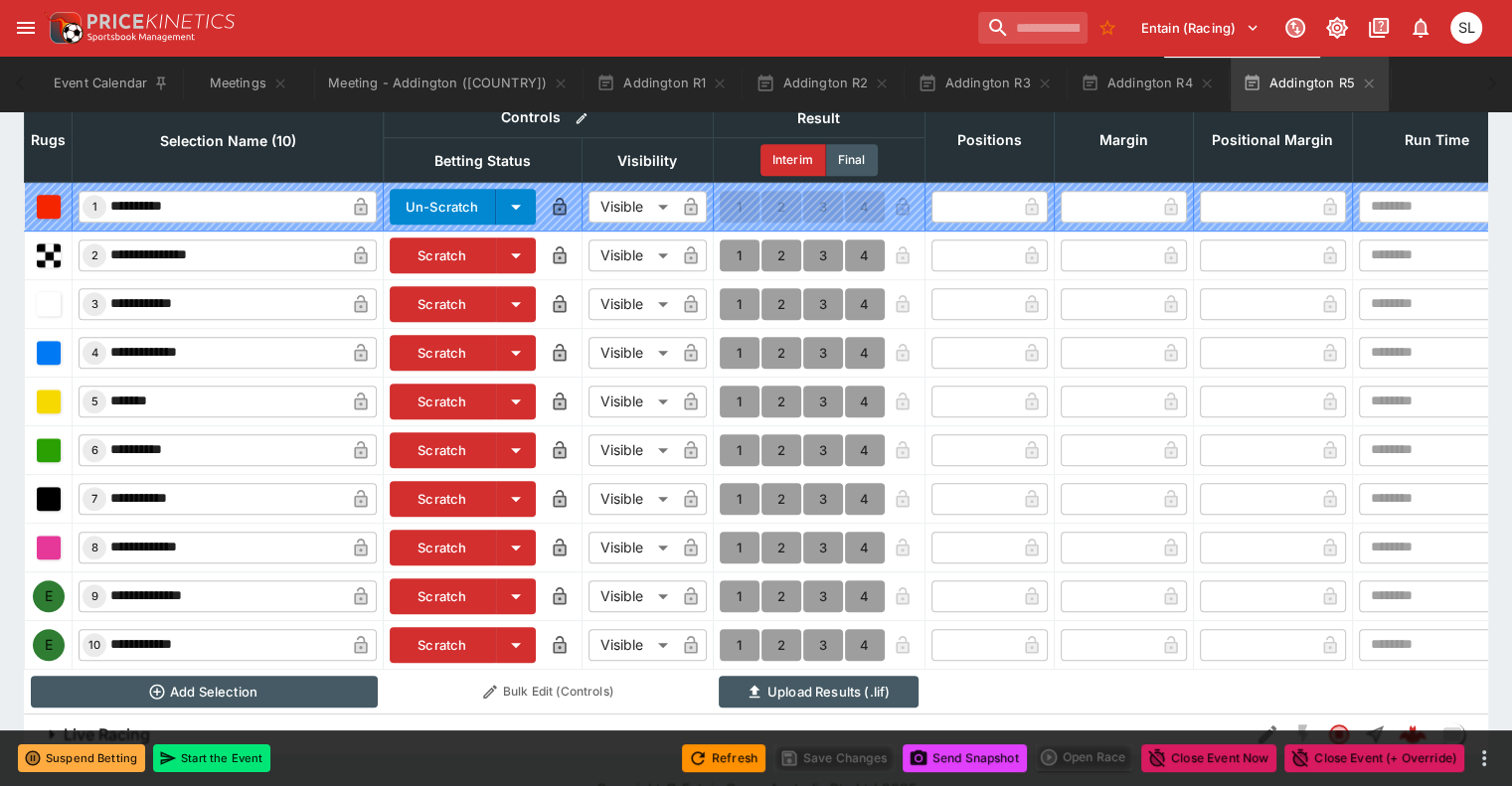 click on "Scratch" at bounding box center (442, 596) 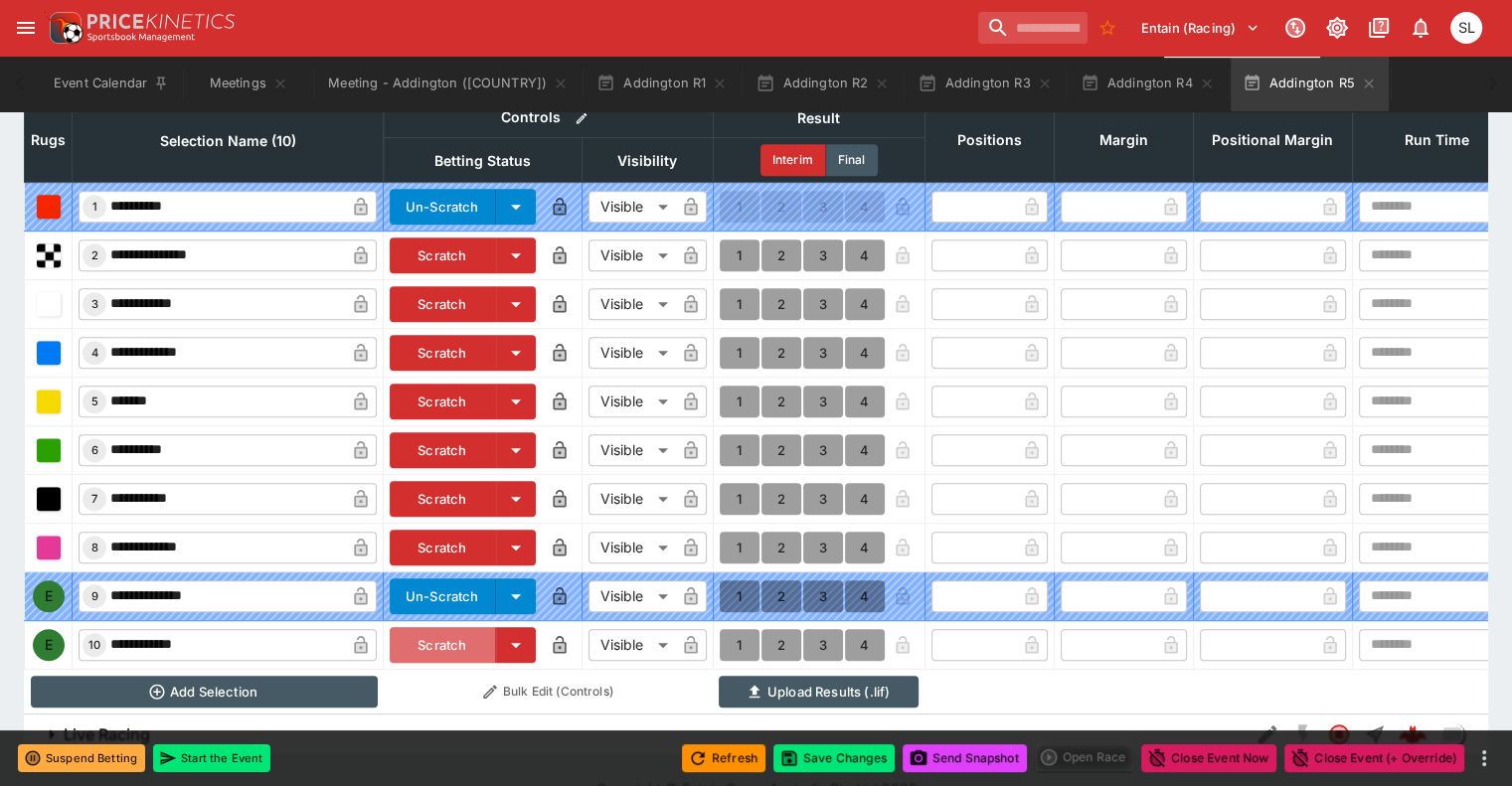 click on "Scratch" at bounding box center (442, 645) 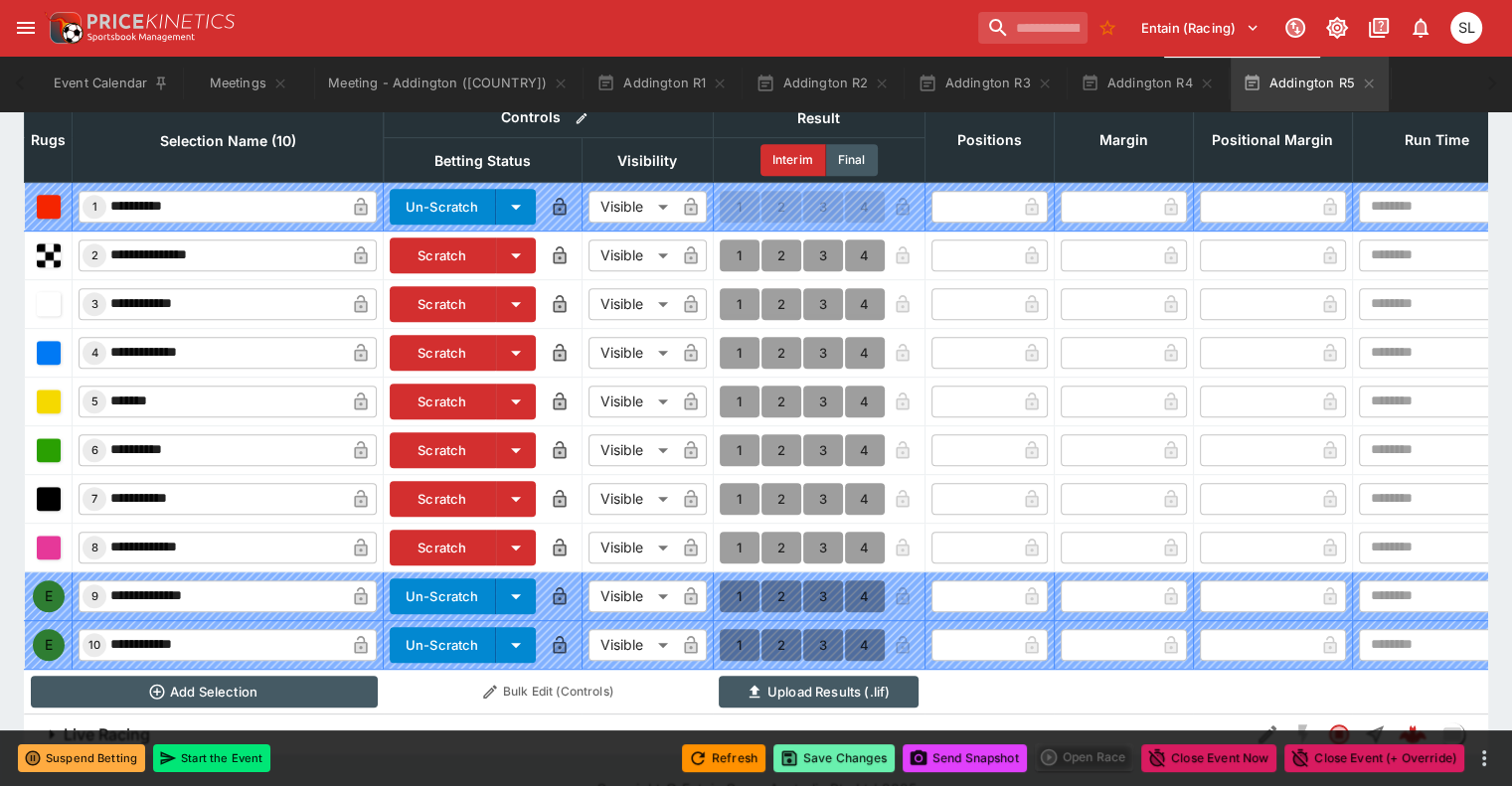 click on "Save Changes" at bounding box center [834, 758] 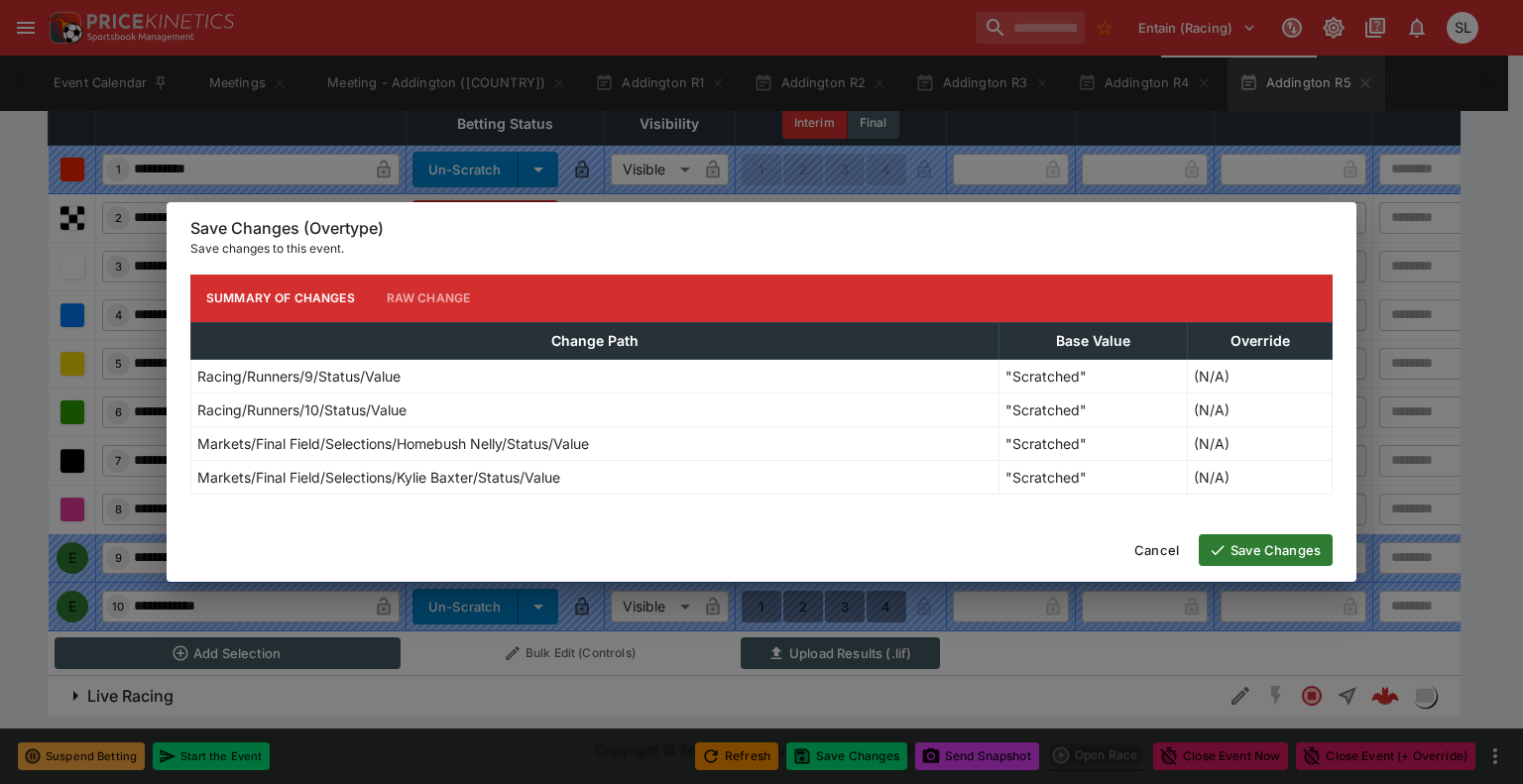 click on "Save Changes" at bounding box center [1265, 550] 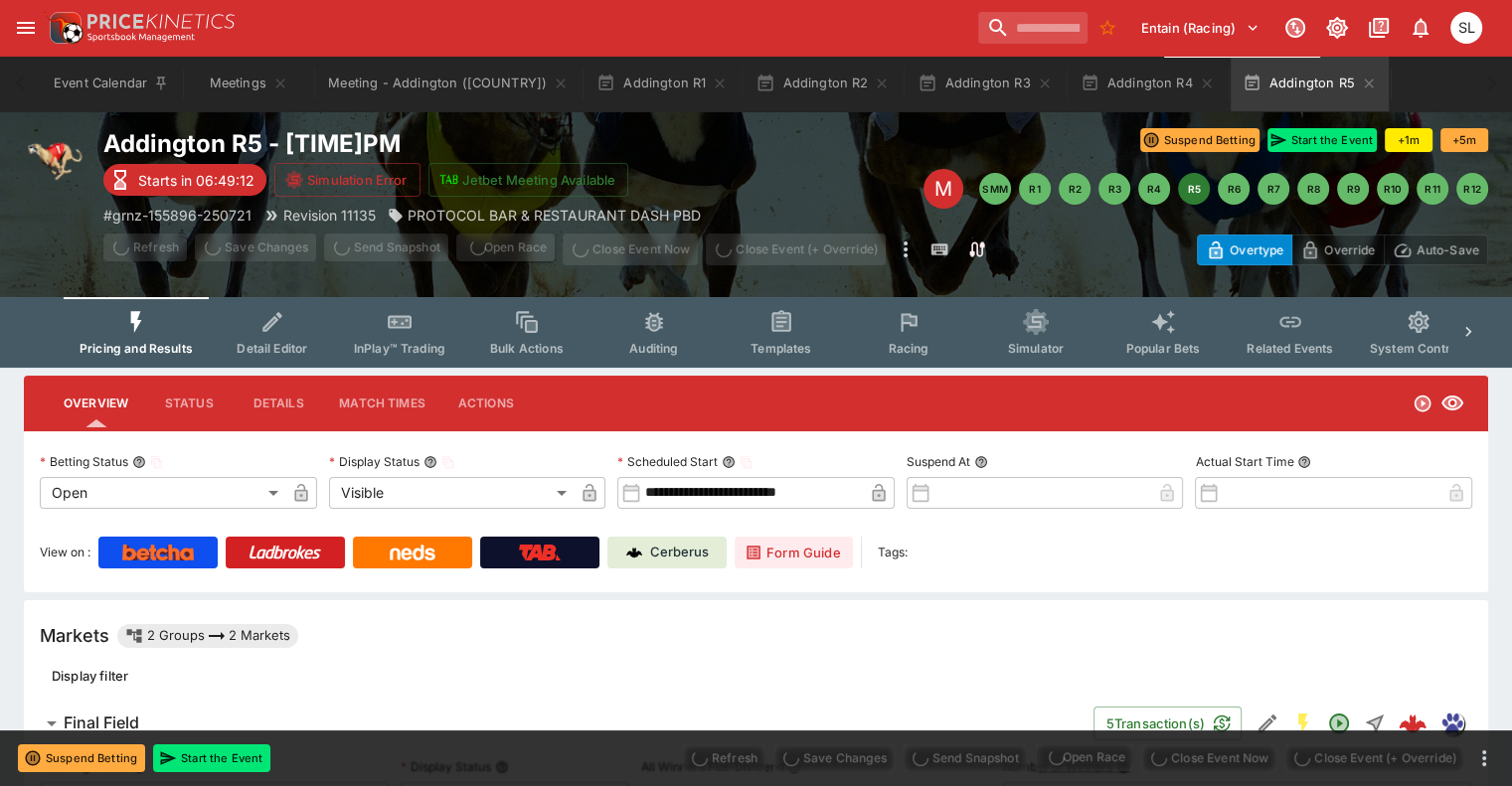 scroll, scrollTop: 0, scrollLeft: 0, axis: both 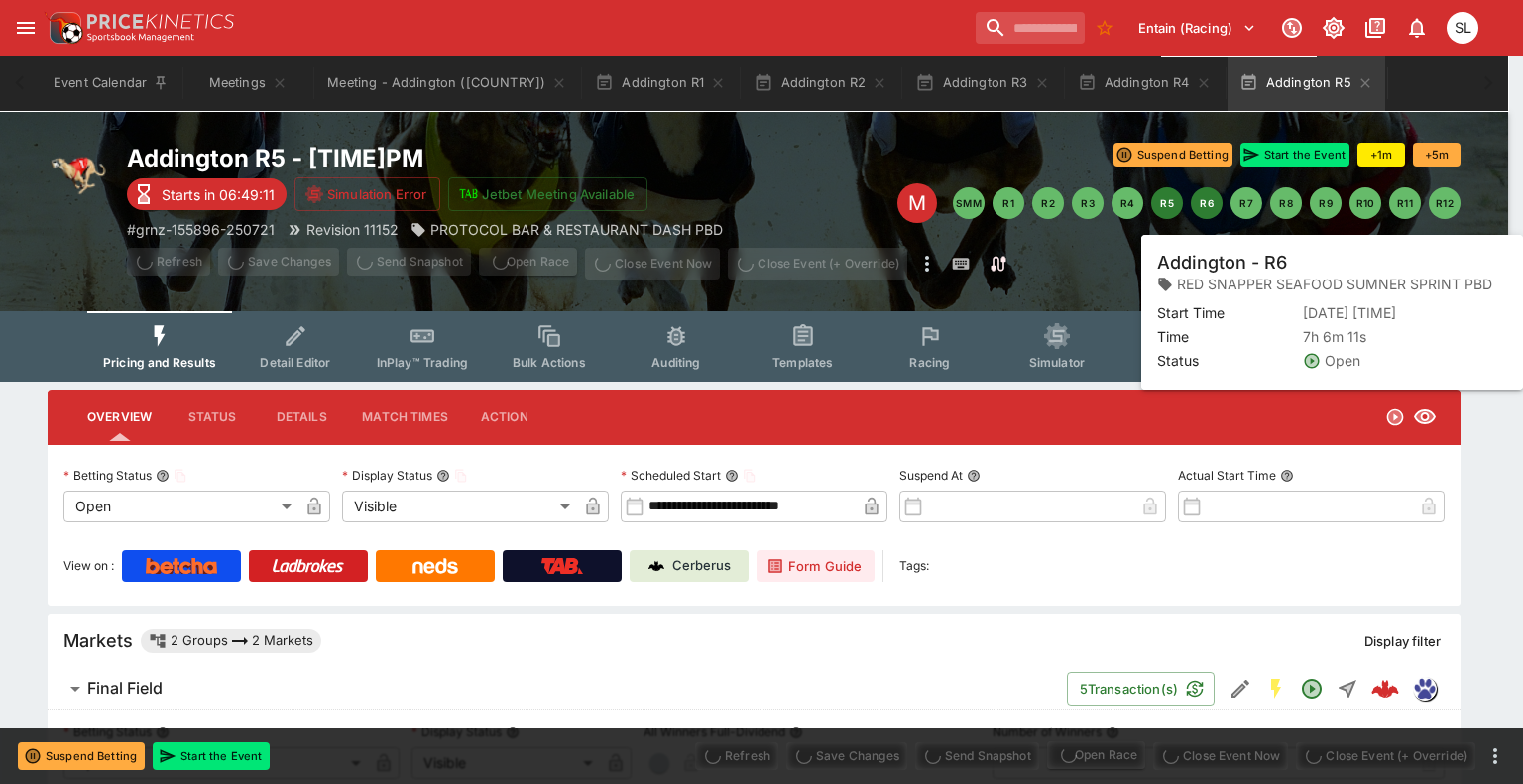 click on "R6" at bounding box center [1207, 203] 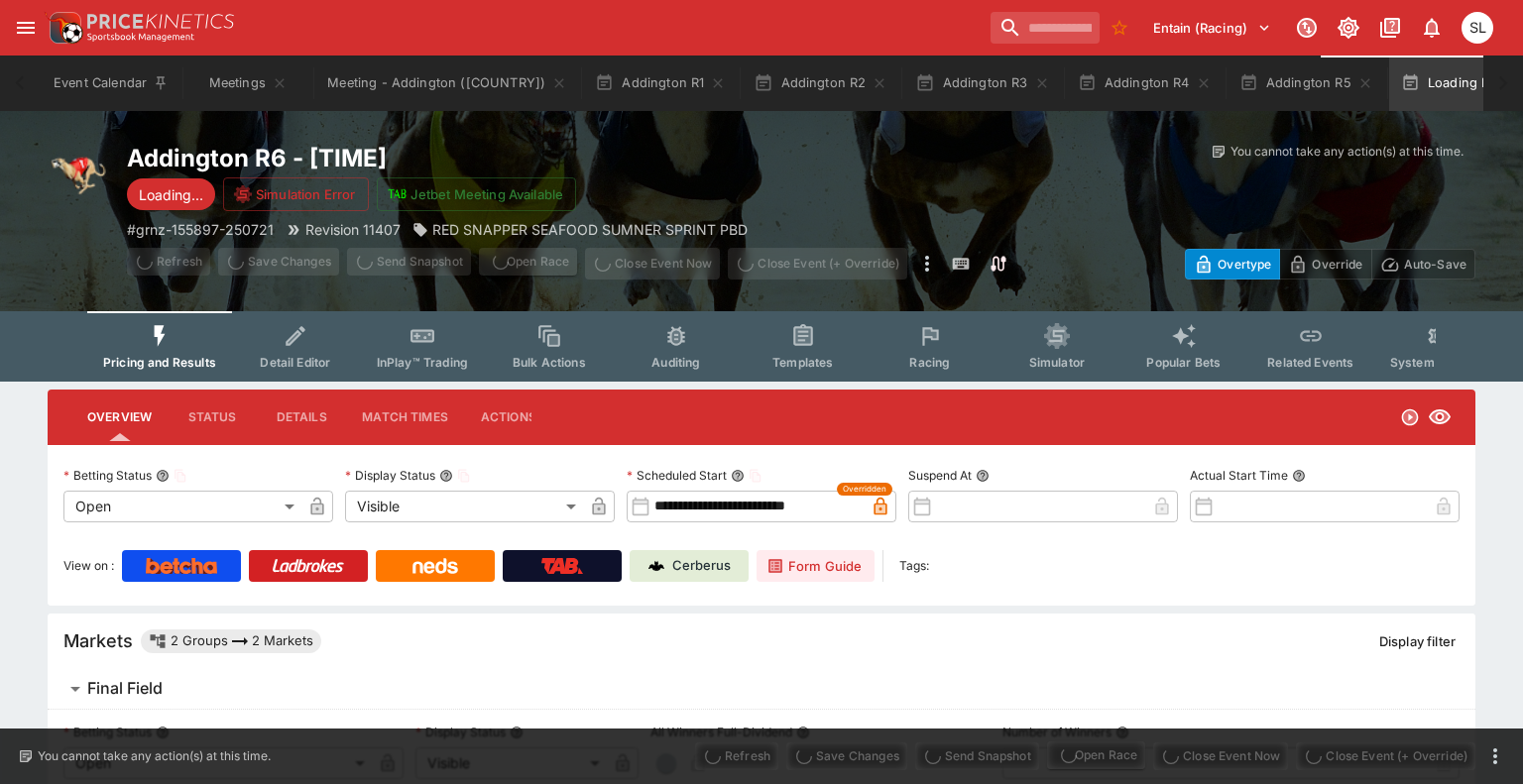 type on "**********" 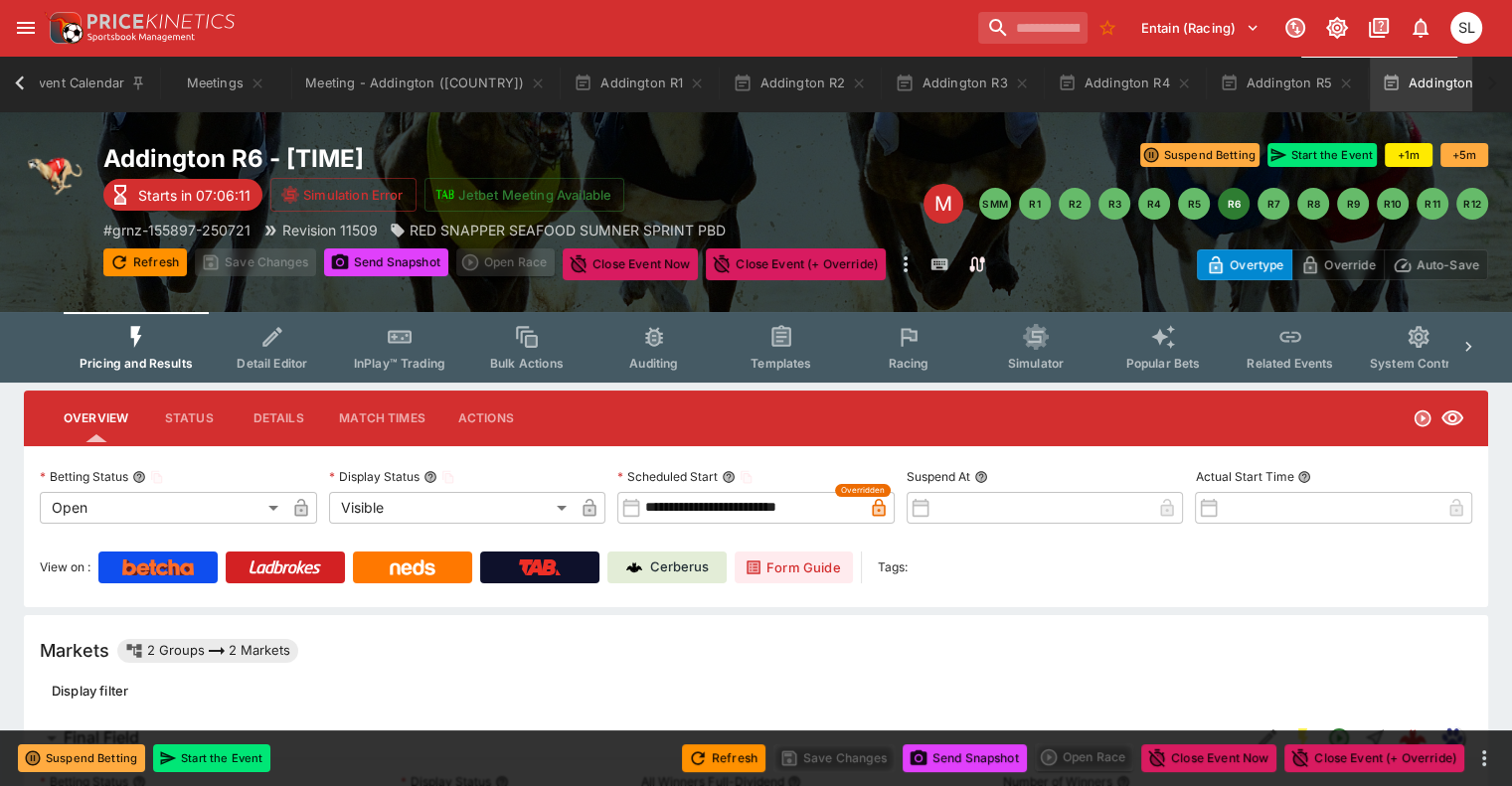 scroll, scrollTop: 0, scrollLeft: 11, axis: horizontal 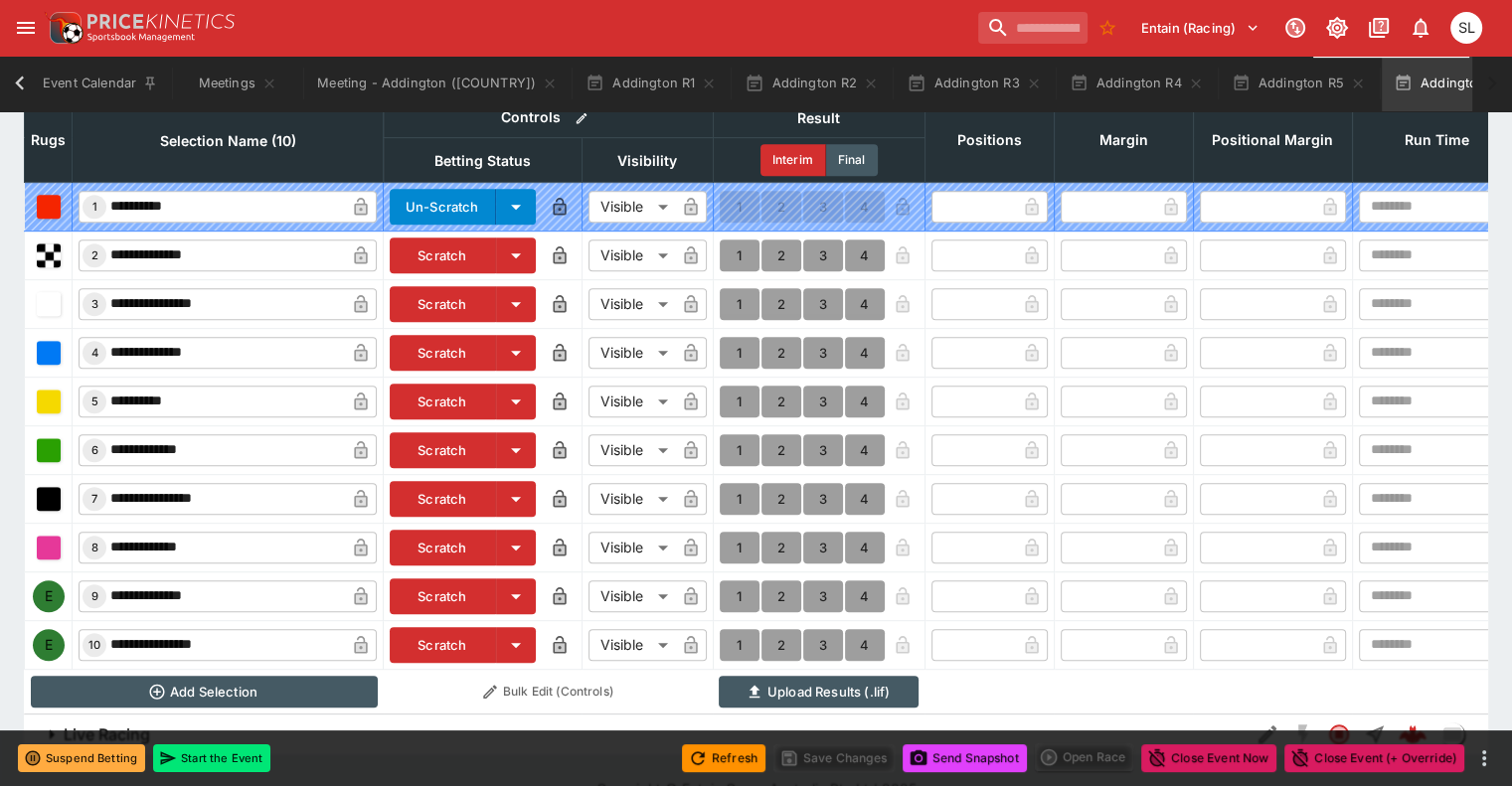 click on "Scratch" at bounding box center [442, 596] 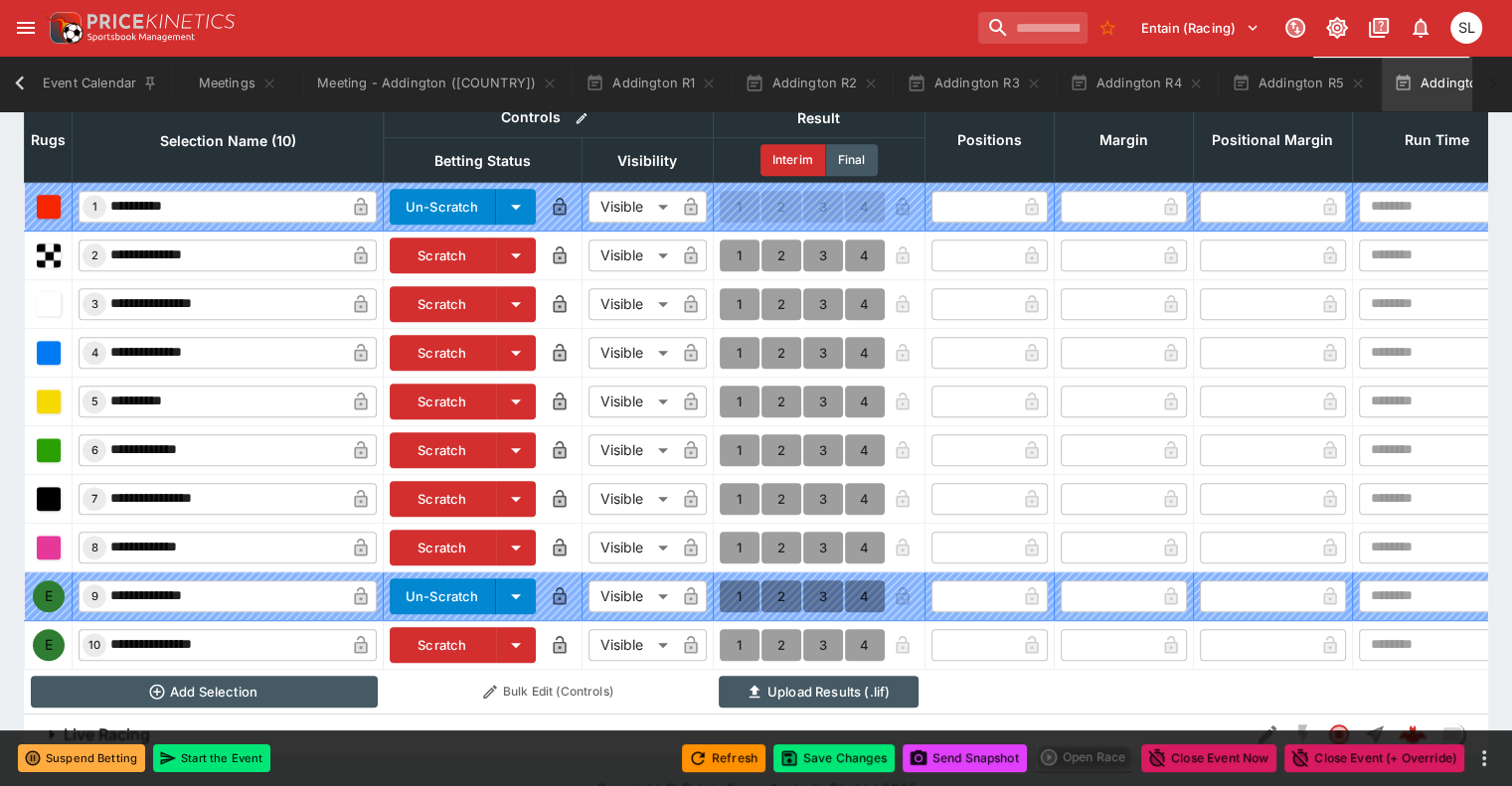 click on "Scratch" at bounding box center (442, 645) 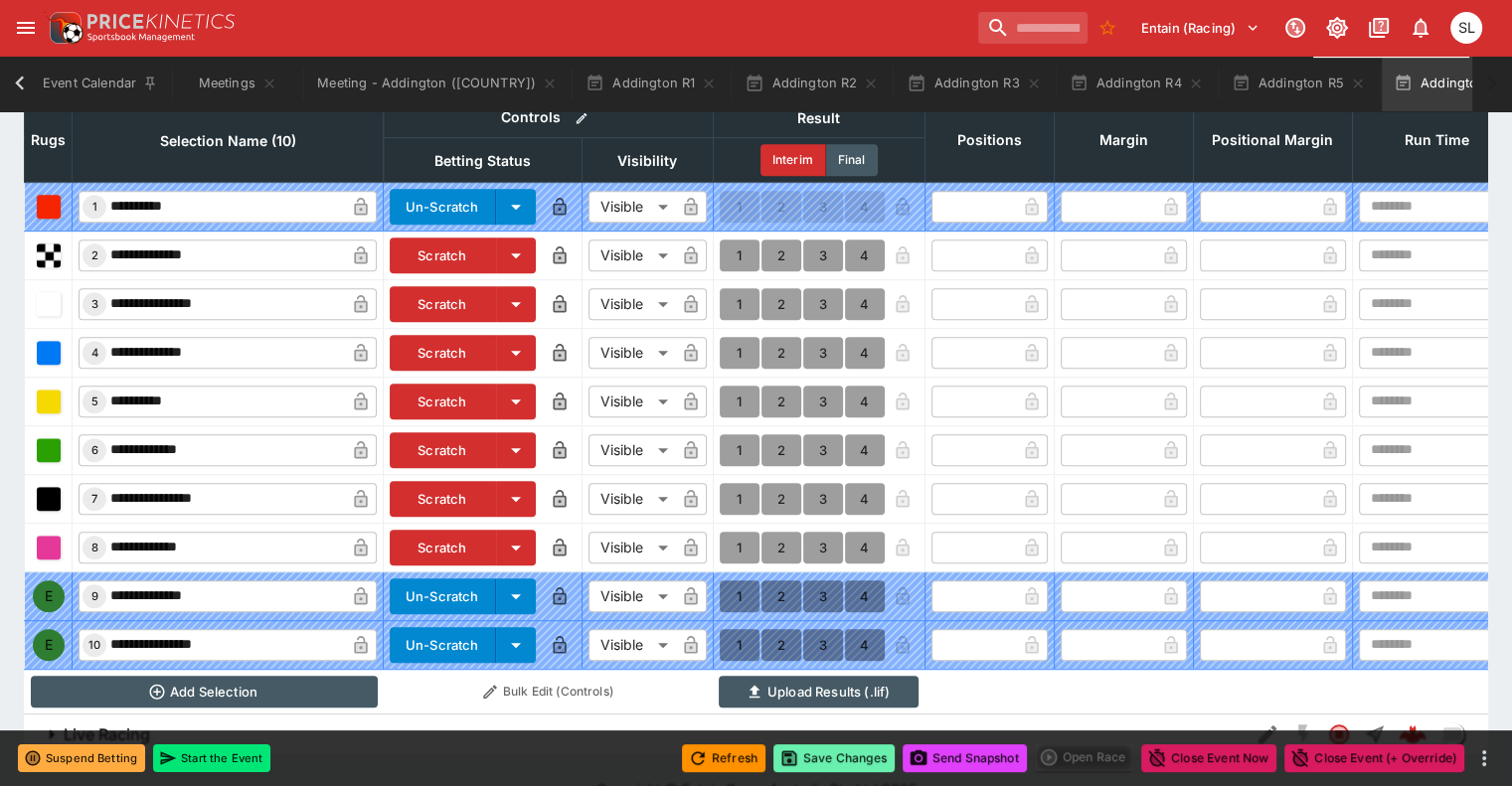click on "Save Changes" at bounding box center [834, 758] 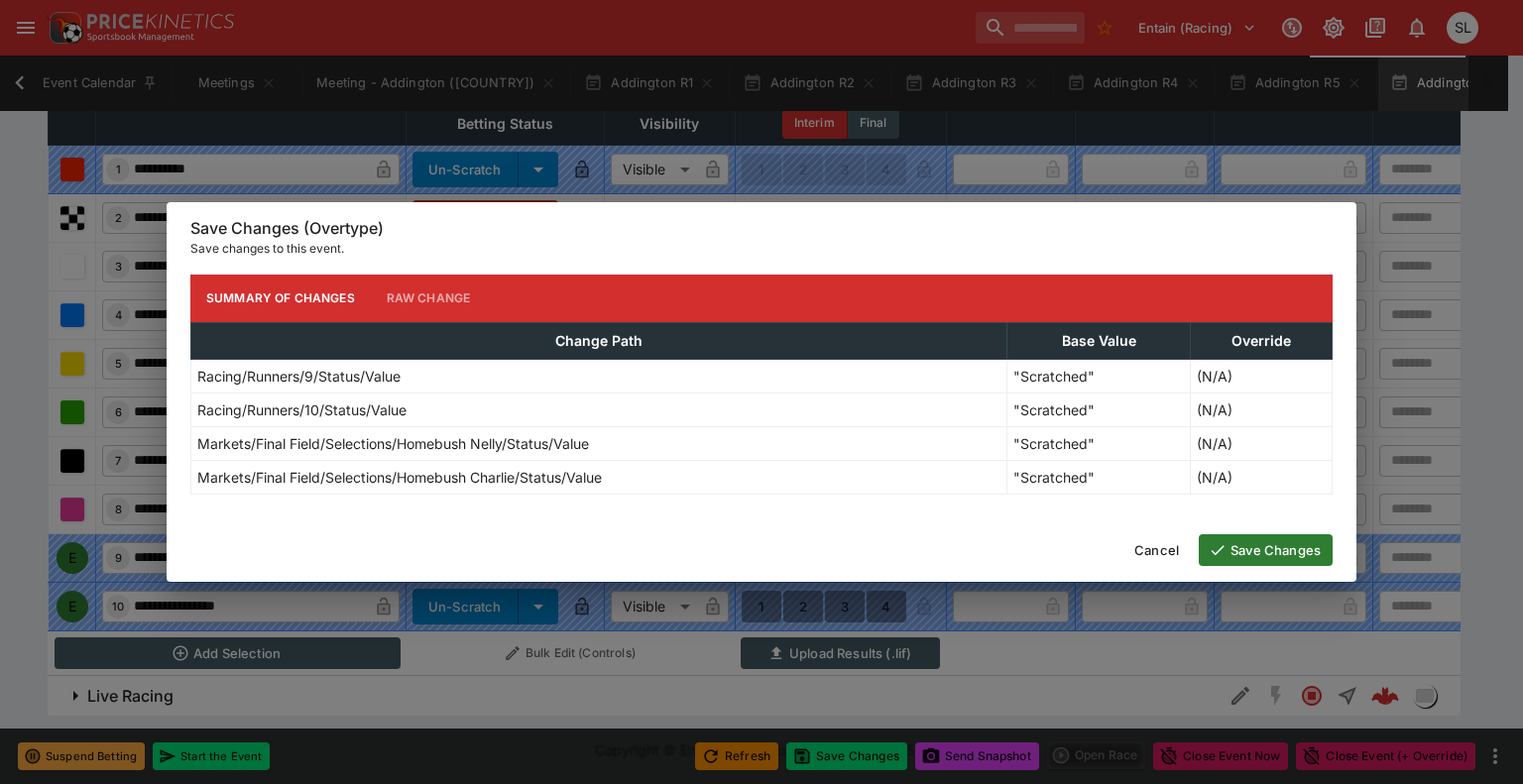 click on "Save Changes" at bounding box center [1265, 550] 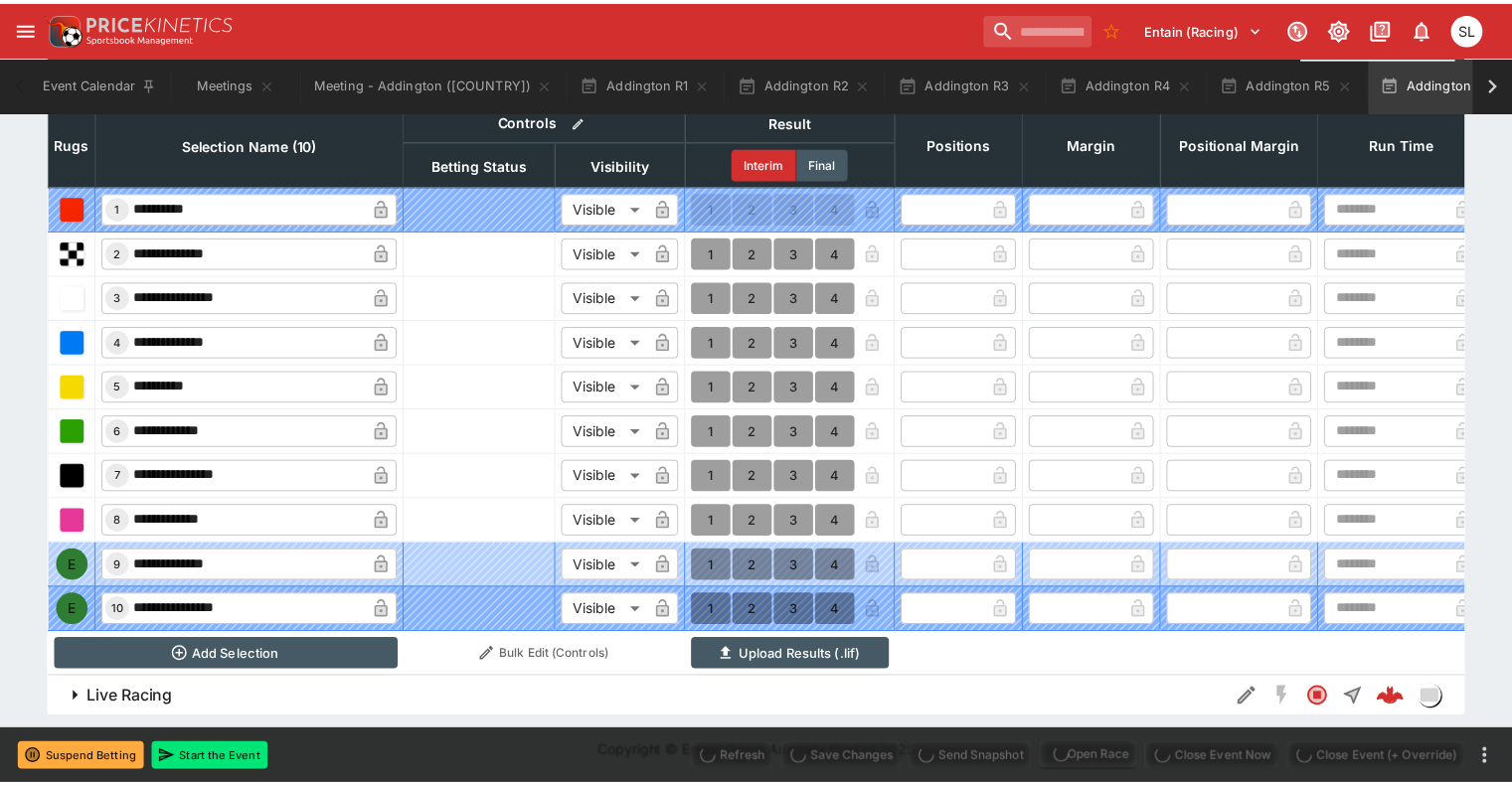 scroll, scrollTop: 909, scrollLeft: 0, axis: vertical 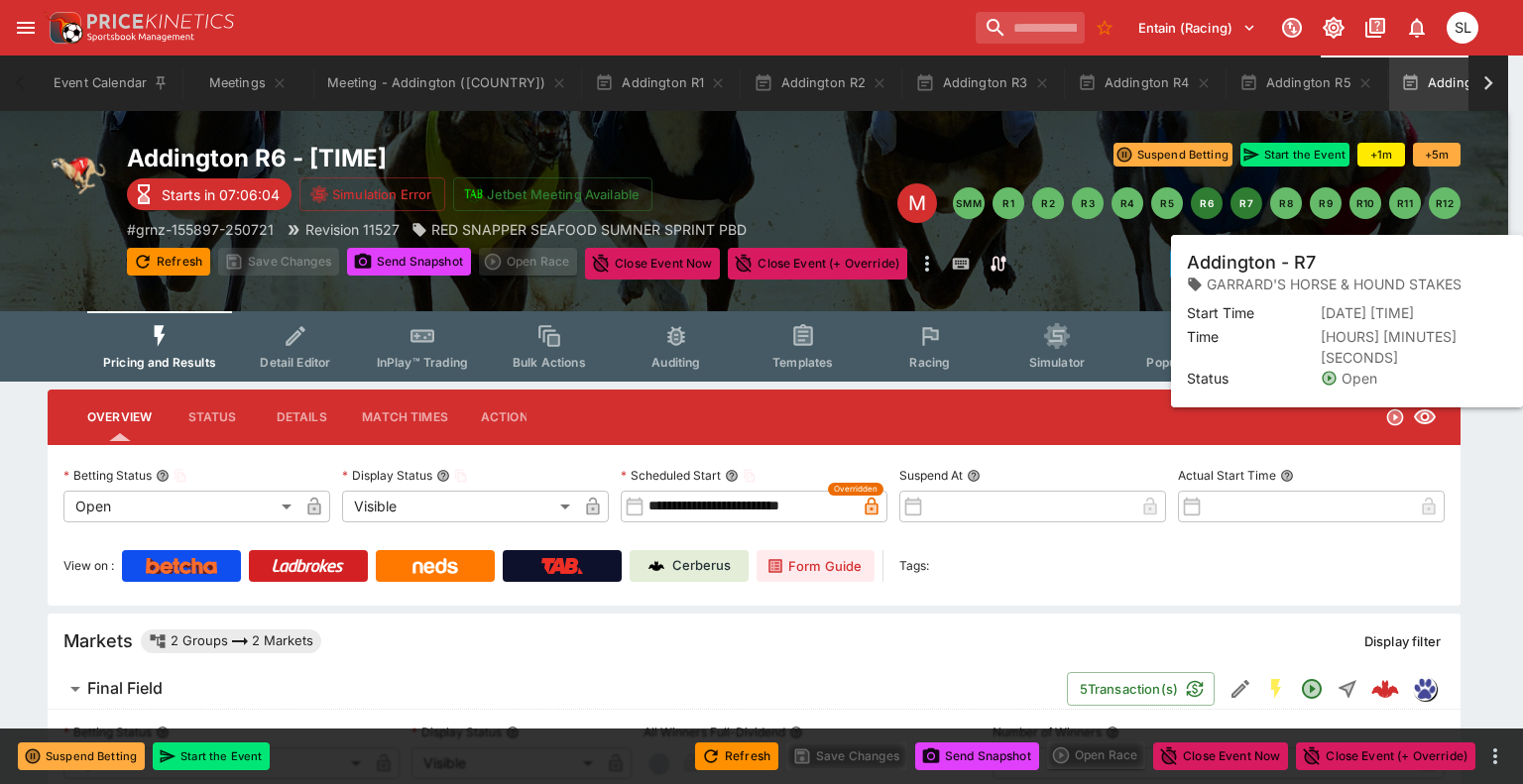 click on "R7" at bounding box center [1246, 203] 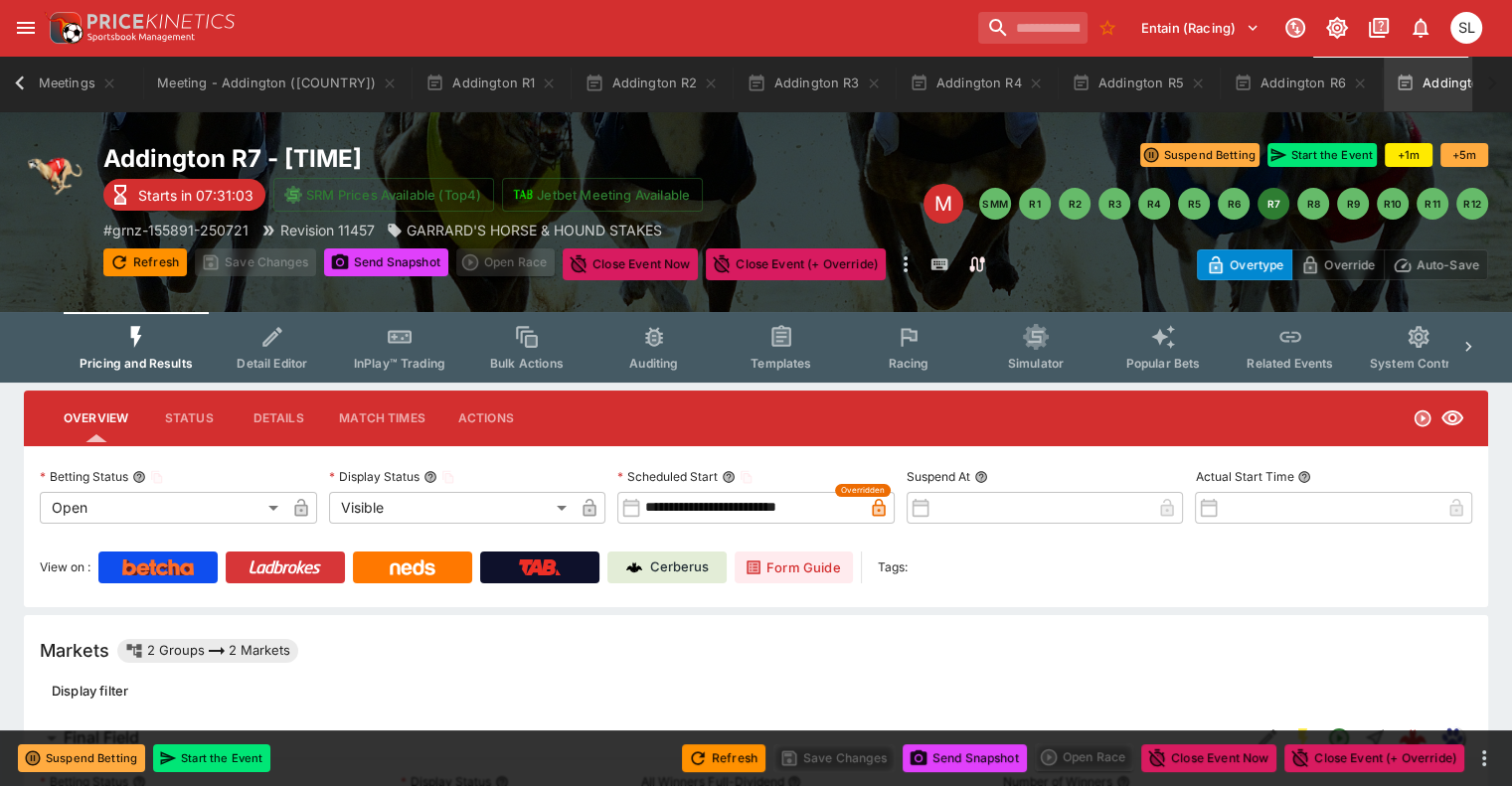 scroll, scrollTop: 0, scrollLeft: 171, axis: horizontal 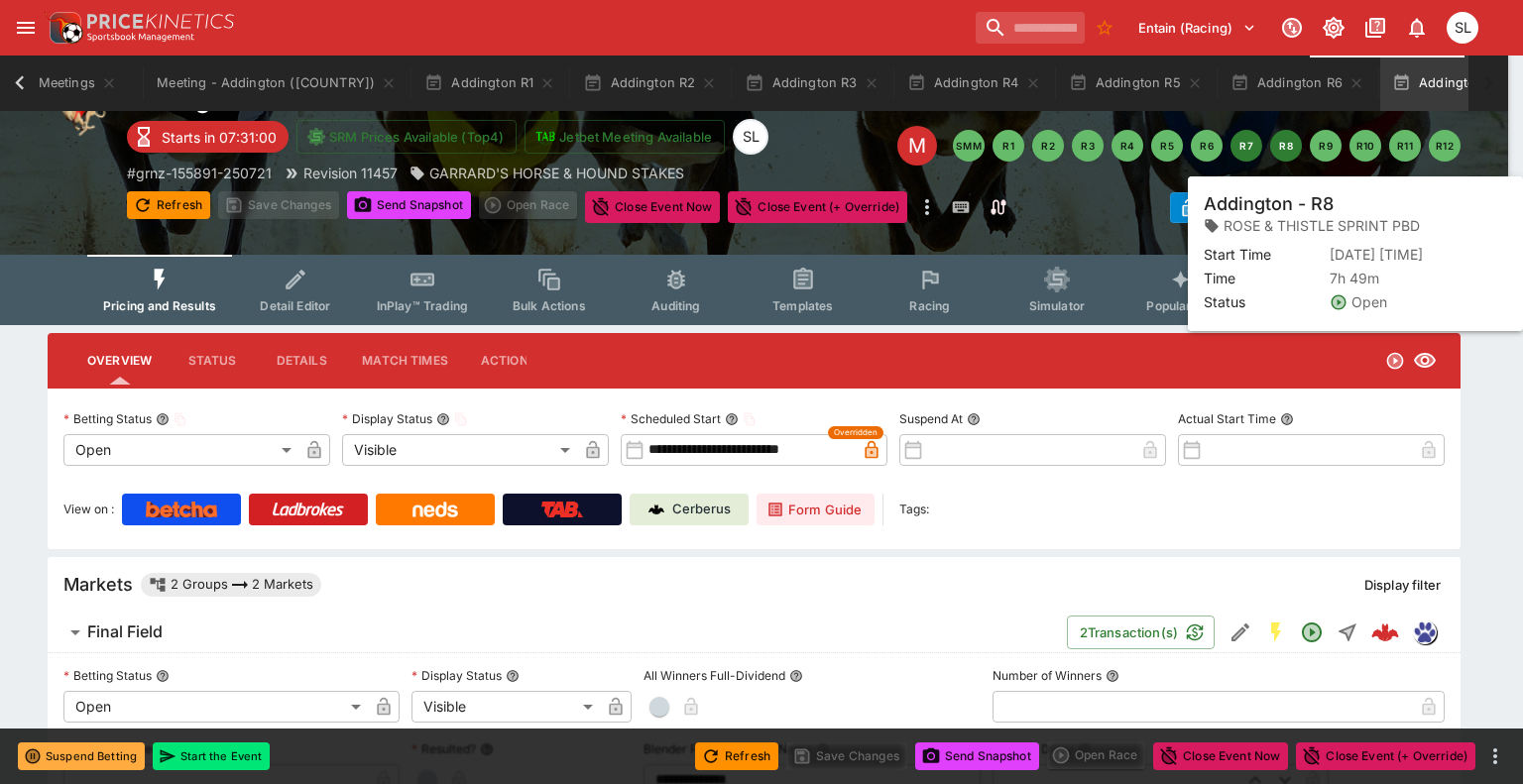 click on "R8" at bounding box center [1286, 146] 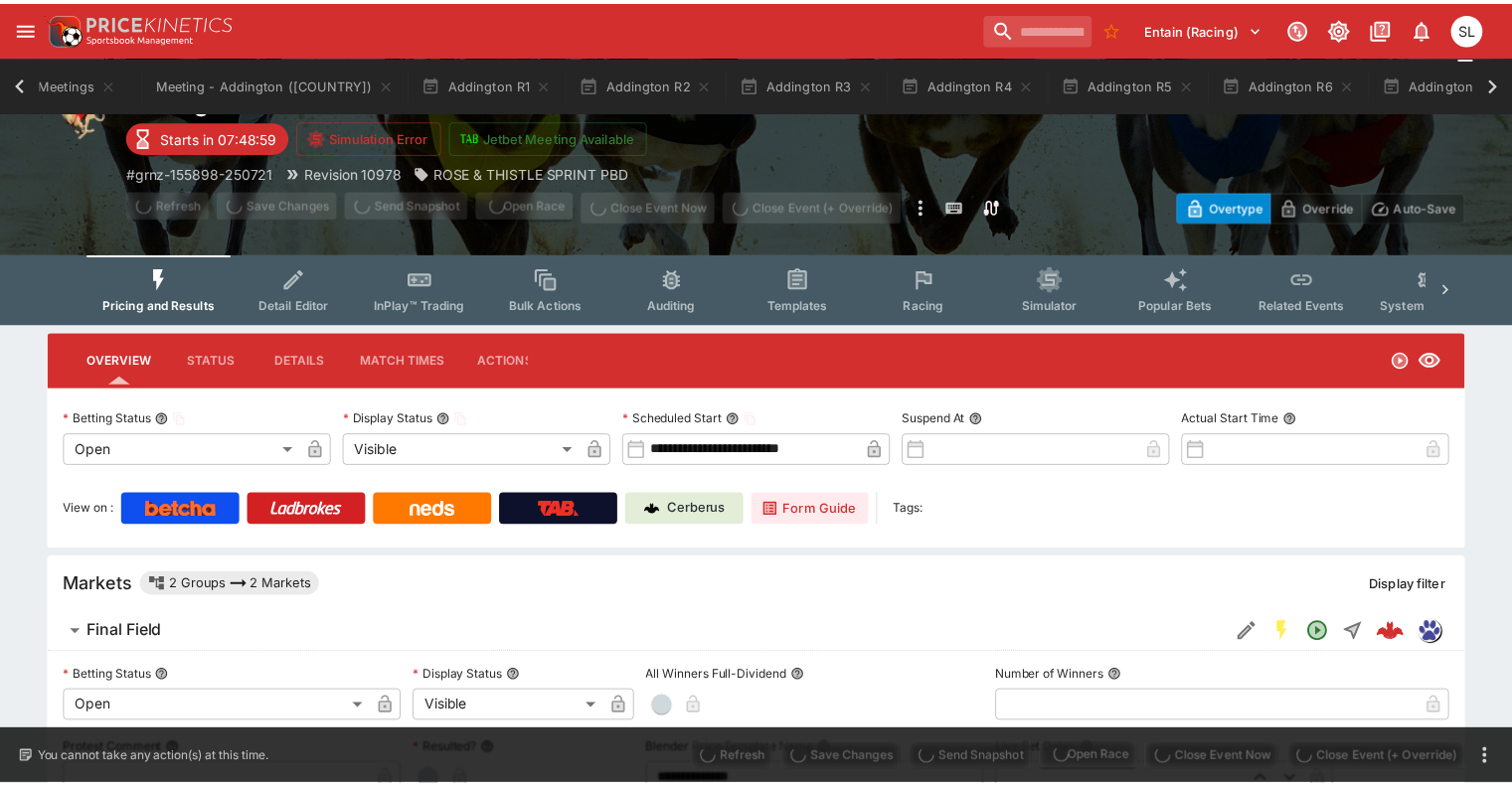 scroll, scrollTop: 0, scrollLeft: 0, axis: both 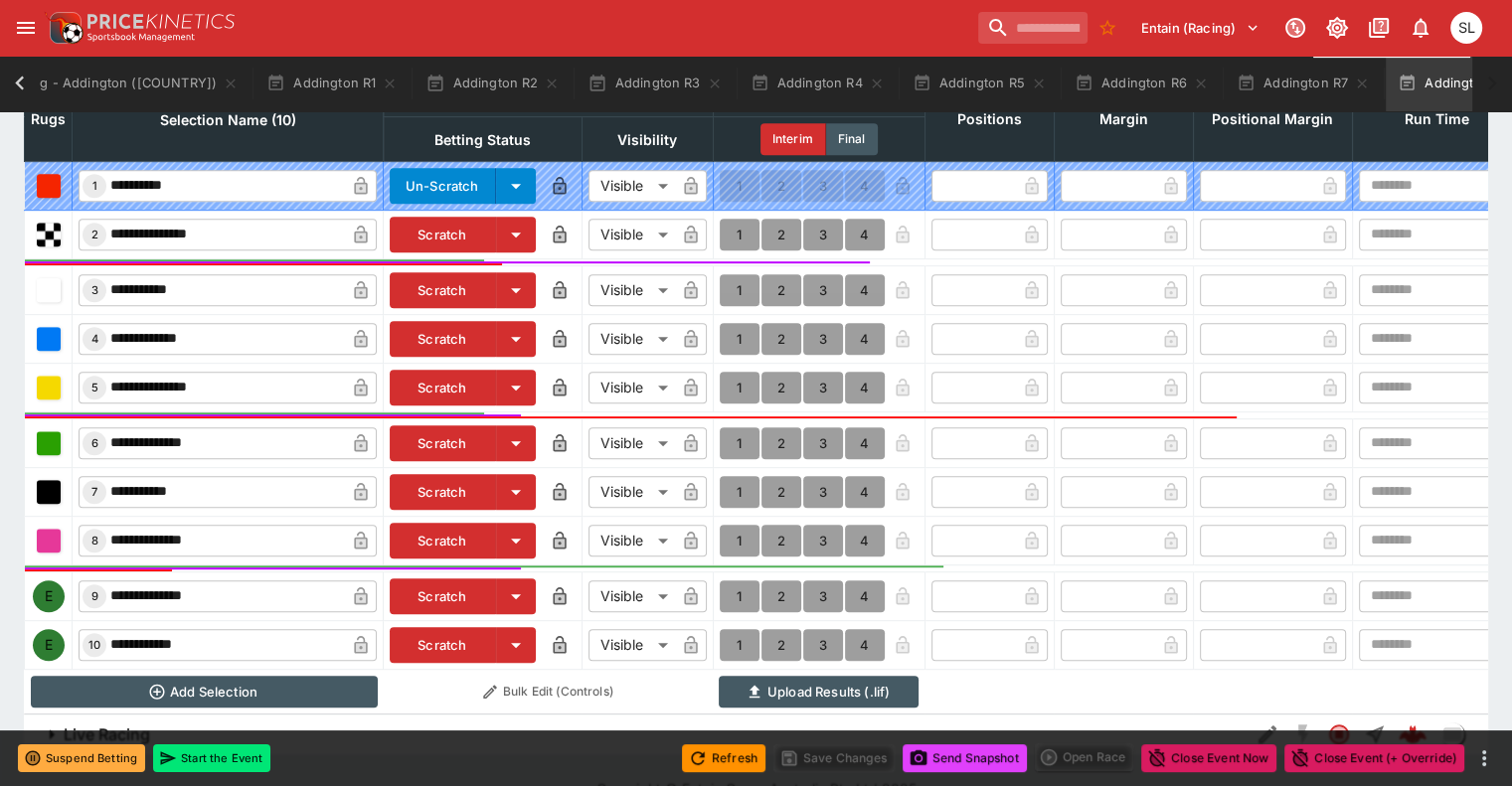 click on "Scratch" at bounding box center (442, 596) 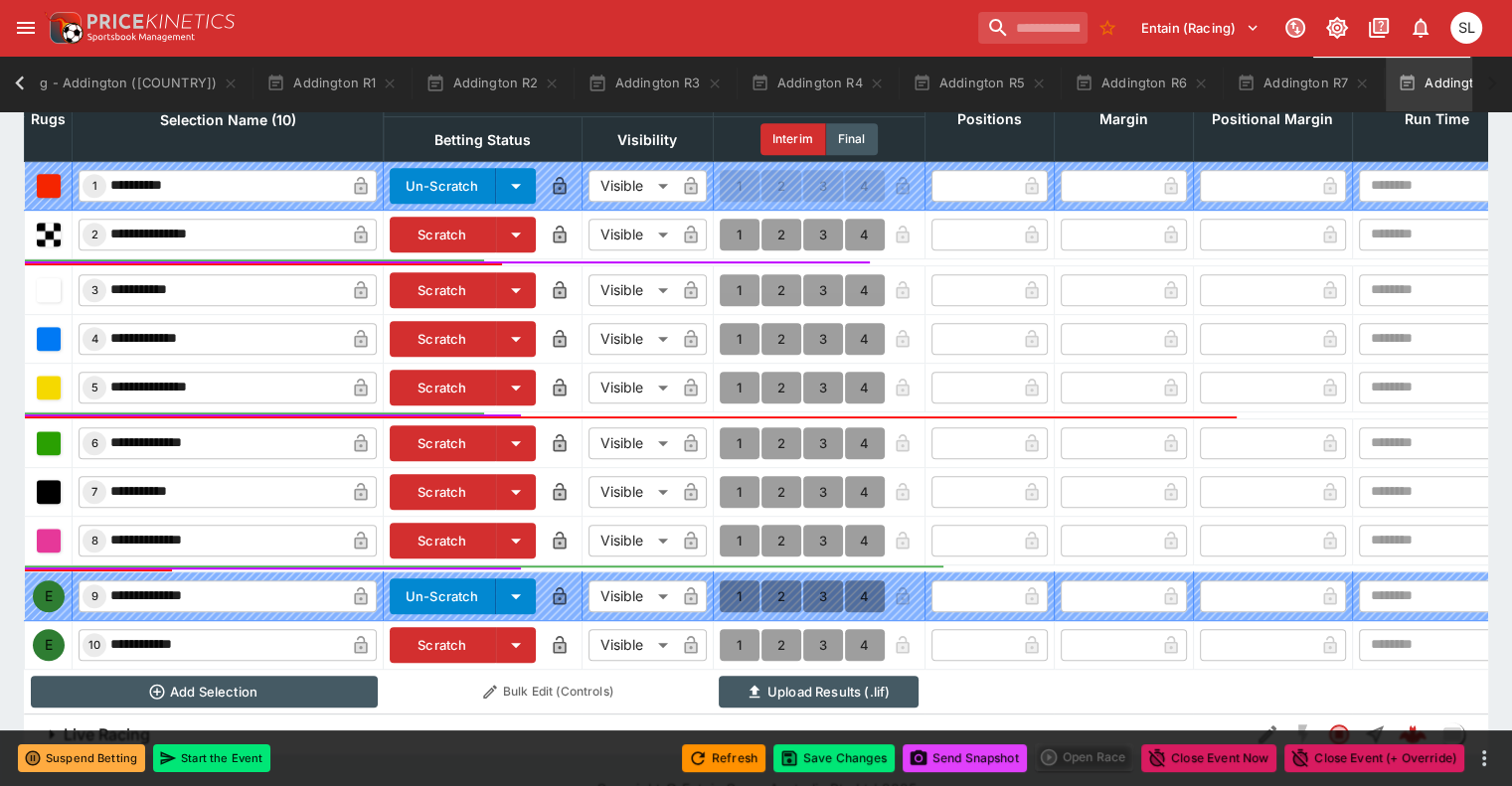 click on "Scratch" at bounding box center (442, 645) 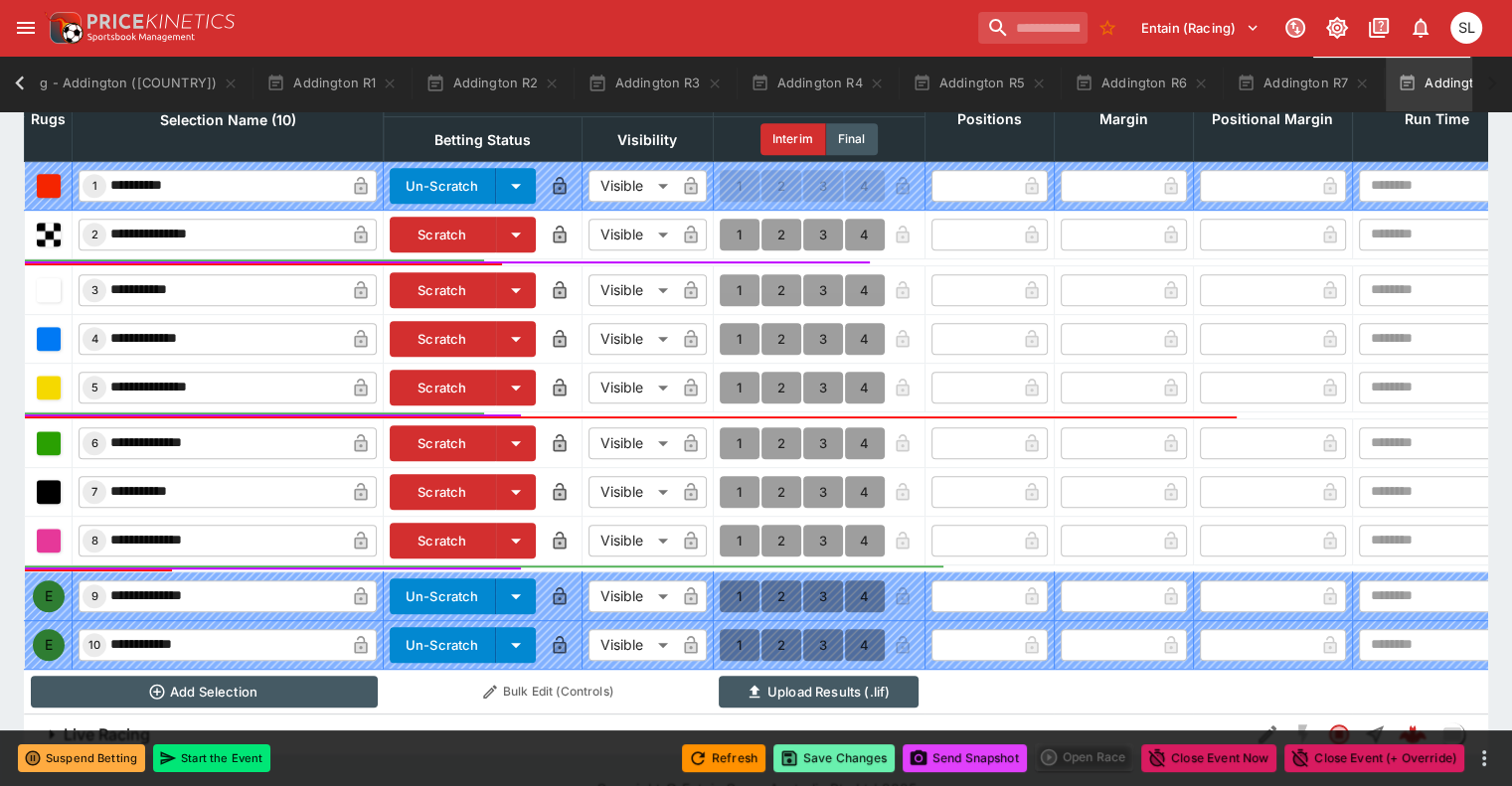 click on "Save Changes" at bounding box center [834, 758] 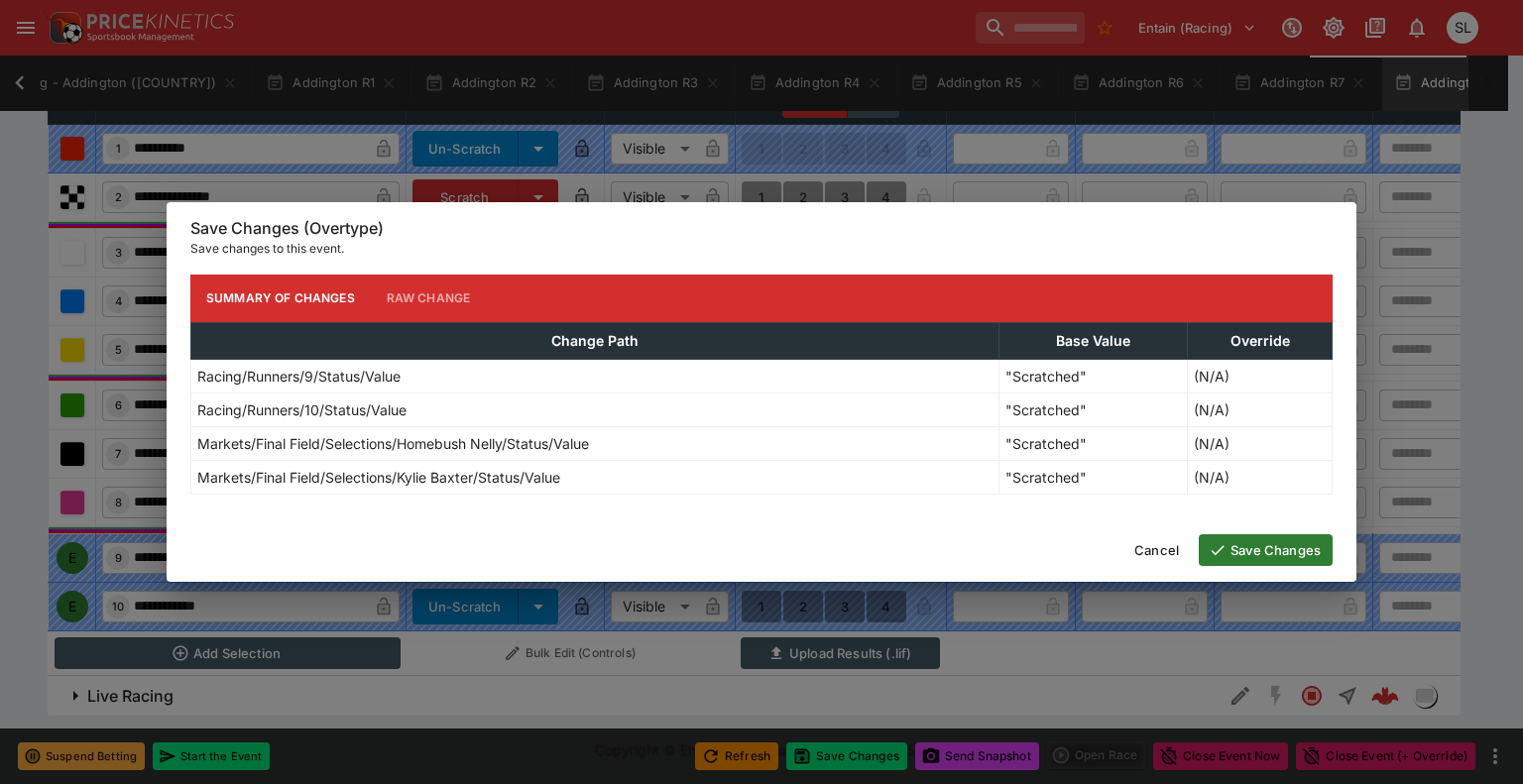 click on "Save Changes" at bounding box center (1265, 550) 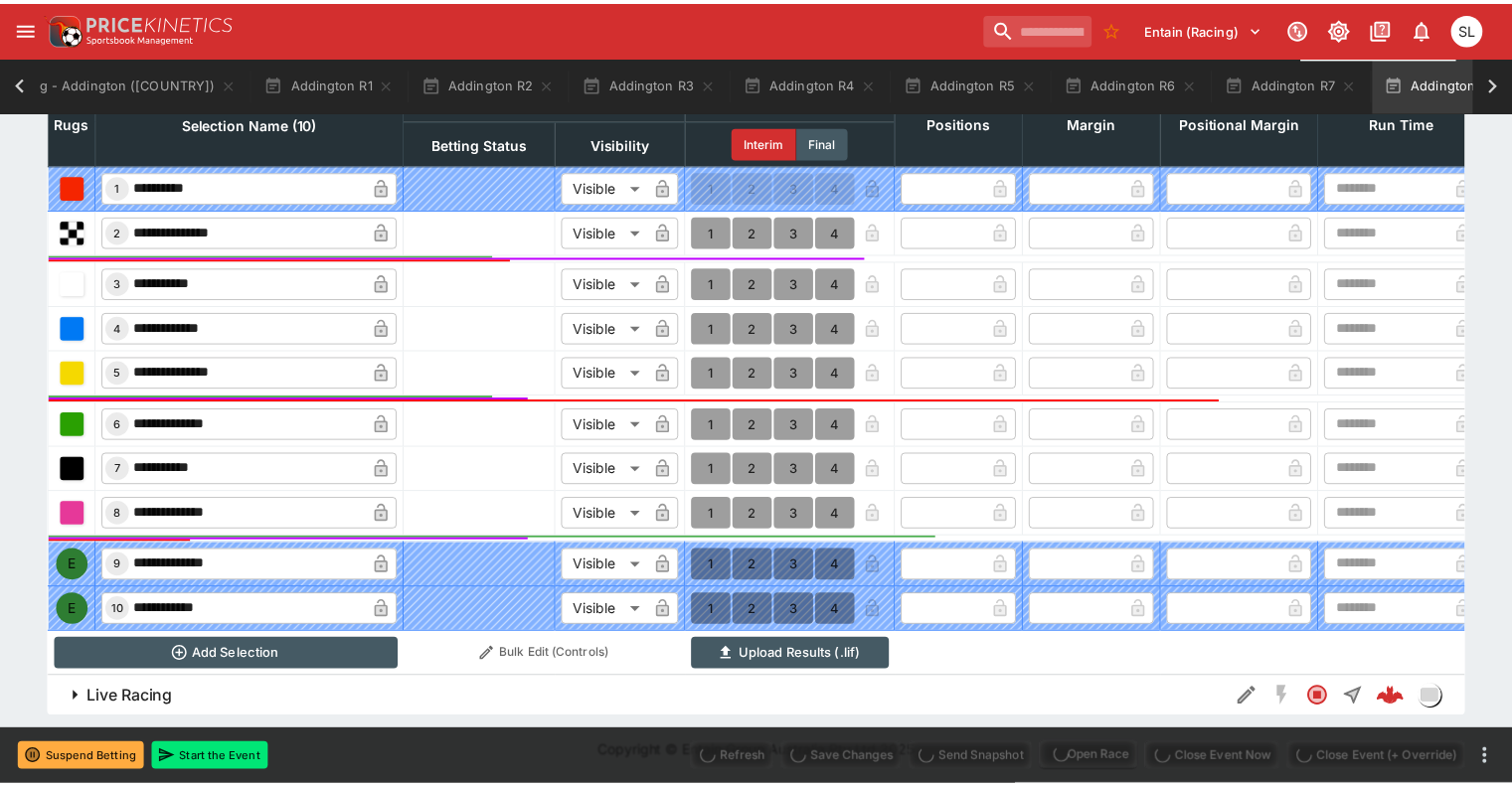 scroll, scrollTop: 930, scrollLeft: 0, axis: vertical 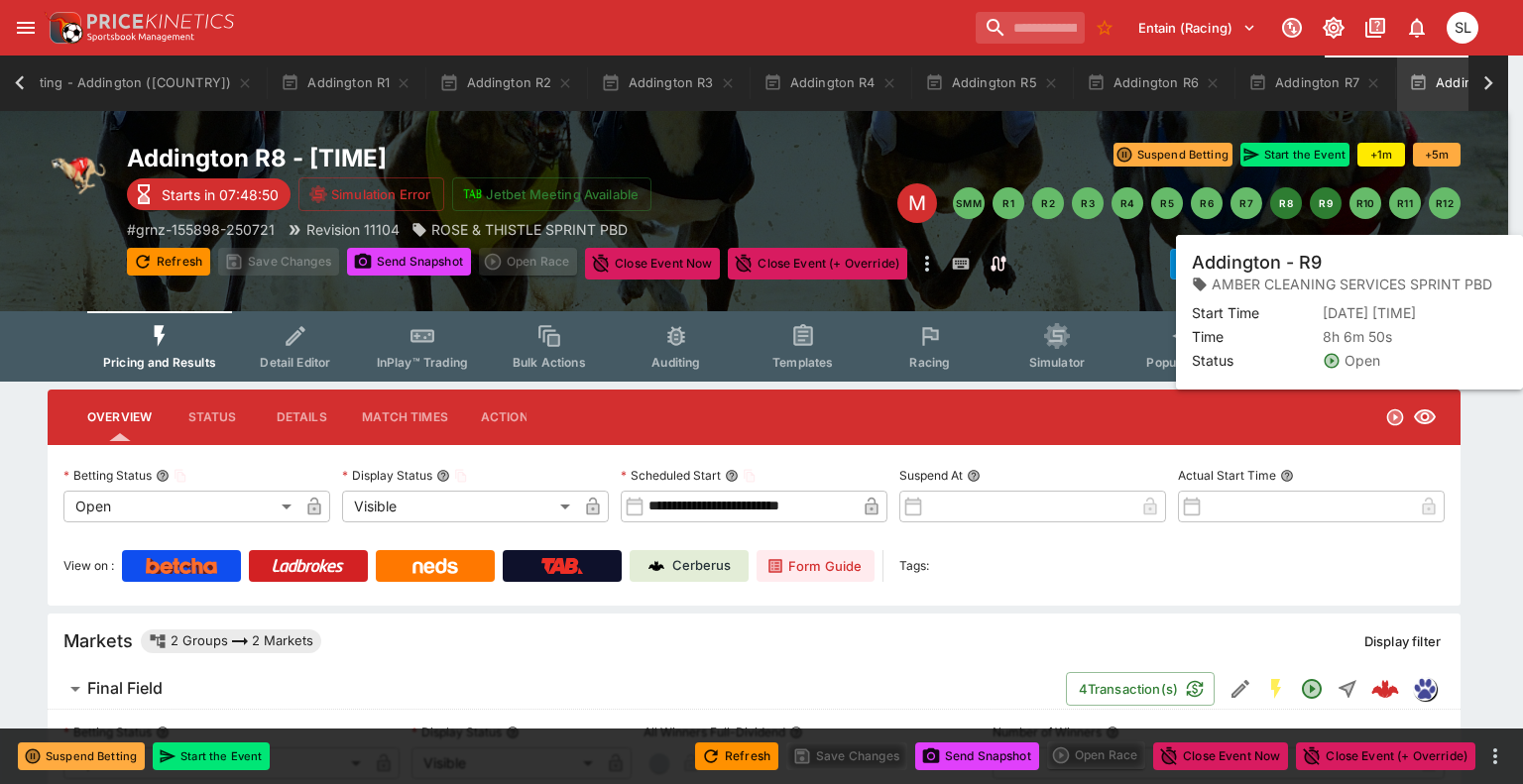 click on "R9" at bounding box center [1326, 203] 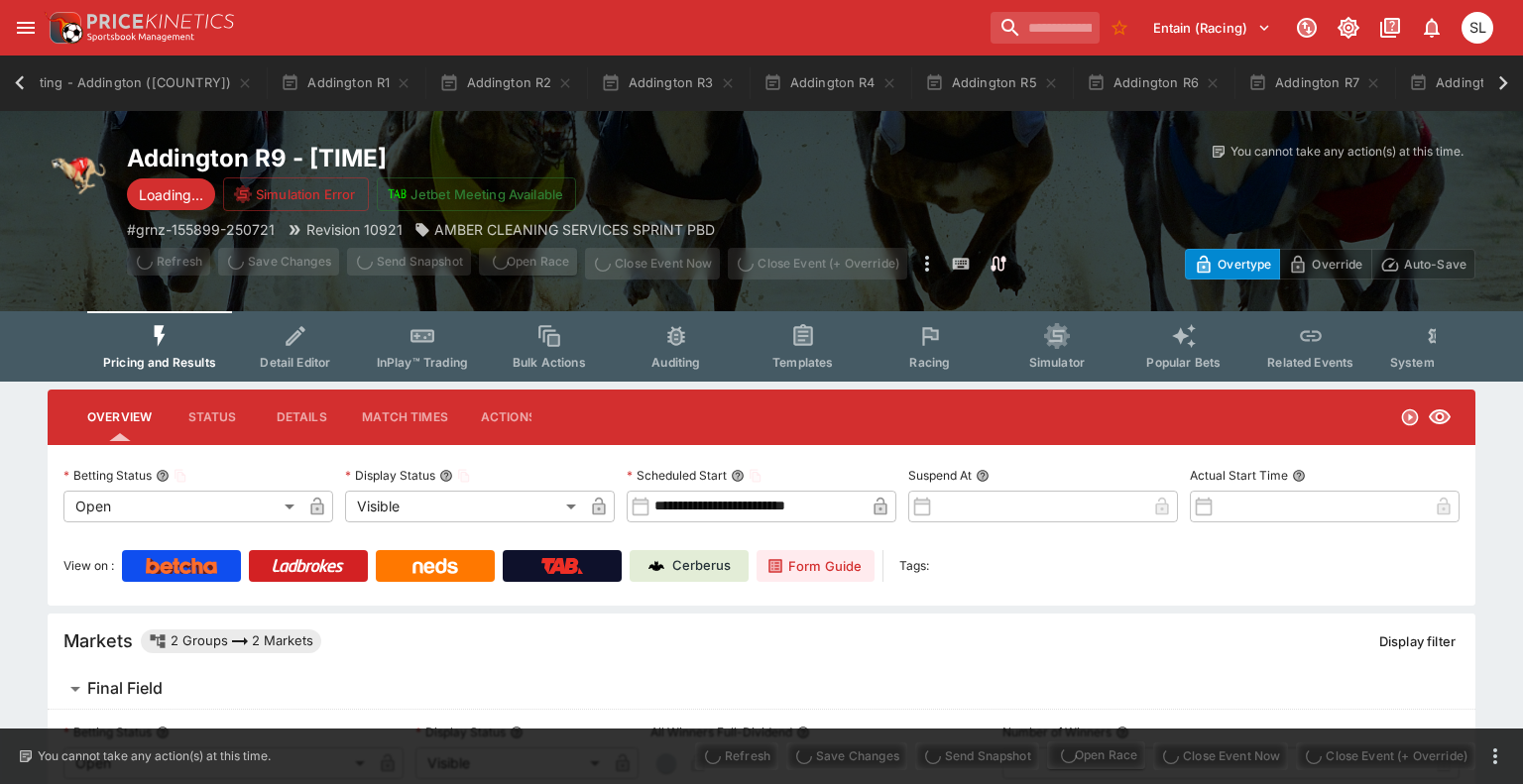 type on "**********" 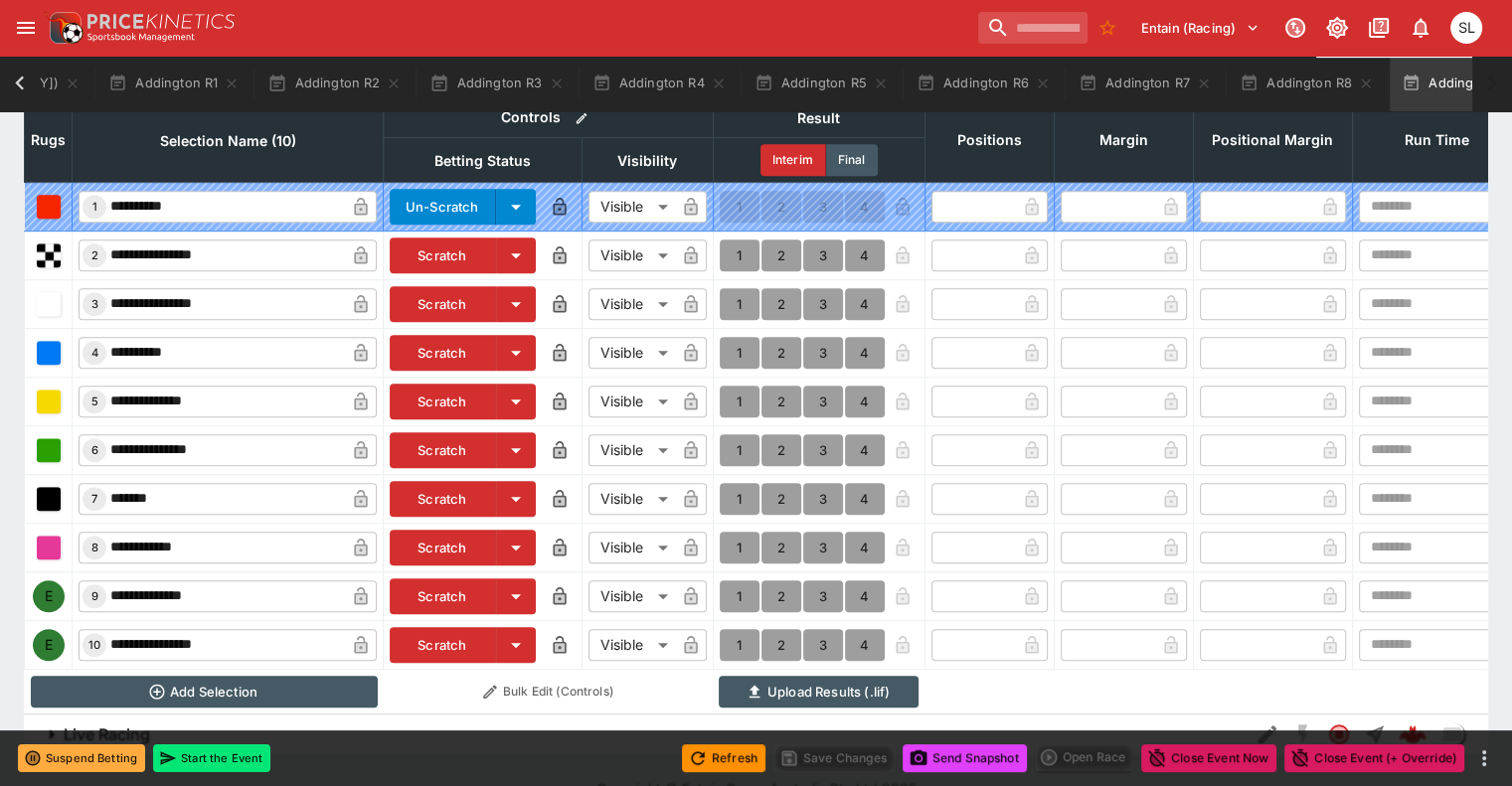click on "Scratch" at bounding box center (442, 596) 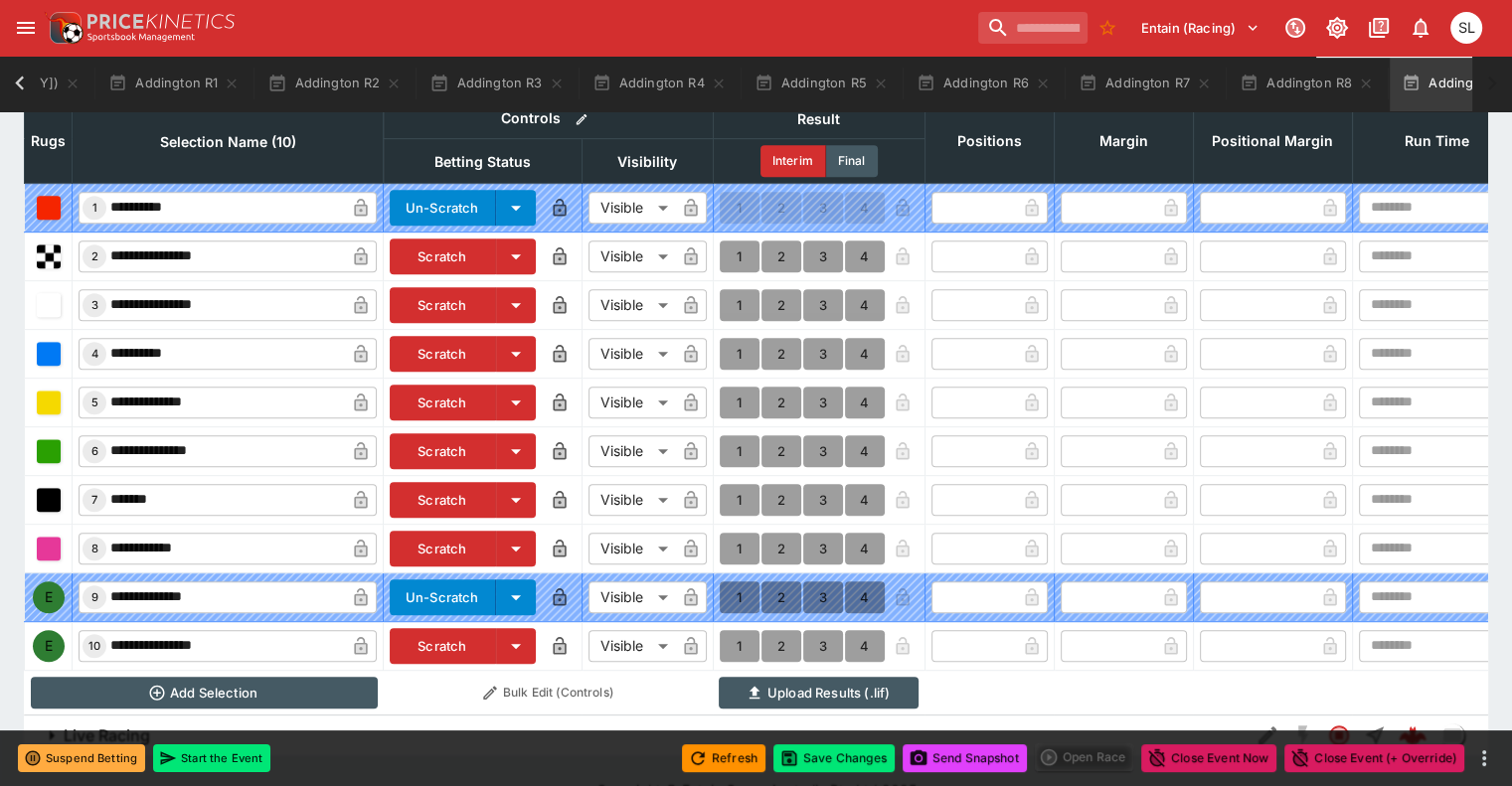 click on "Scratch" at bounding box center (442, 646) 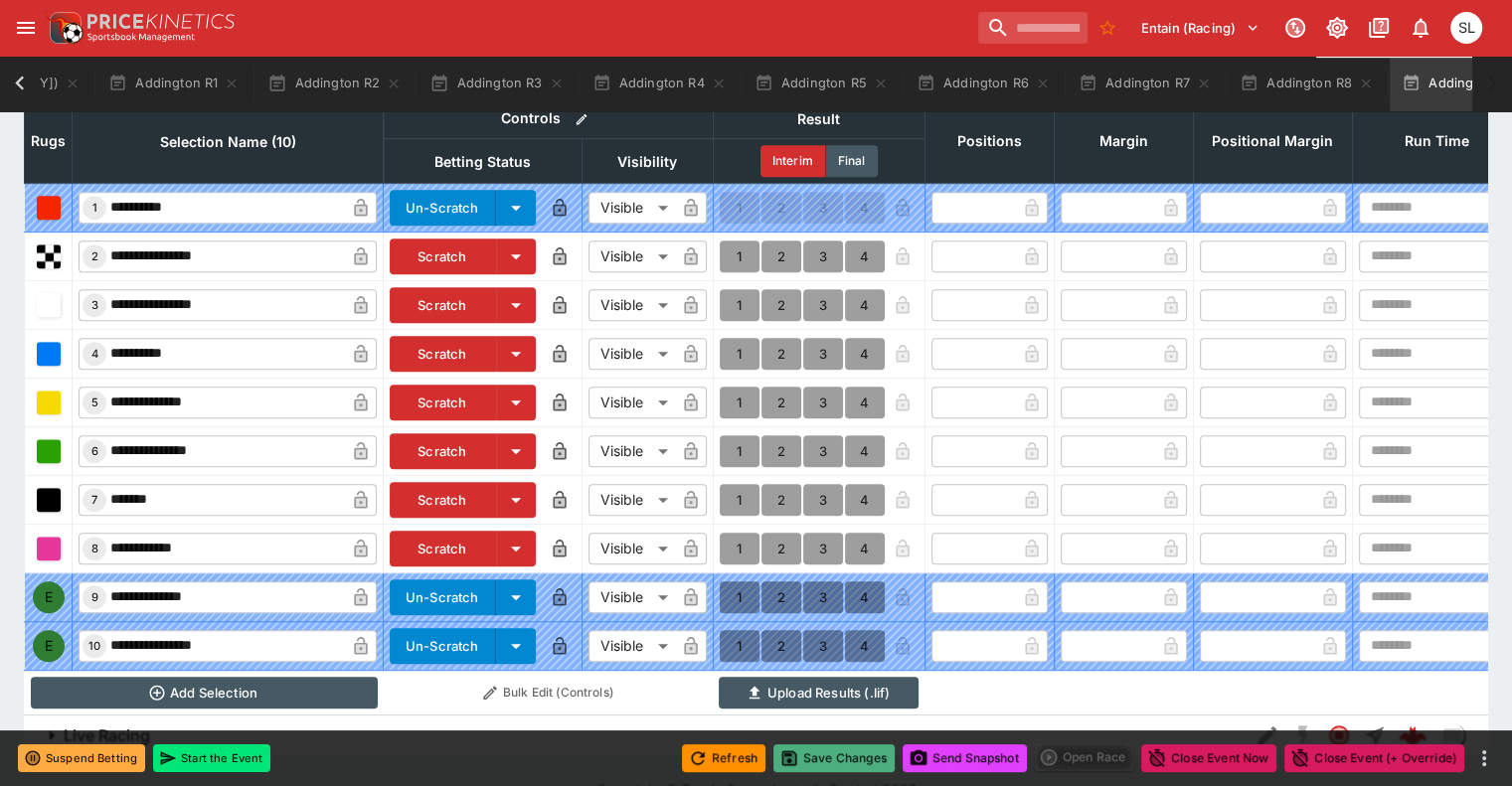 click on "Save Changes" at bounding box center [834, 758] 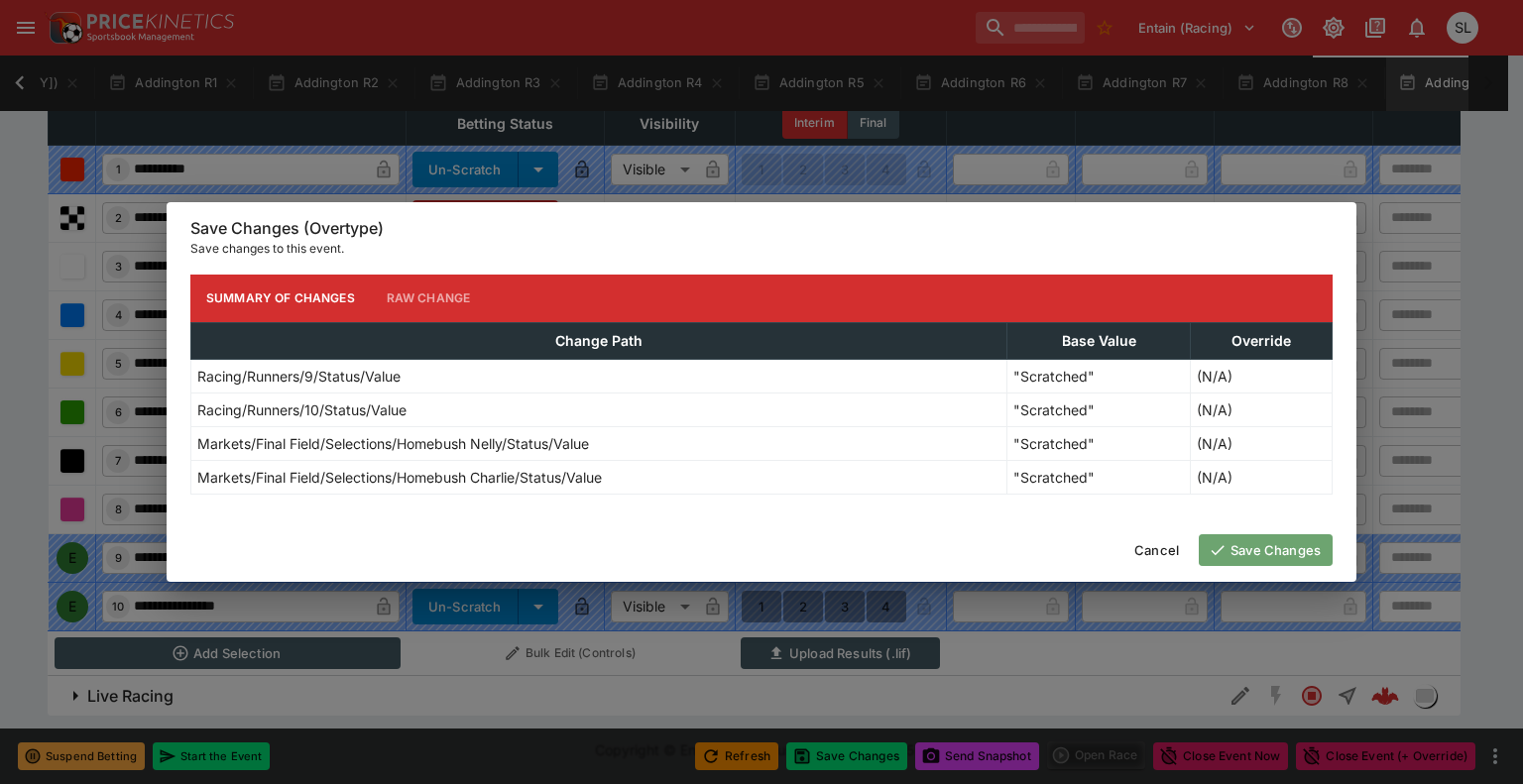 click on "Save Changes" at bounding box center [1265, 550] 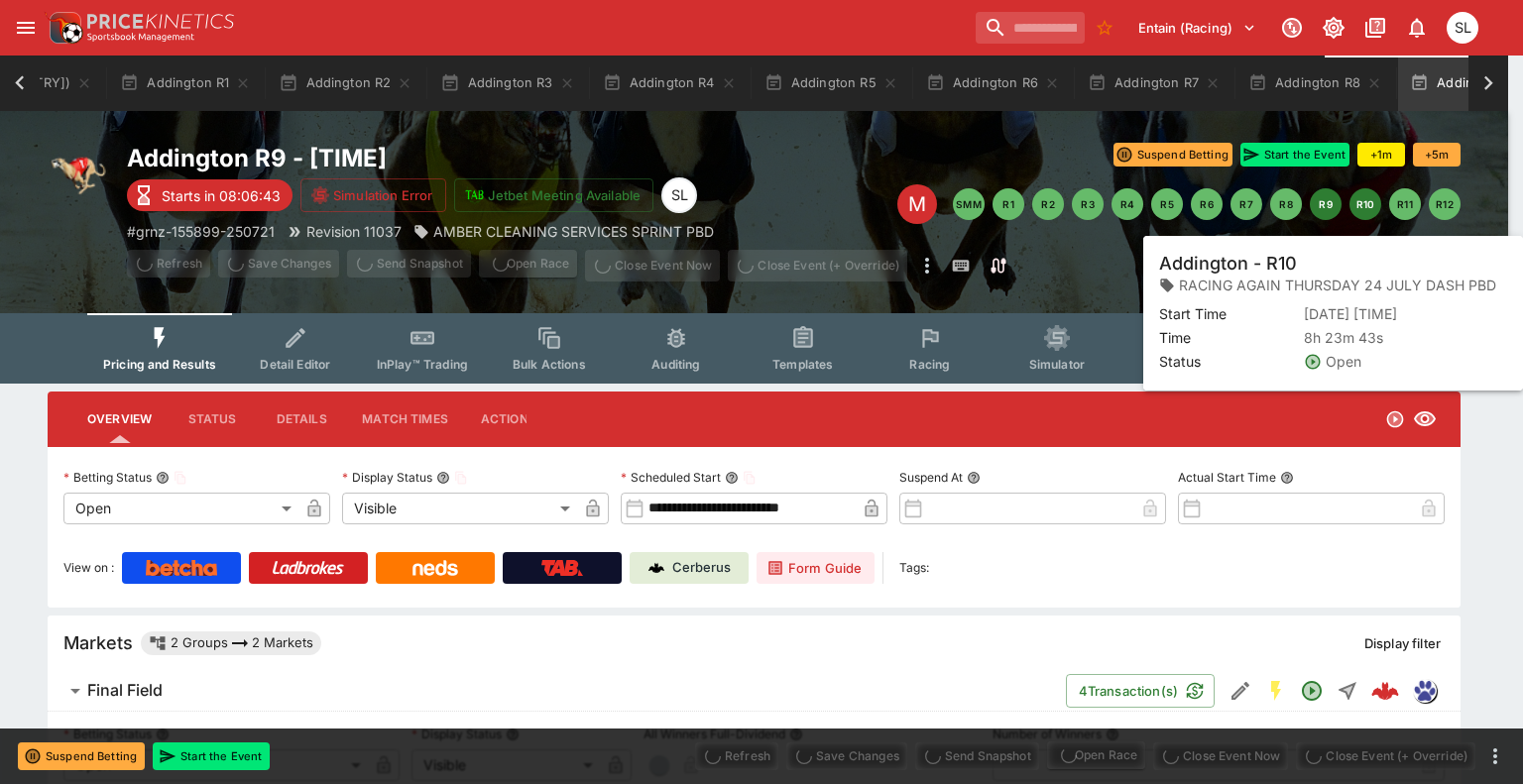 click on "R10" at bounding box center (1365, 204) 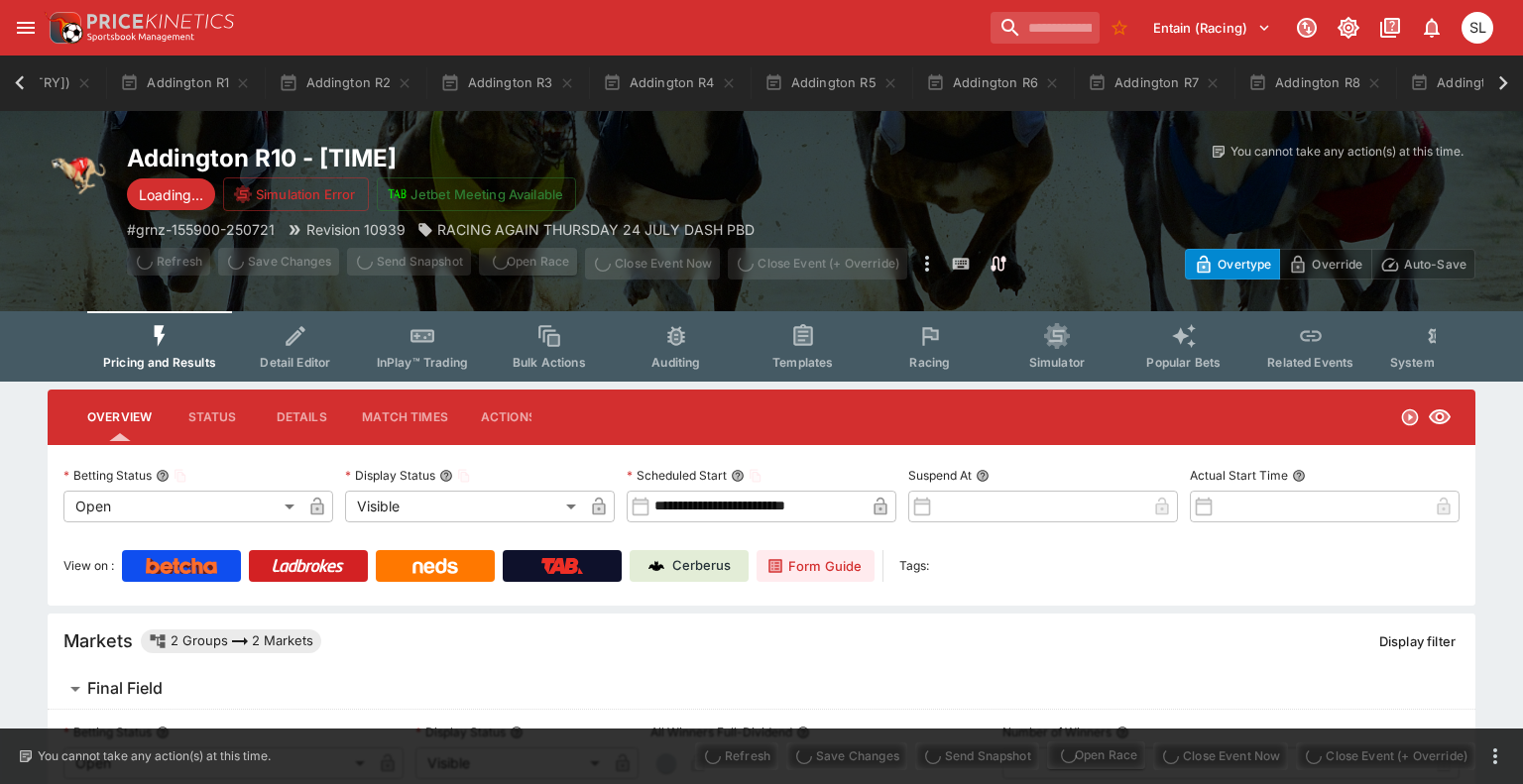 type on "**********" 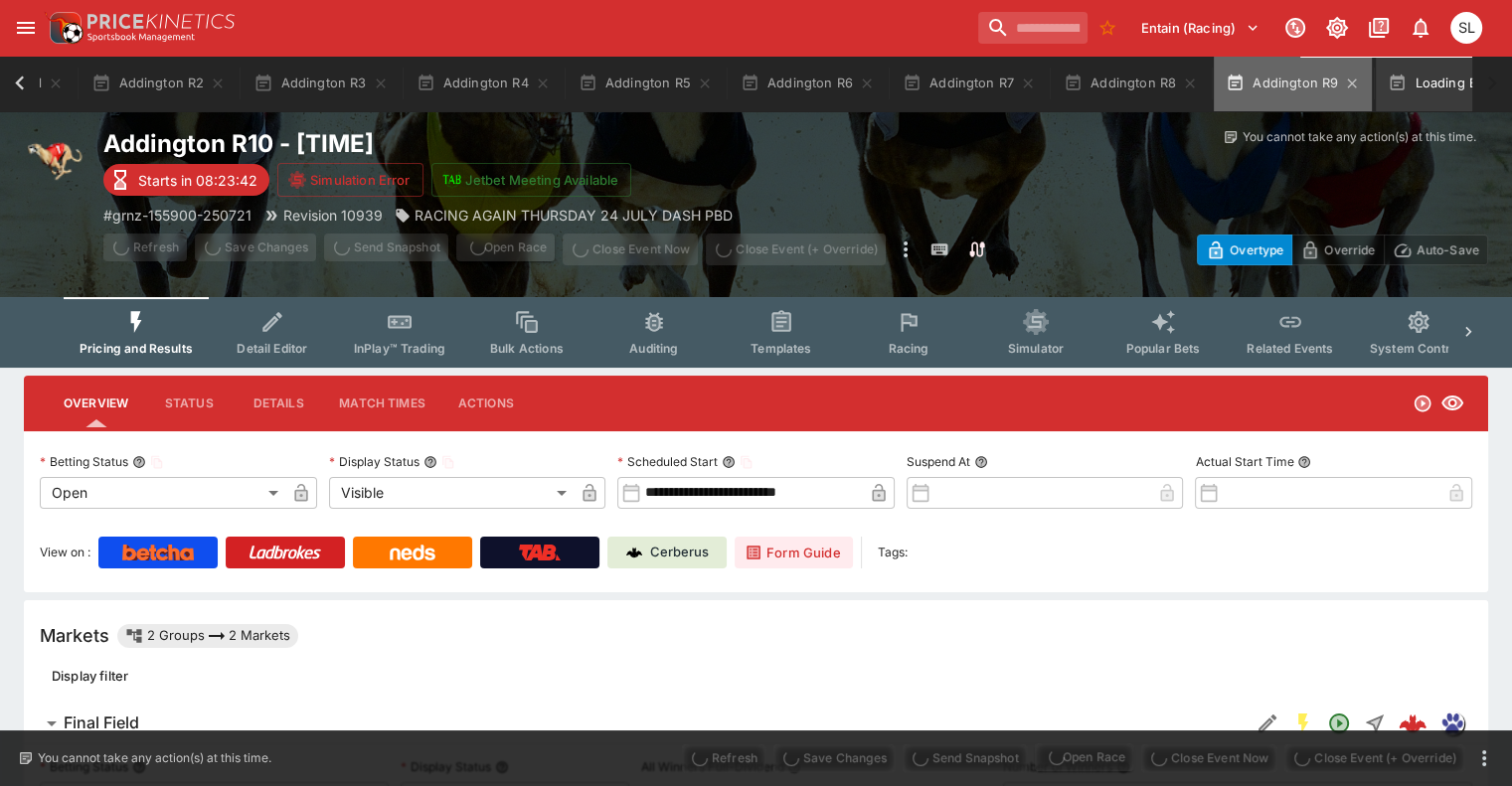 click on "Addington R9" at bounding box center (1292, 83) 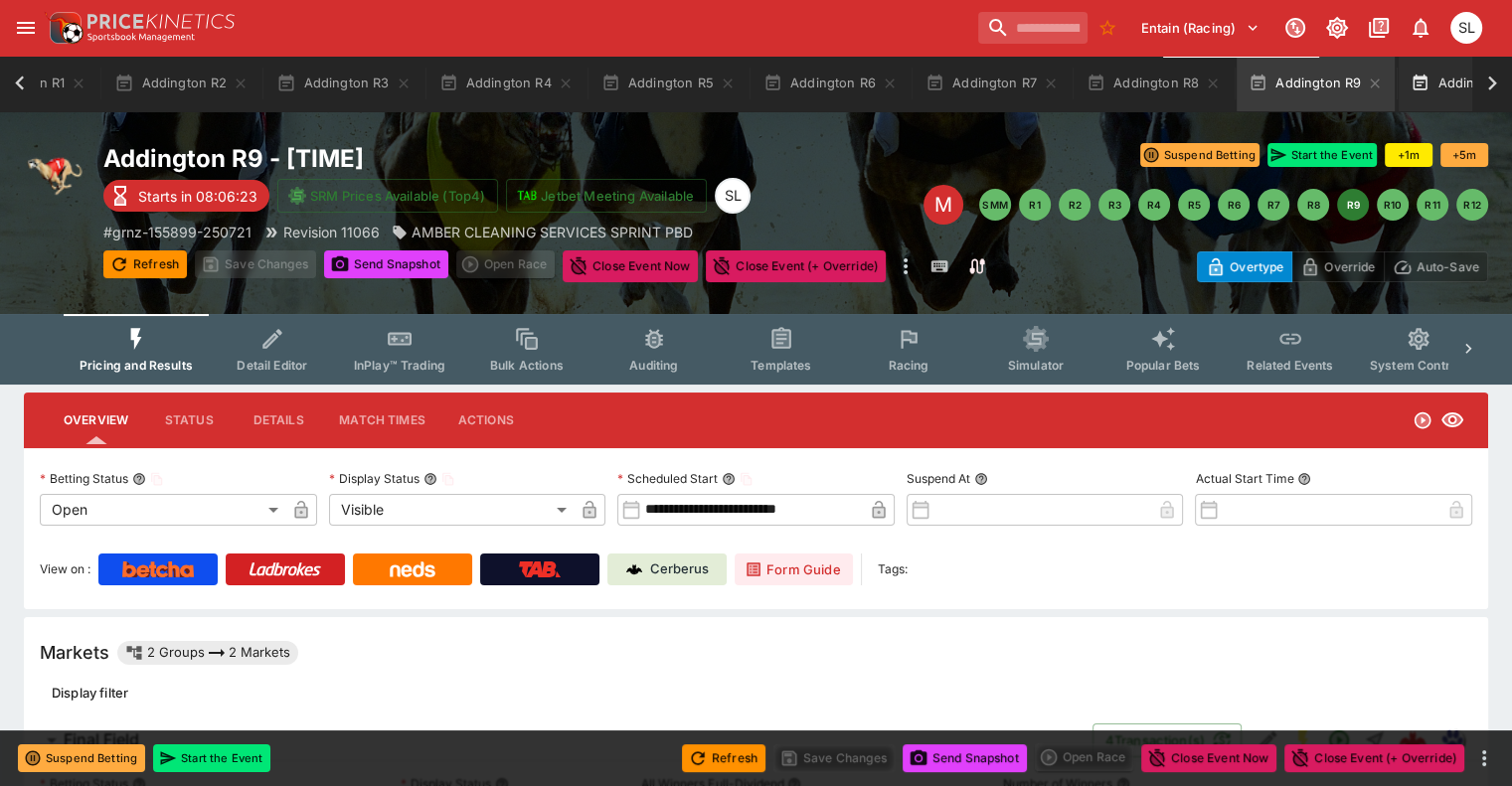 click on "Addington R10" at bounding box center (1480, 83) 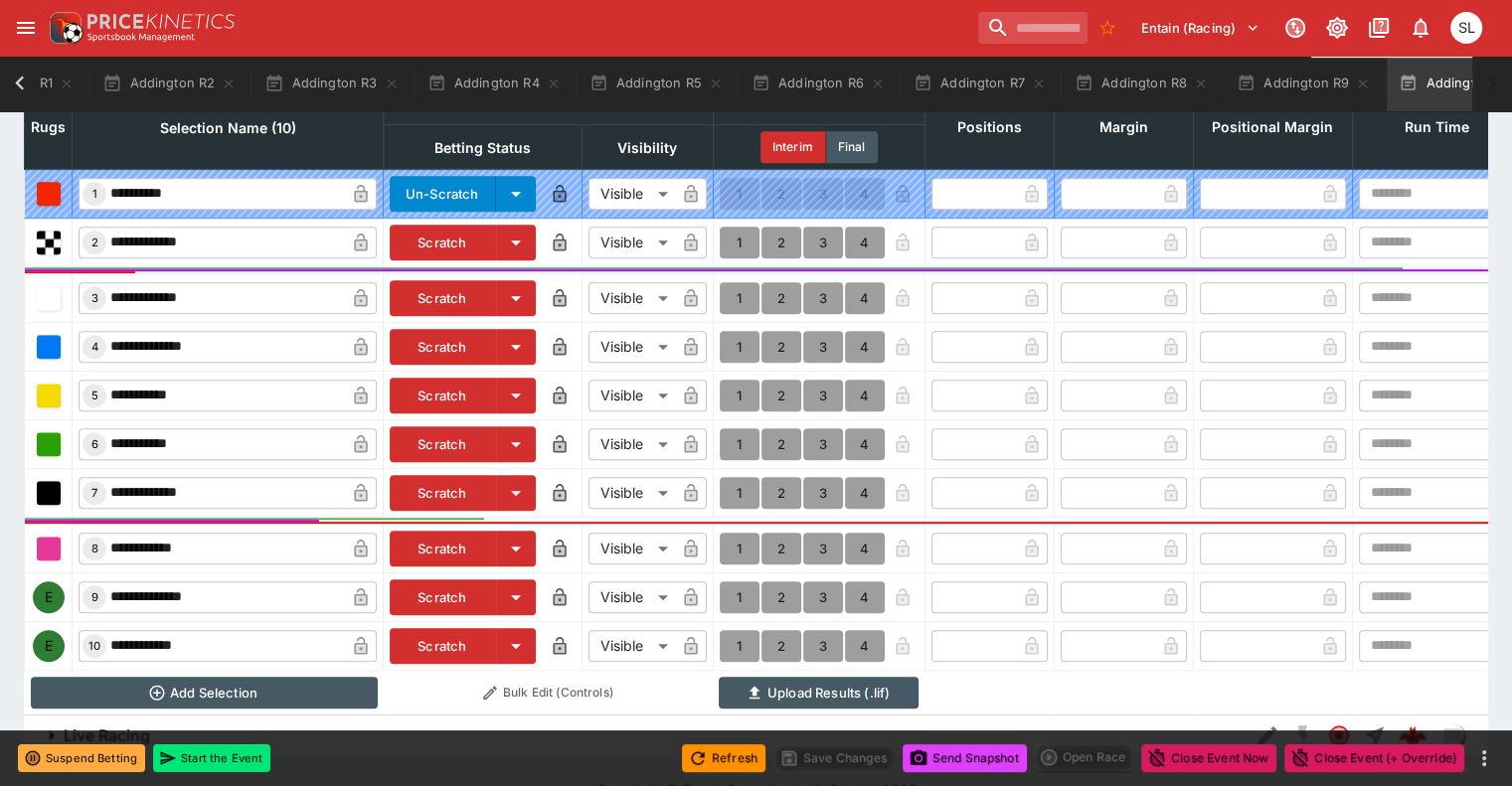 click on "Scratch" at bounding box center (442, 597) 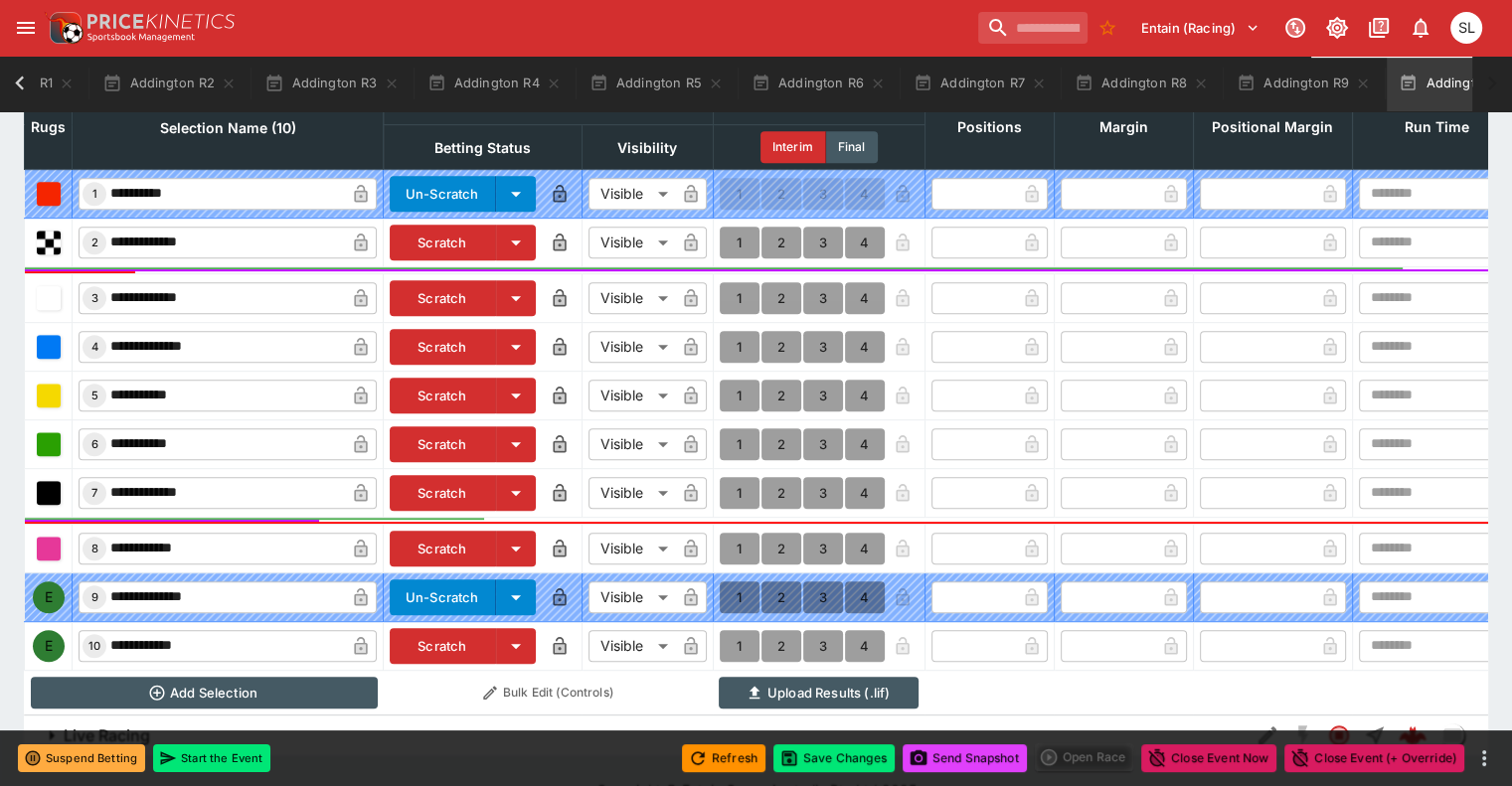 click on "Scratch" at bounding box center [442, 646] 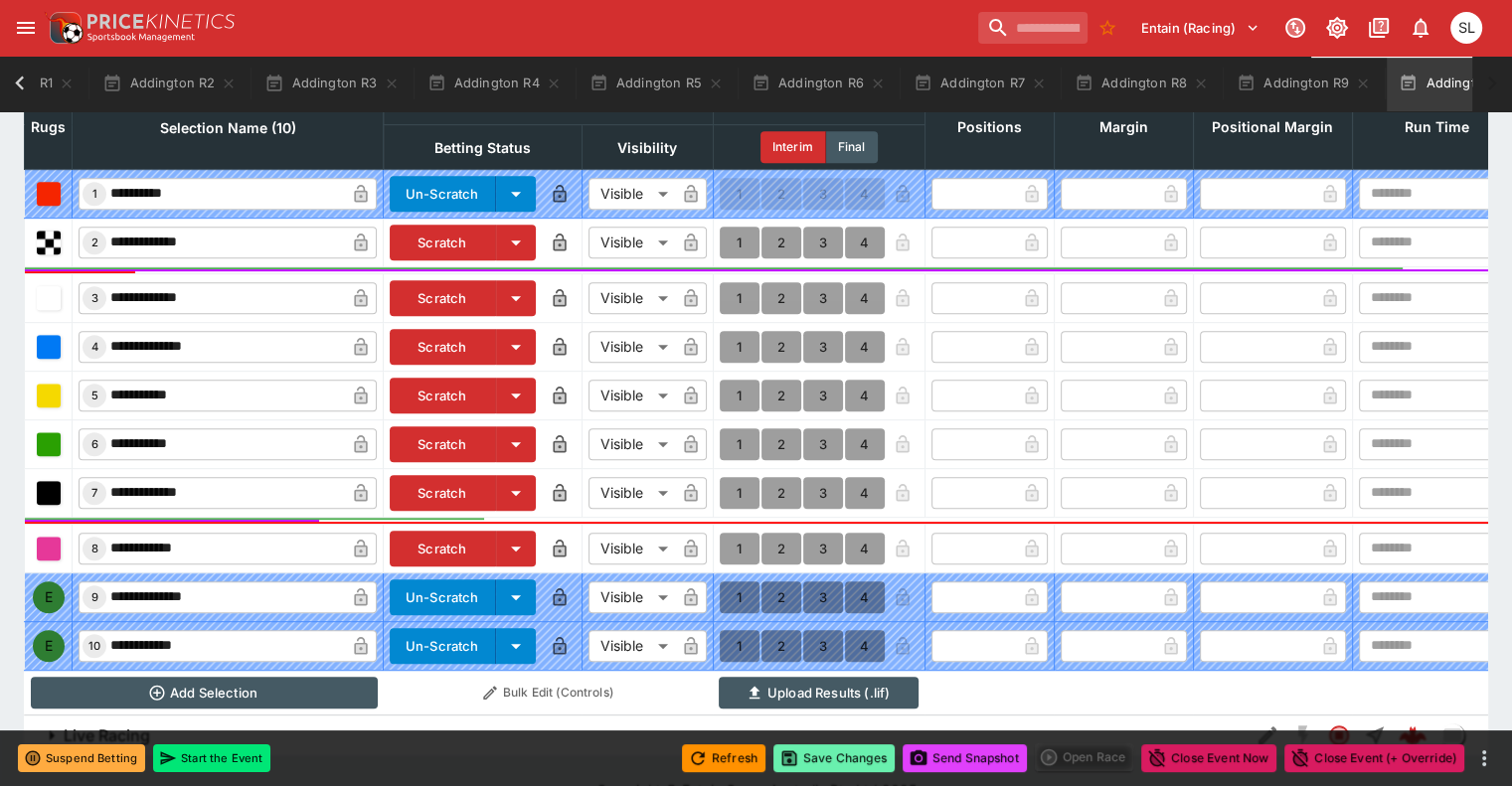 click on "Save Changes" at bounding box center [834, 758] 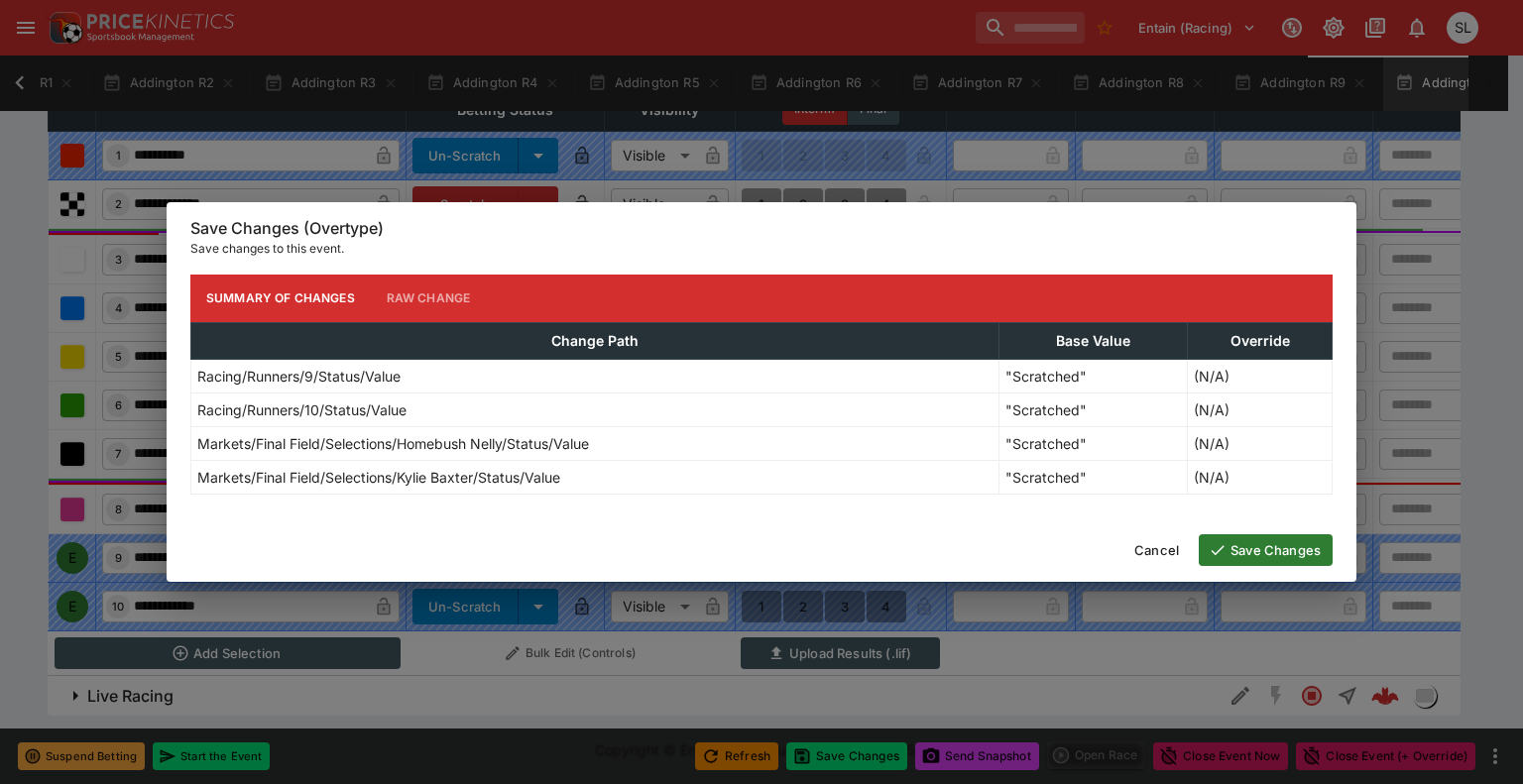 click on "Save Changes" at bounding box center [1265, 550] 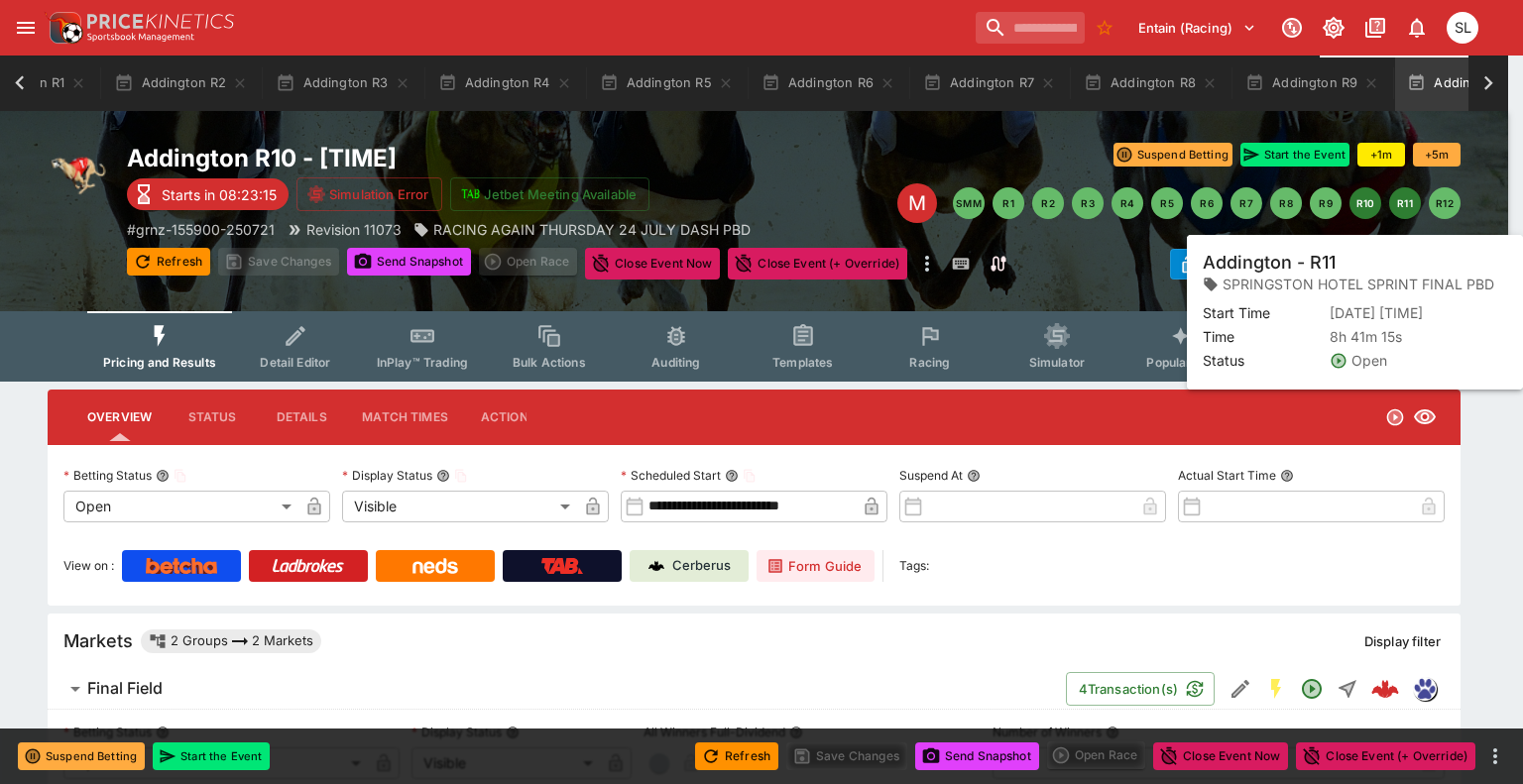 click on "R11" at bounding box center (1405, 203) 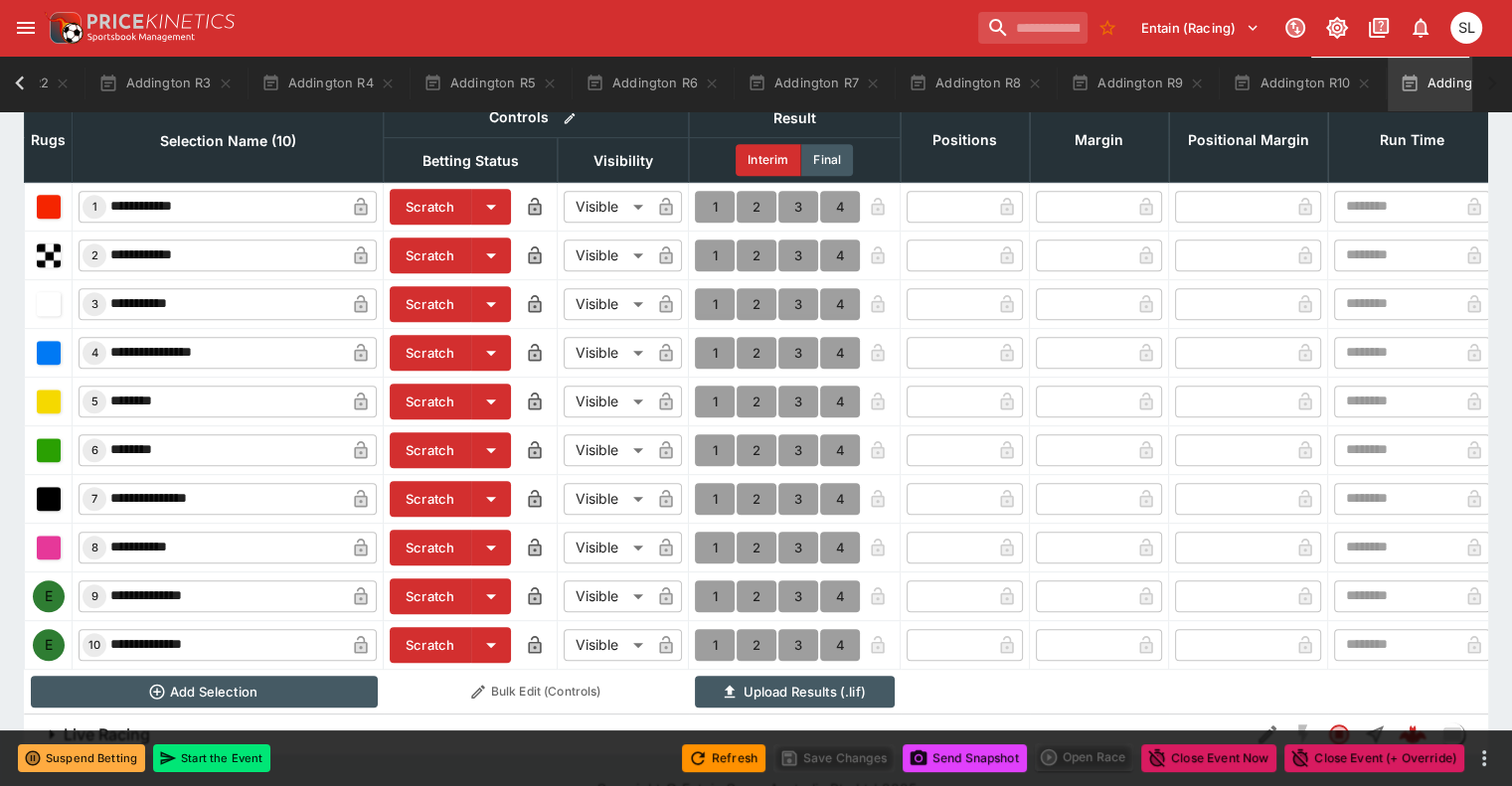 click on "Scratch" at bounding box center [430, 596] 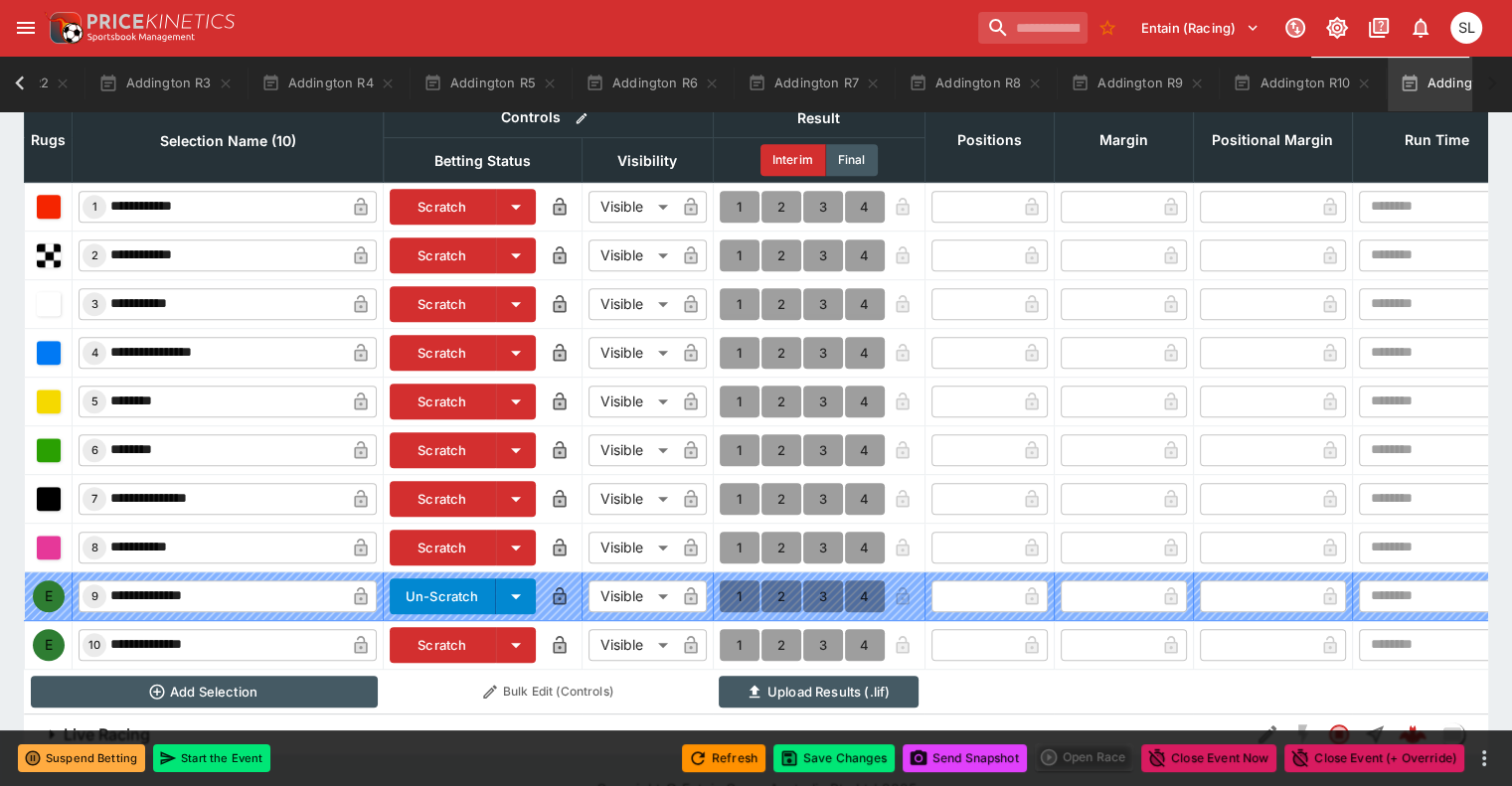 click on "Scratch" at bounding box center [442, 645] 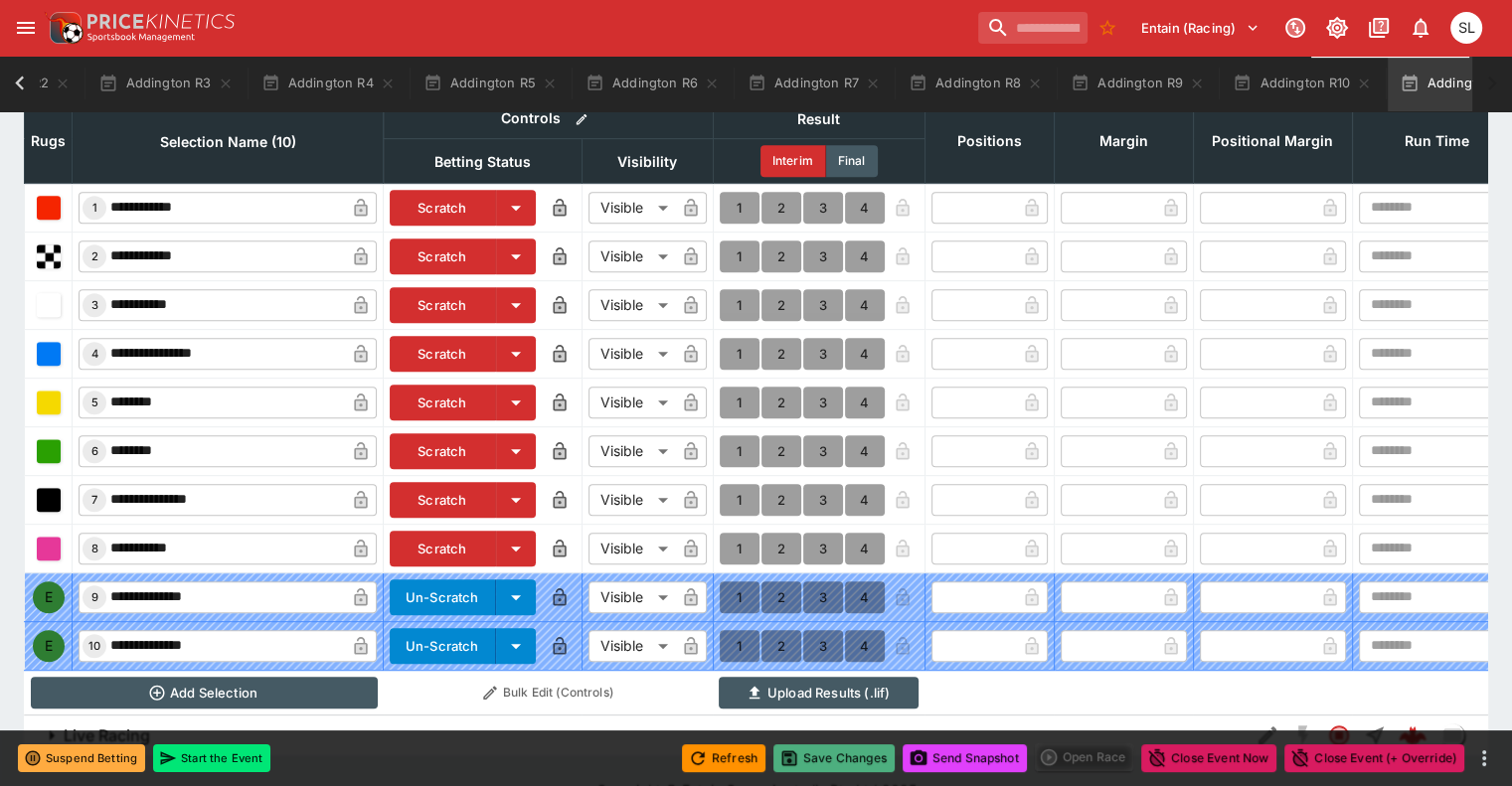 click on "Save Changes" at bounding box center (834, 758) 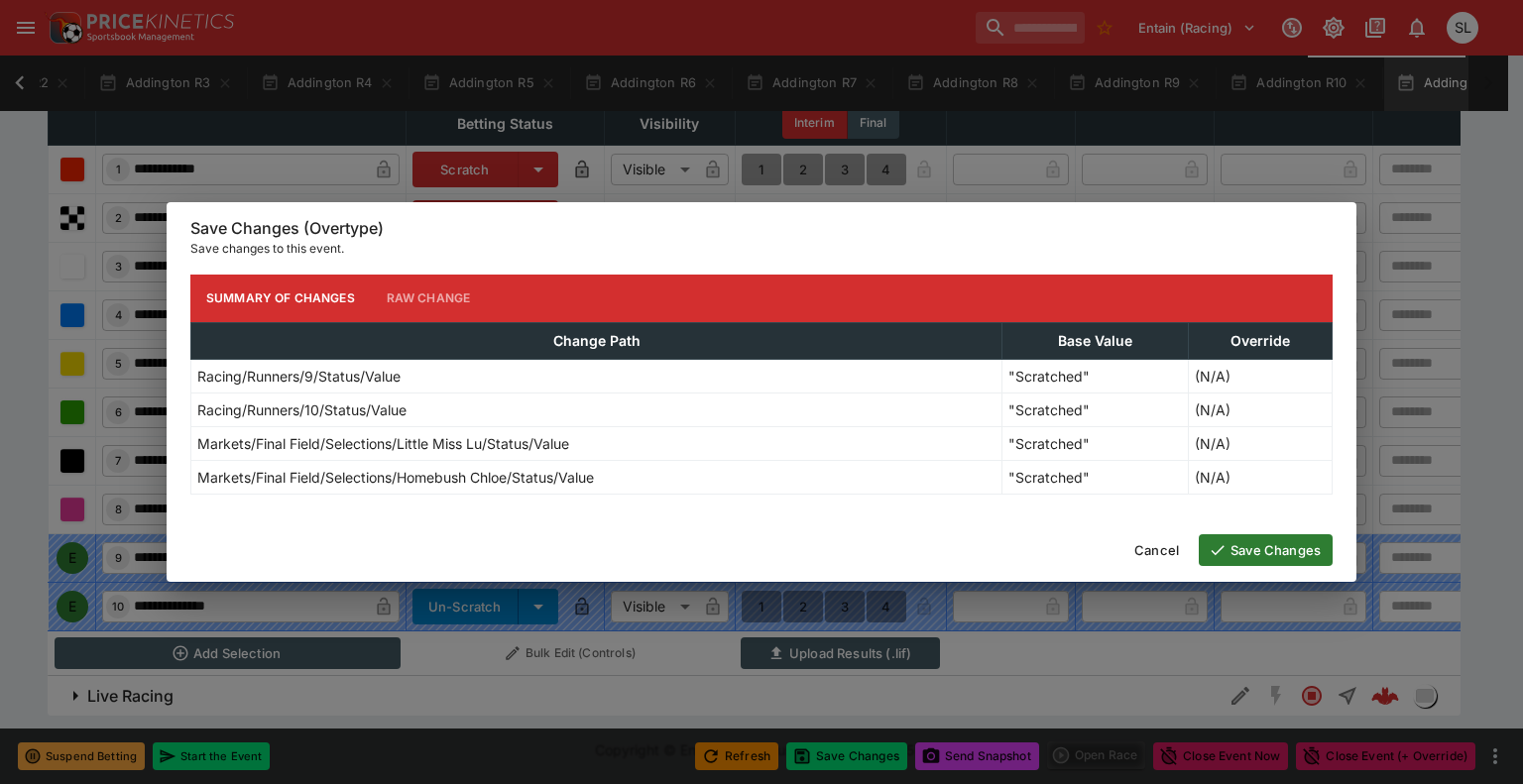 click on "Save Changes" at bounding box center (1265, 550) 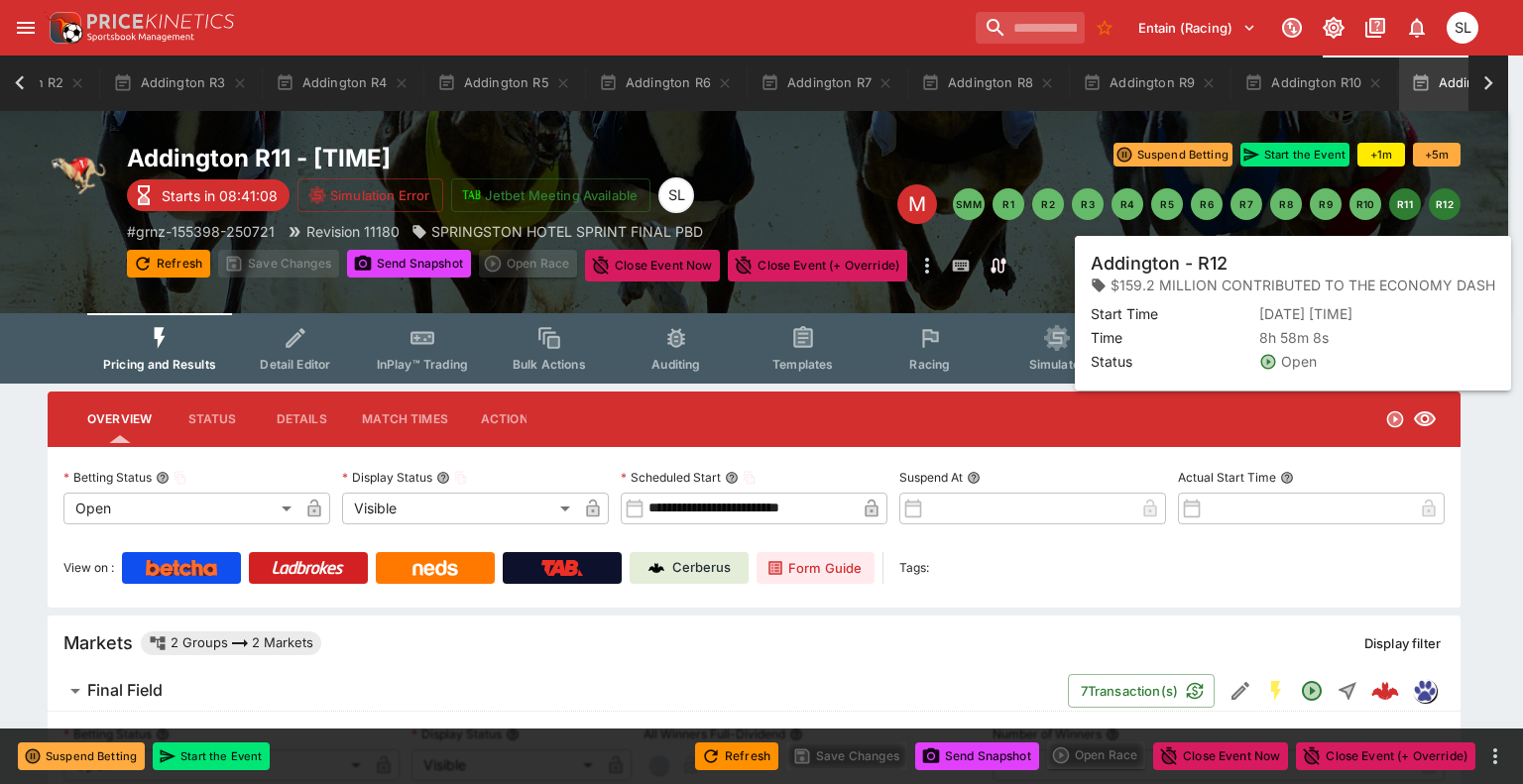 click on "R12" at bounding box center (1445, 204) 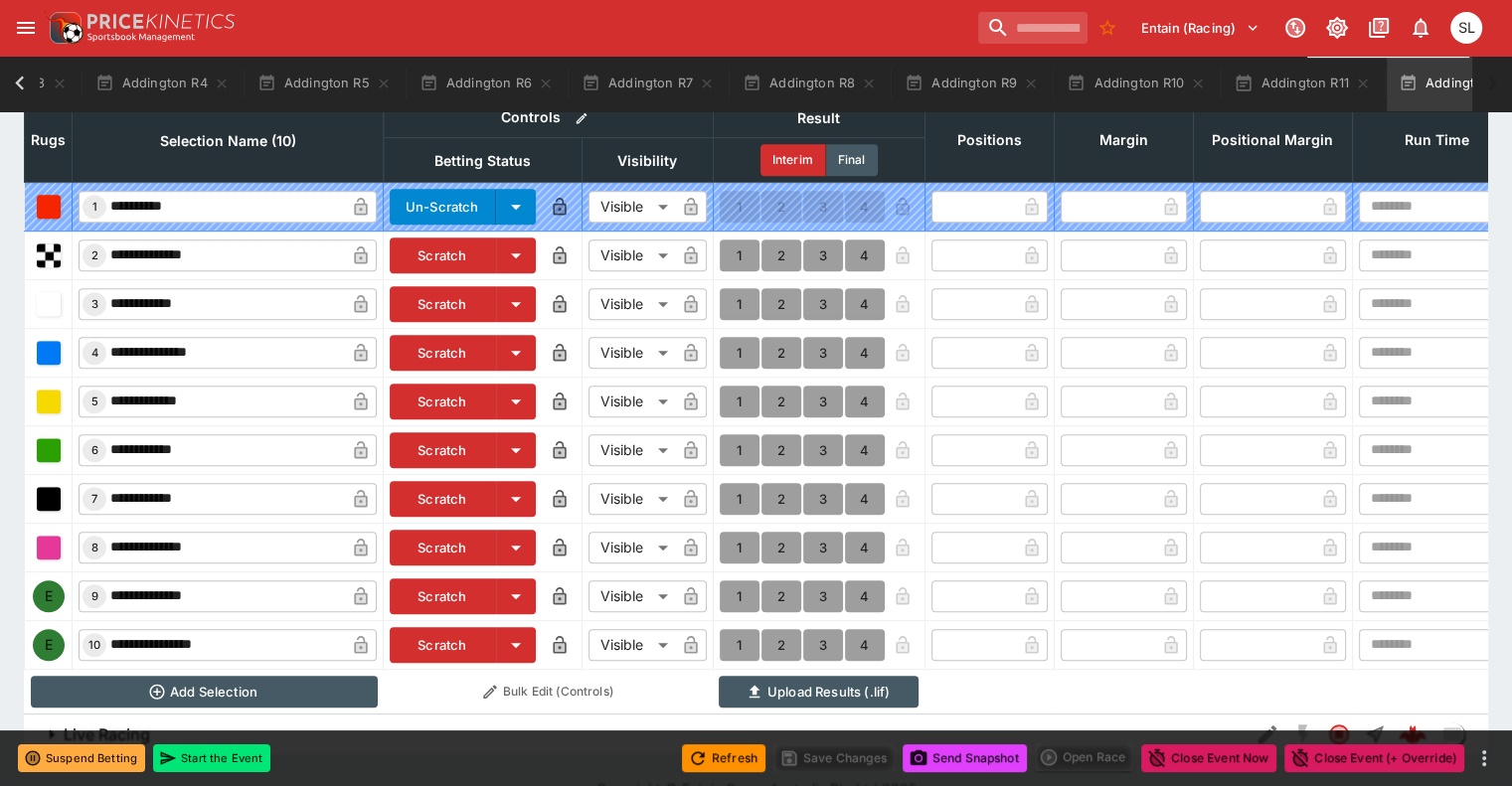 click on "Scratch" at bounding box center (442, 596) 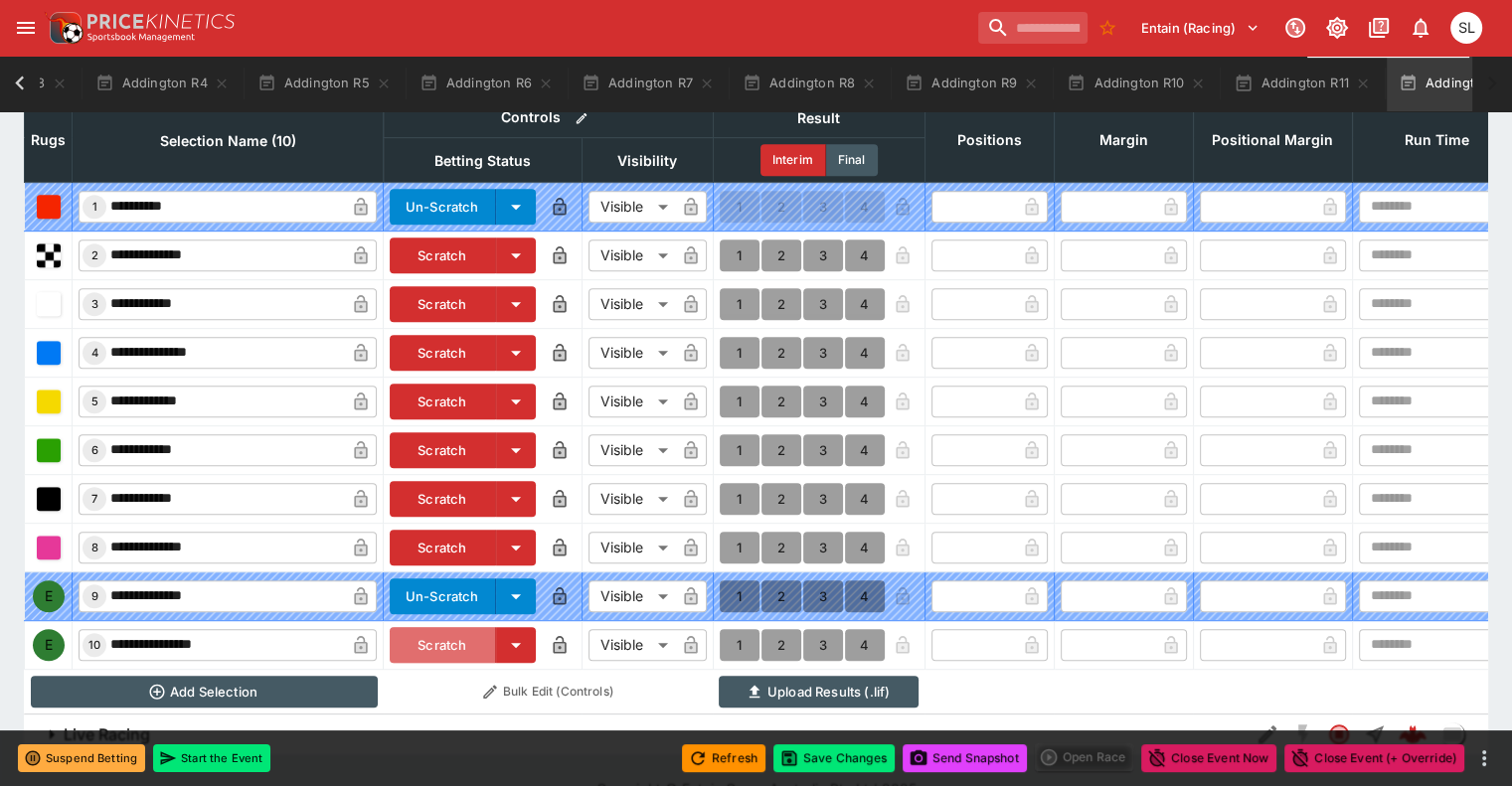 click on "Scratch" at bounding box center (442, 645) 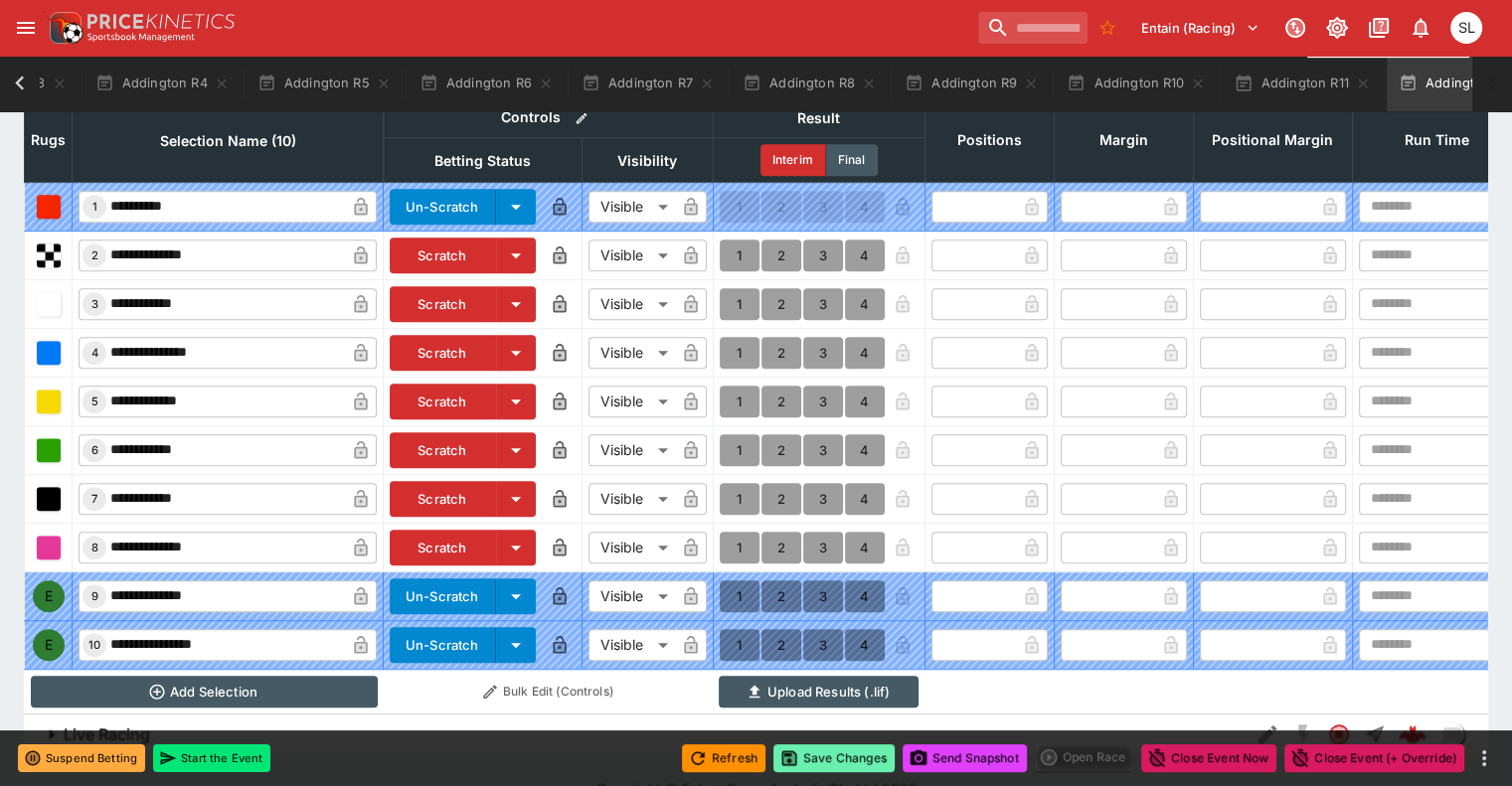 click on "Save Changes" at bounding box center [834, 758] 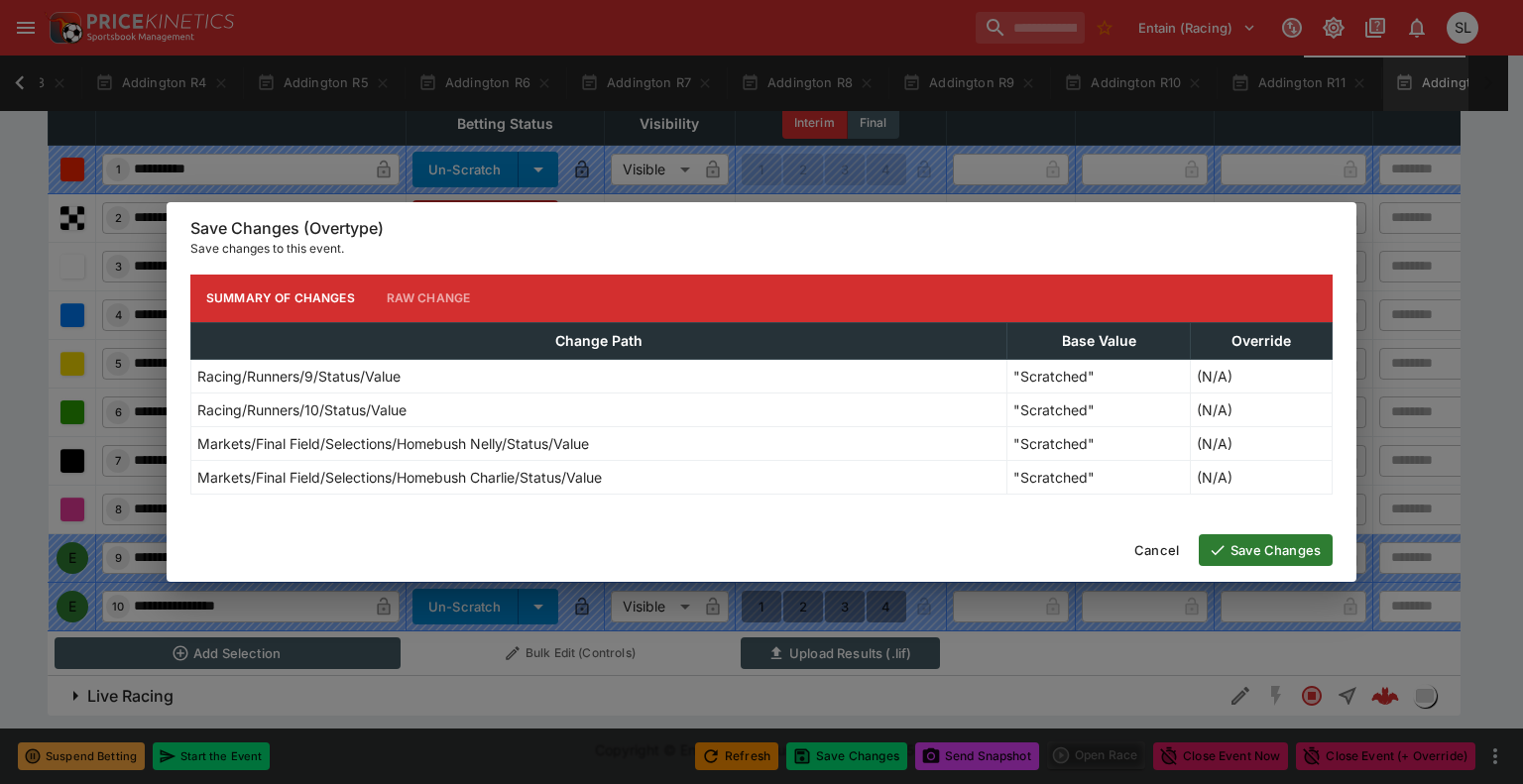 click on "Save Changes" at bounding box center [1265, 550] 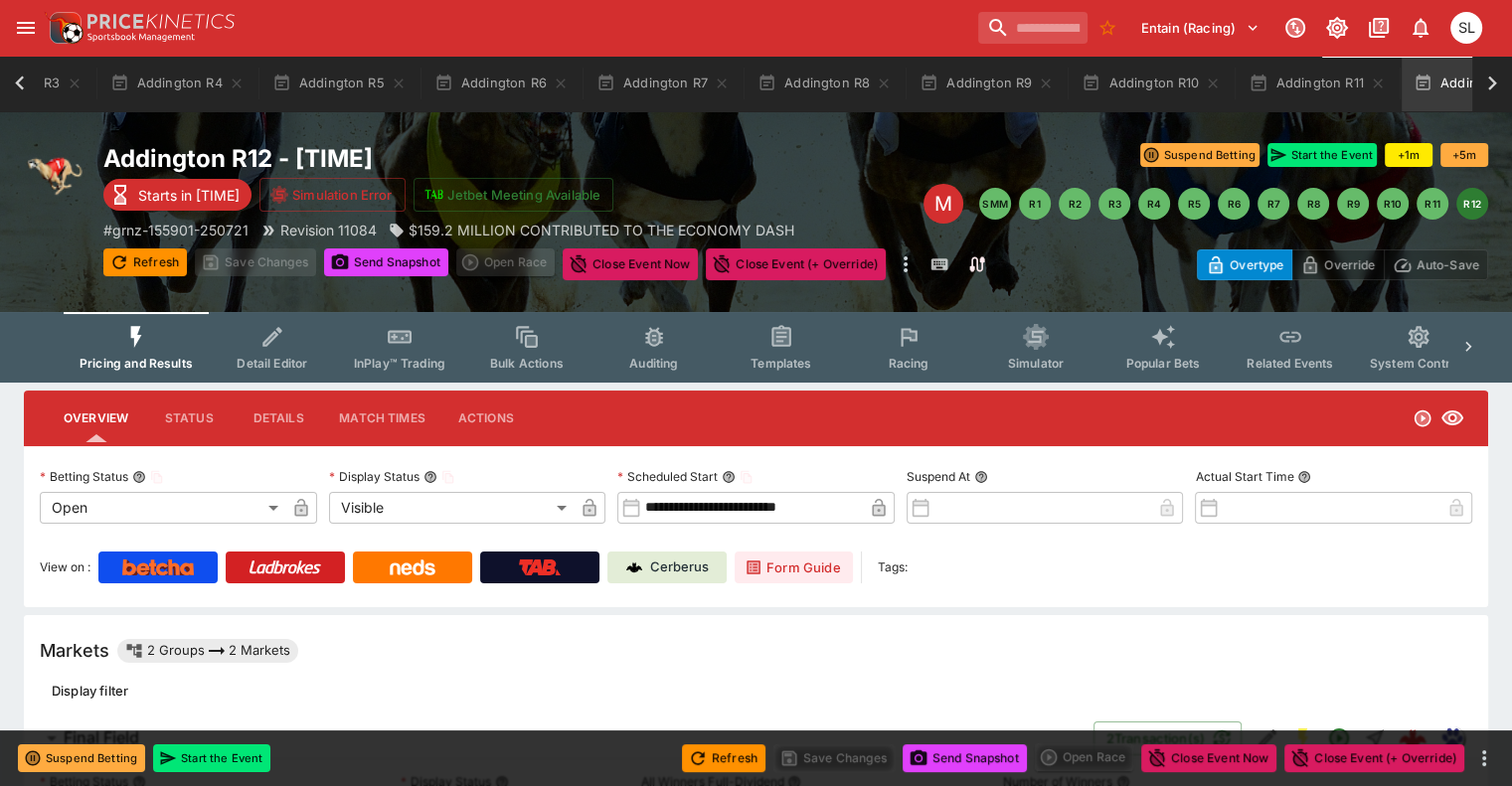 click 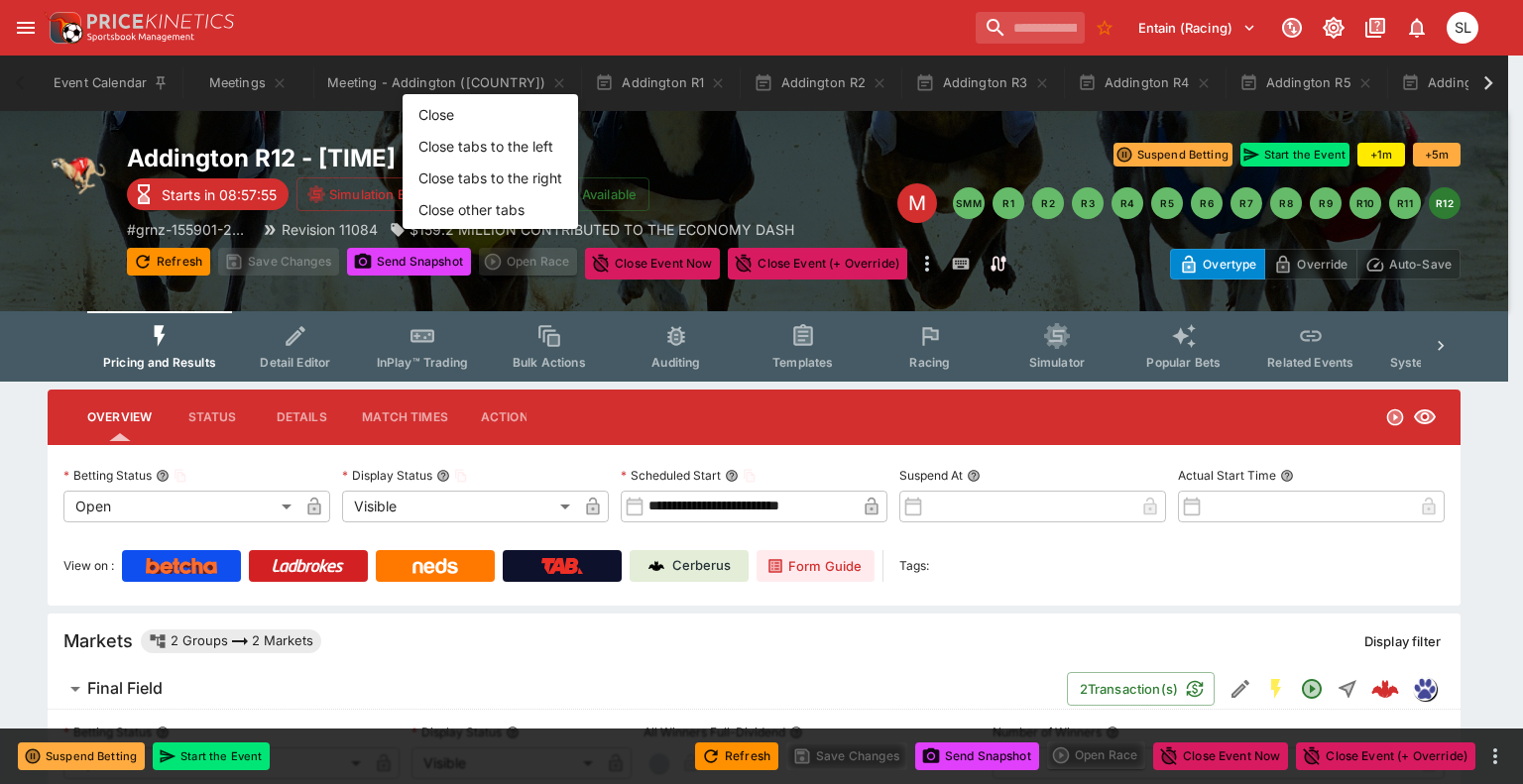 click on "Close other tabs" at bounding box center [490, 209] 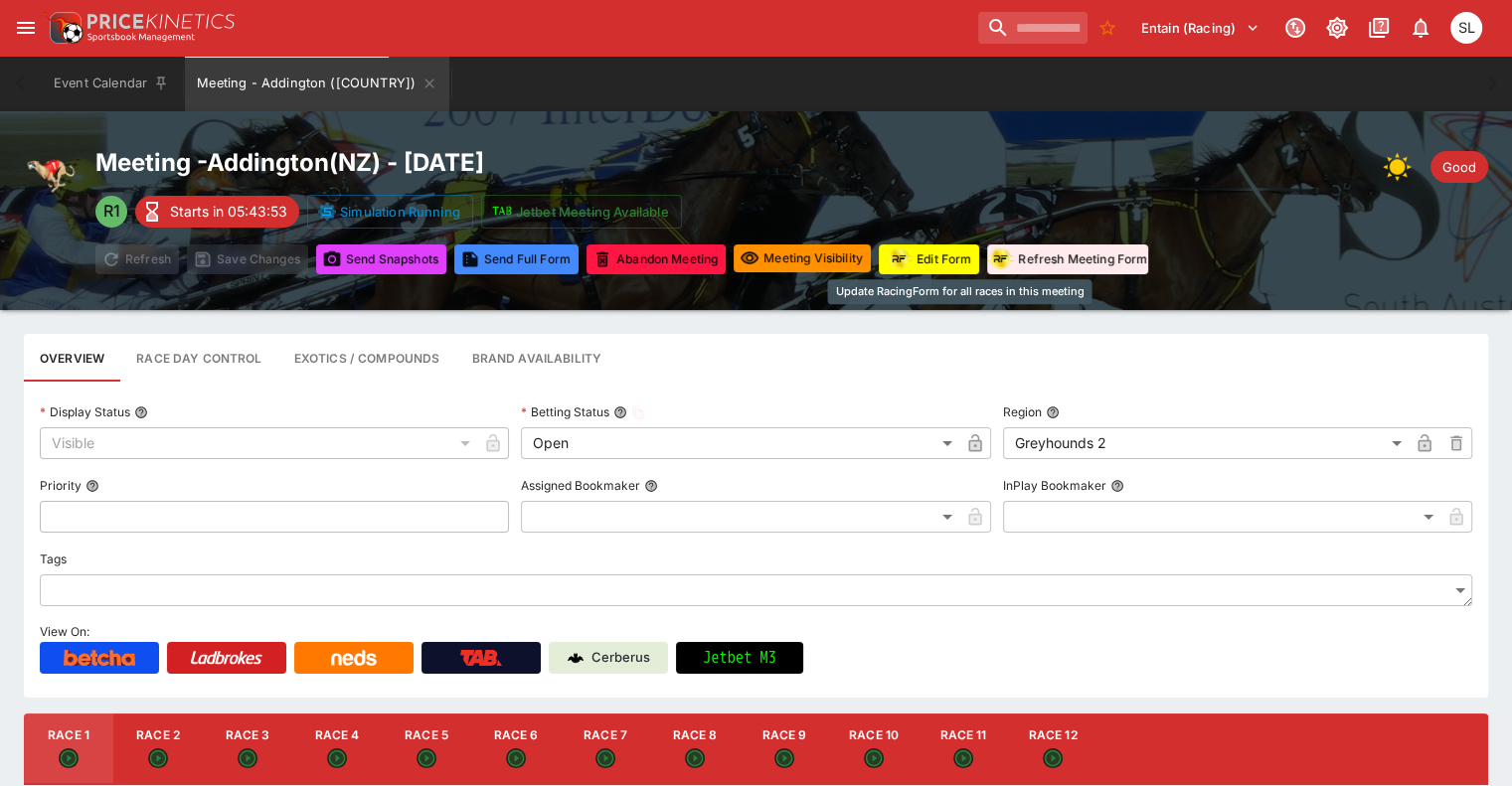 click on "Edit Form" at bounding box center (928, 259) 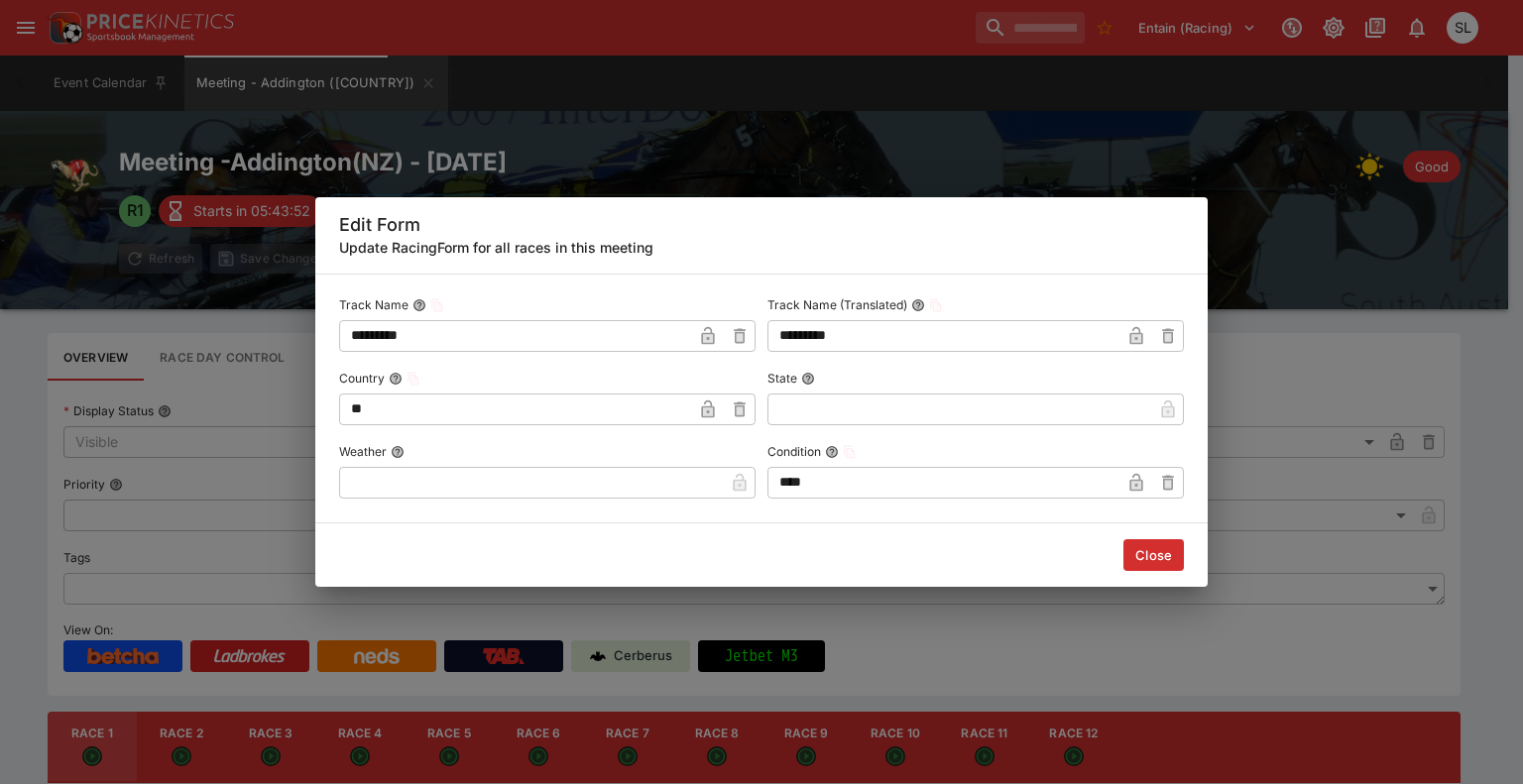 click at bounding box center [531, 483] 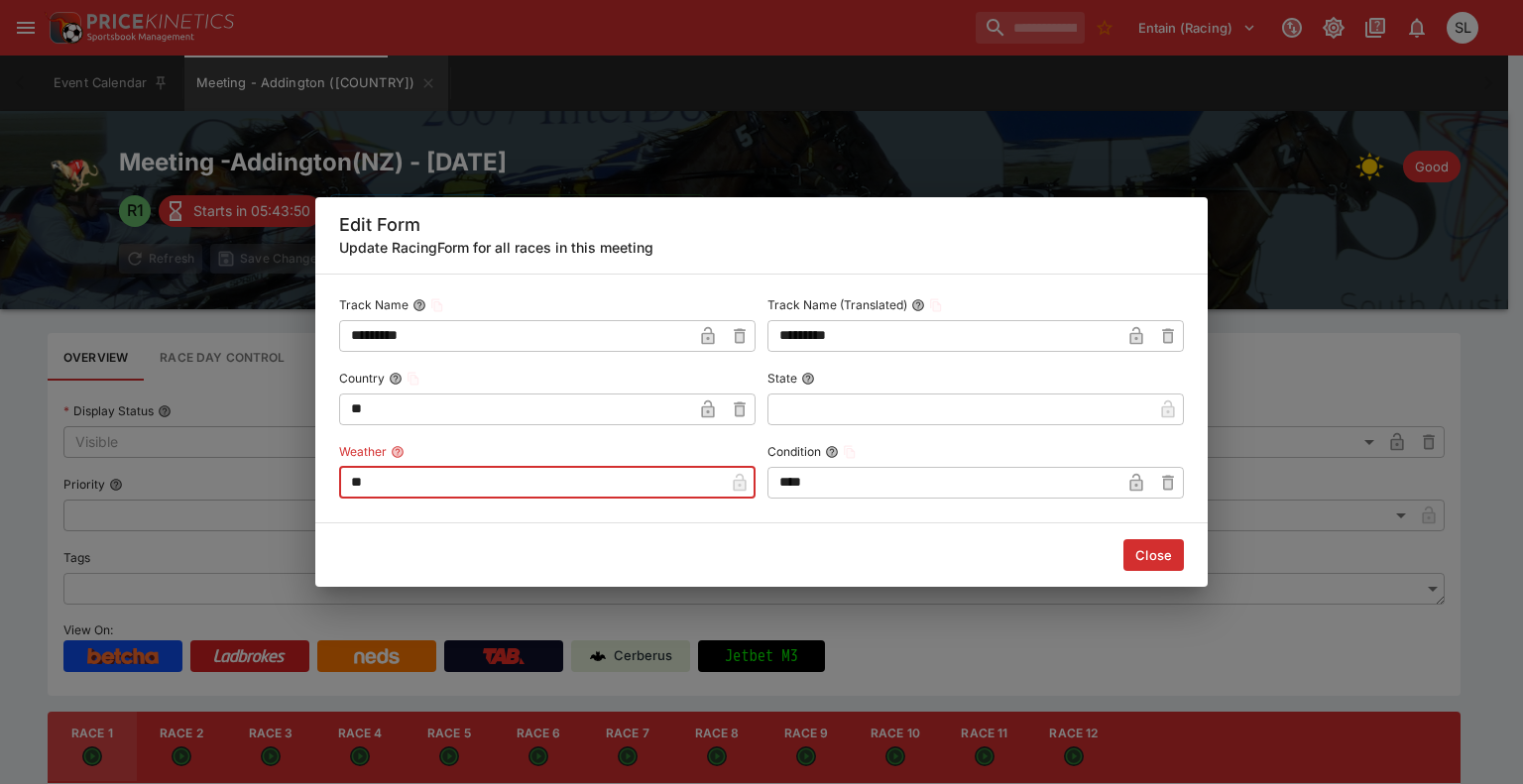 type on "*" 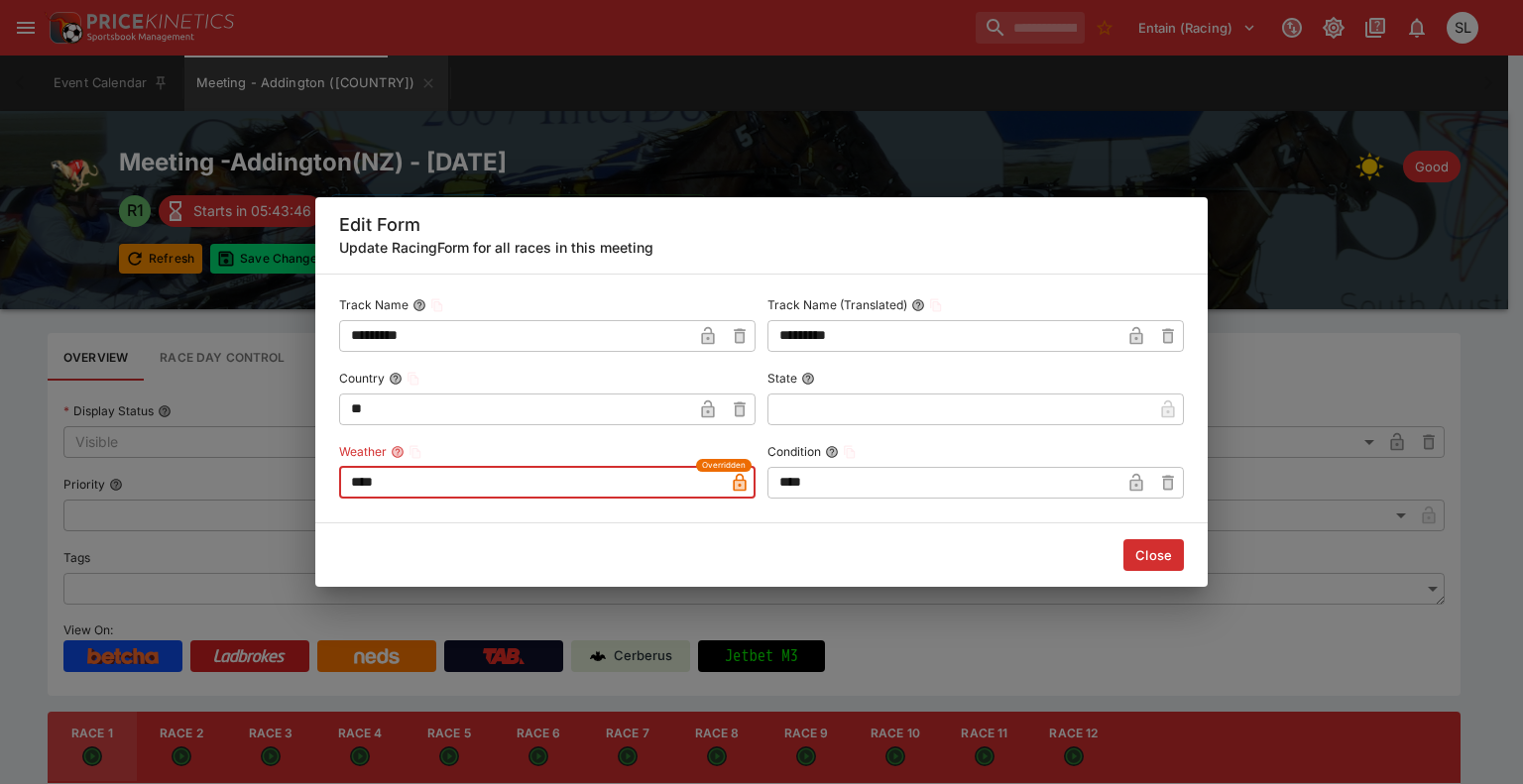 type on "****" 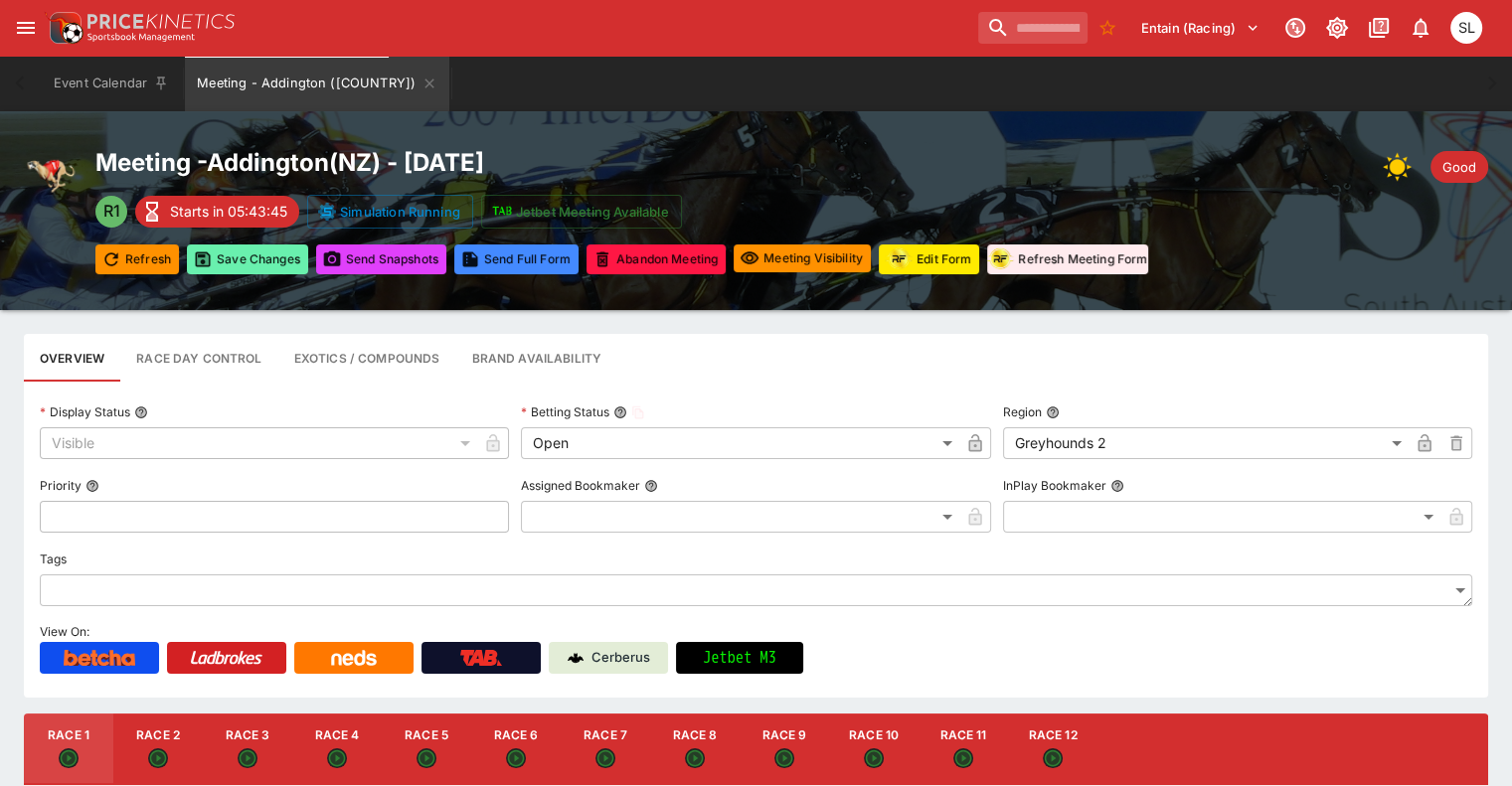 click on "Save Changes" at bounding box center (248, 259) 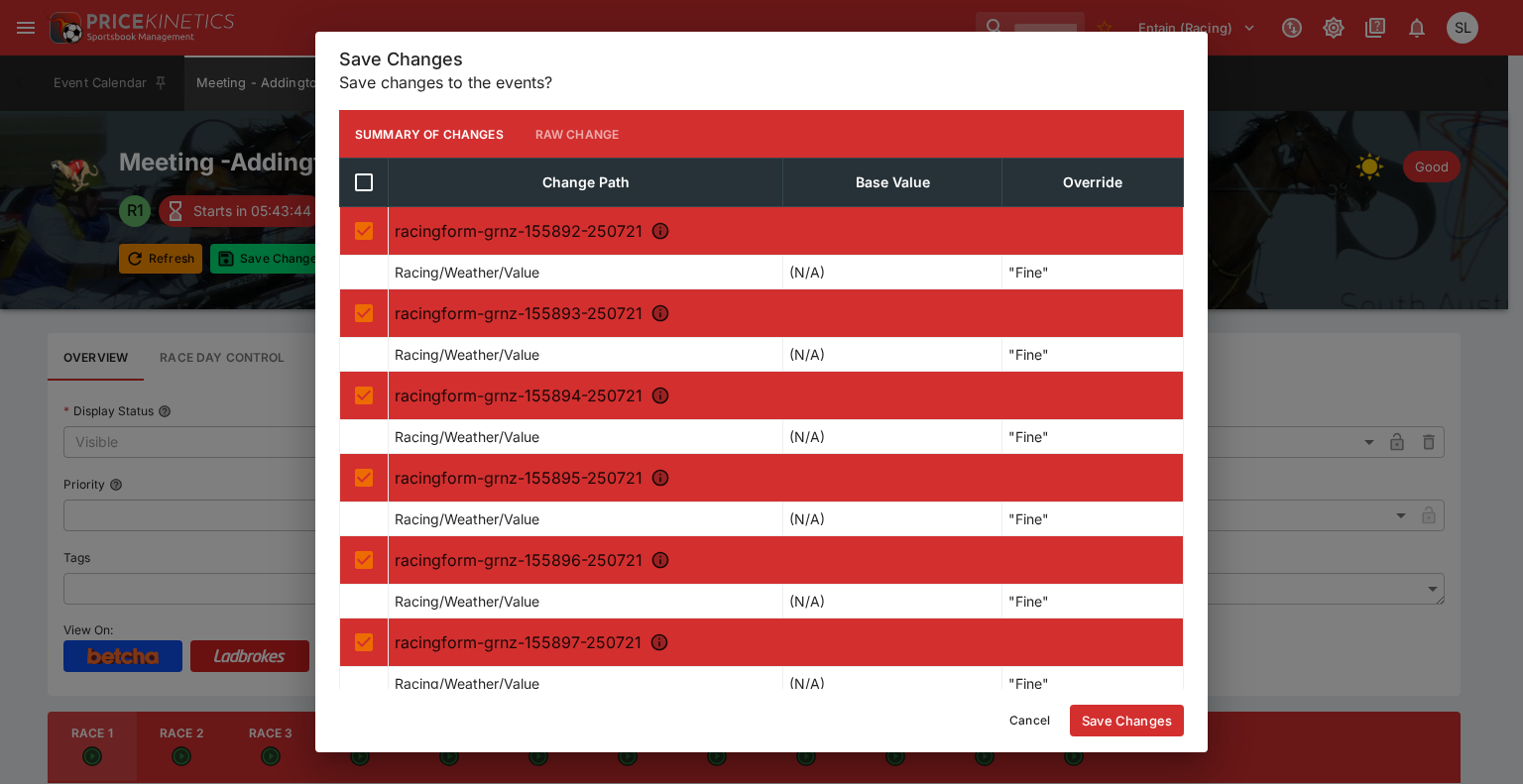 click on "Save Changes" at bounding box center (1126, 721) 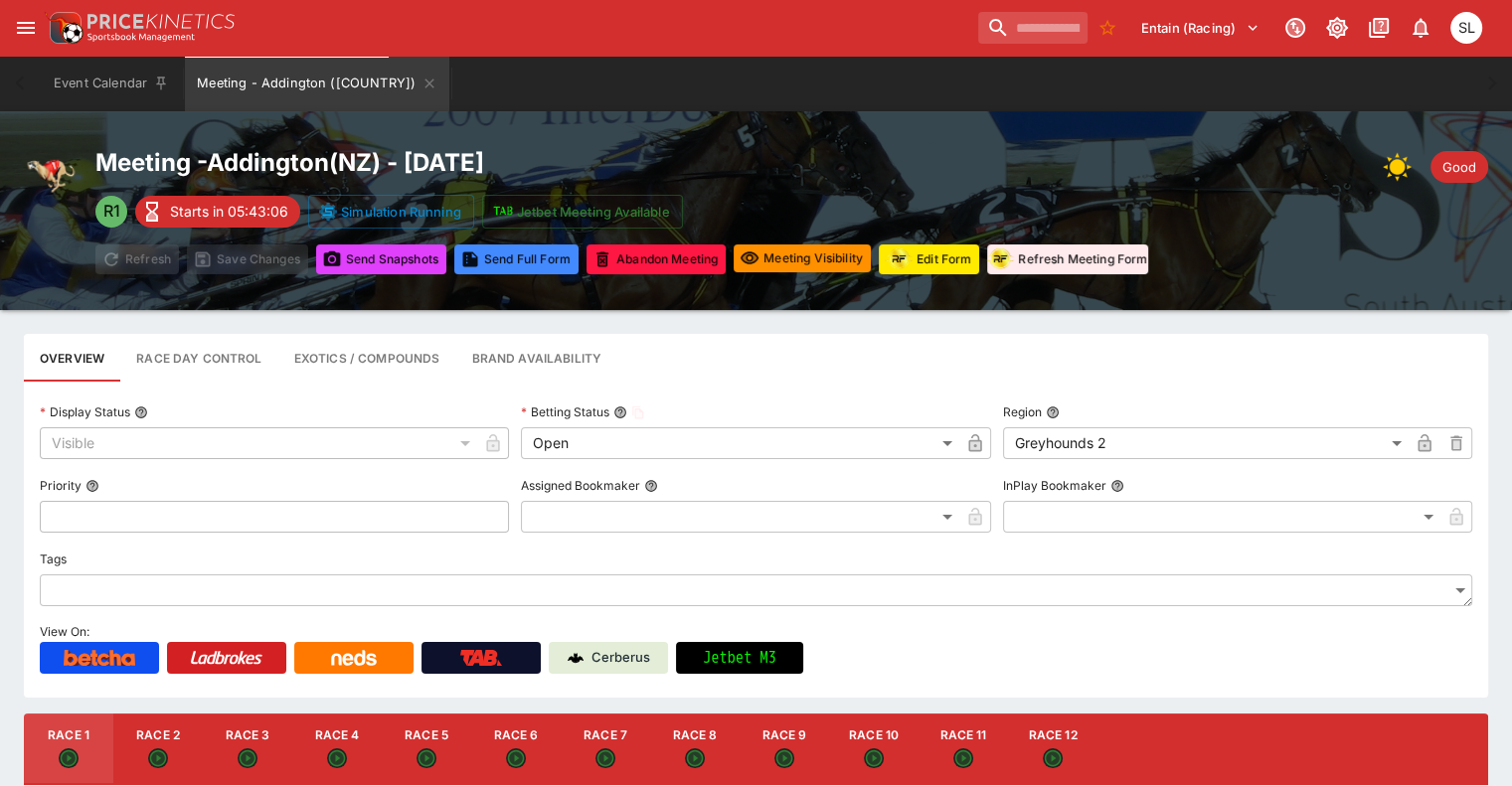 click on "Overview Race Day Control Exotics / Compounds Brand Availability" at bounding box center [756, 358] 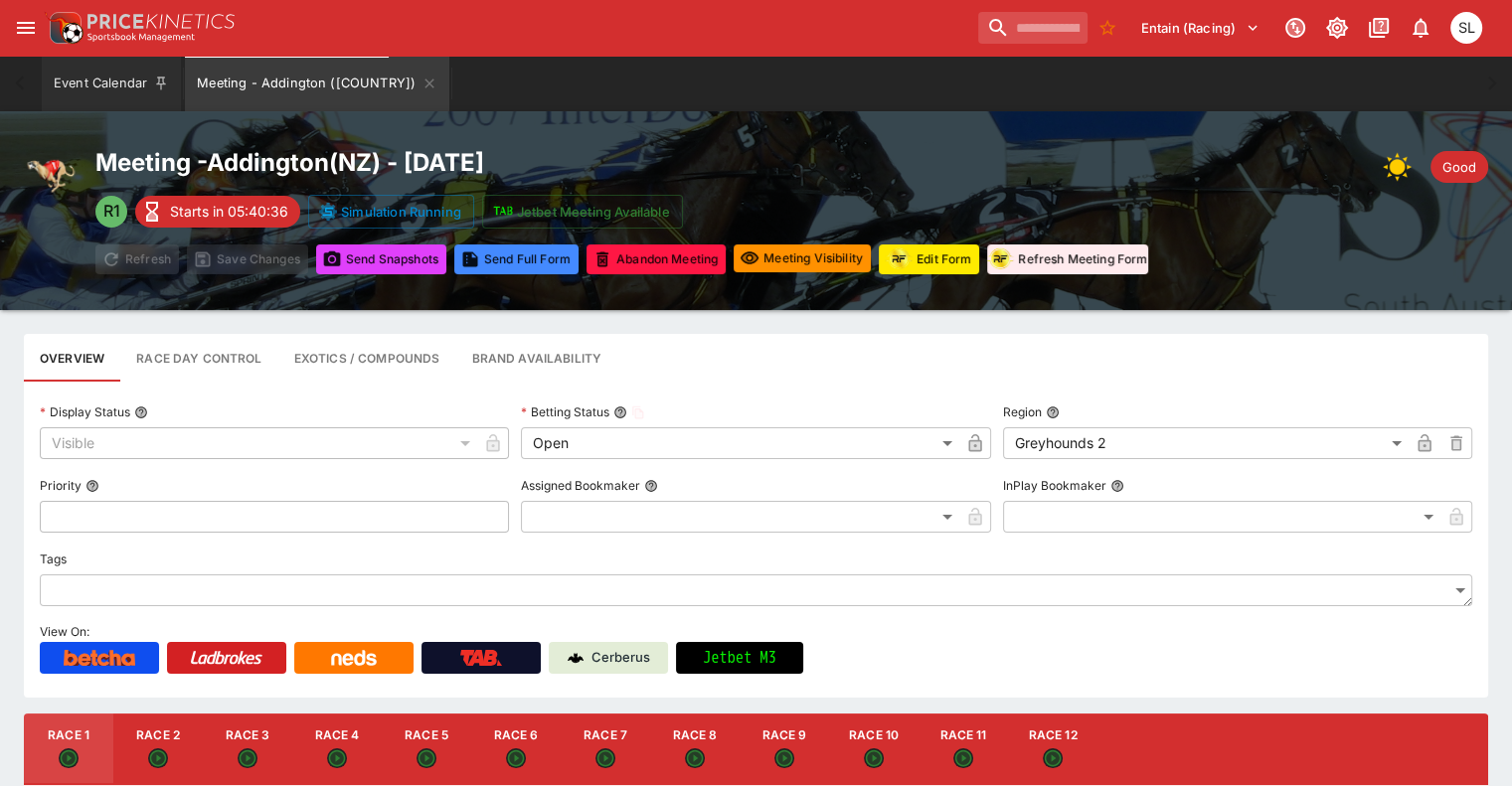 click on "Event Calendar" at bounding box center [111, 83] 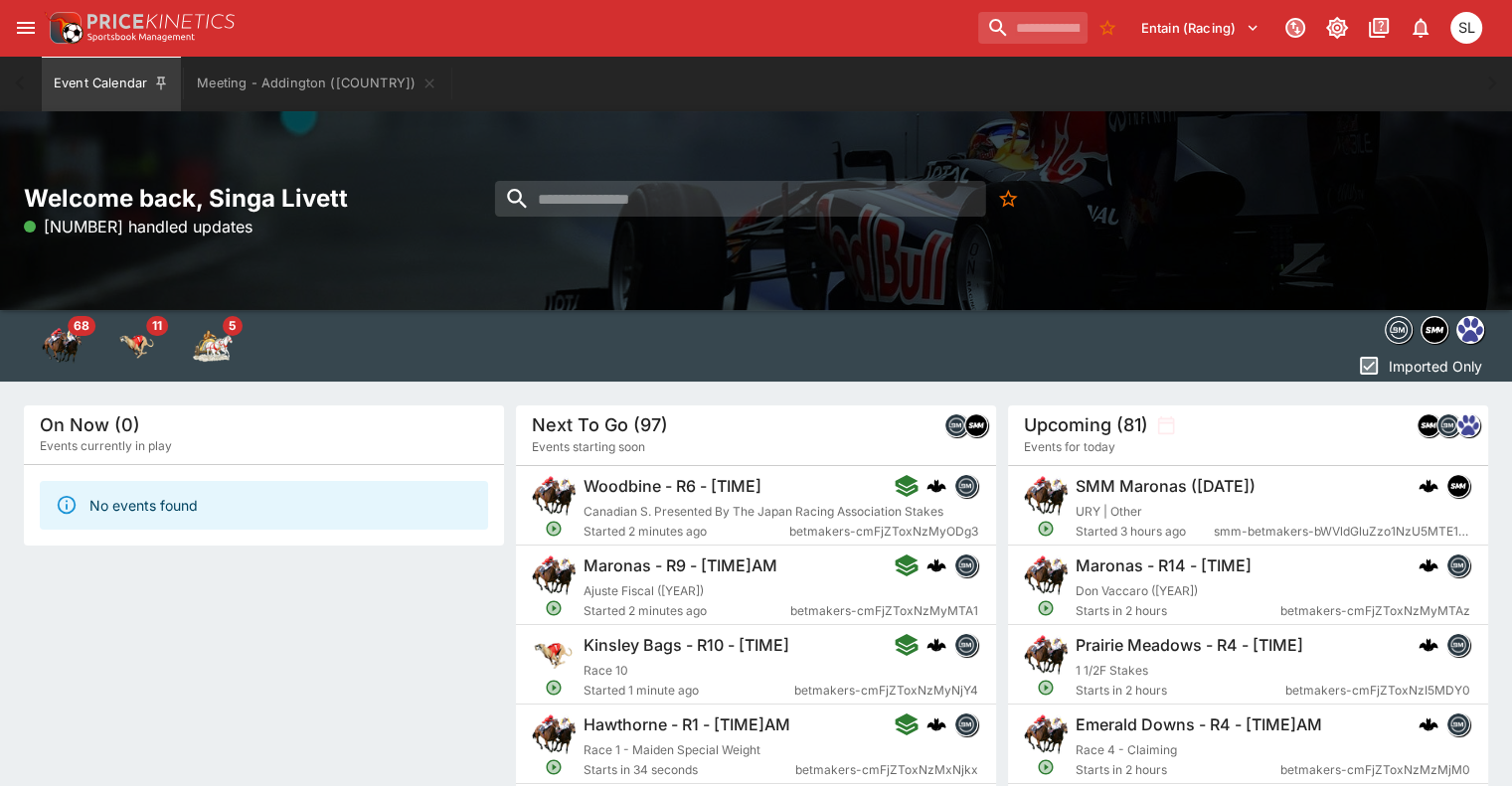 click 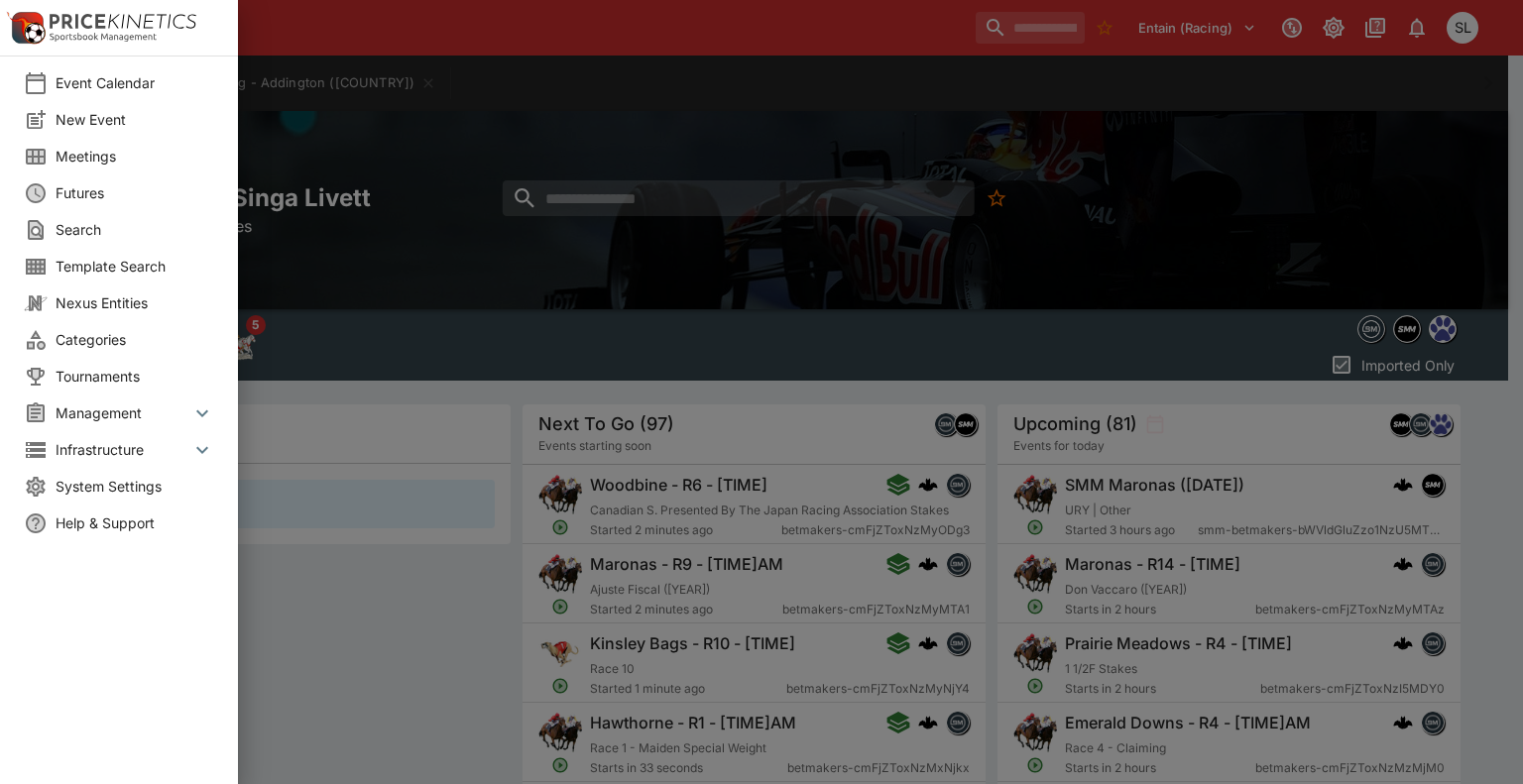 click on "Meetings" at bounding box center [135, 156] 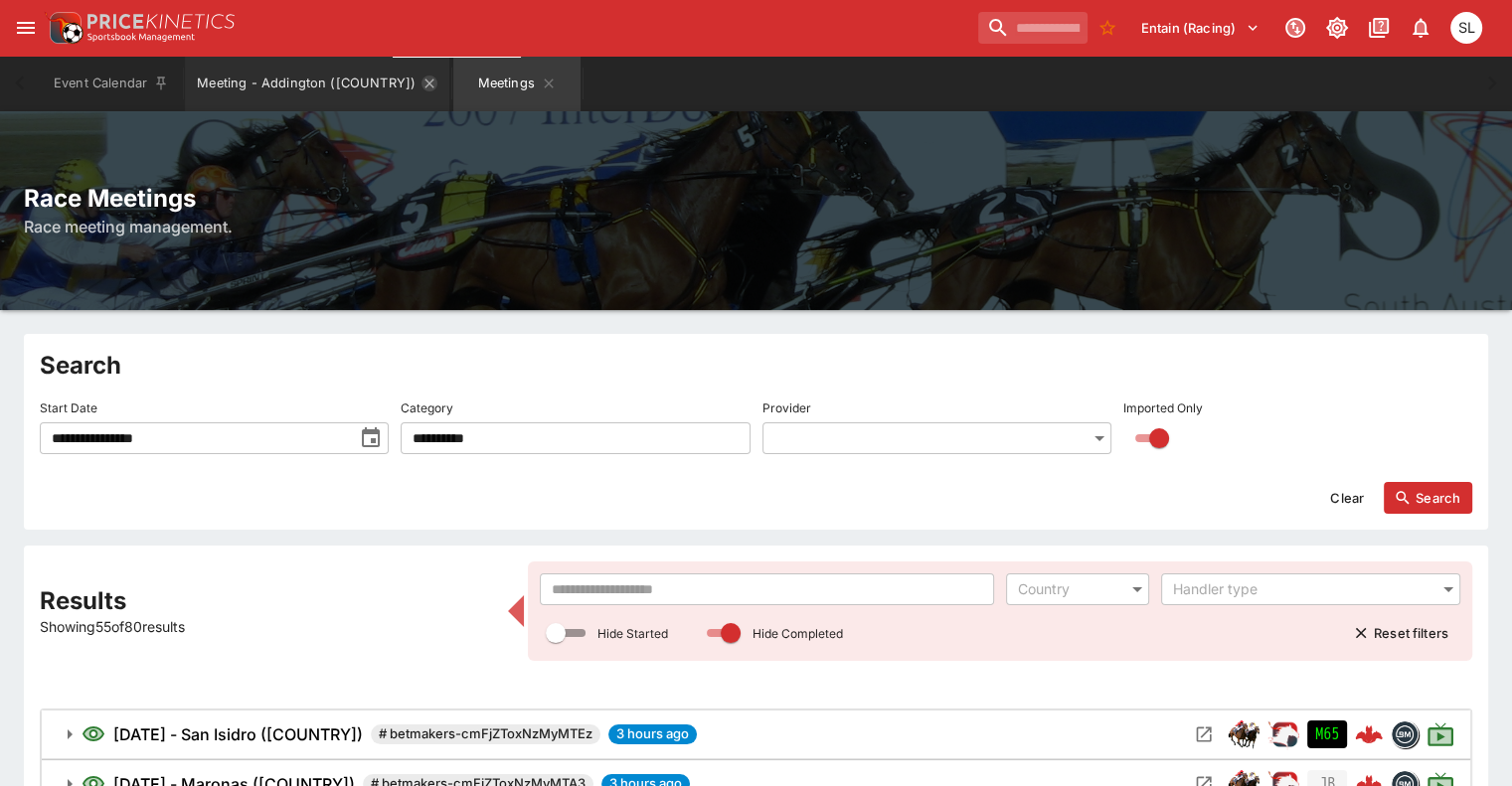 click 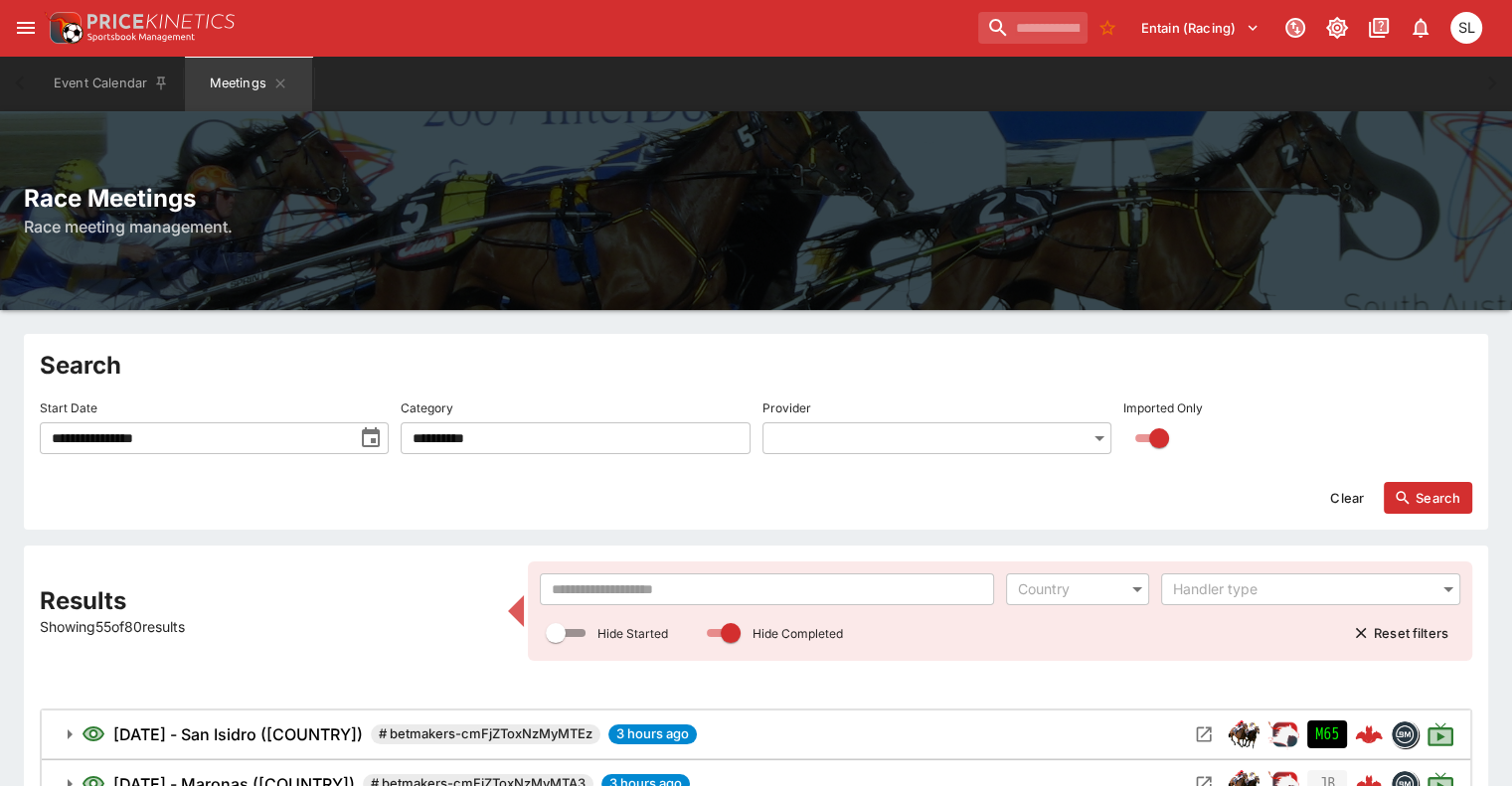 click at bounding box center [766, 589] 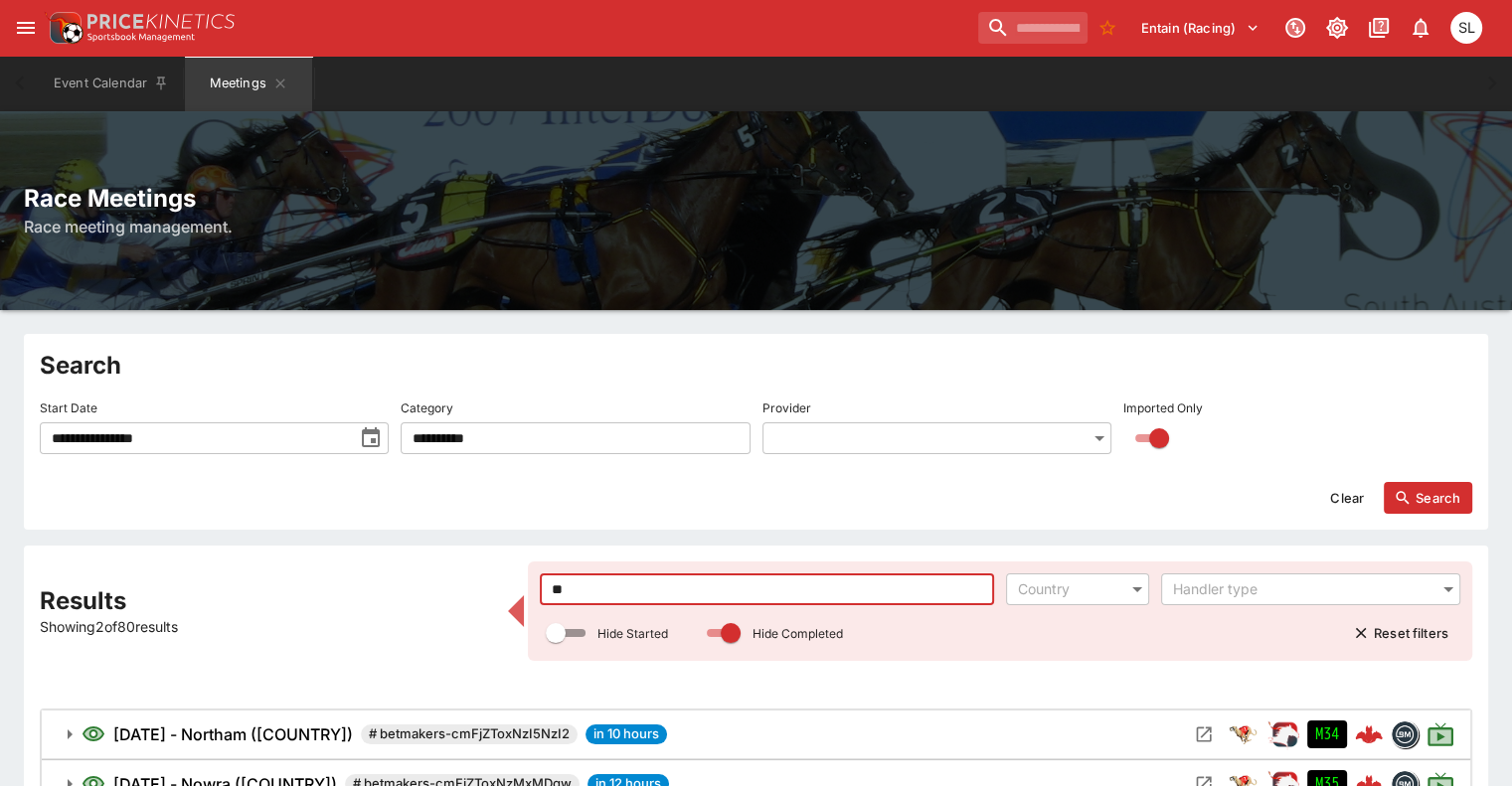 type on "*" 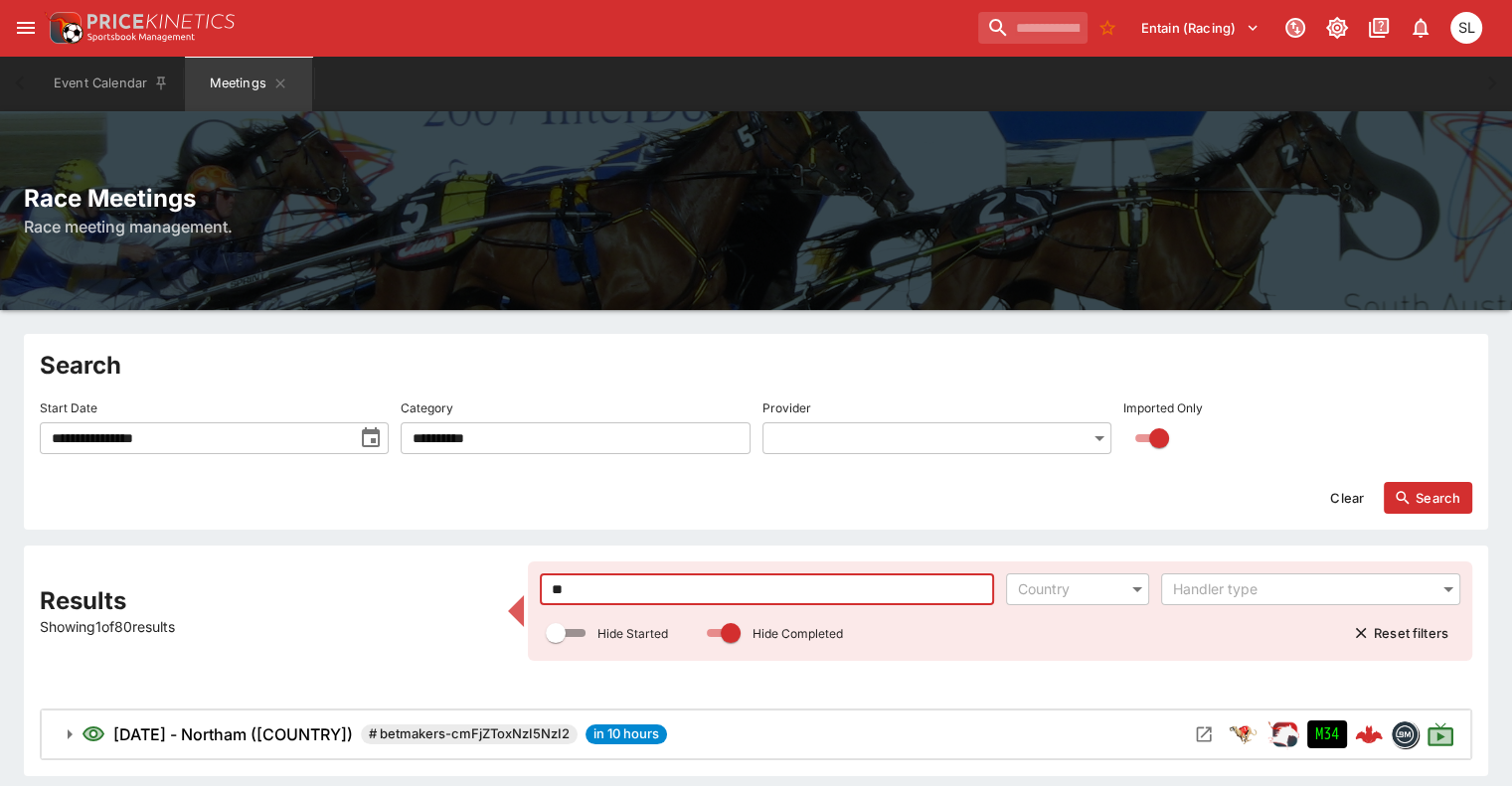 type on "*" 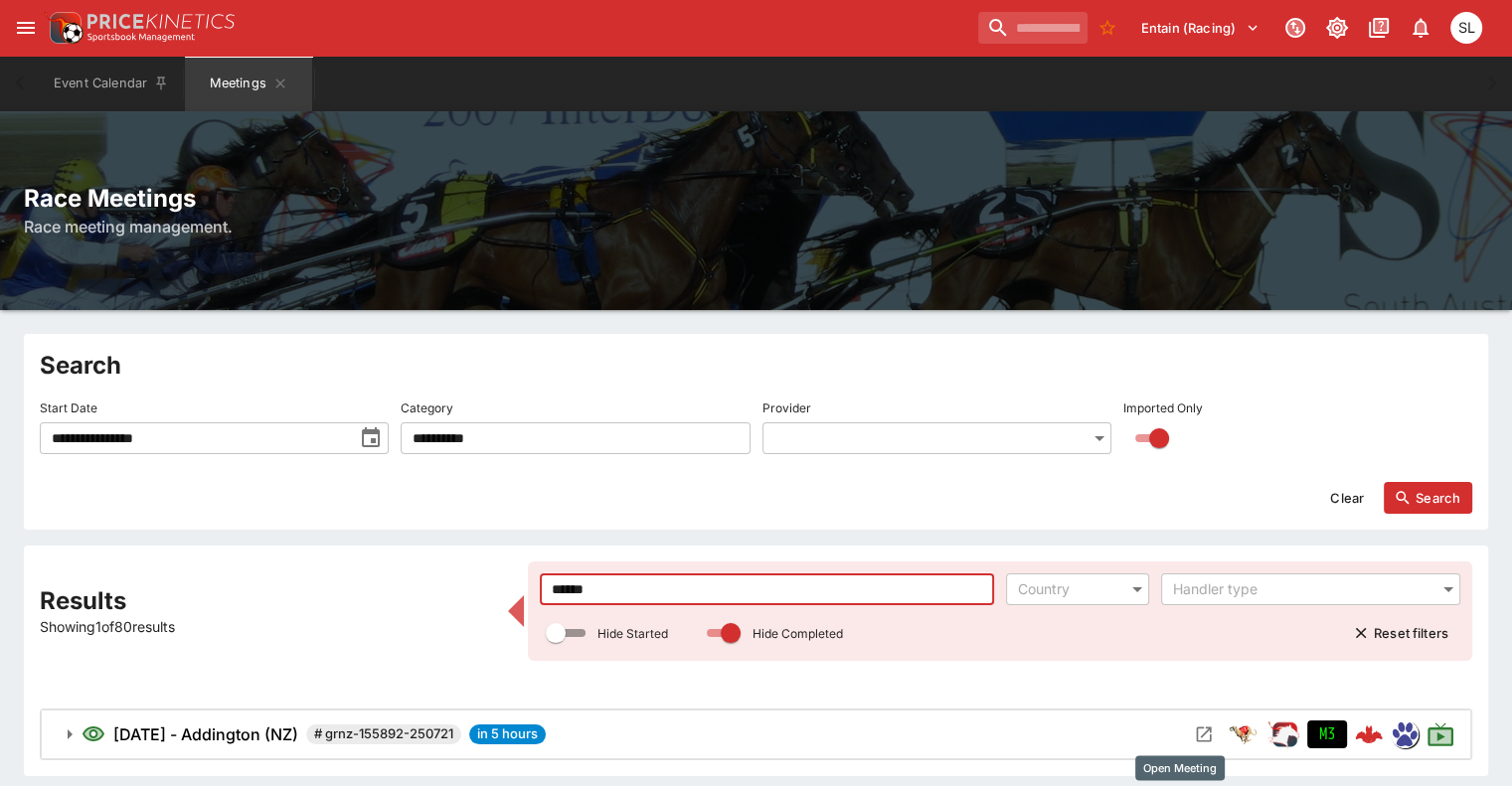 click 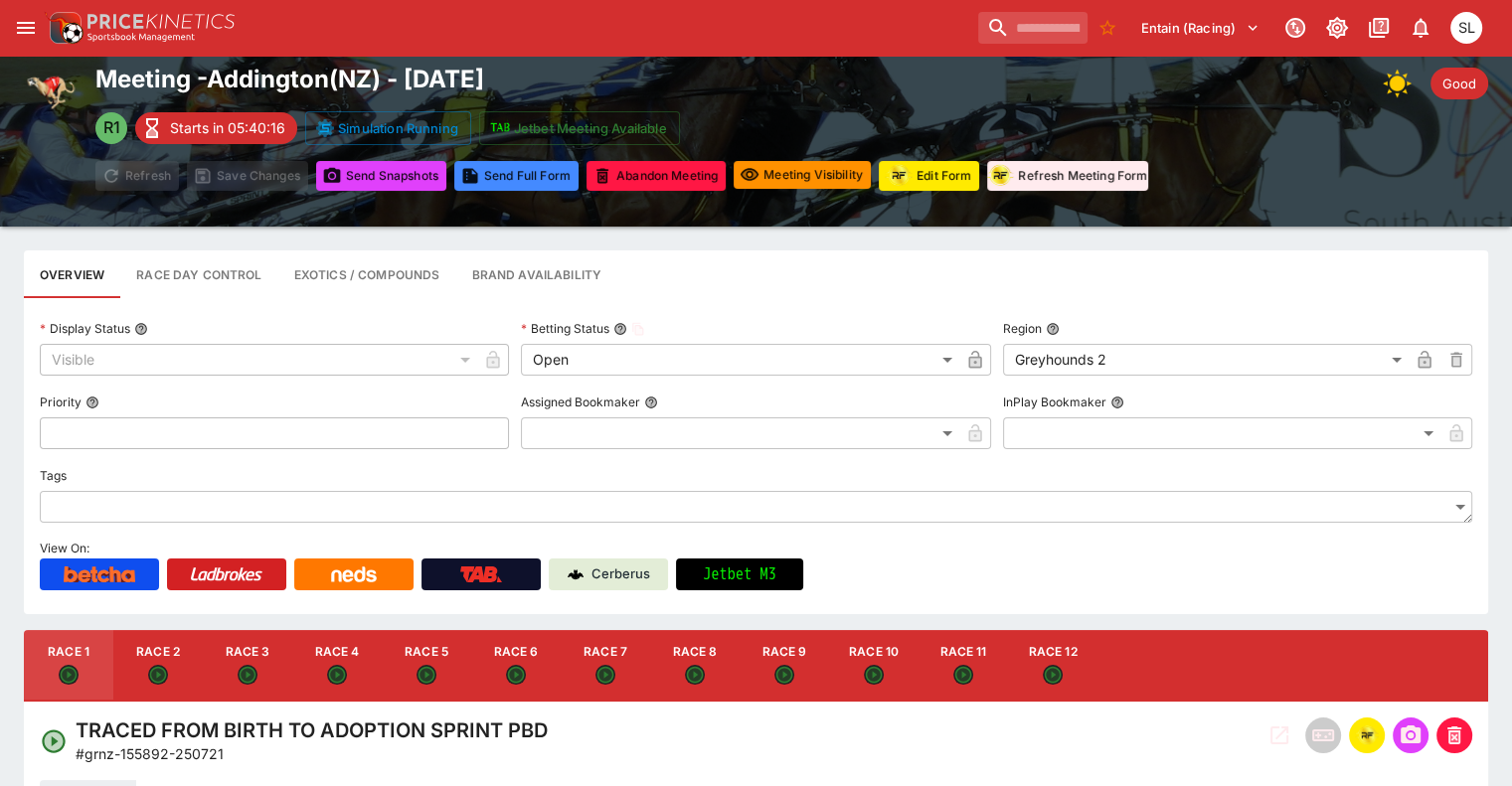 scroll, scrollTop: 0, scrollLeft: 0, axis: both 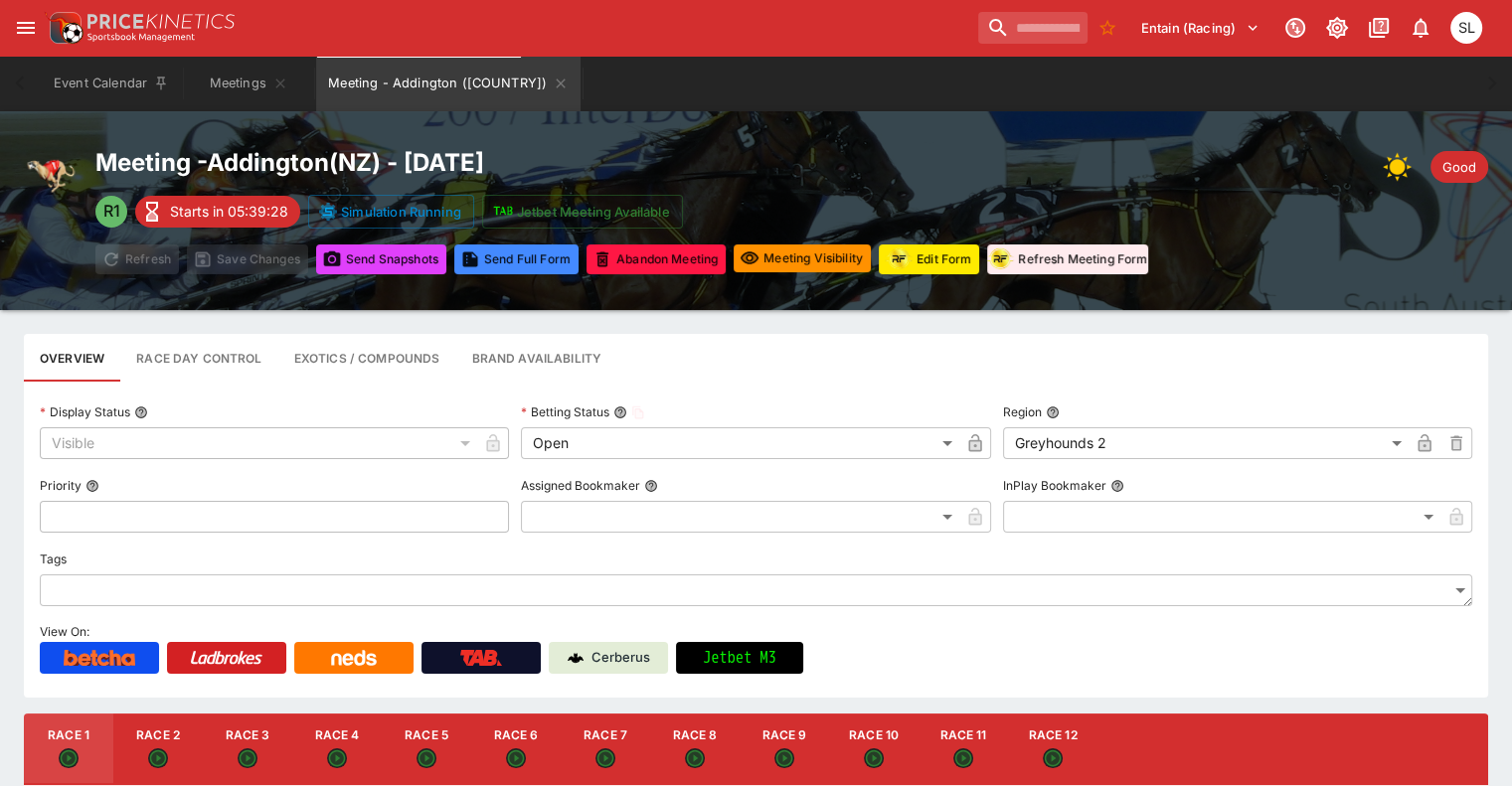 click on "Overview Race Day Control Exotics / Compounds Brand Availability" at bounding box center [756, 358] 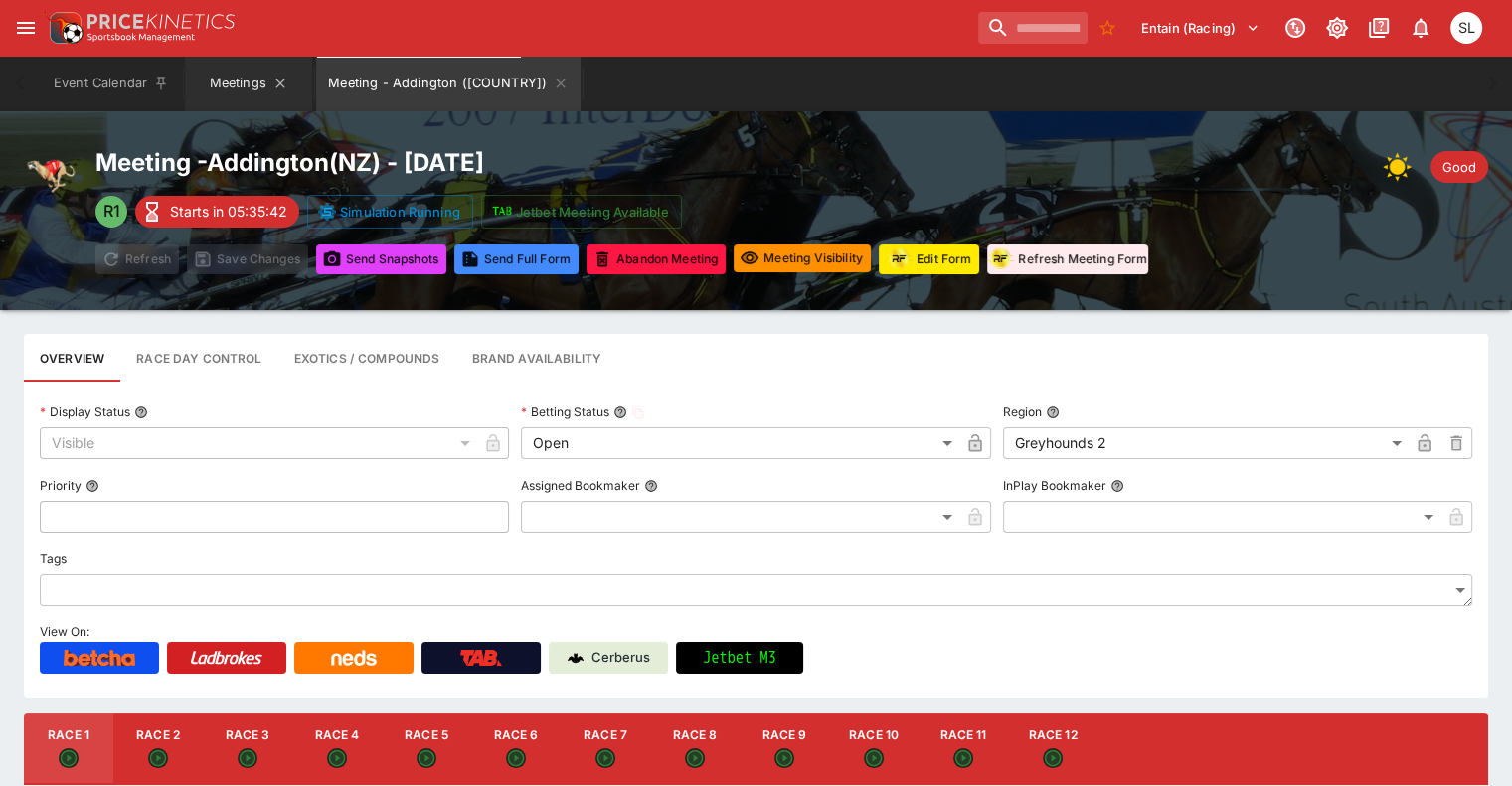 click on "Meetings" at bounding box center (249, 83) 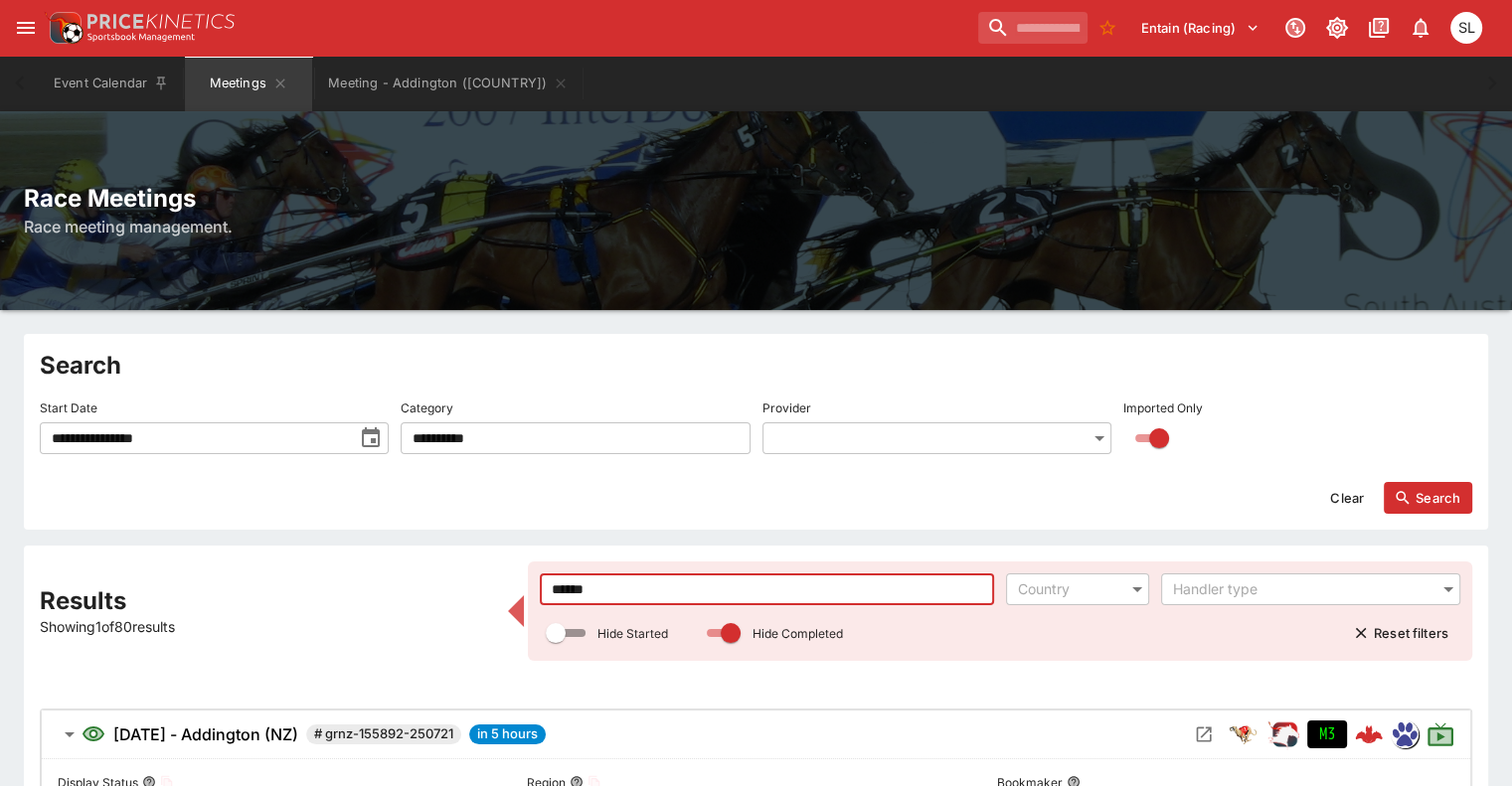 drag, startPoint x: 640, startPoint y: 588, endPoint x: 511, endPoint y: 562, distance: 131.59407 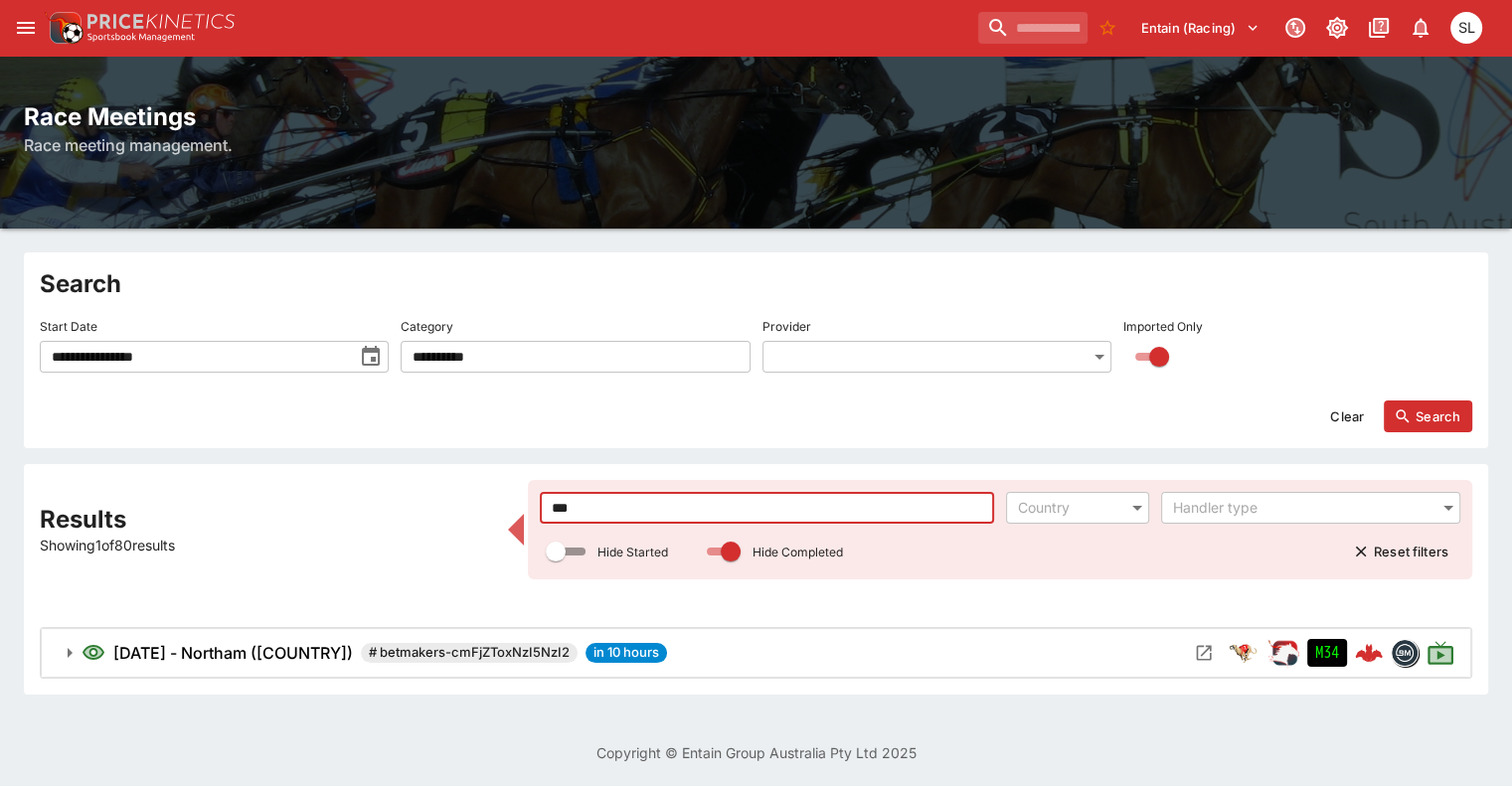 scroll, scrollTop: 0, scrollLeft: 0, axis: both 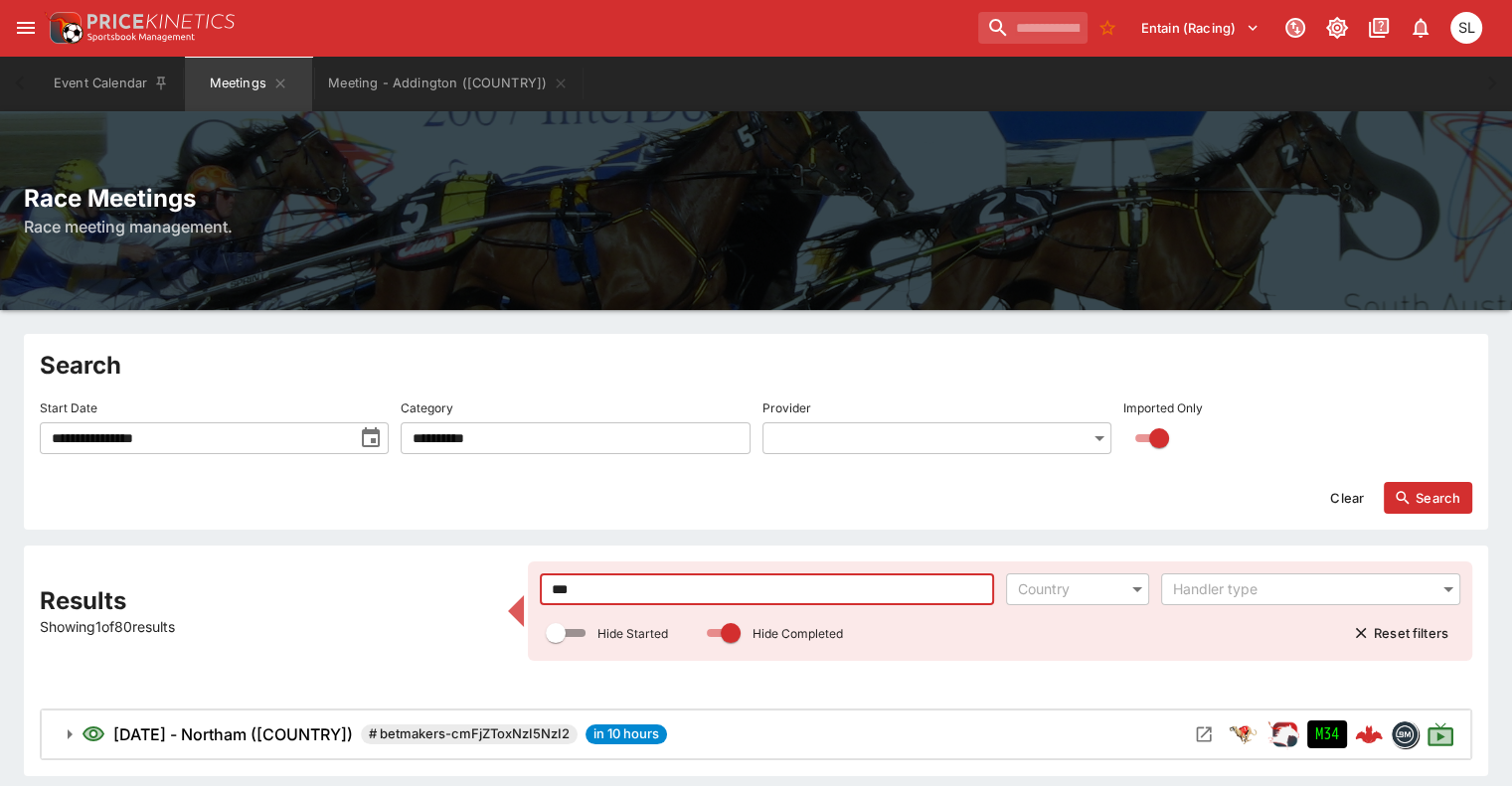 type on "***" 